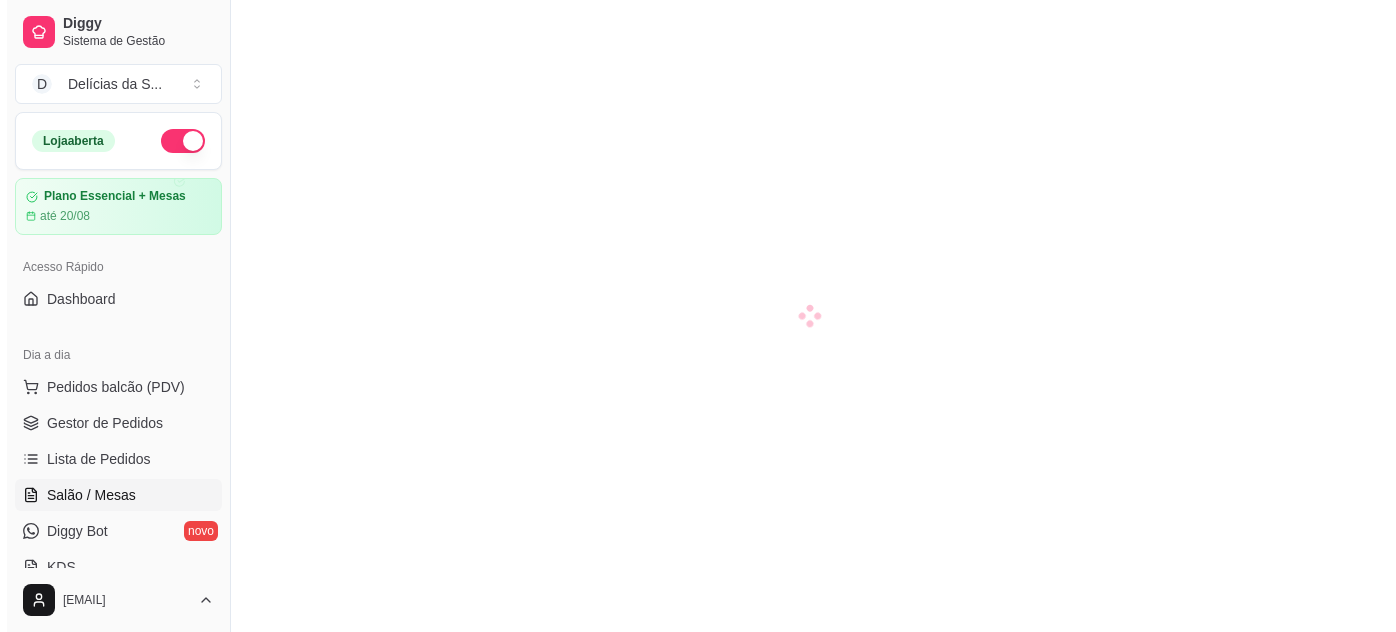 scroll, scrollTop: 0, scrollLeft: 0, axis: both 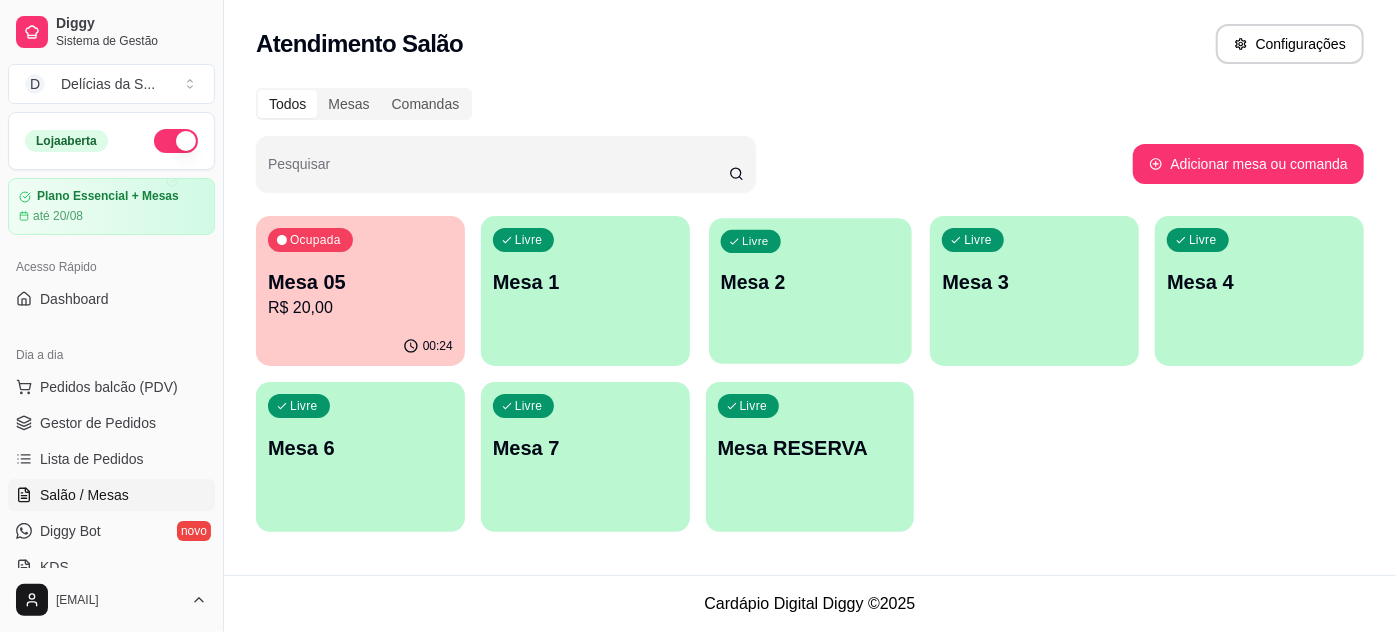 click on "Mesa 2" at bounding box center [809, 282] 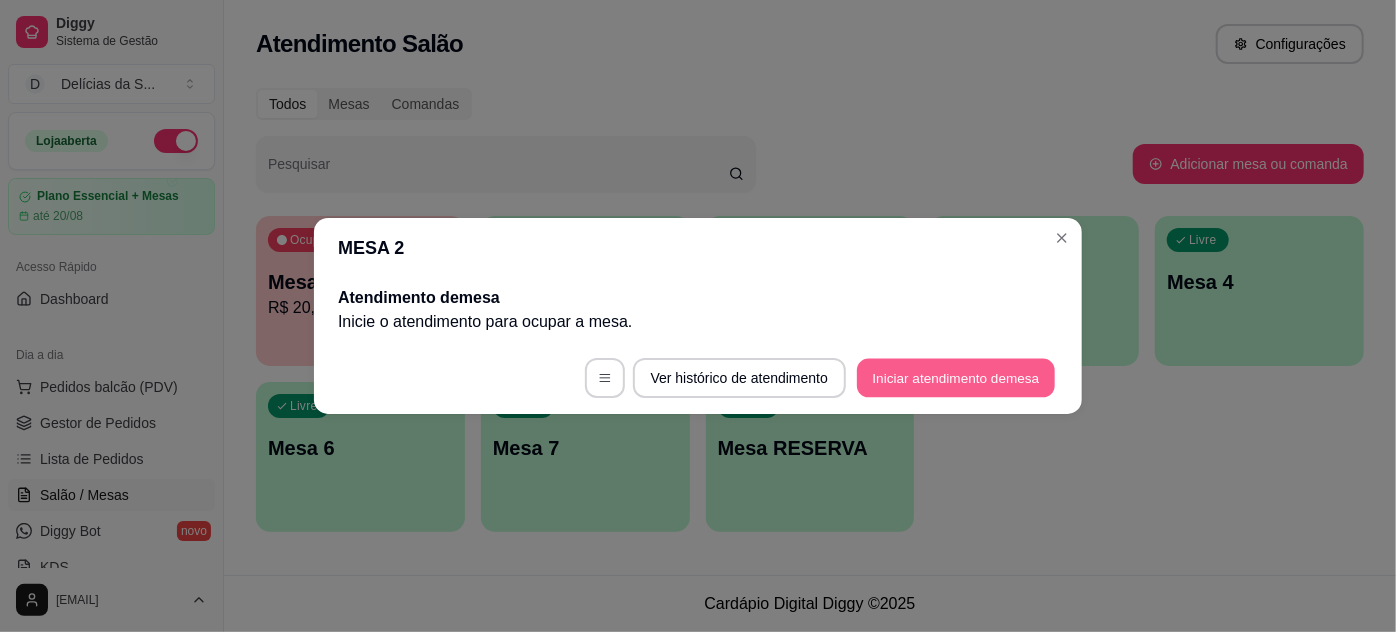 click on "Iniciar atendimento de  mesa" at bounding box center (956, 378) 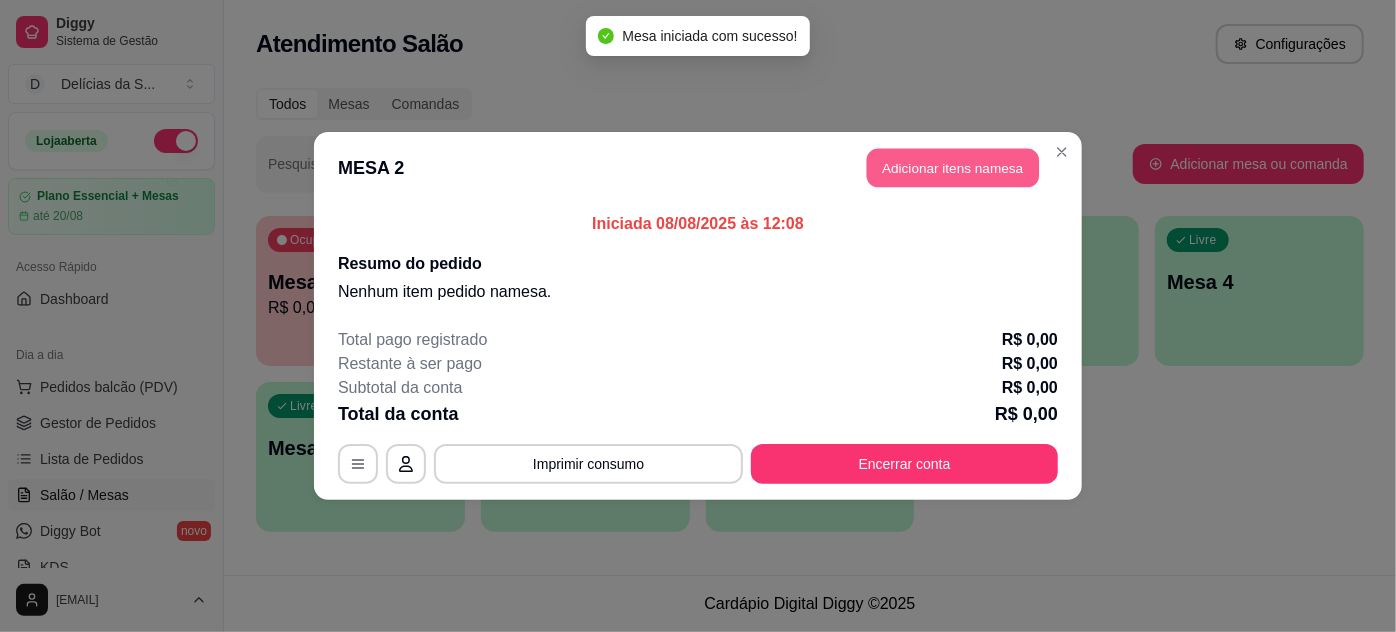 click on "Adicionar itens na  mesa" at bounding box center [953, 168] 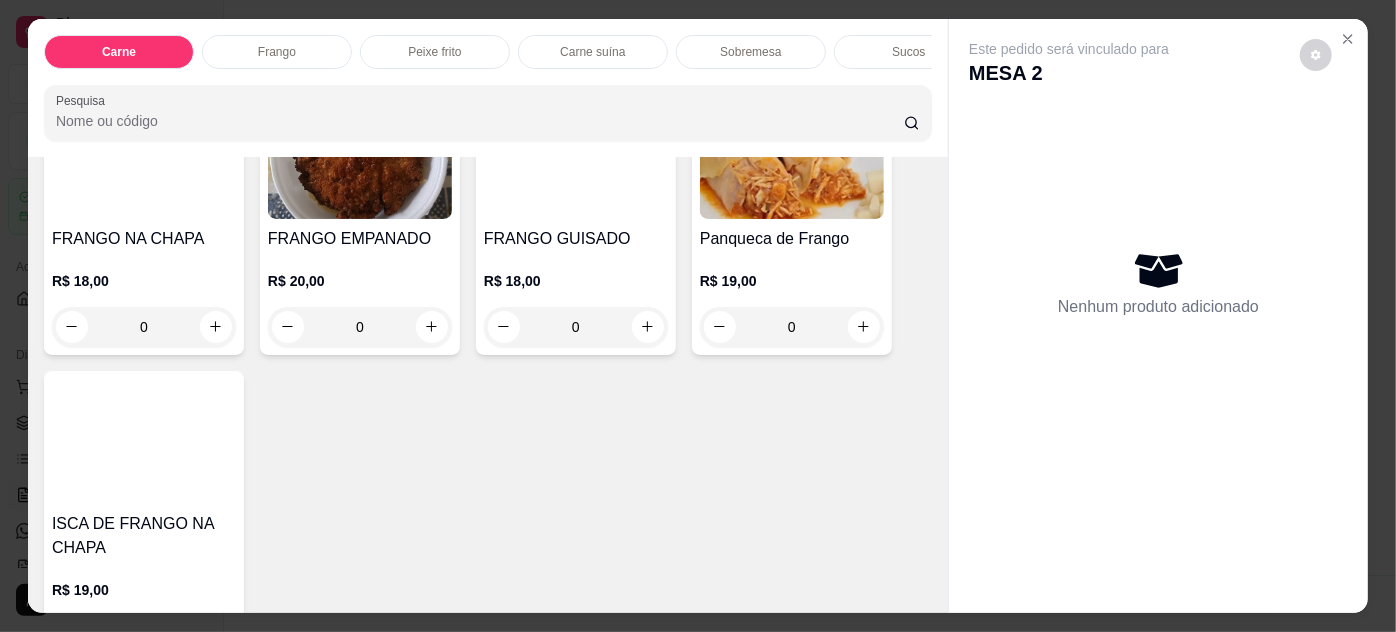 scroll, scrollTop: 1090, scrollLeft: 0, axis: vertical 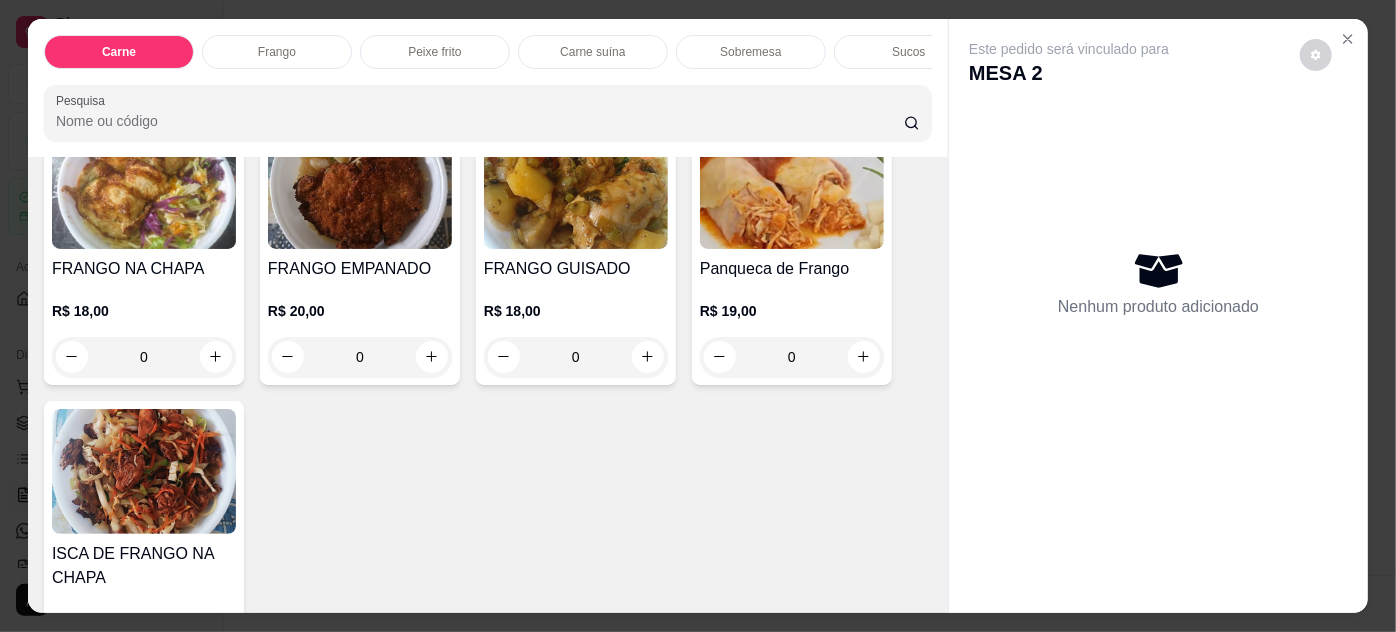 click at bounding box center (792, 186) 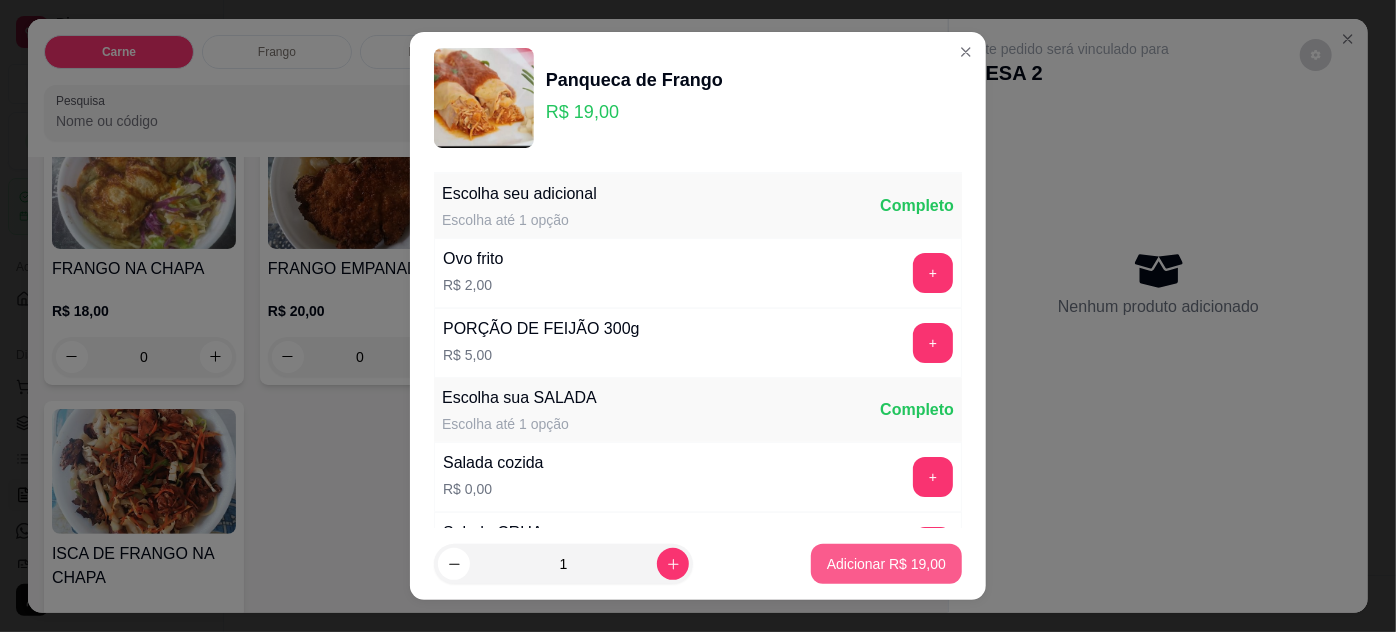 click on "Adicionar   R$ 19,00" at bounding box center [886, 564] 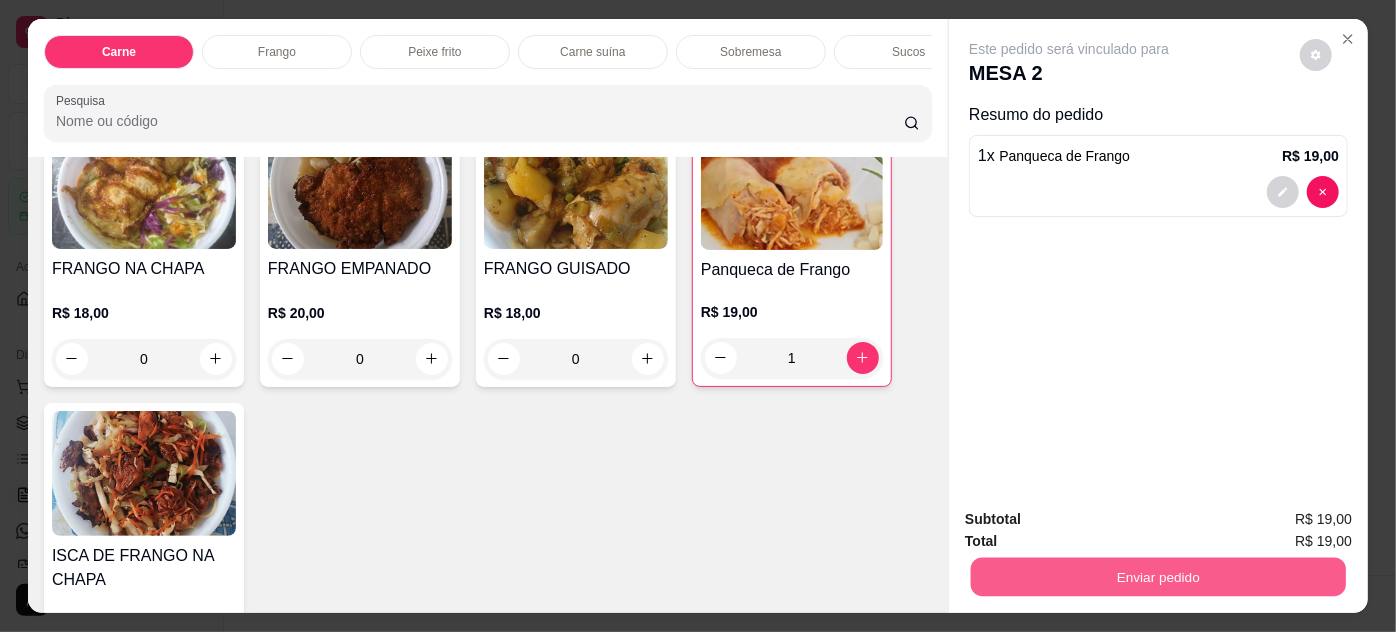 click on "Enviar pedido" at bounding box center [1158, 577] 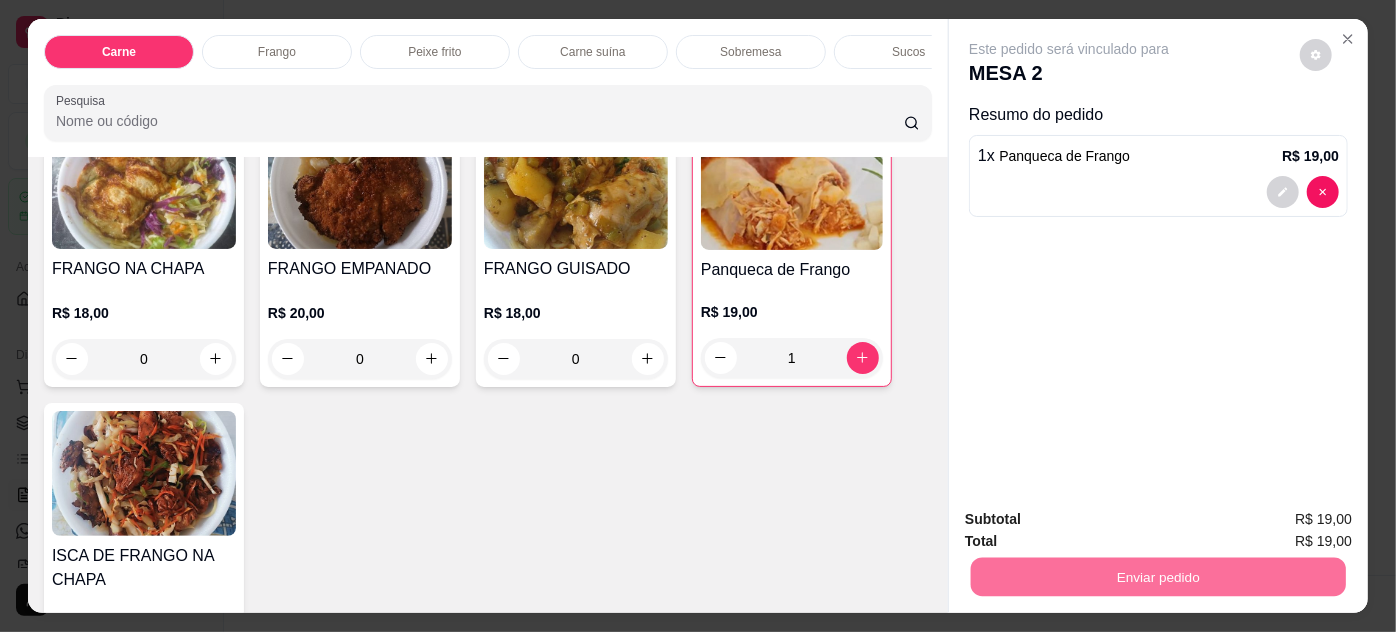 click on "Não registrar e enviar pedido" at bounding box center [1093, 520] 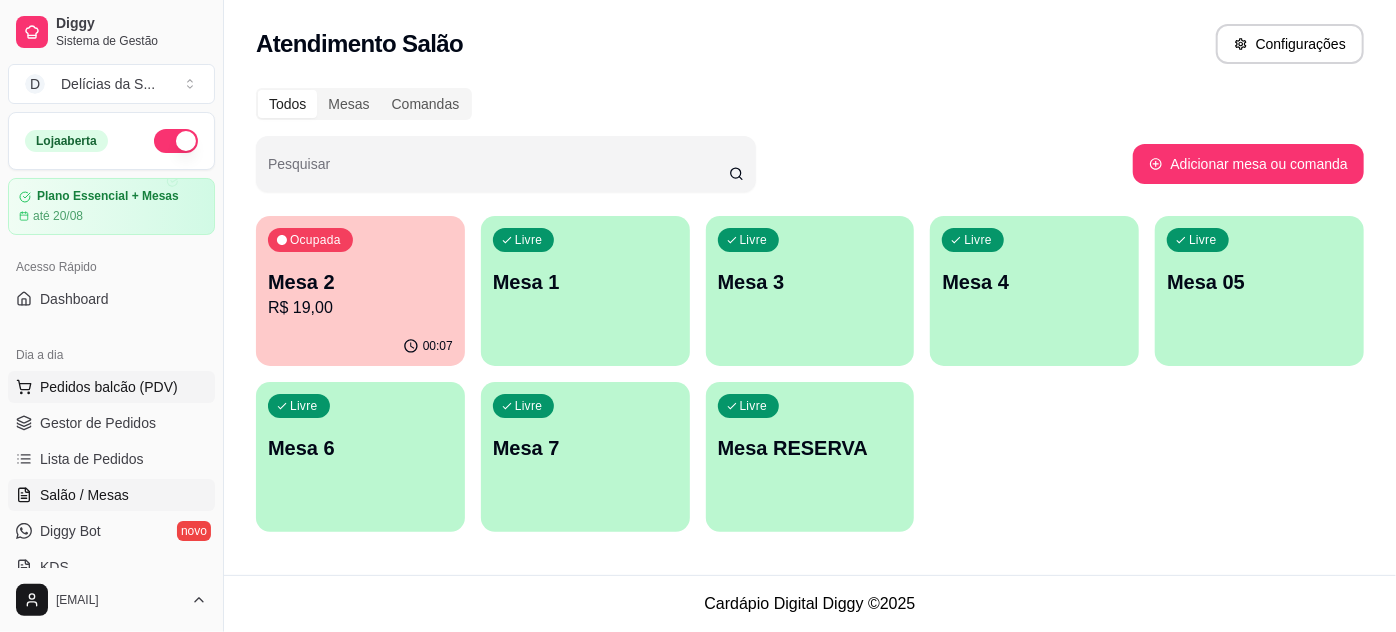 click on "Pedidos balcão (PDV)" at bounding box center [109, 387] 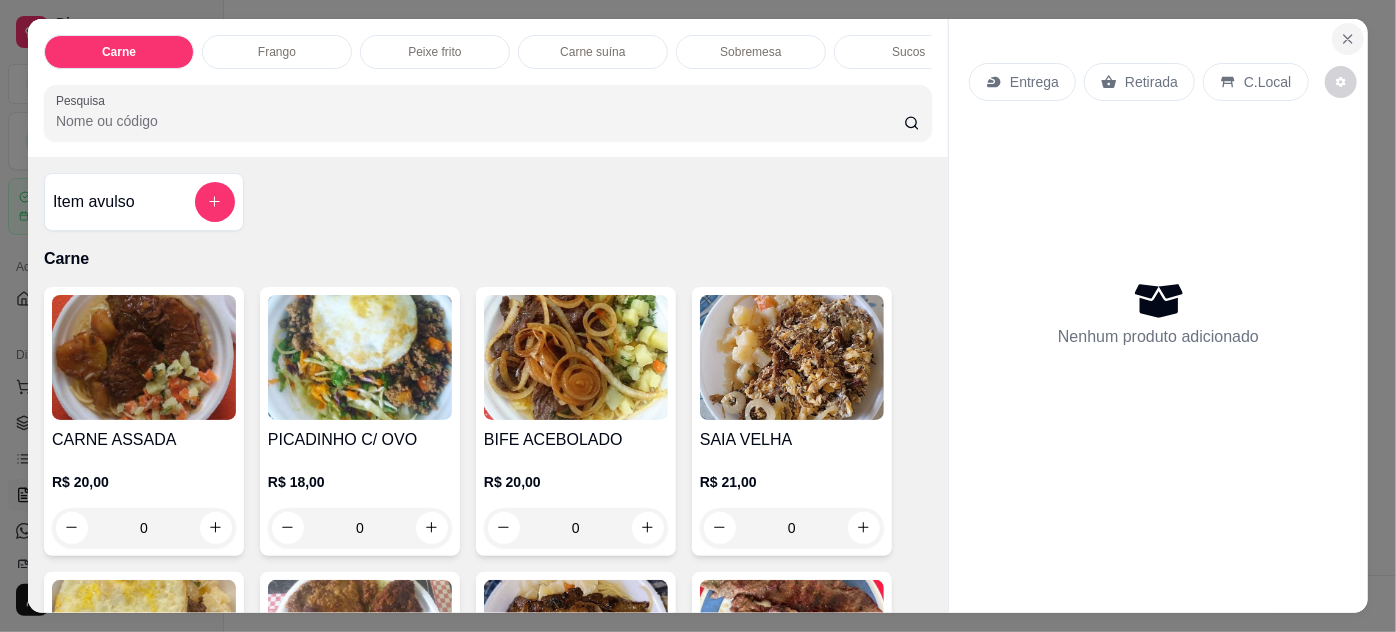 click at bounding box center (1348, 39) 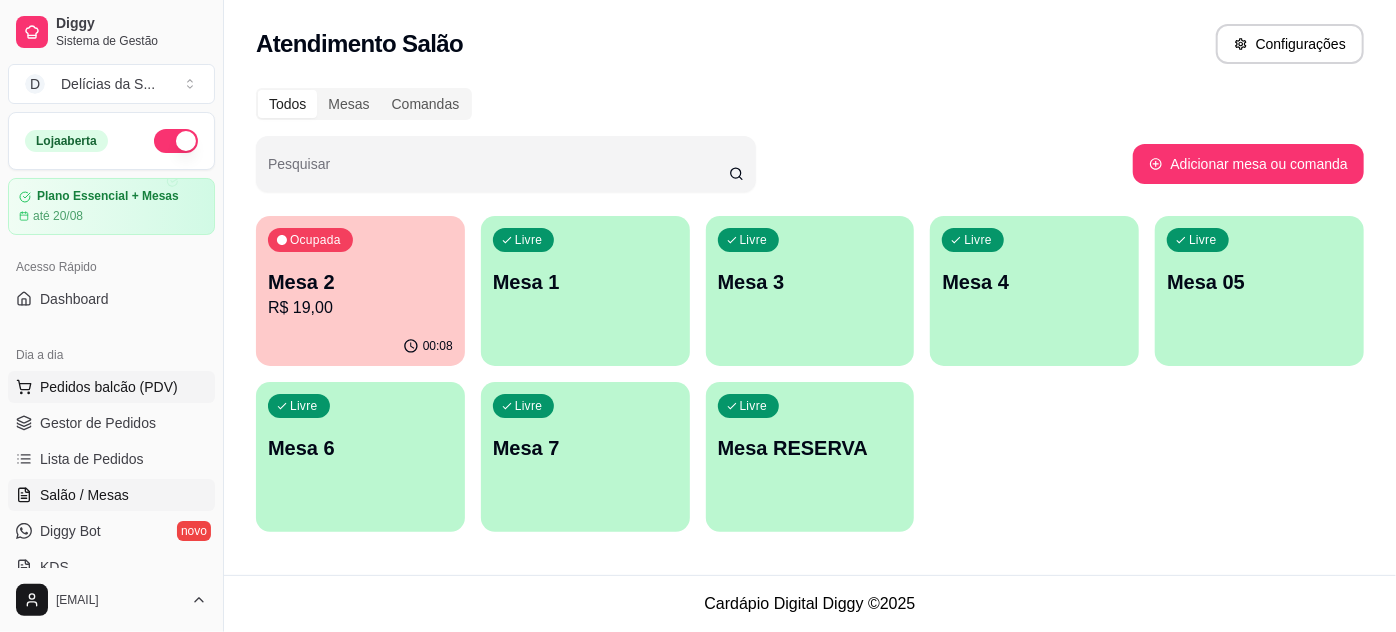 click on "Pedidos balcão (PDV)" at bounding box center (109, 387) 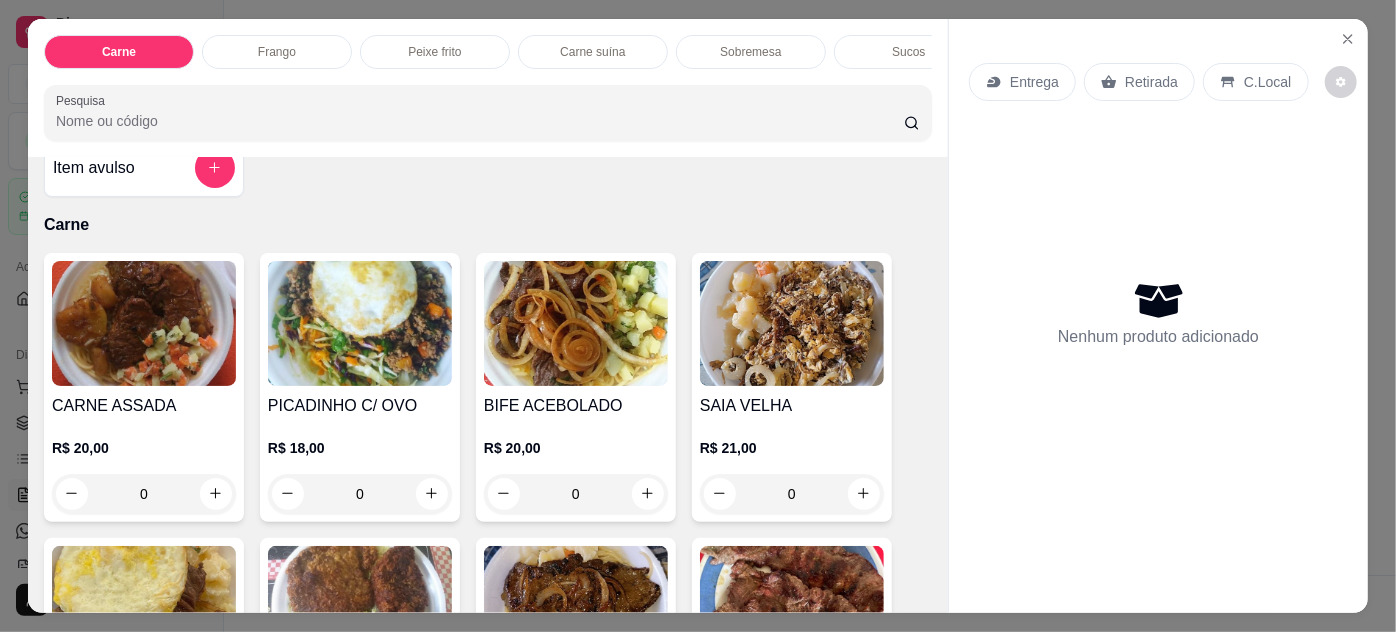 scroll, scrollTop: 0, scrollLeft: 0, axis: both 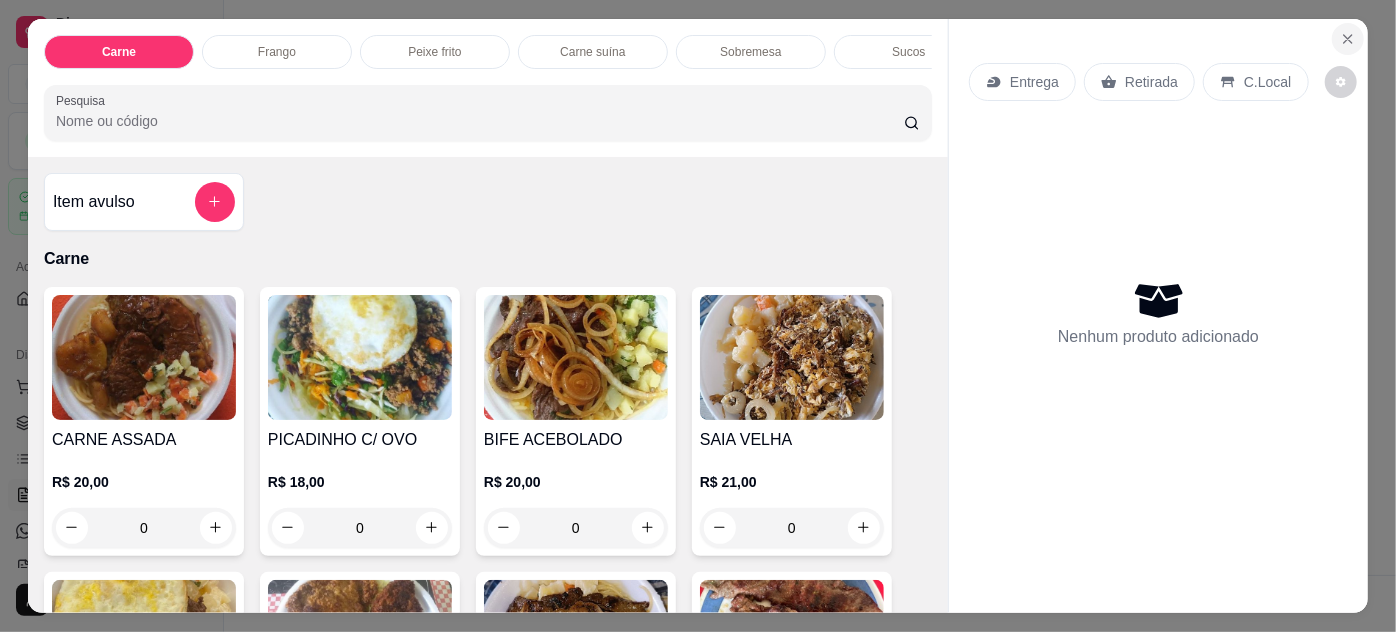 click 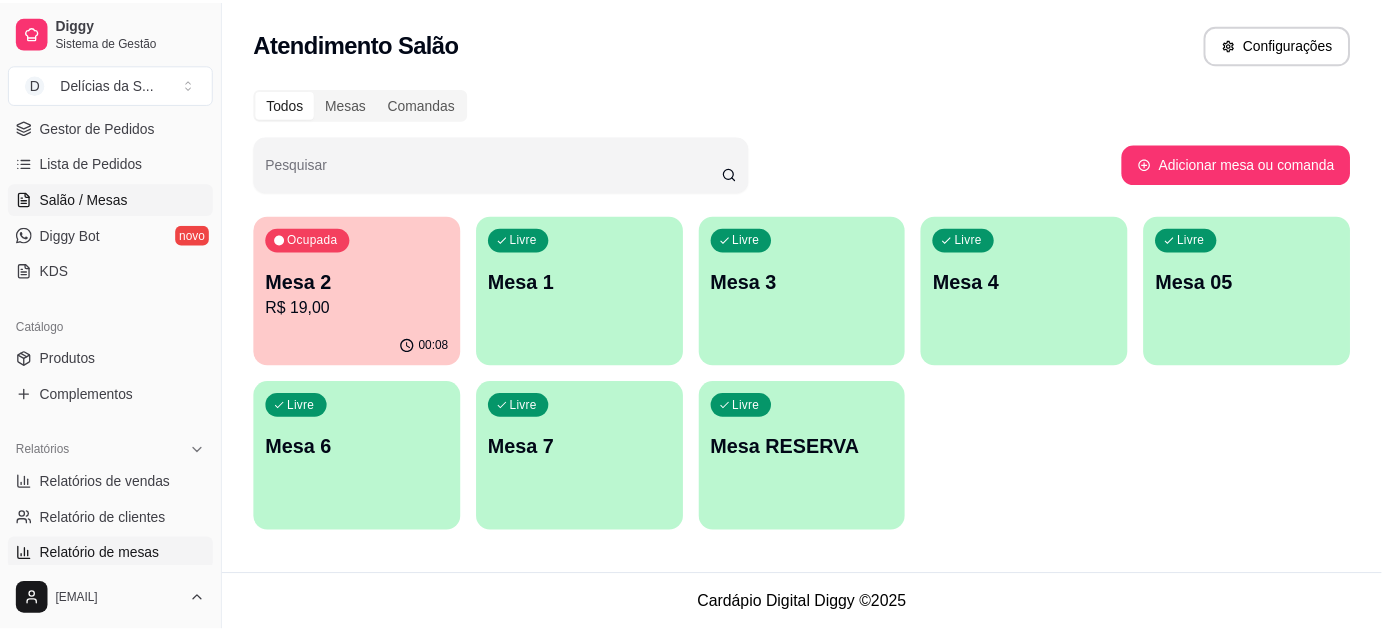 scroll, scrollTop: 363, scrollLeft: 0, axis: vertical 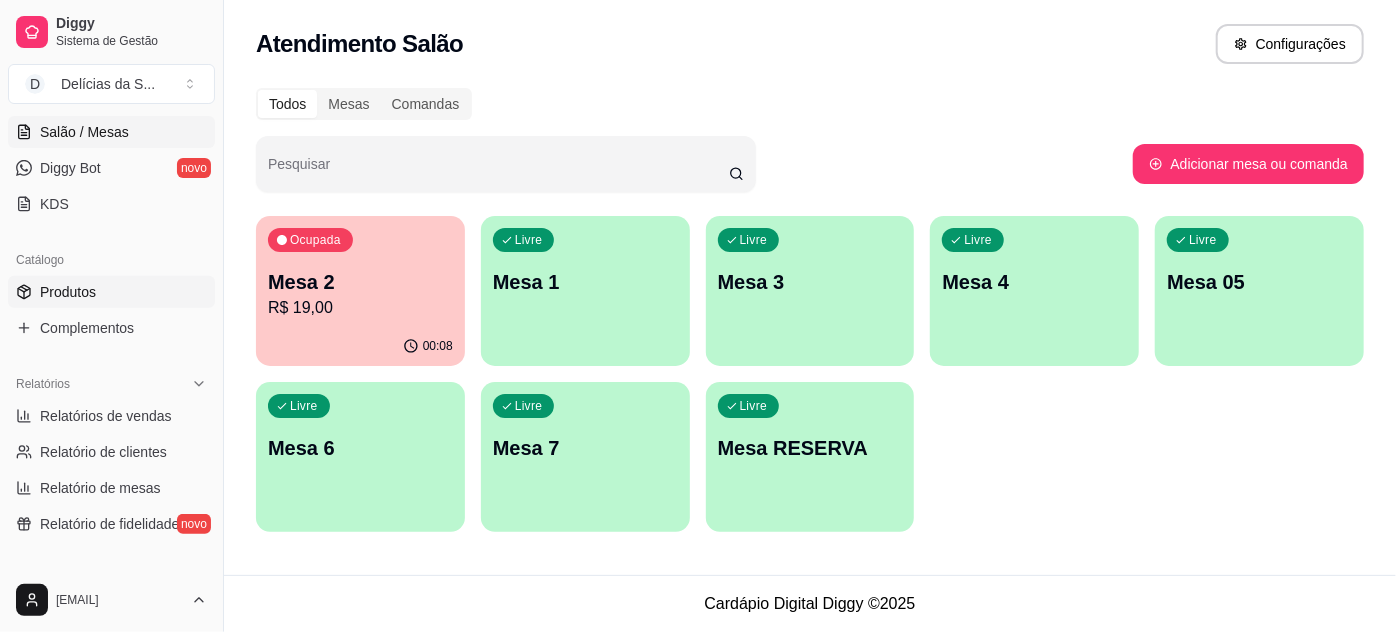 click on "Produtos" at bounding box center [111, 292] 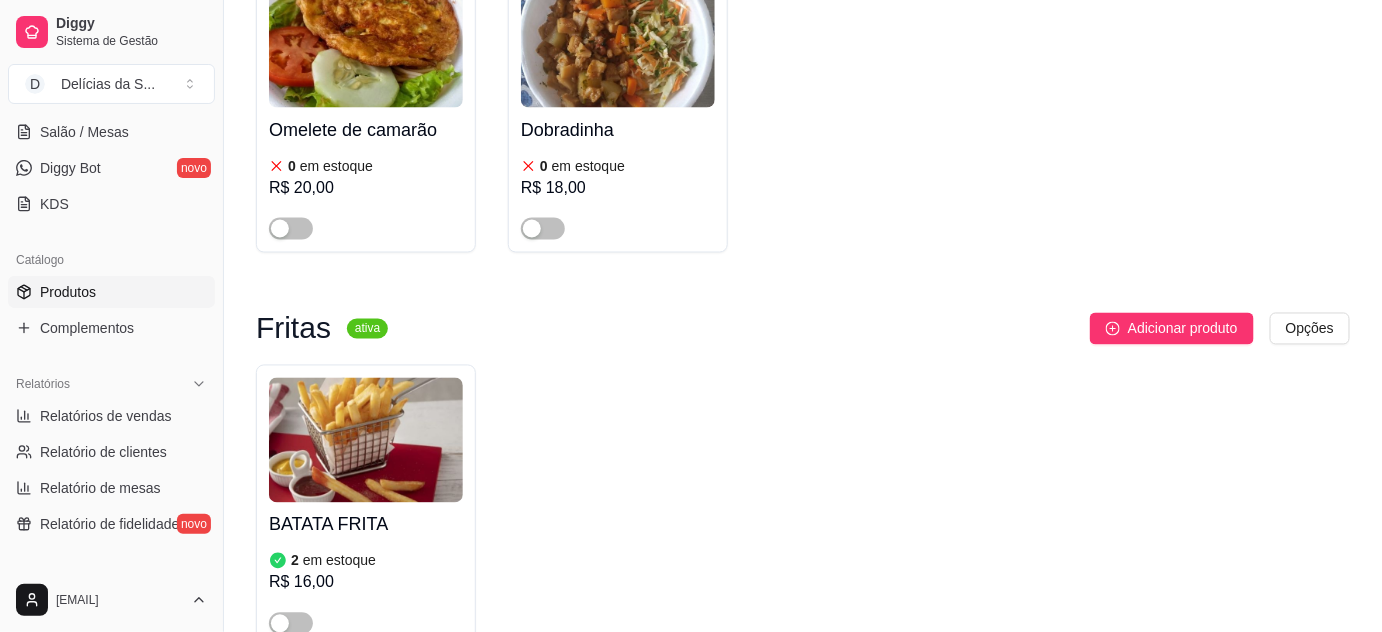 scroll, scrollTop: 3636, scrollLeft: 0, axis: vertical 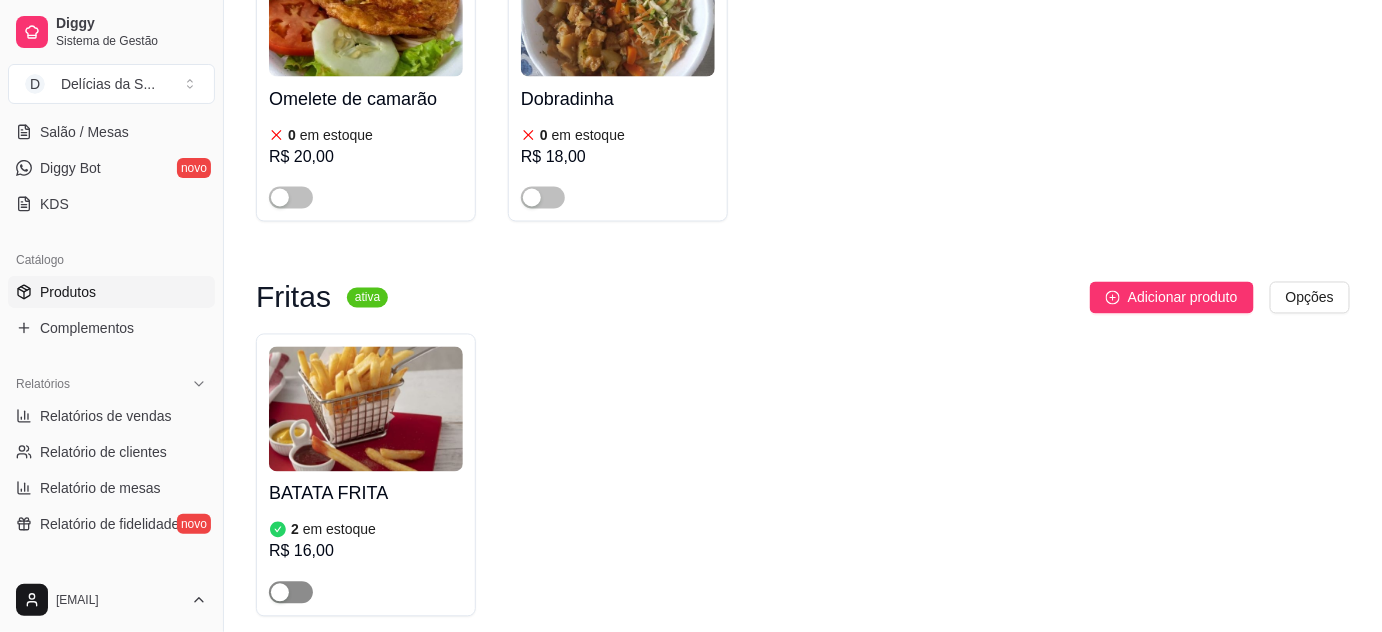 click at bounding box center (291, 593) 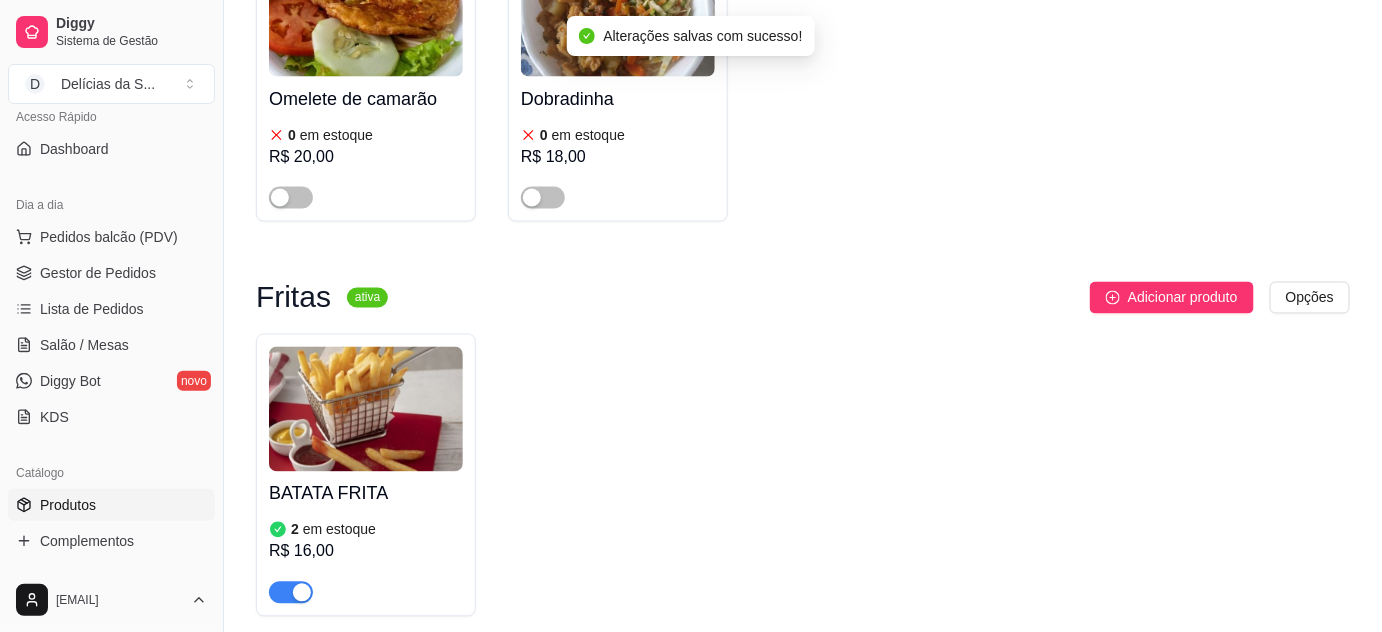 scroll, scrollTop: 0, scrollLeft: 0, axis: both 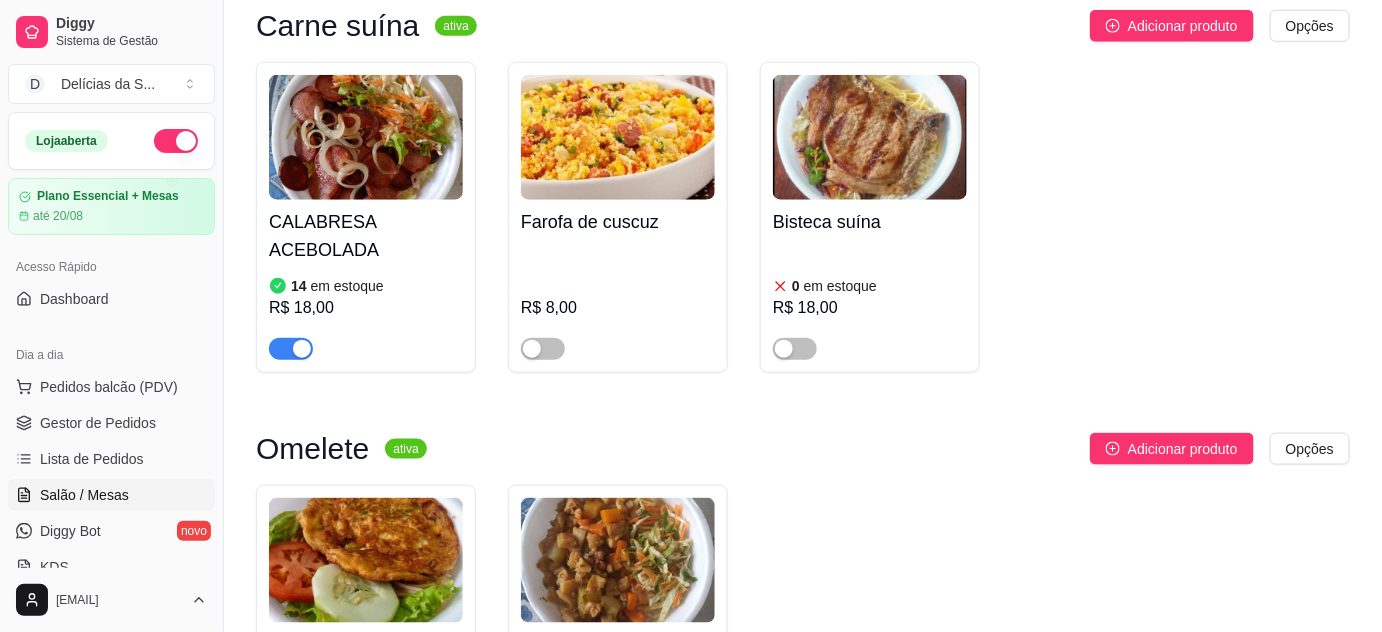 click on "Salão / Mesas" at bounding box center [111, 495] 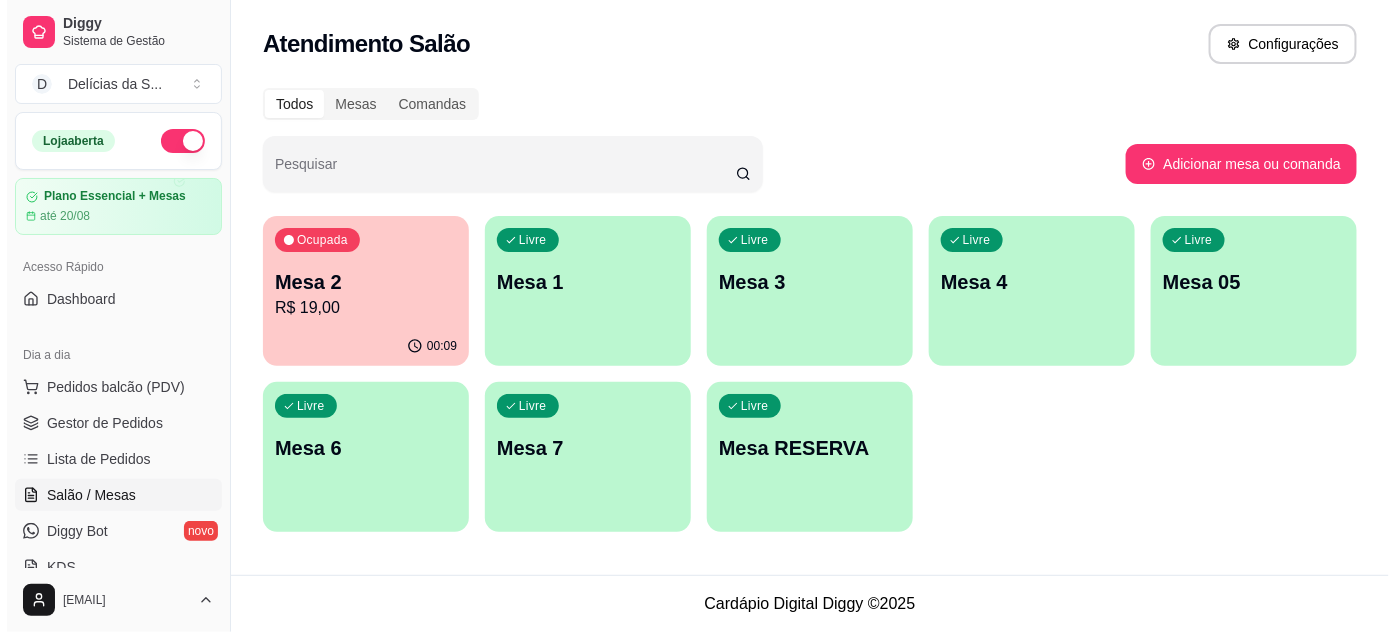 scroll, scrollTop: 0, scrollLeft: 0, axis: both 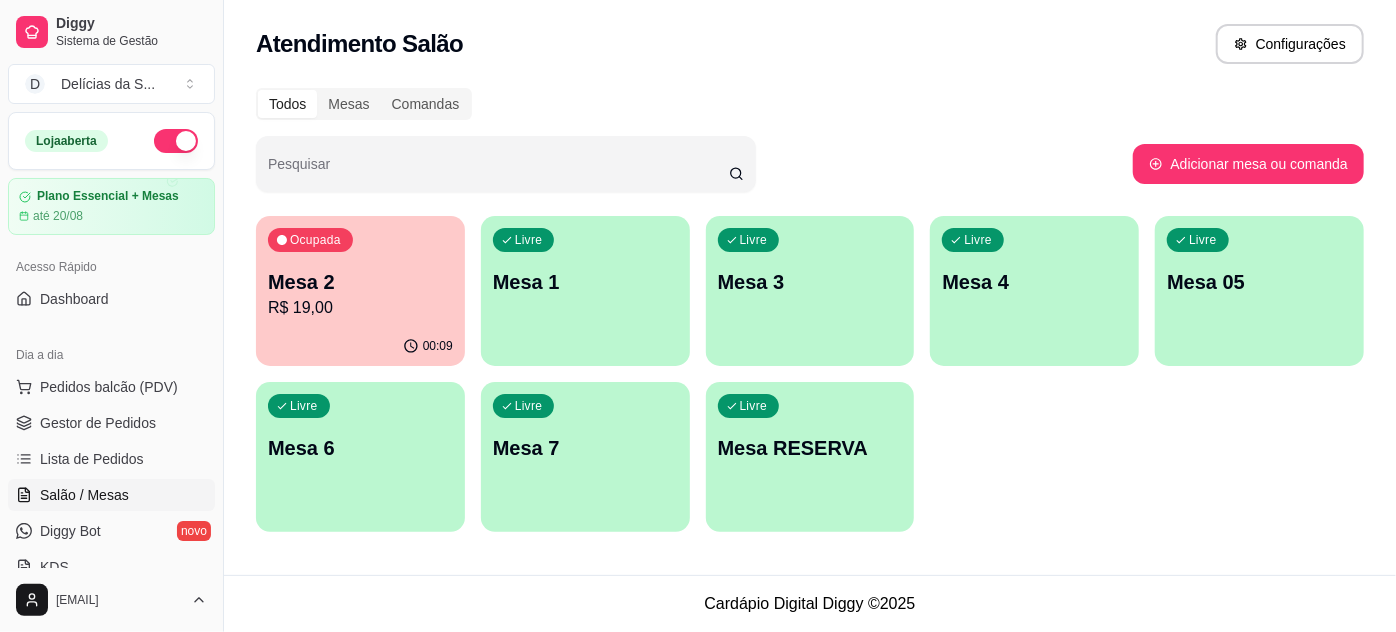 click on "00:09" at bounding box center [360, 346] 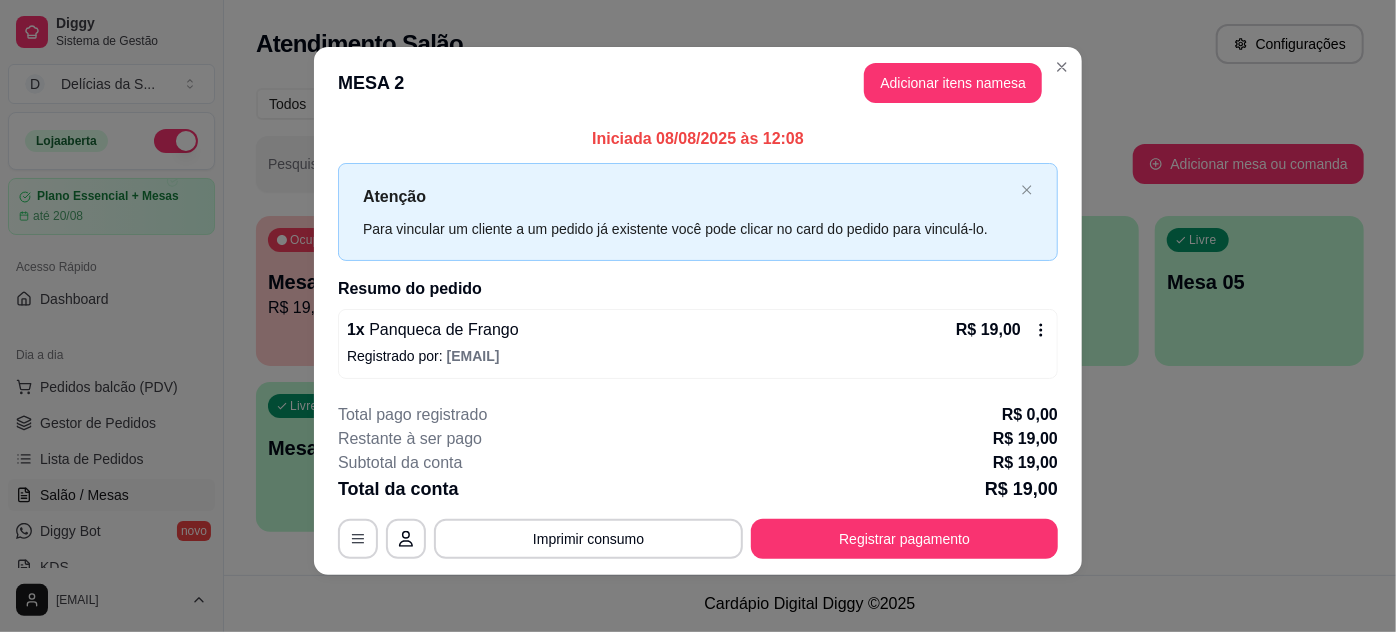 scroll, scrollTop: 10, scrollLeft: 0, axis: vertical 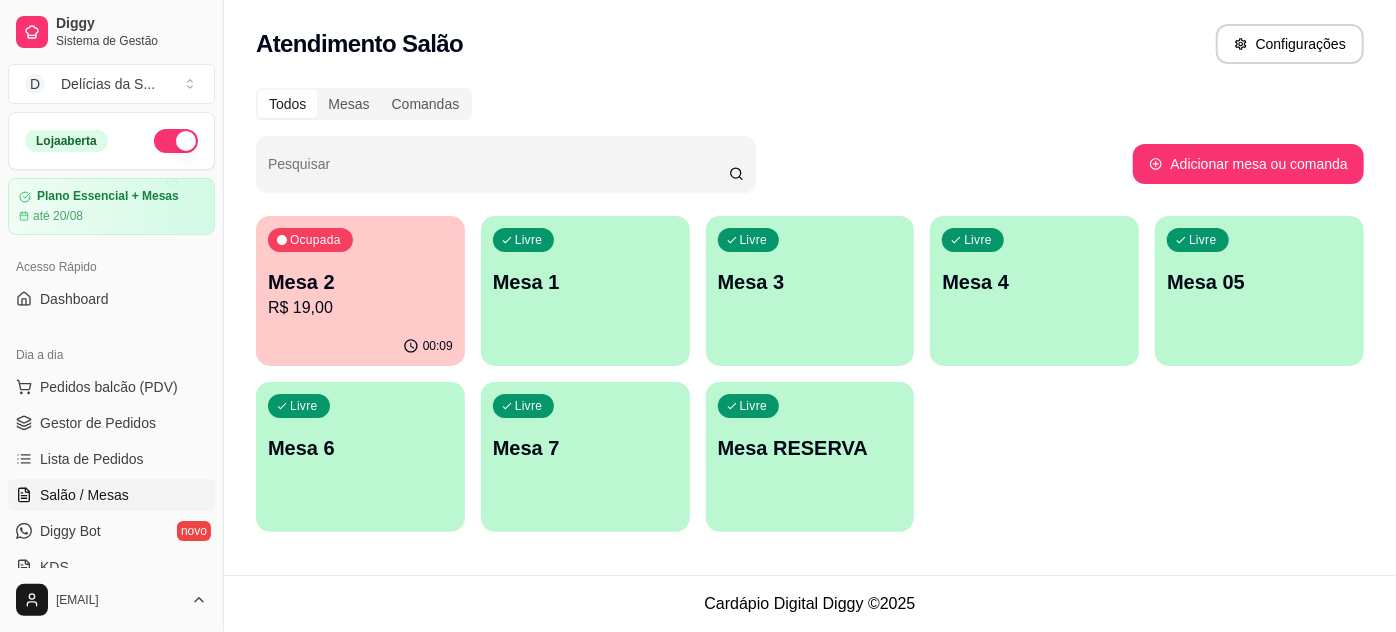 click on "Livre Mesa 1" at bounding box center (585, 279) 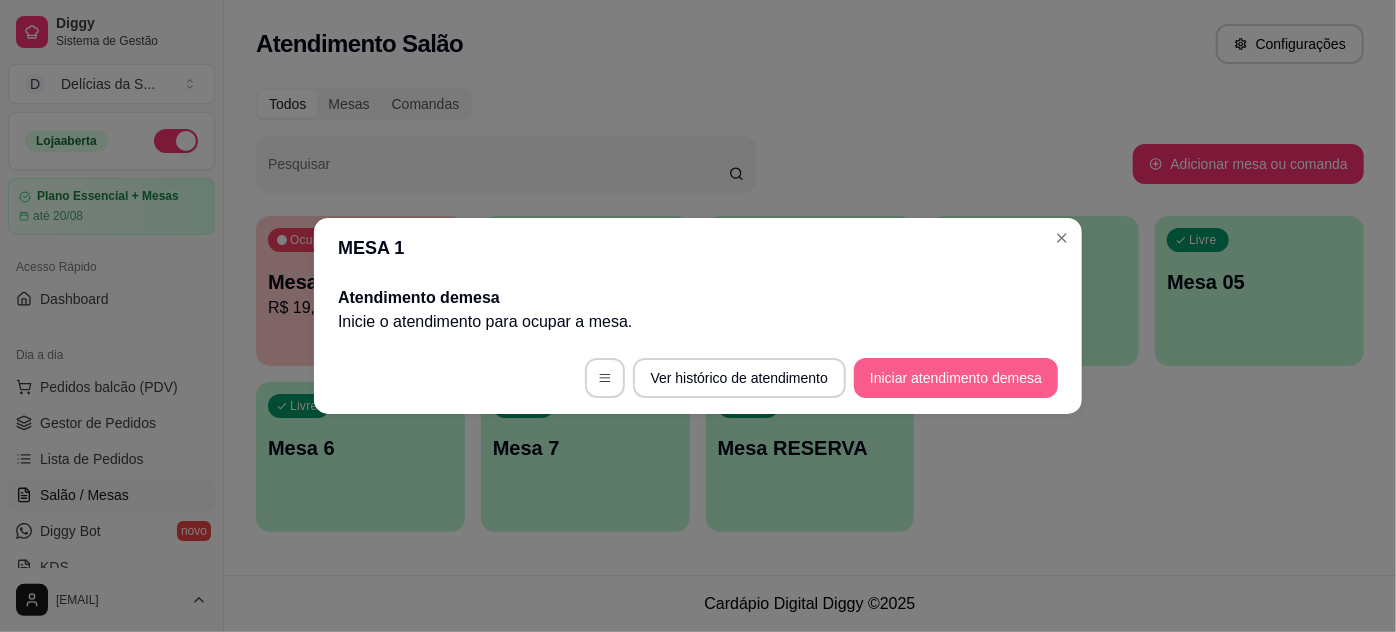 click on "Iniciar atendimento de  mesa" at bounding box center [956, 378] 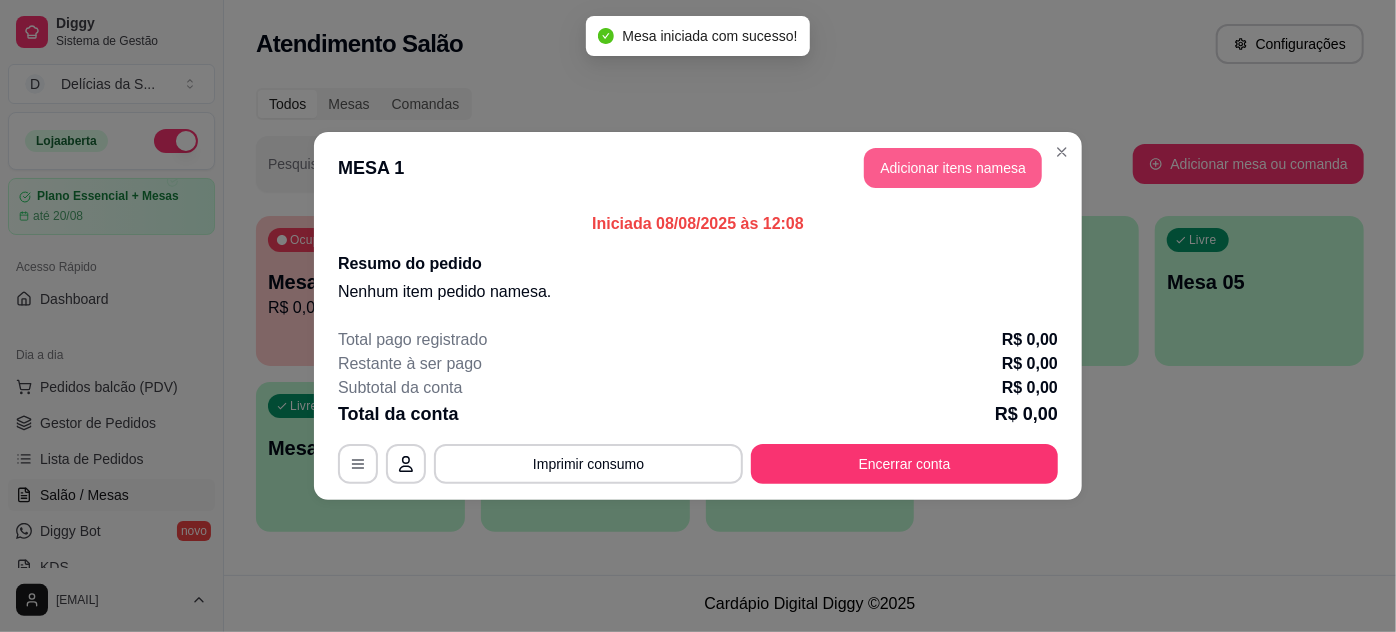 click on "Adicionar itens na  mesa" at bounding box center (953, 168) 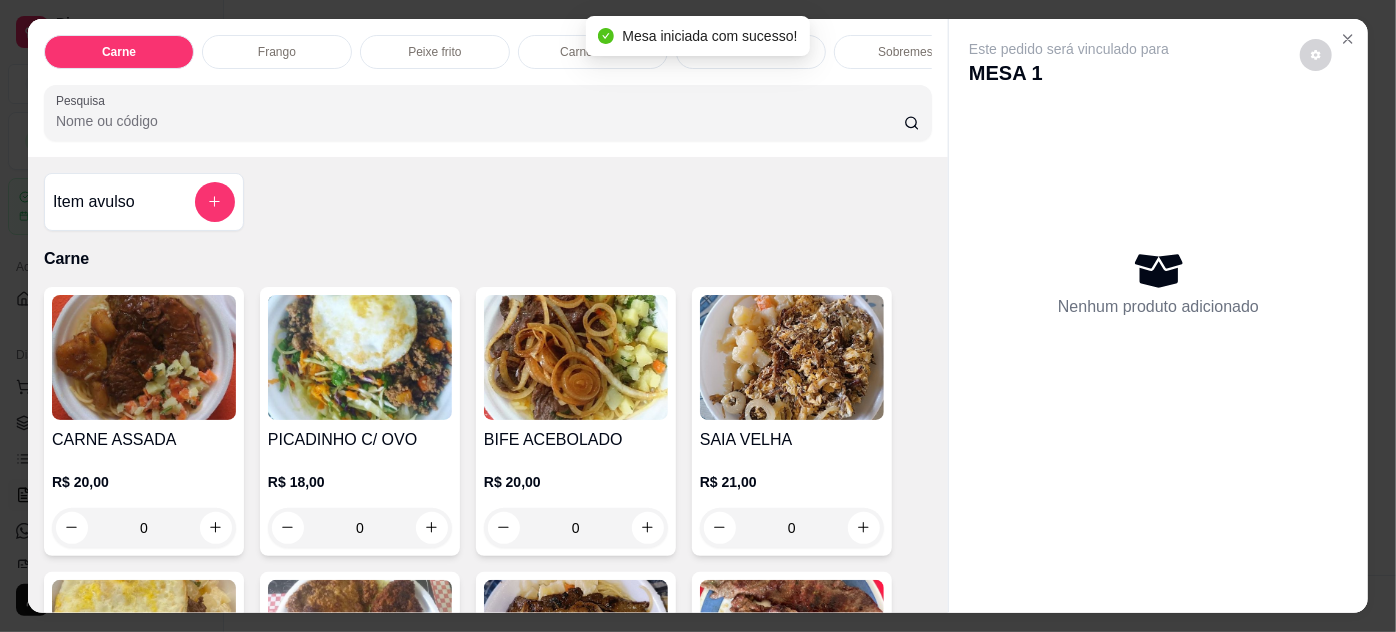 click at bounding box center (360, 357) 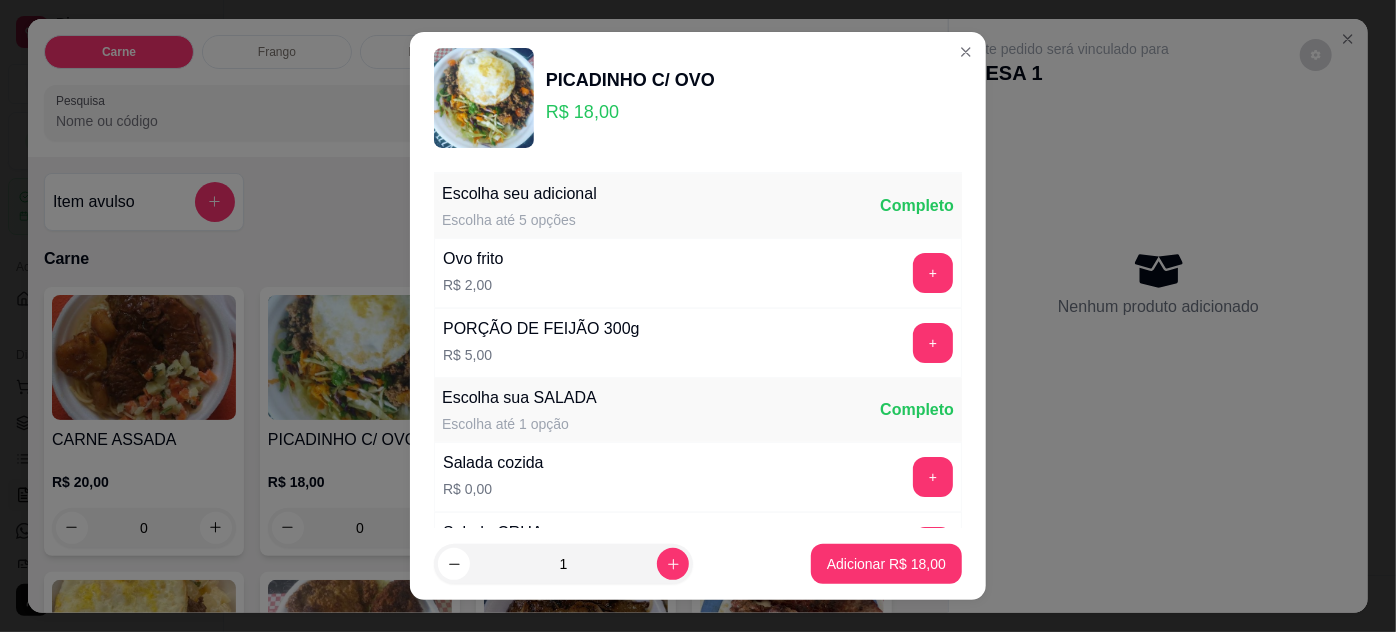 scroll, scrollTop: 199, scrollLeft: 0, axis: vertical 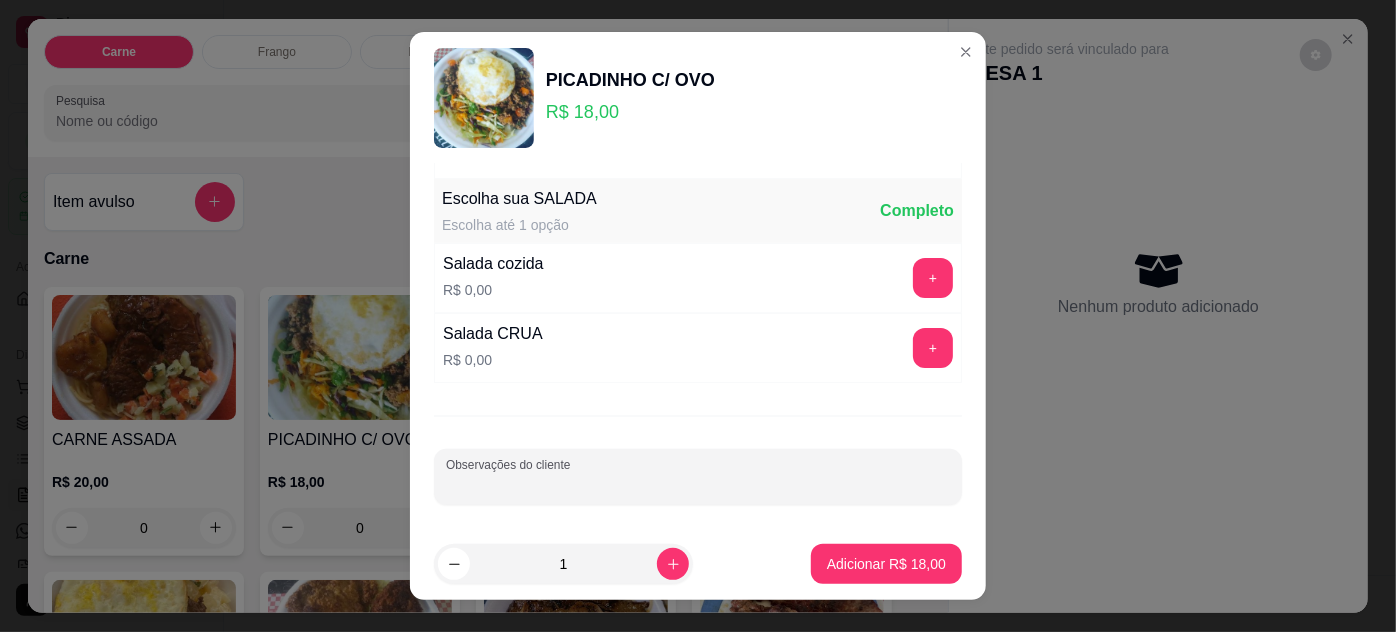 click on "Observações do cliente" at bounding box center (698, 485) 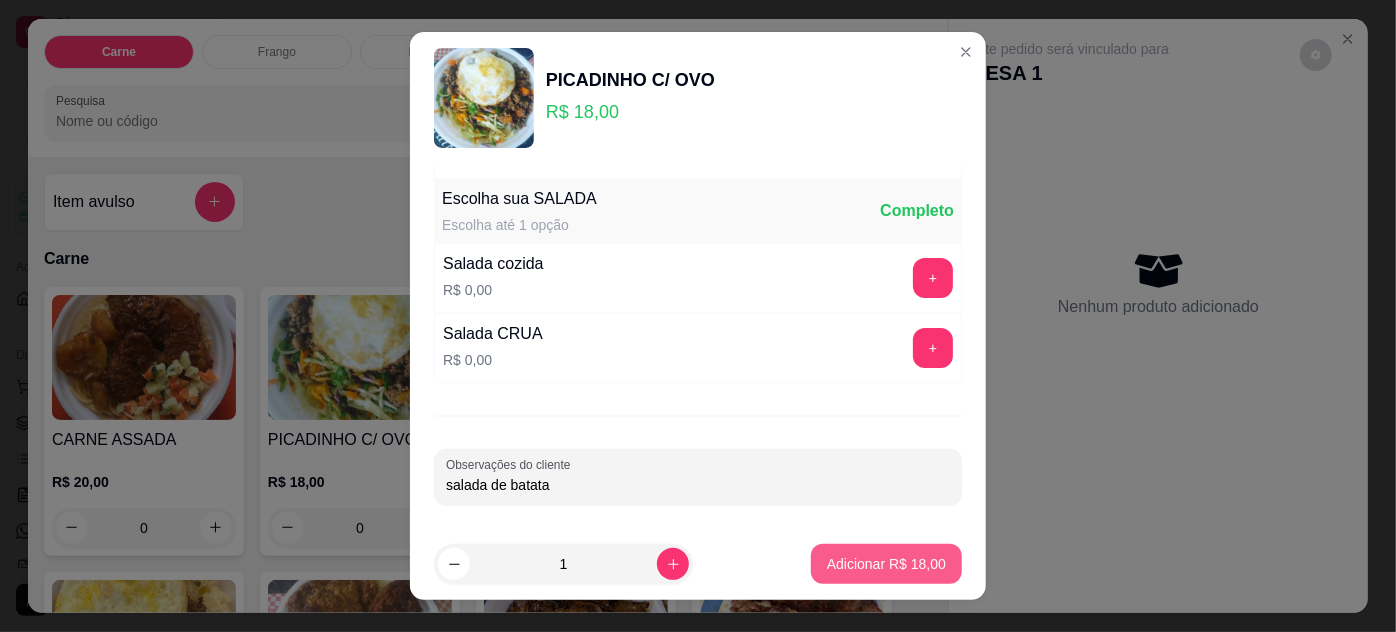 type on "salada de batata" 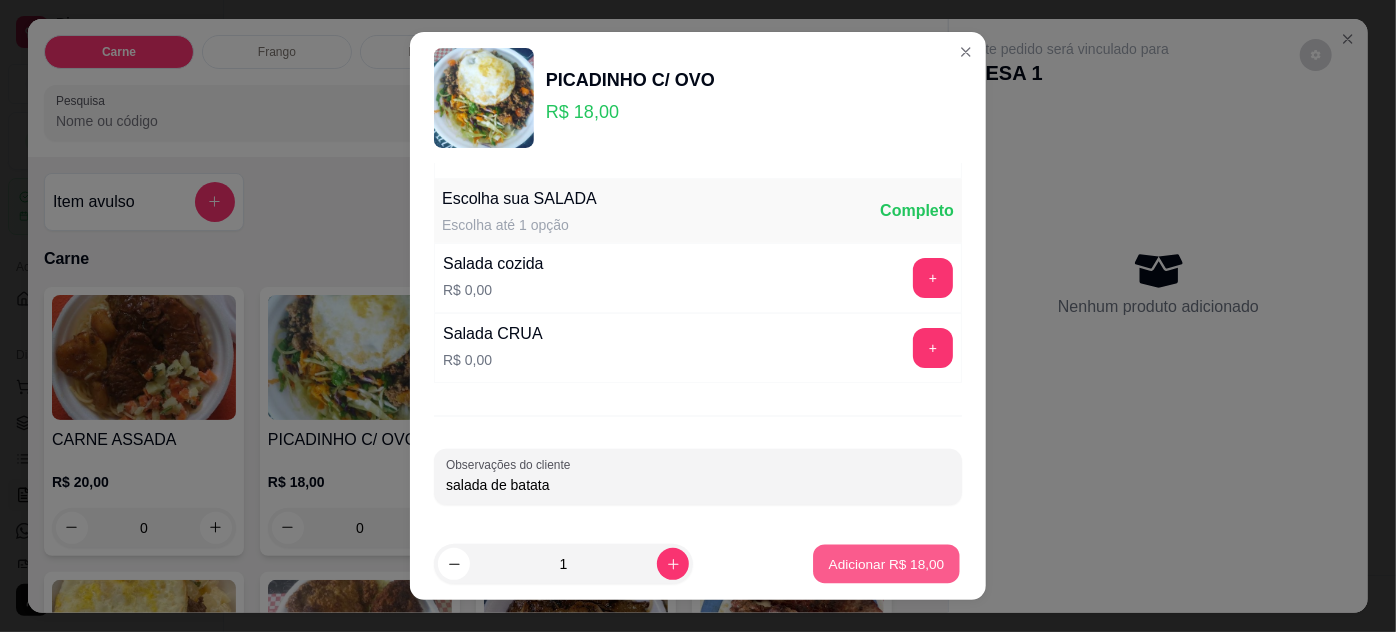 click on "Adicionar   R$ 18,00" at bounding box center (887, 564) 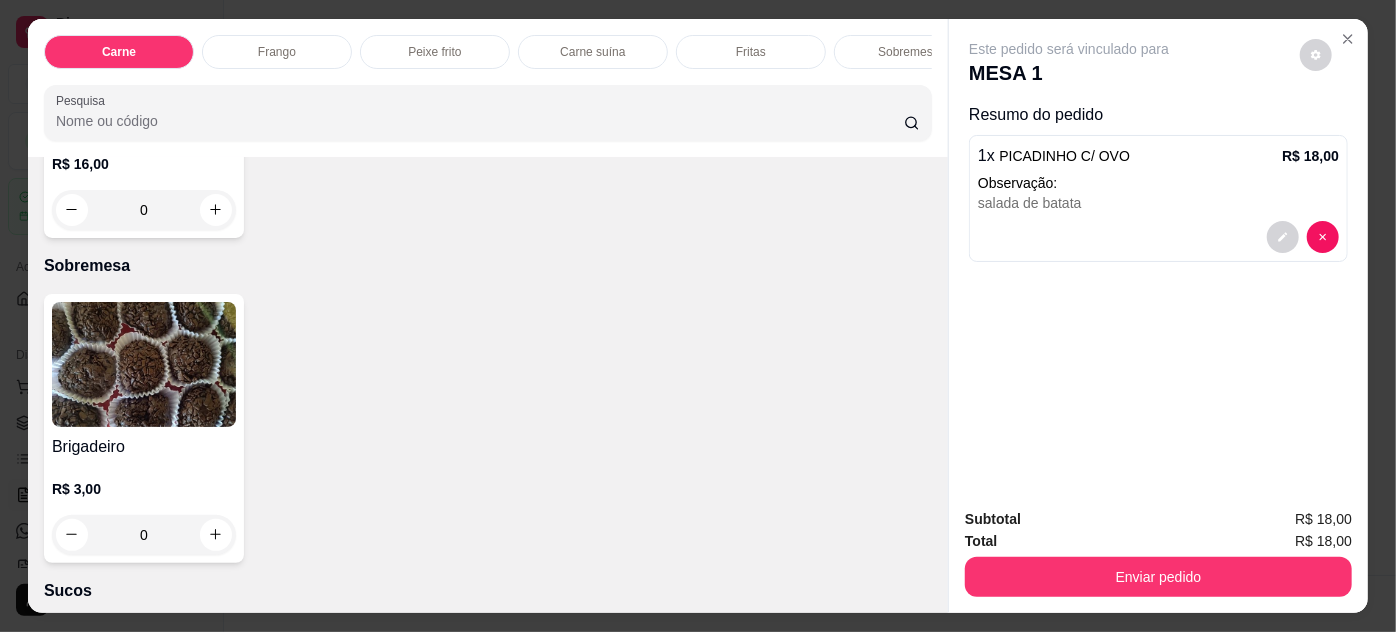 scroll, scrollTop: 2363, scrollLeft: 0, axis: vertical 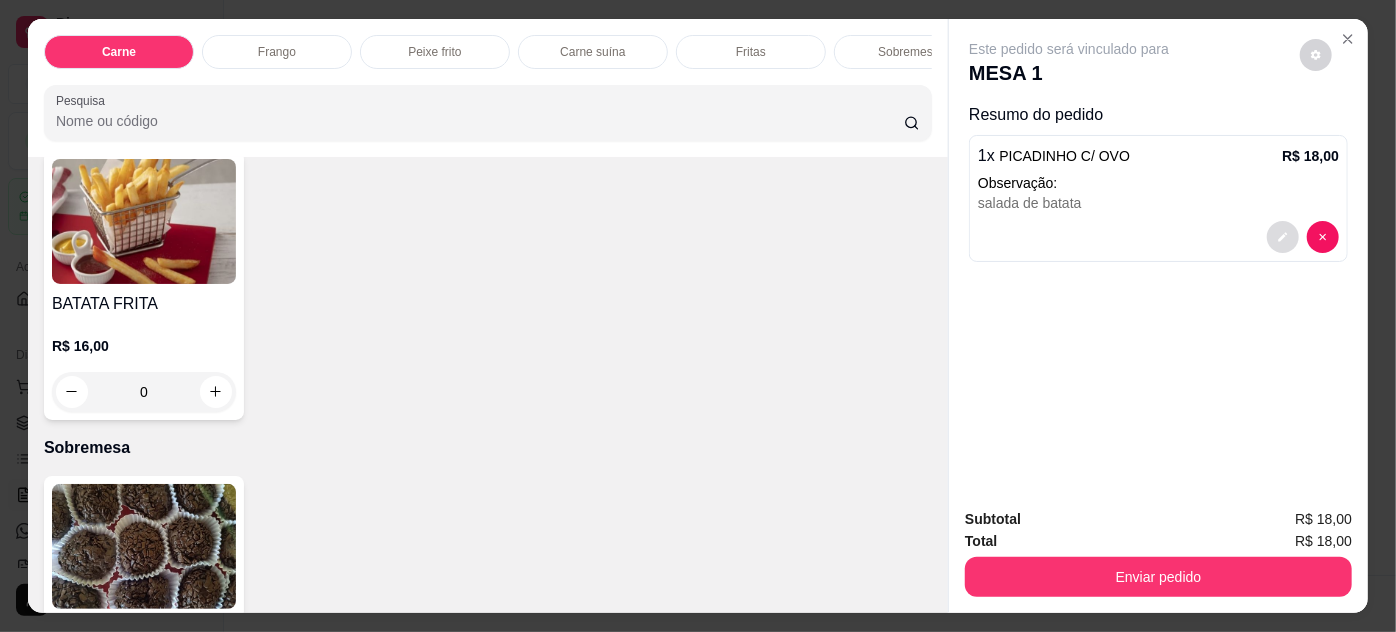 click 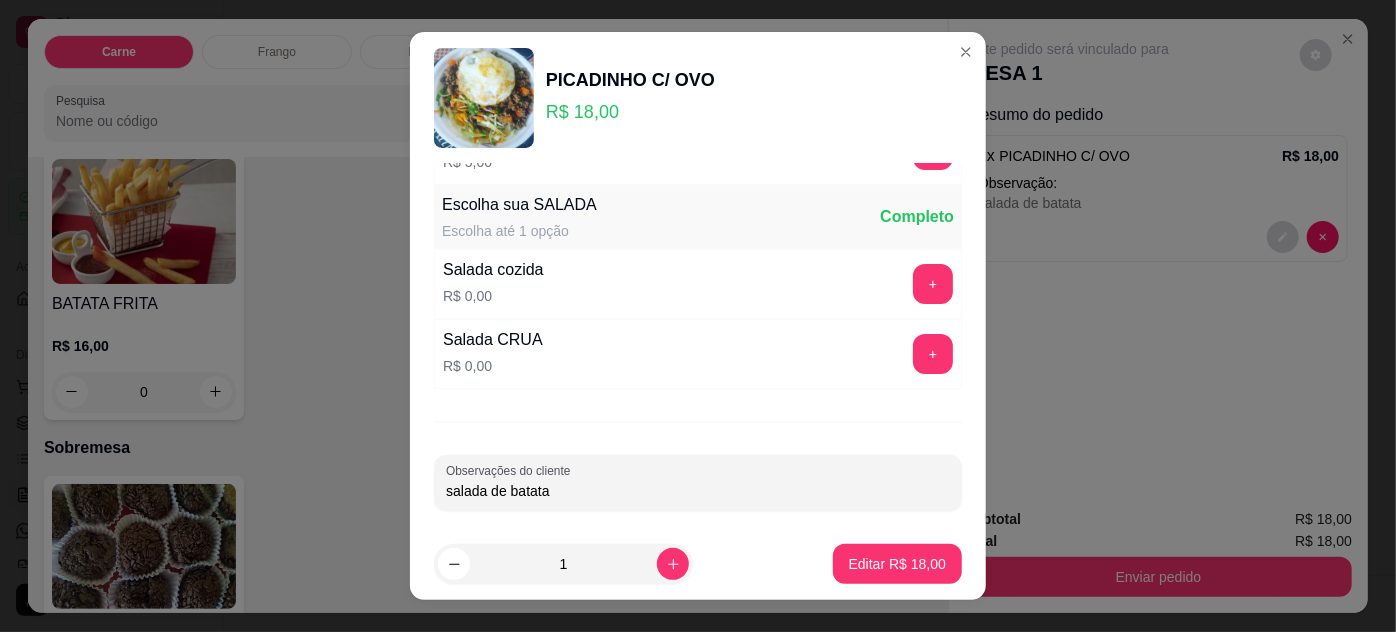 scroll, scrollTop: 199, scrollLeft: 0, axis: vertical 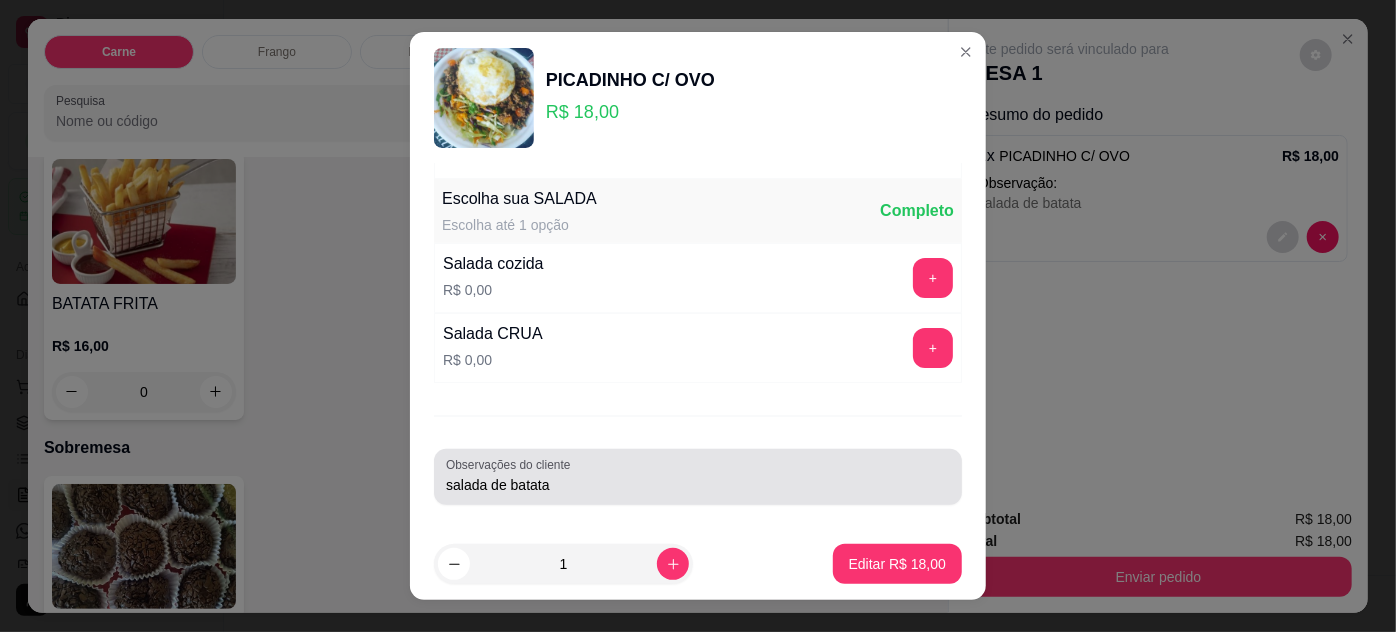 click on "salada de batata" at bounding box center [698, 477] 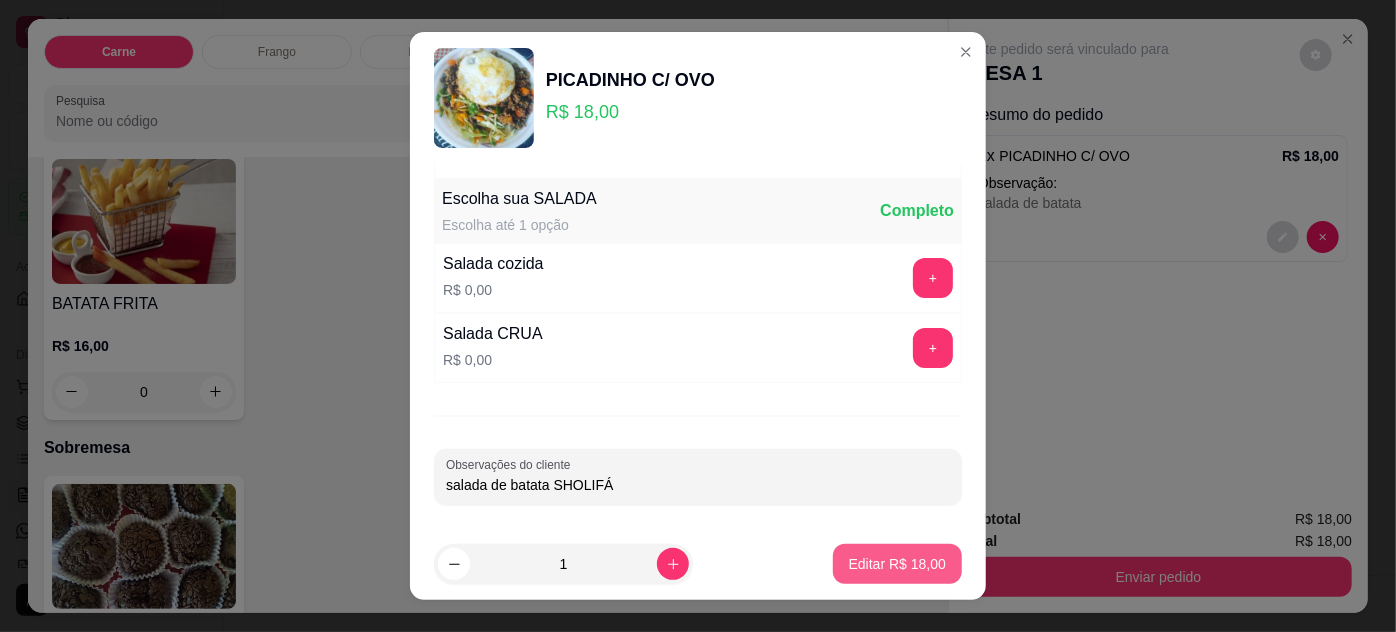type on "salada de batata [NAME]" 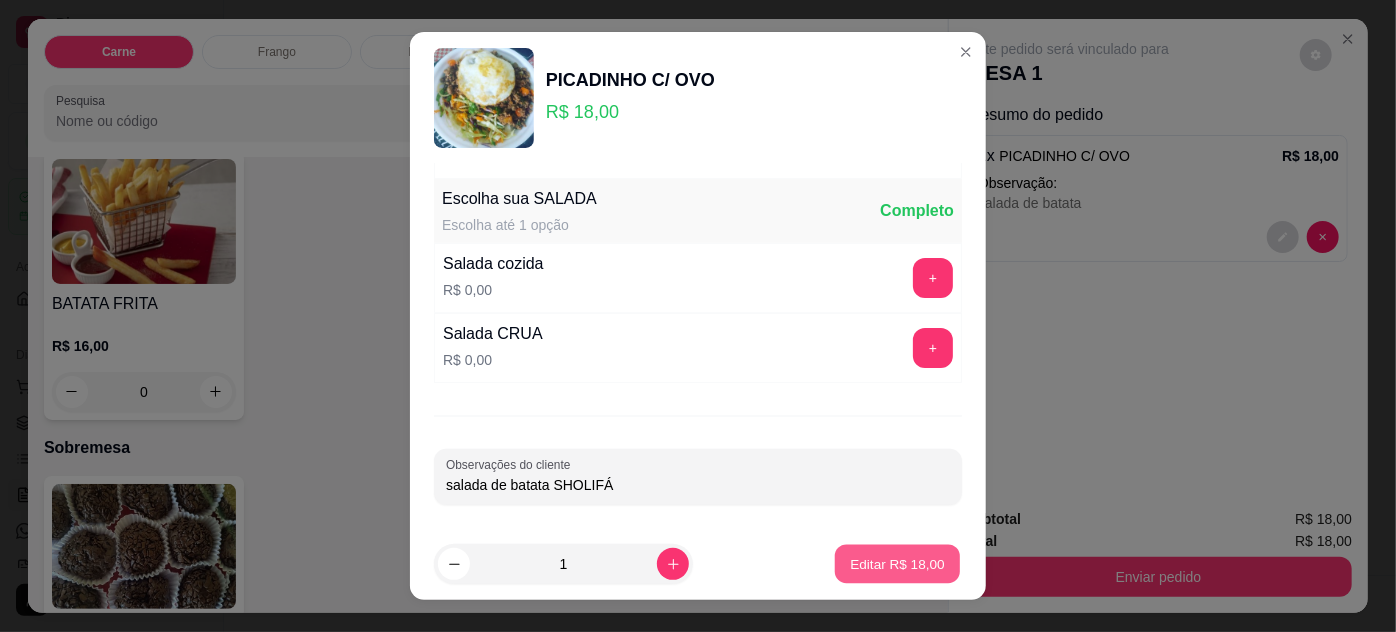 click on "Editar   R$ 18,00" at bounding box center (897, 564) 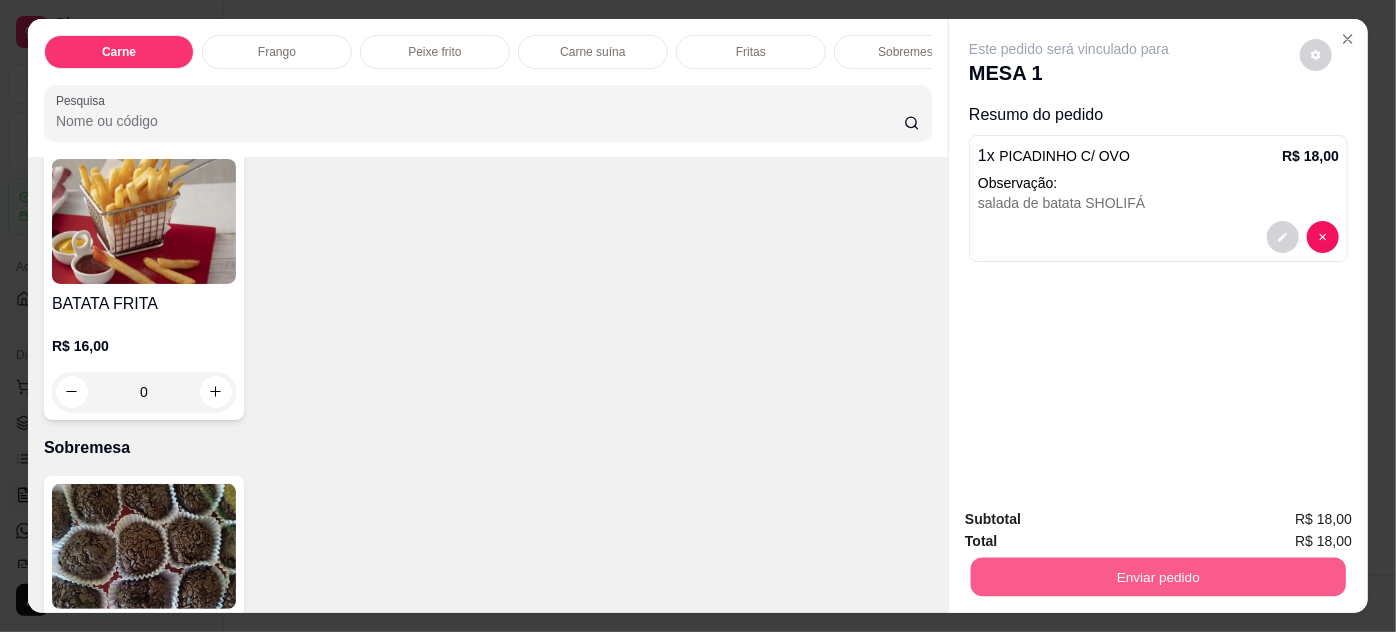 click on "Enviar pedido" at bounding box center [1158, 577] 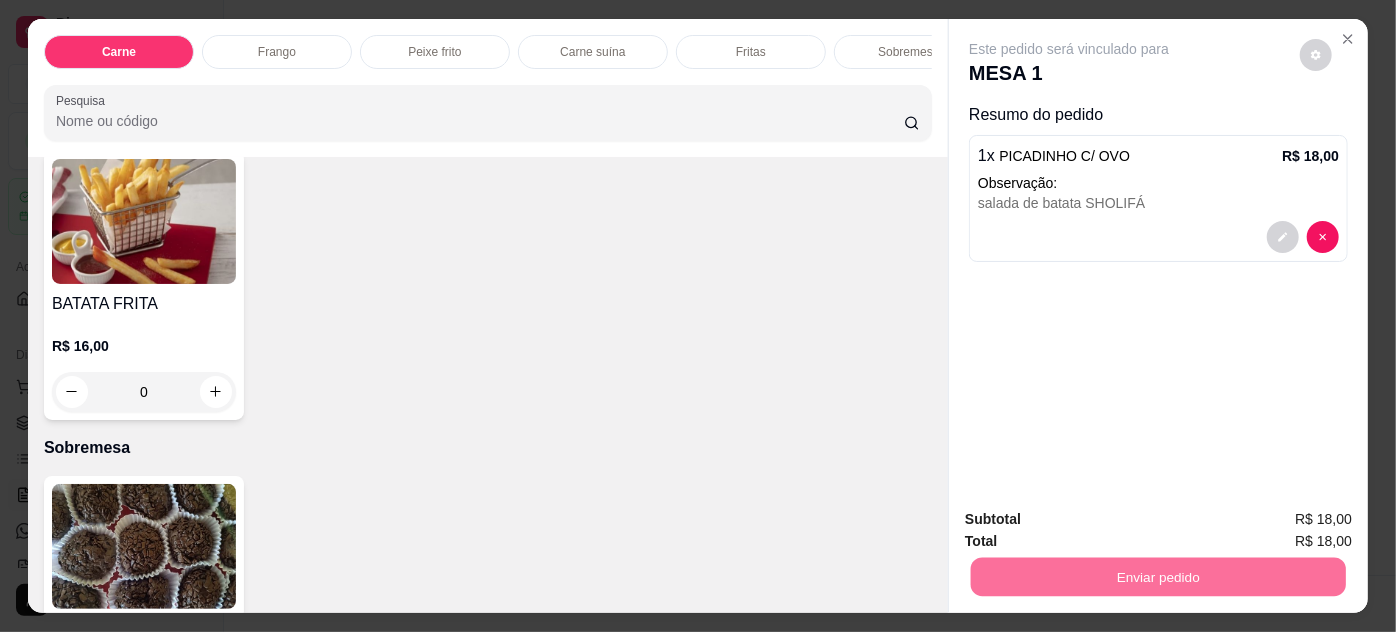 click on "Não registrar e enviar pedido" at bounding box center [1093, 521] 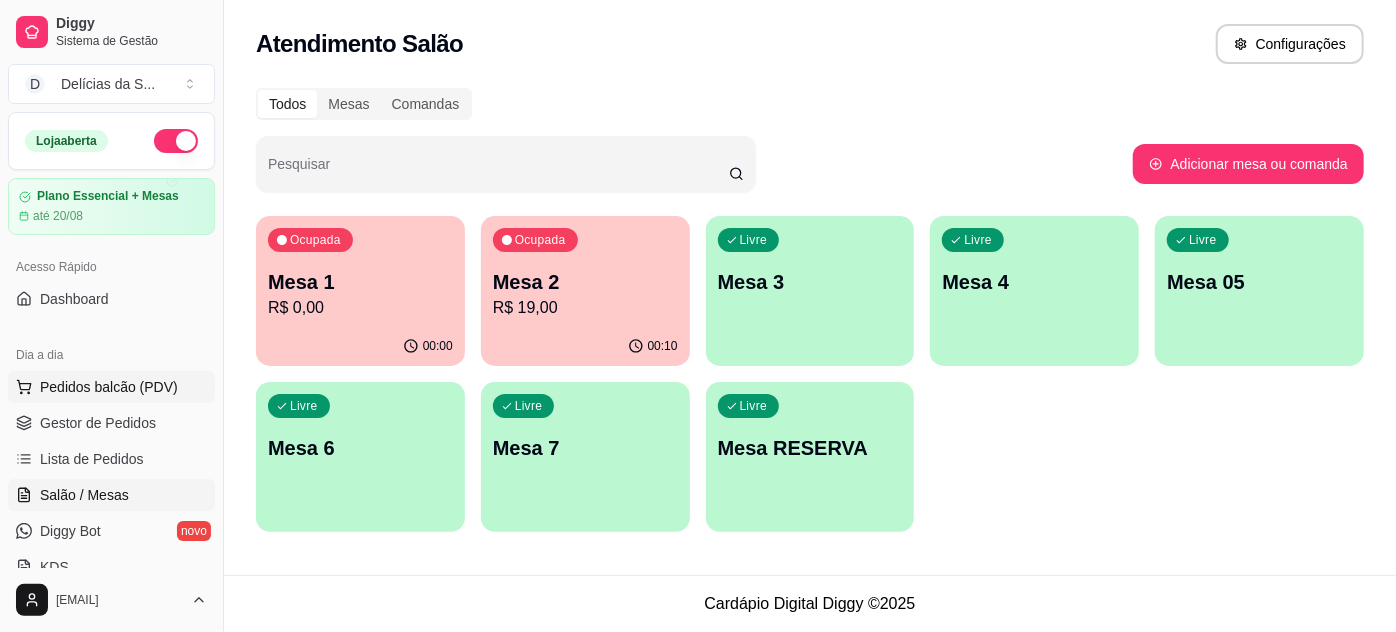 click on "Pedidos balcão (PDV)" at bounding box center [109, 387] 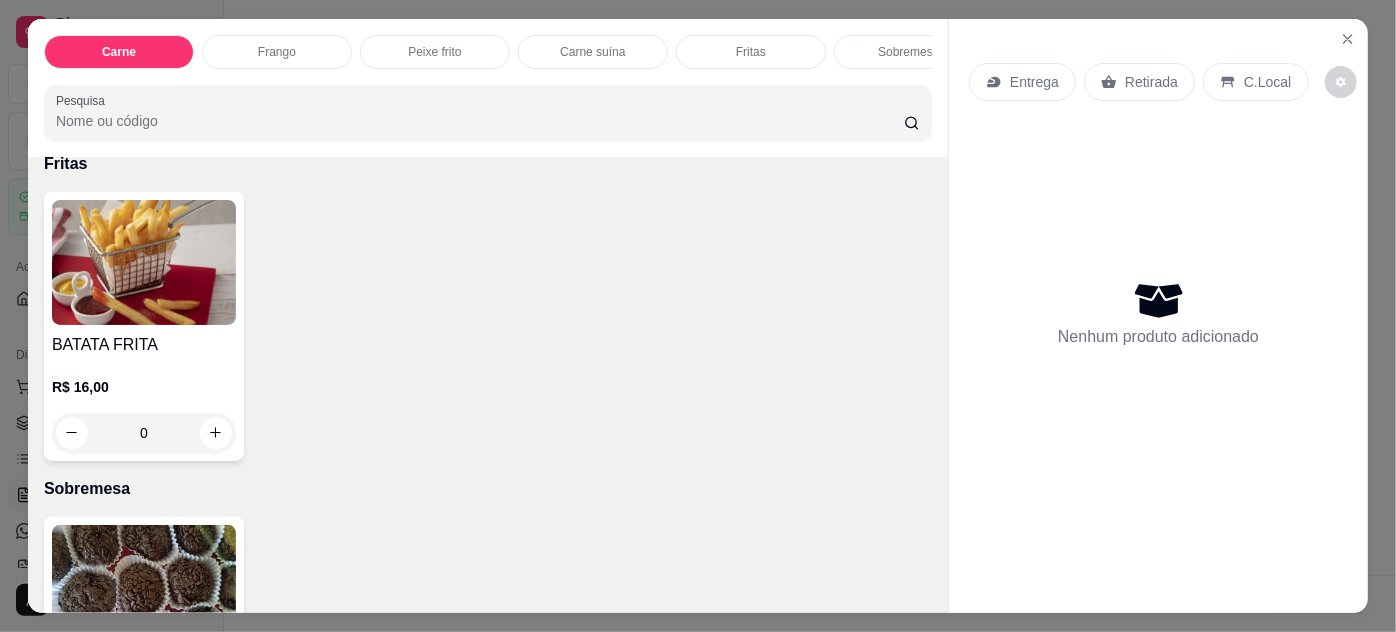 scroll, scrollTop: 2363, scrollLeft: 0, axis: vertical 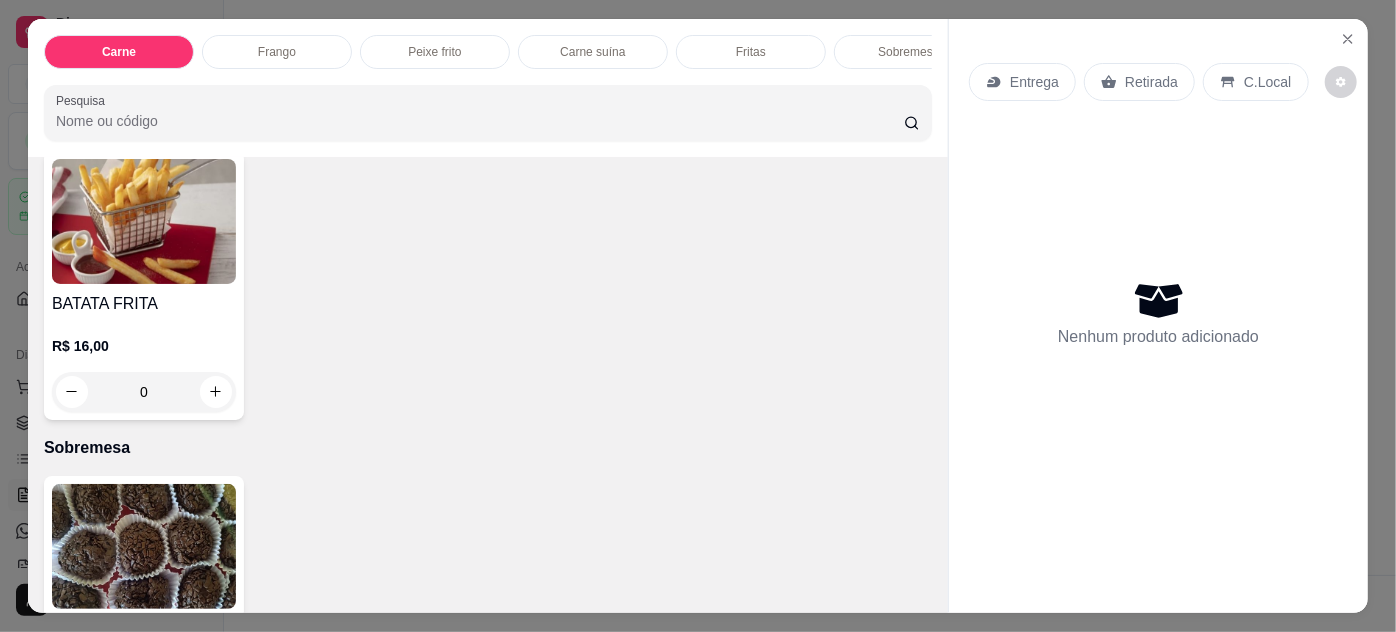 click on "BATATA FRITA" at bounding box center (144, 304) 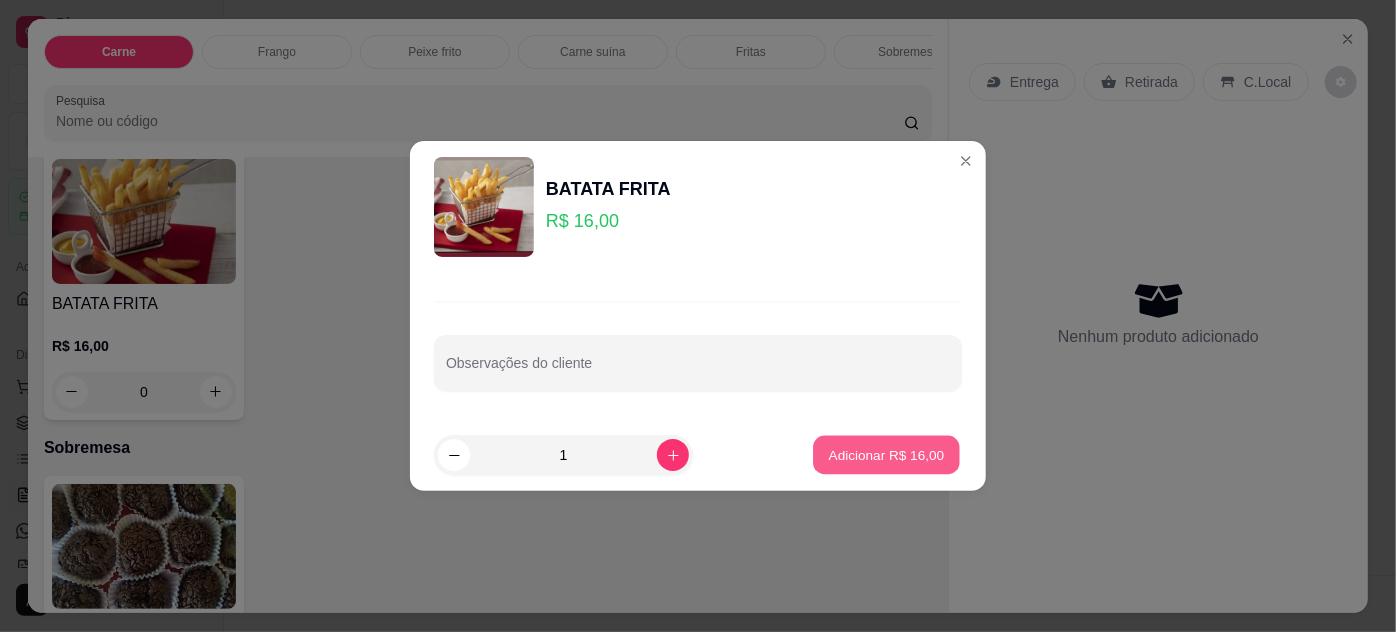 click on "Adicionar   R$ 16,00" at bounding box center (887, 454) 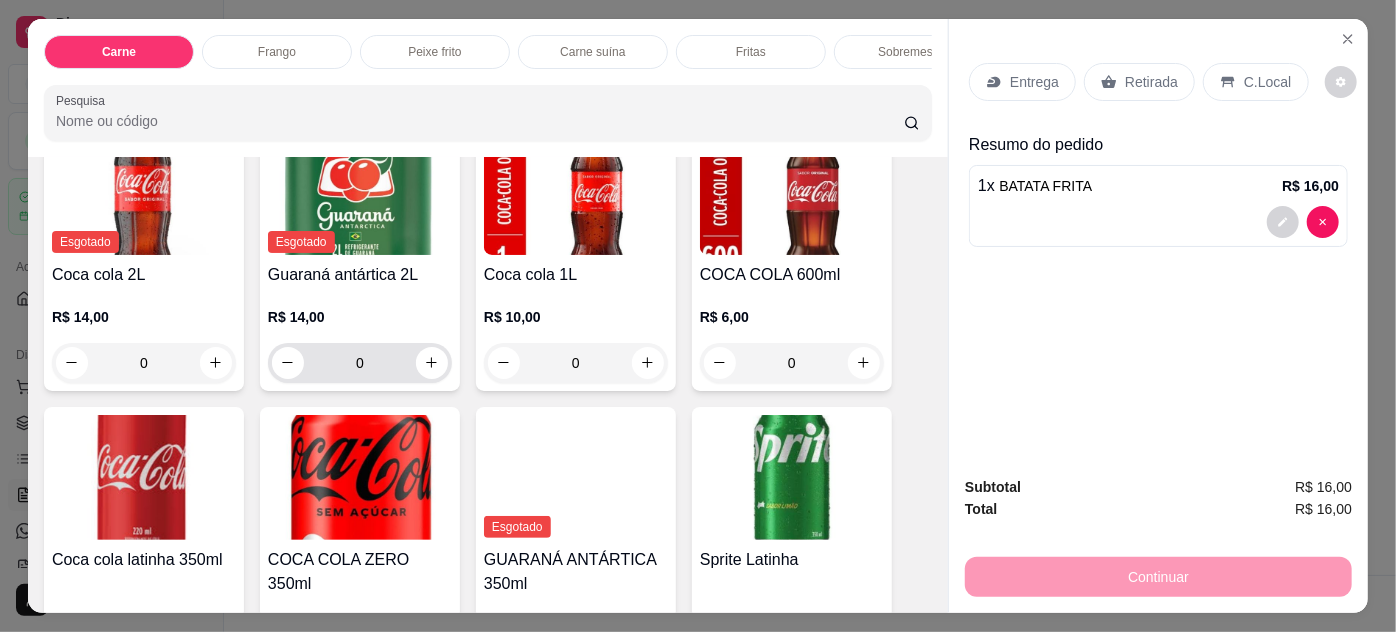 scroll, scrollTop: 3455, scrollLeft: 0, axis: vertical 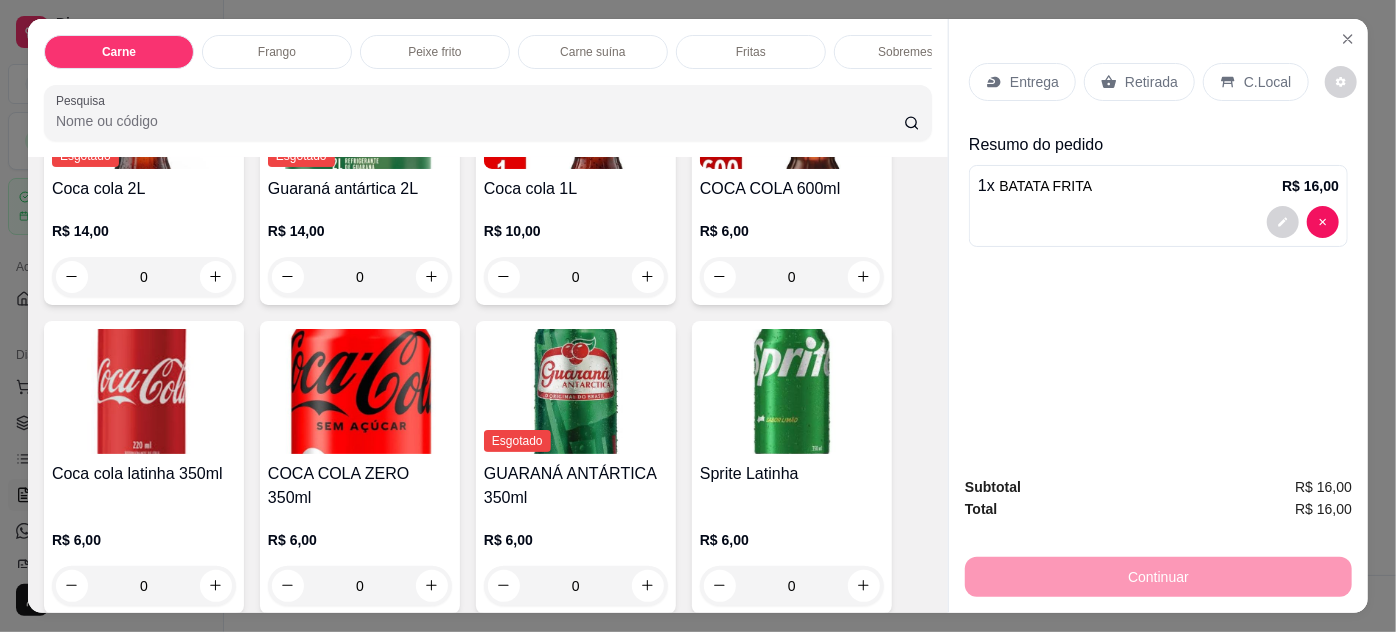 click at bounding box center (144, 391) 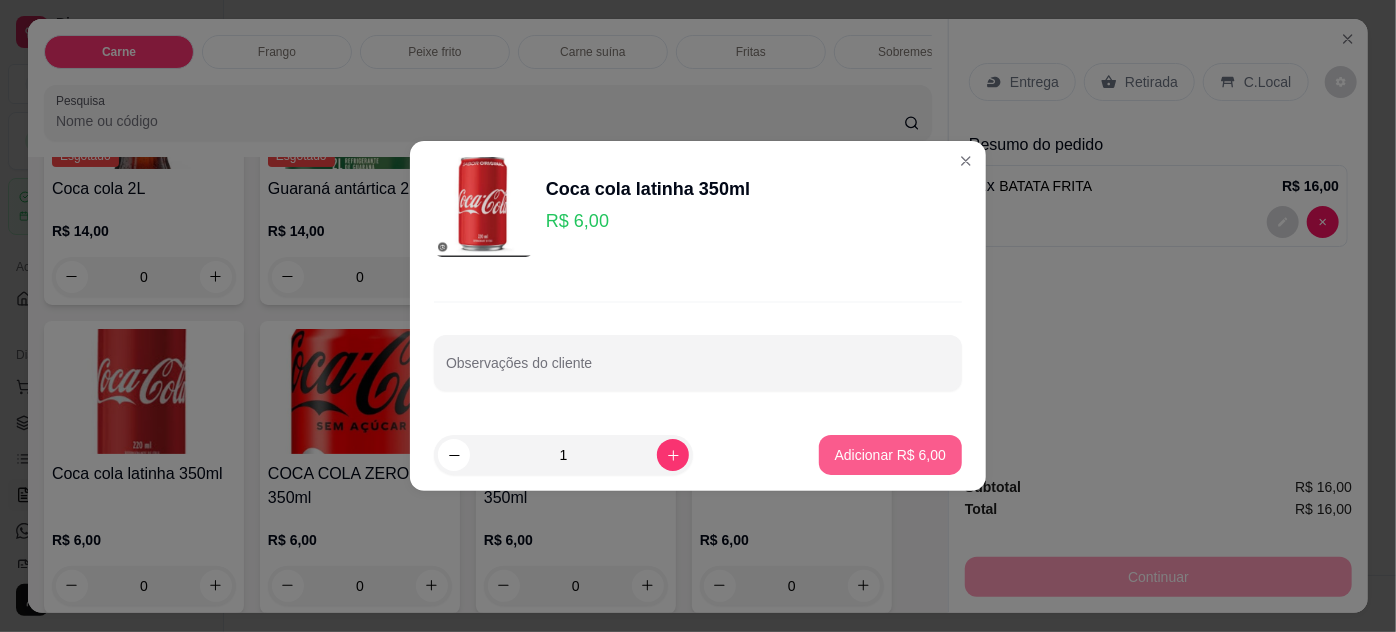 click on "Adicionar   R$ 6,00" at bounding box center (890, 455) 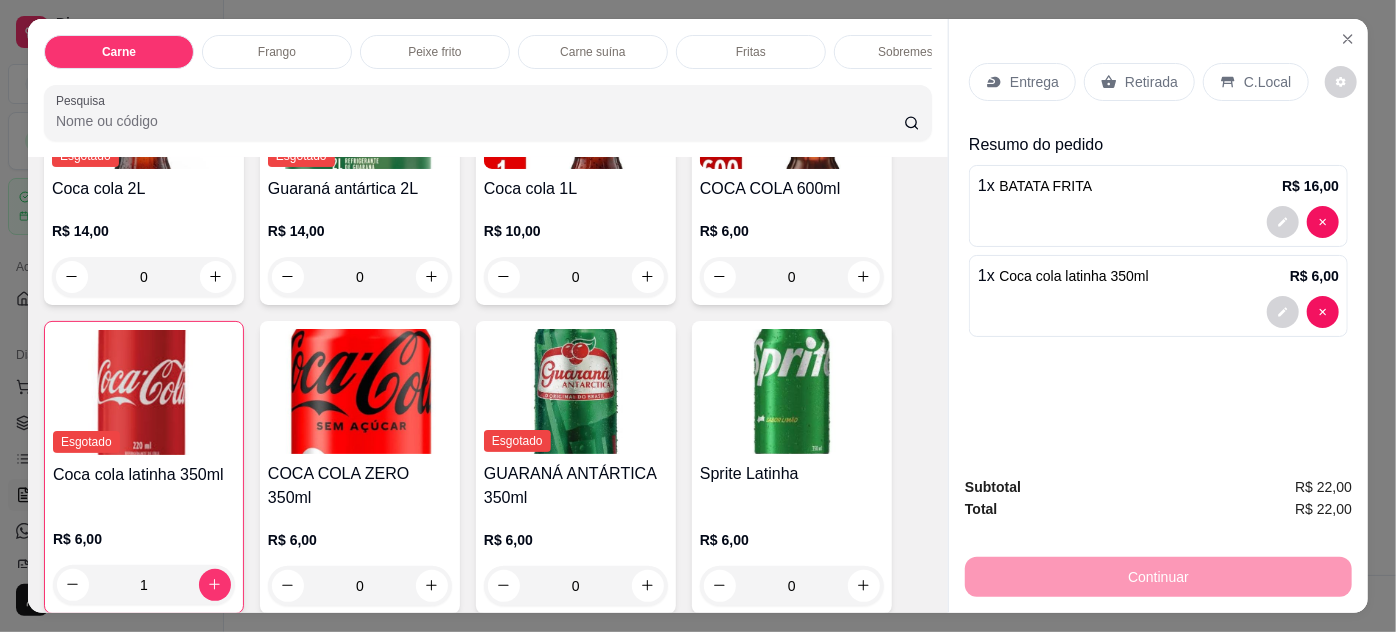 click on "Entrega" at bounding box center (1022, 82) 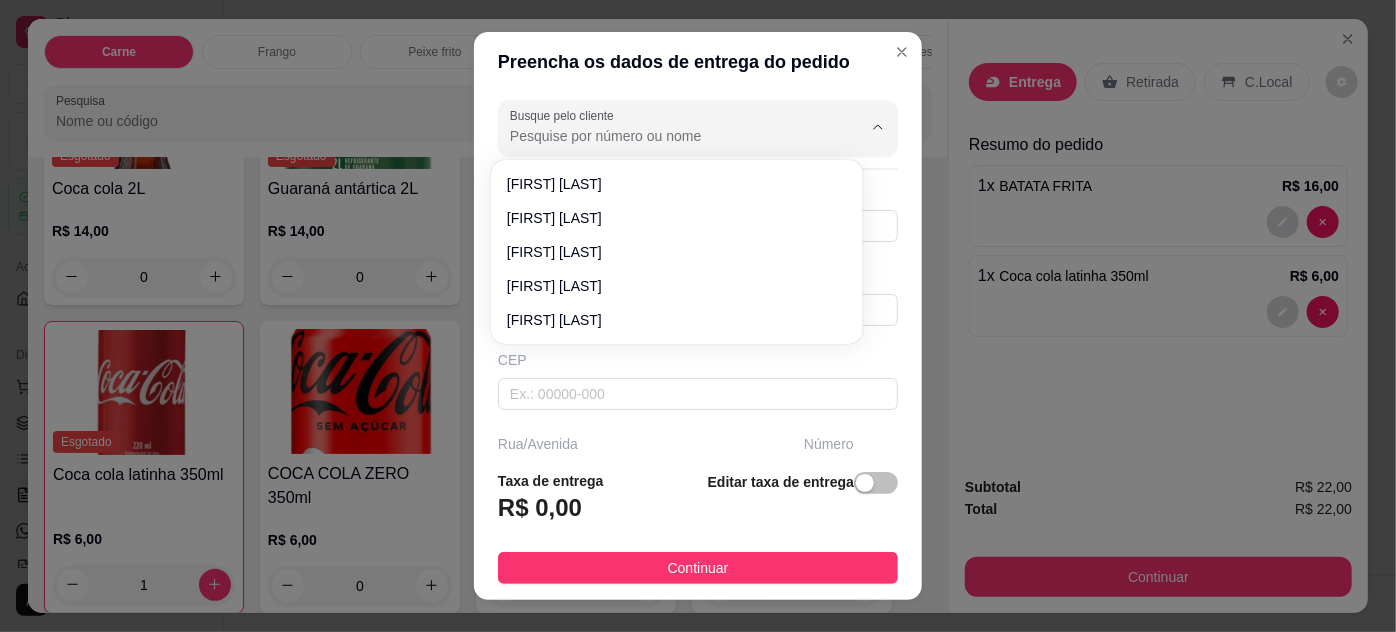 click on "Busque pelo cliente" at bounding box center [670, 136] 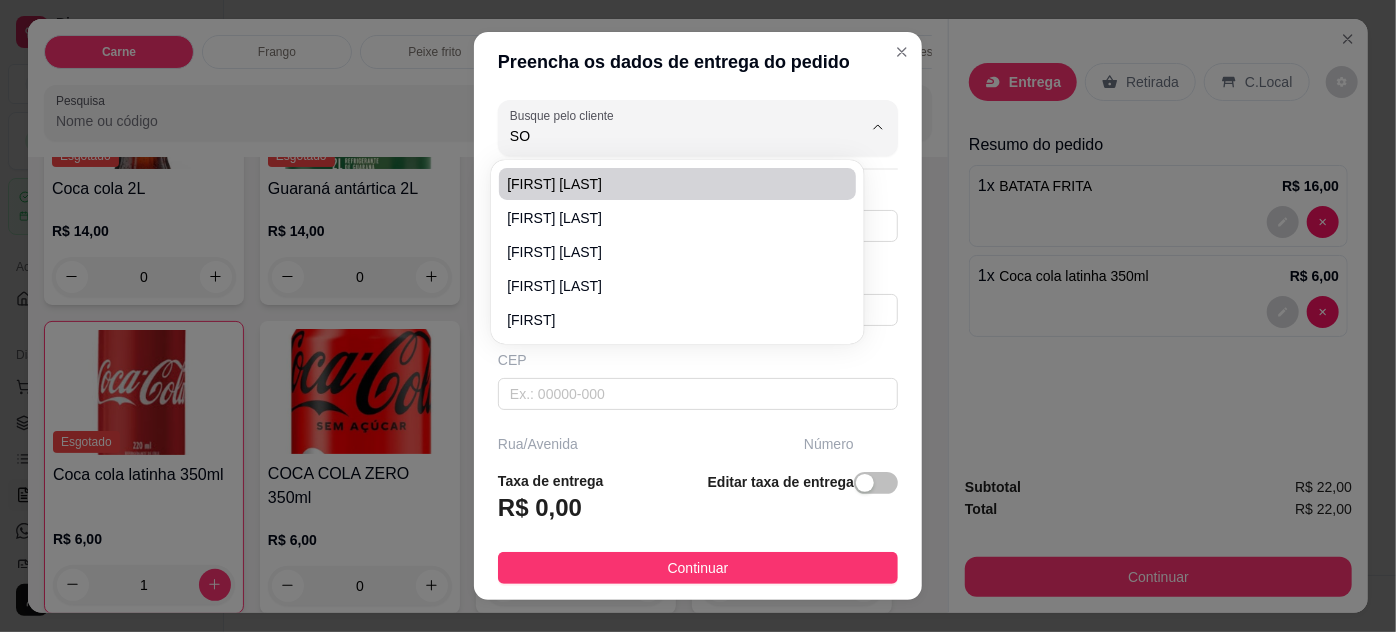 type on "S" 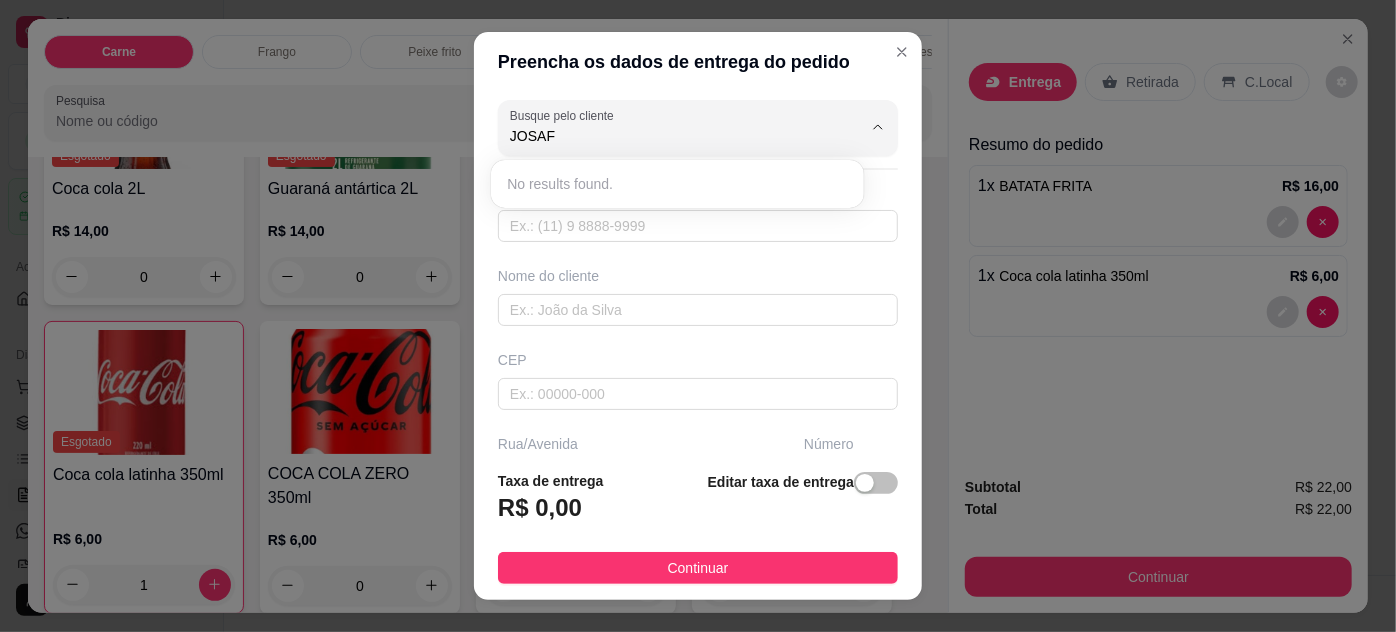 type on "[FIRST]" 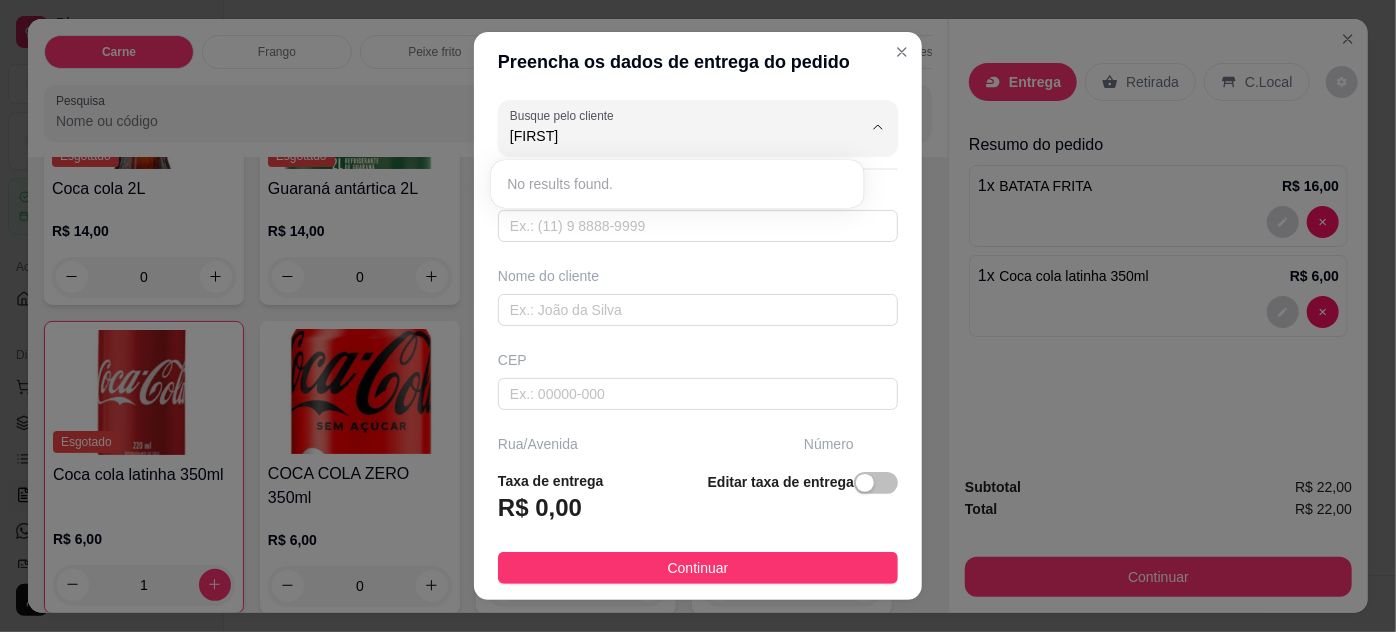 click on "Nome do cliente" at bounding box center [698, 296] 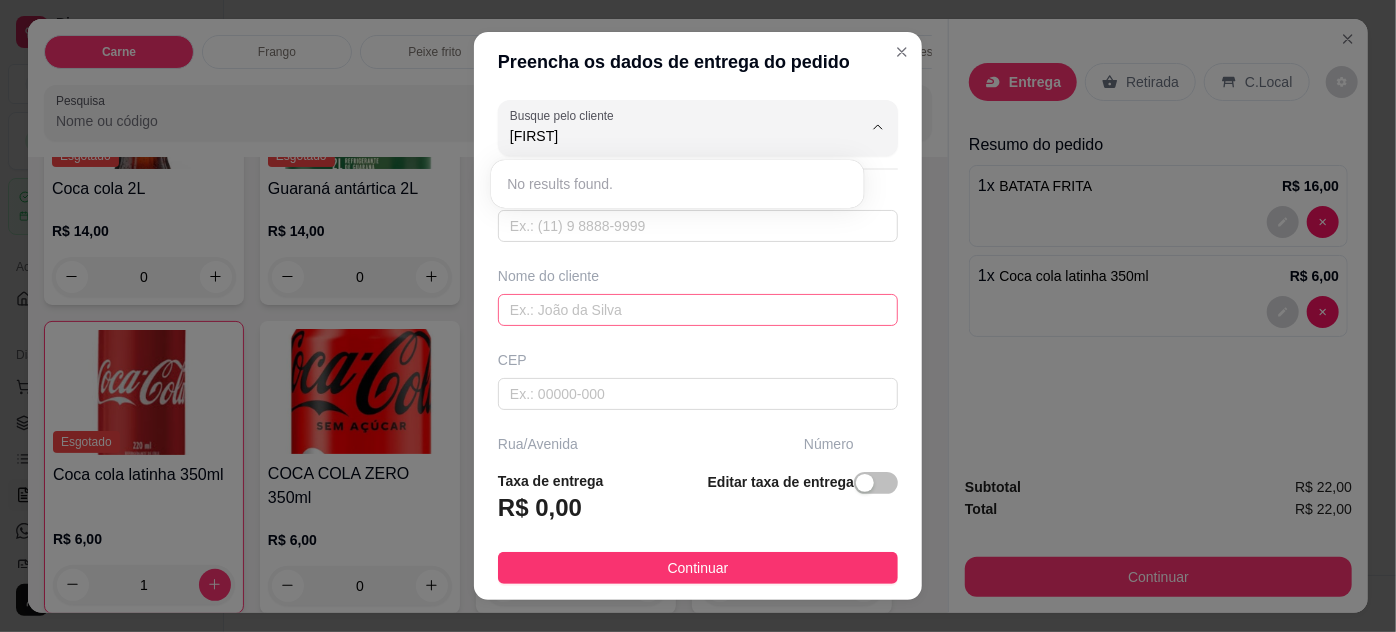type 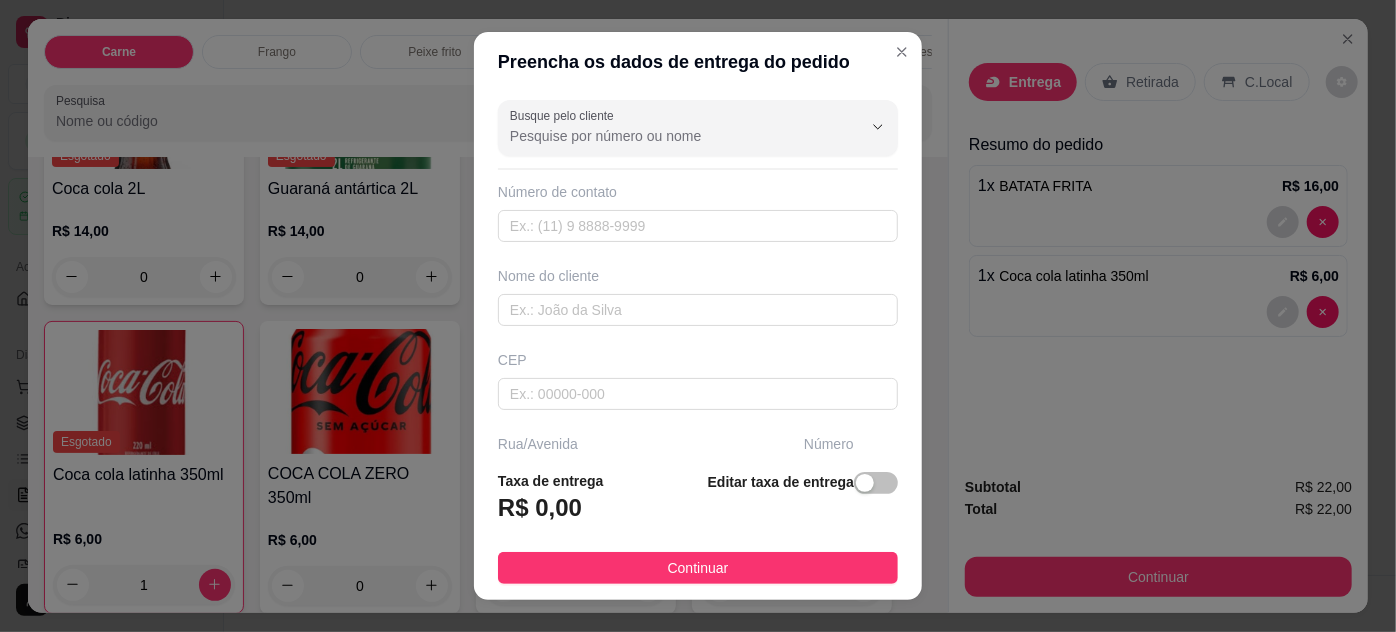 click on "Busque pelo cliente Número de contato Nome do cliente CEP Rua/Avenida Número Bairro Cidade Complemento" at bounding box center [698, 273] 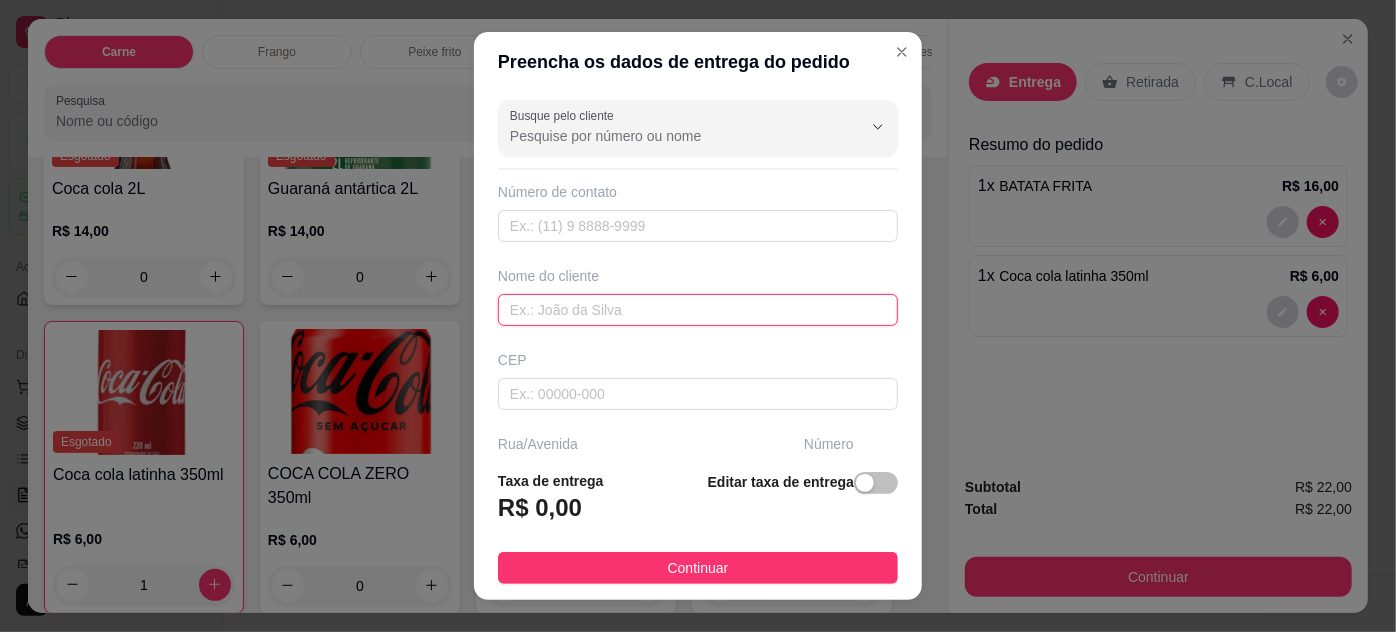 click at bounding box center [698, 310] 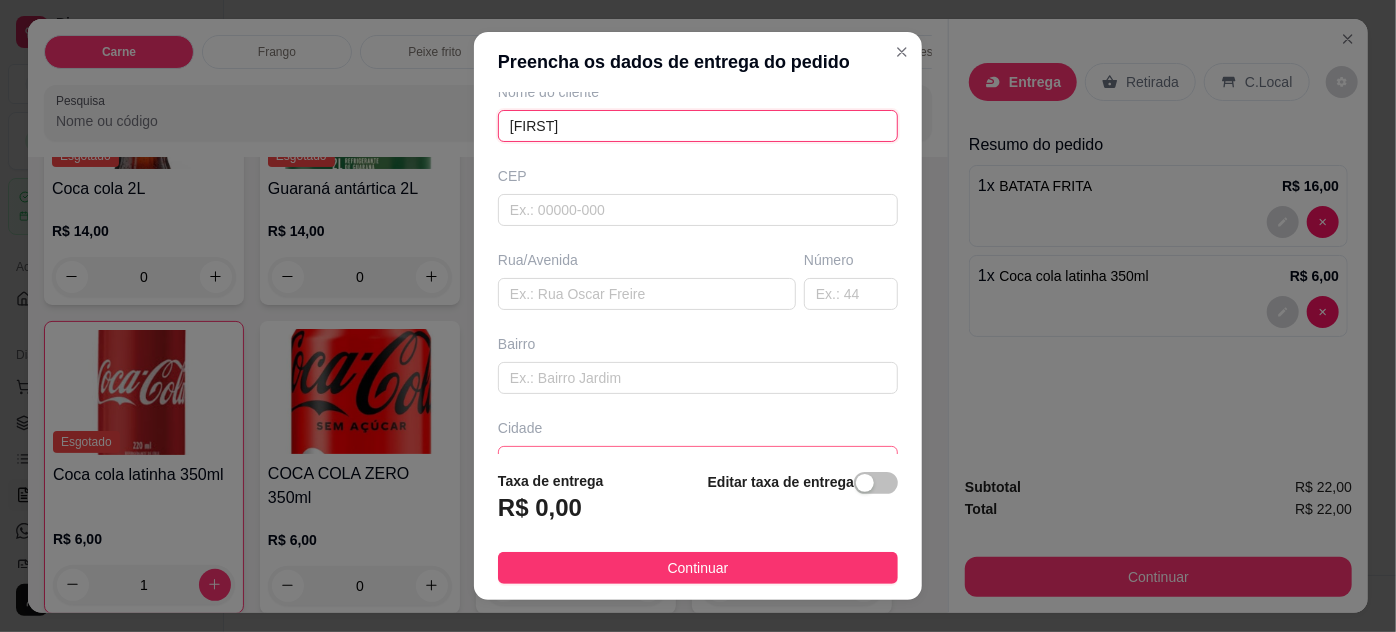 scroll, scrollTop: 306, scrollLeft: 0, axis: vertical 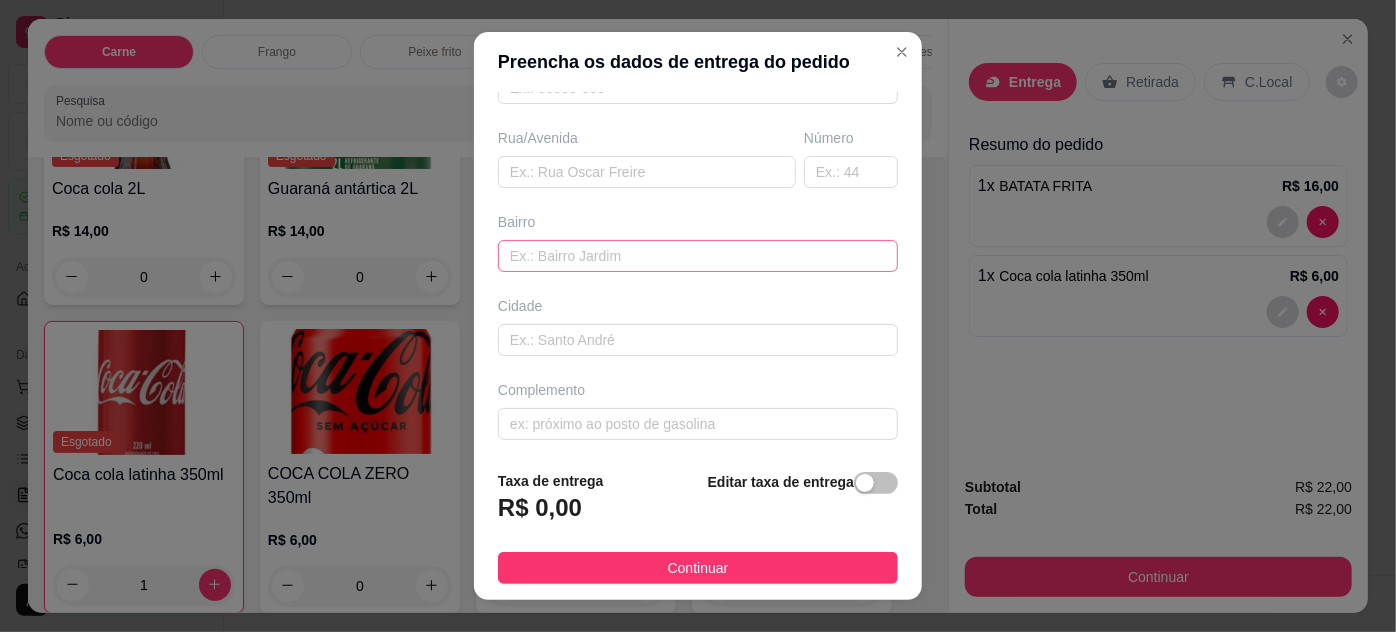 type on "[FIRST]" 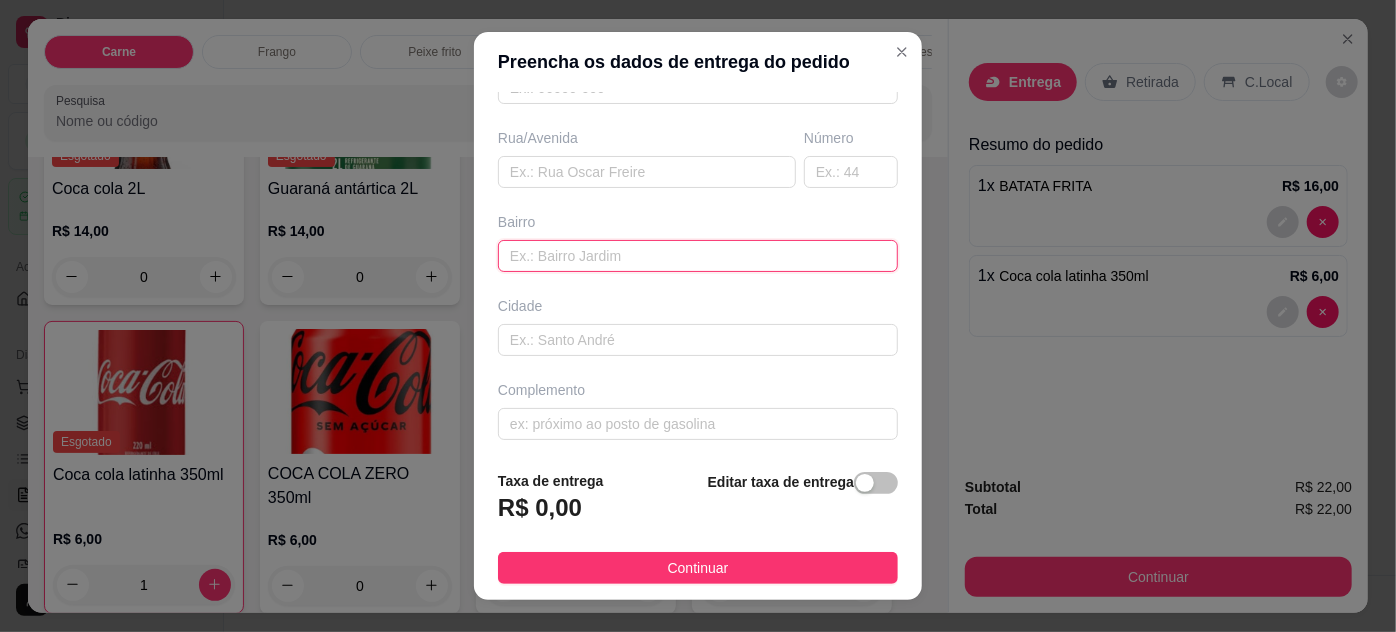 click at bounding box center [698, 256] 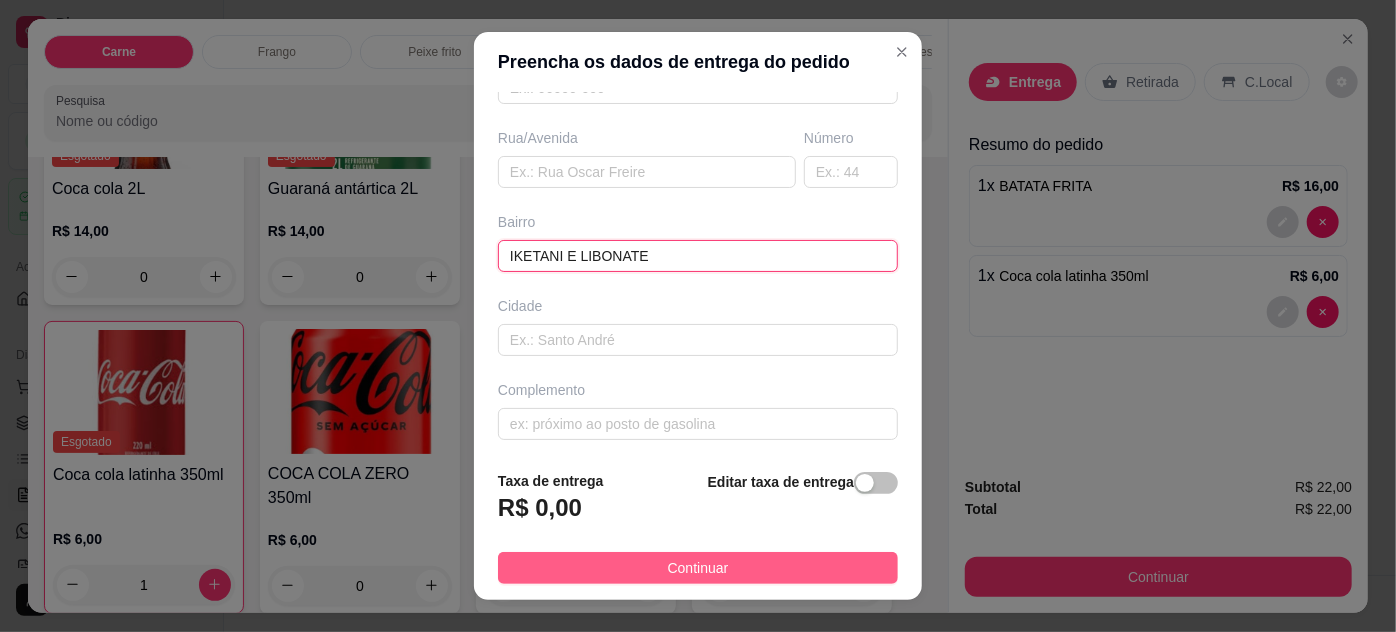 type on "[NAME] E [NAME]" 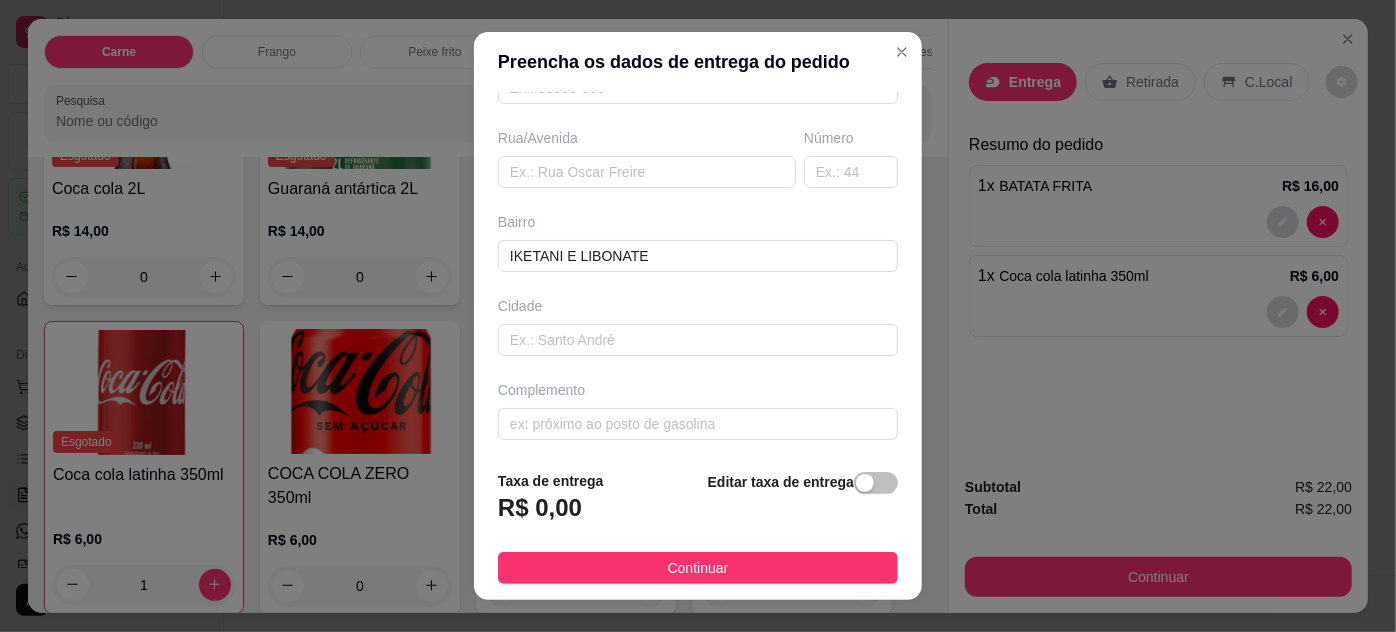 drag, startPoint x: 694, startPoint y: 562, endPoint x: 705, endPoint y: 561, distance: 11.045361 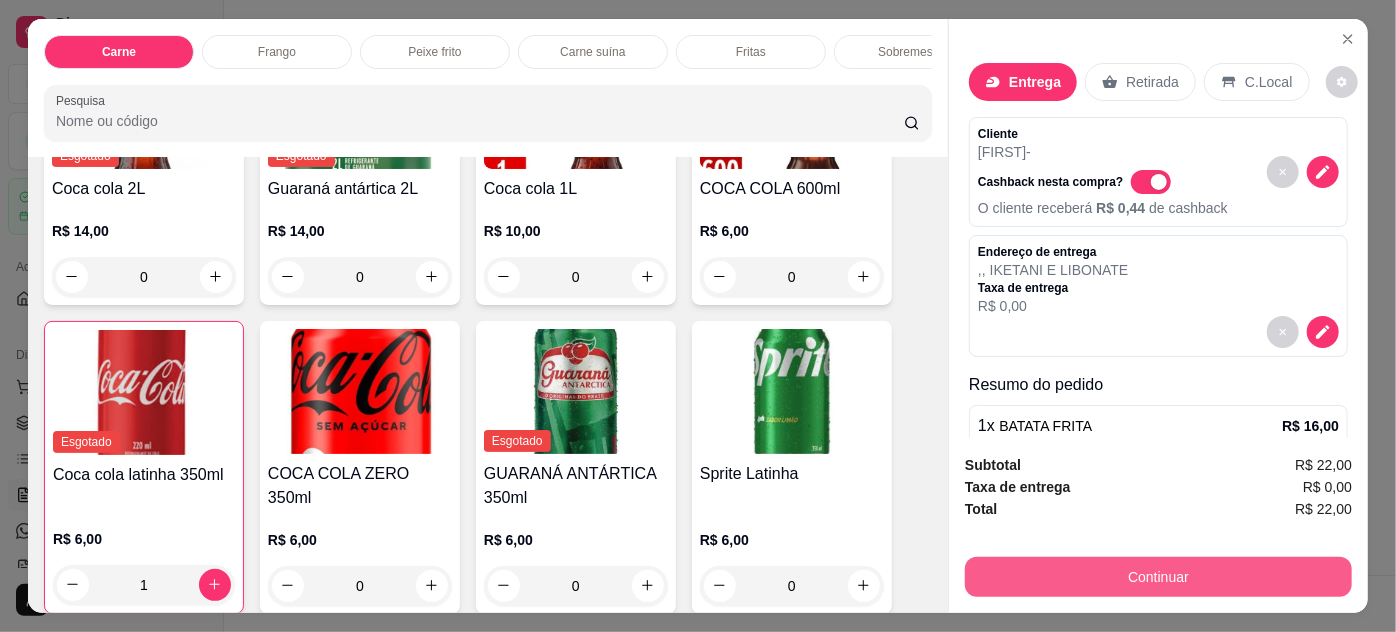 click on "Continuar" at bounding box center [1158, 577] 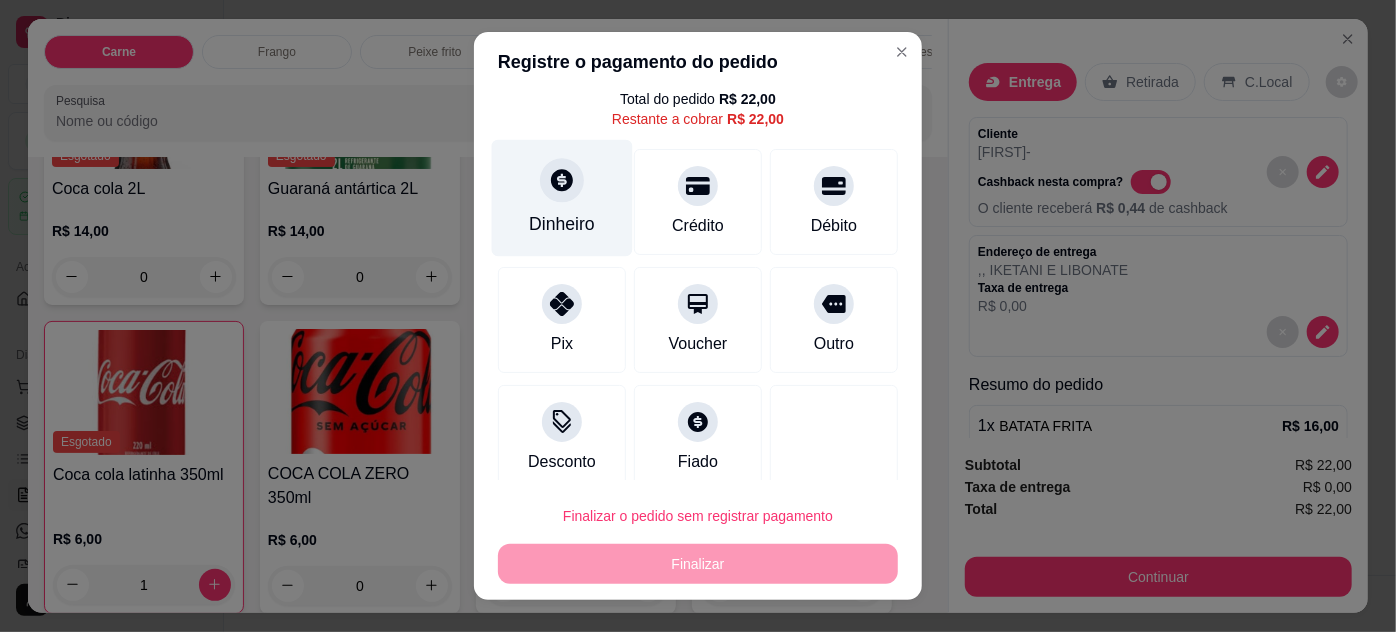 scroll, scrollTop: 79, scrollLeft: 0, axis: vertical 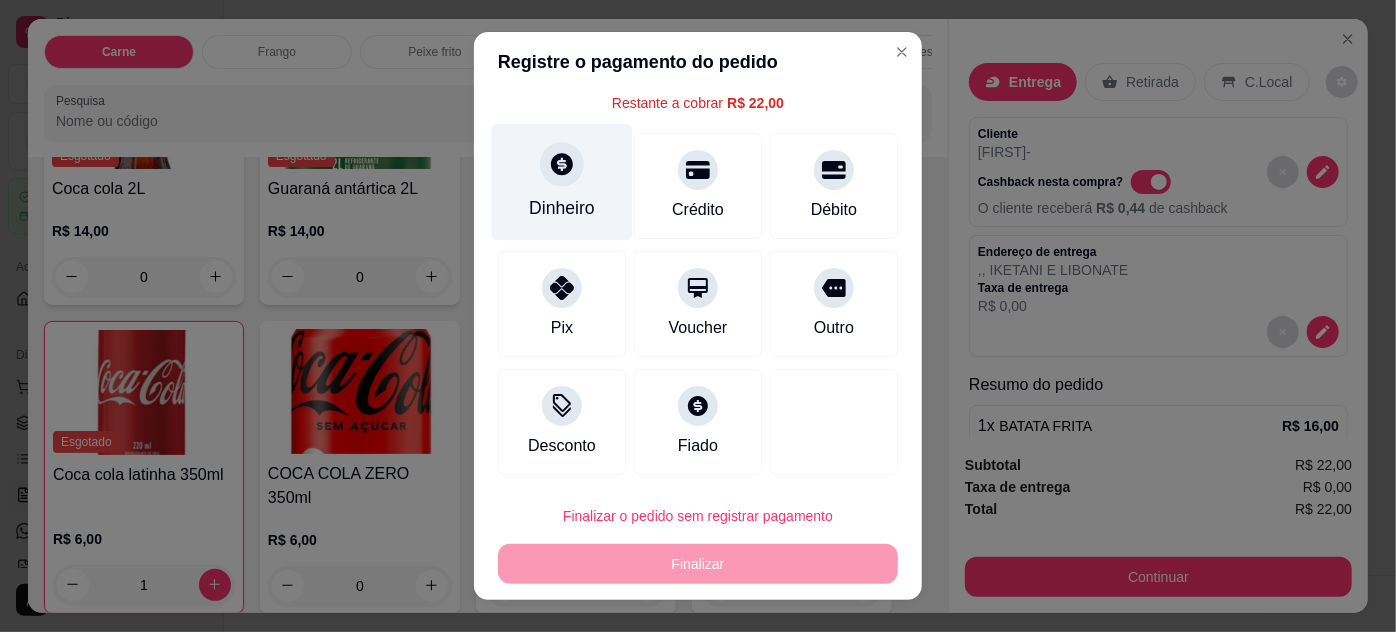 click on "Dinheiro" at bounding box center (562, 208) 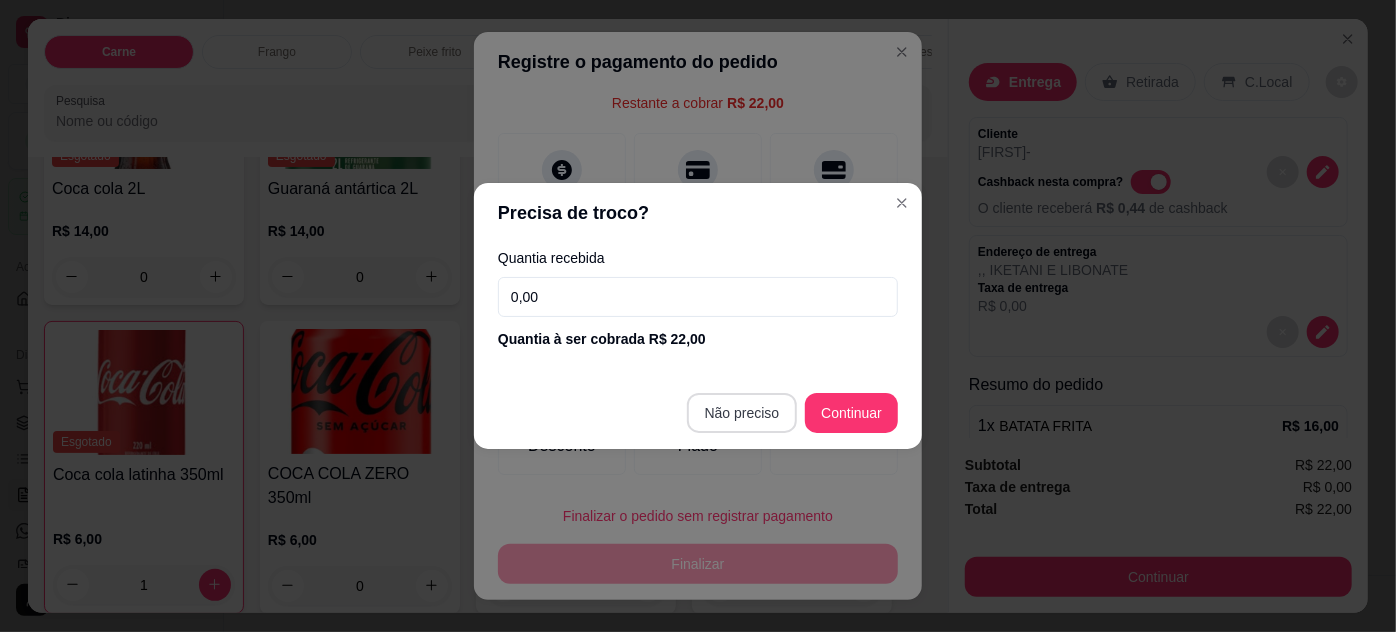 type on "R$ 0,00" 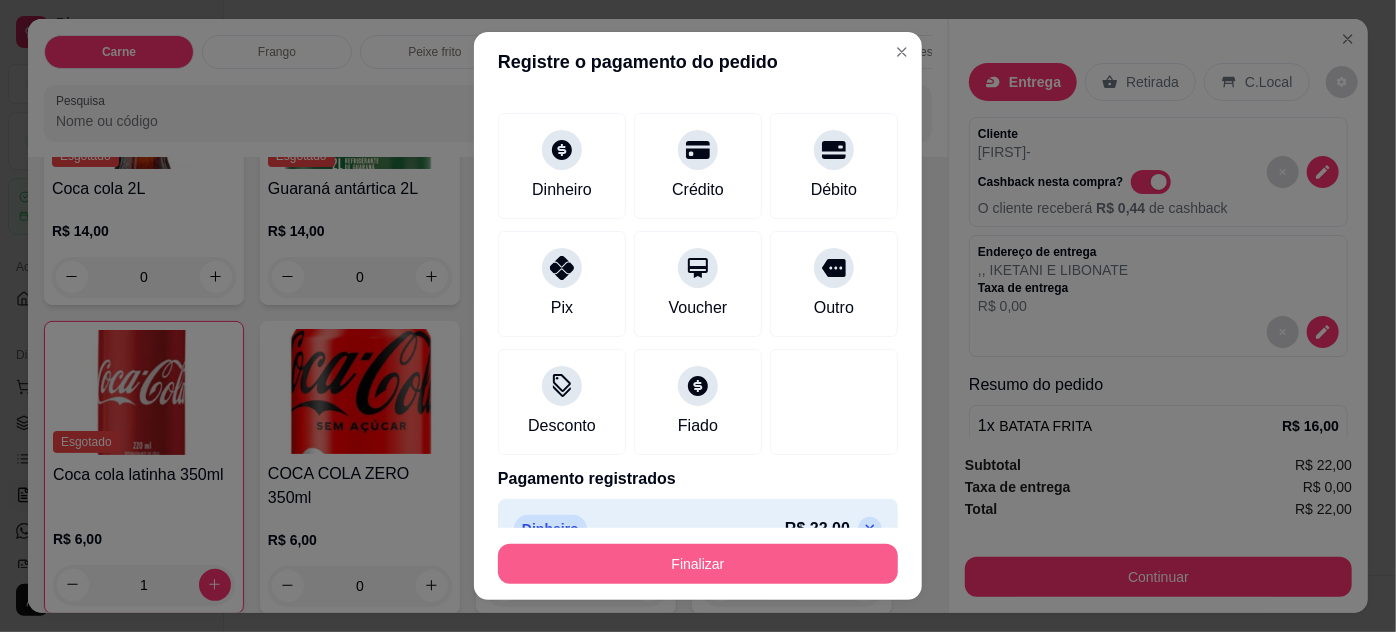 click on "Finalizar" at bounding box center (698, 564) 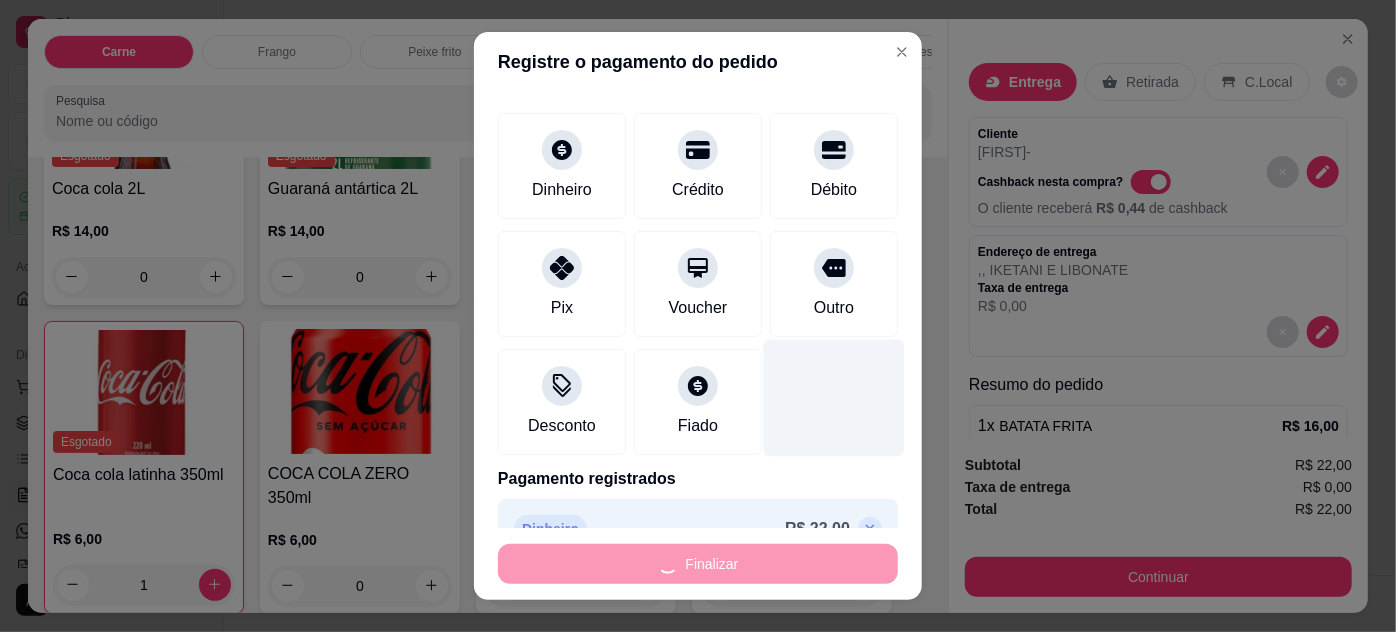 type on "0" 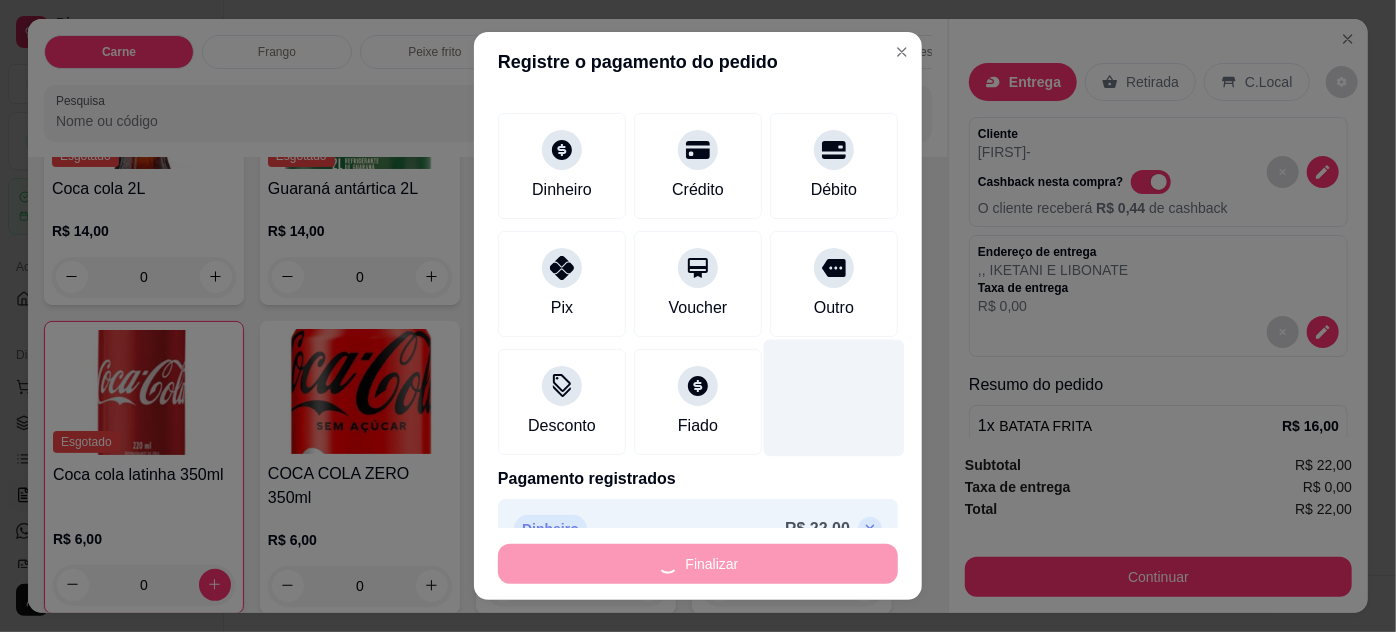 type on "-R$ 22,00" 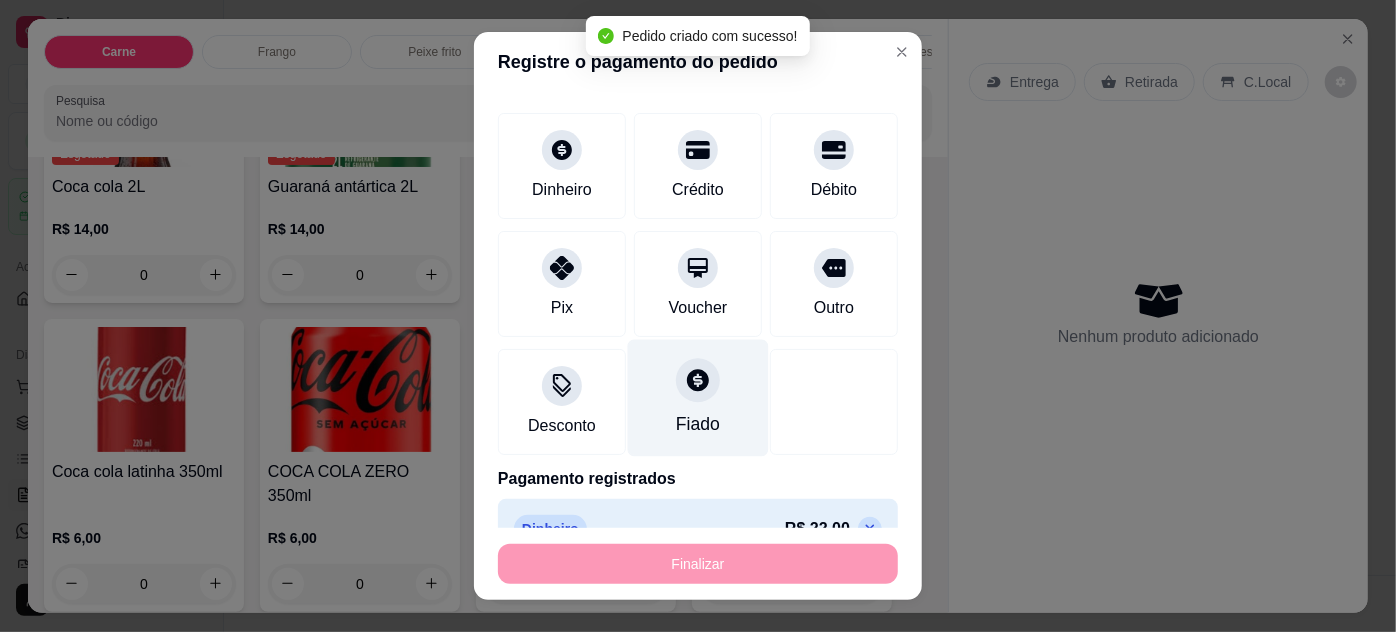 scroll, scrollTop: 3453, scrollLeft: 0, axis: vertical 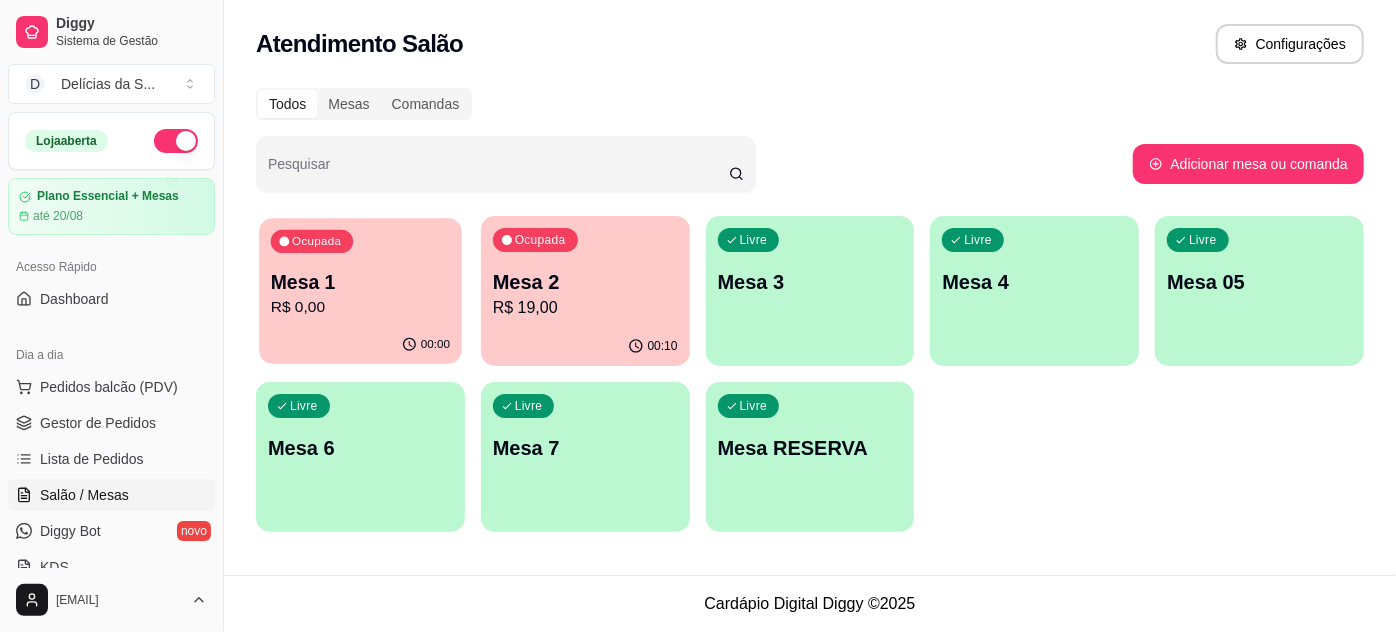 click on "R$ 0,00" at bounding box center (360, 307) 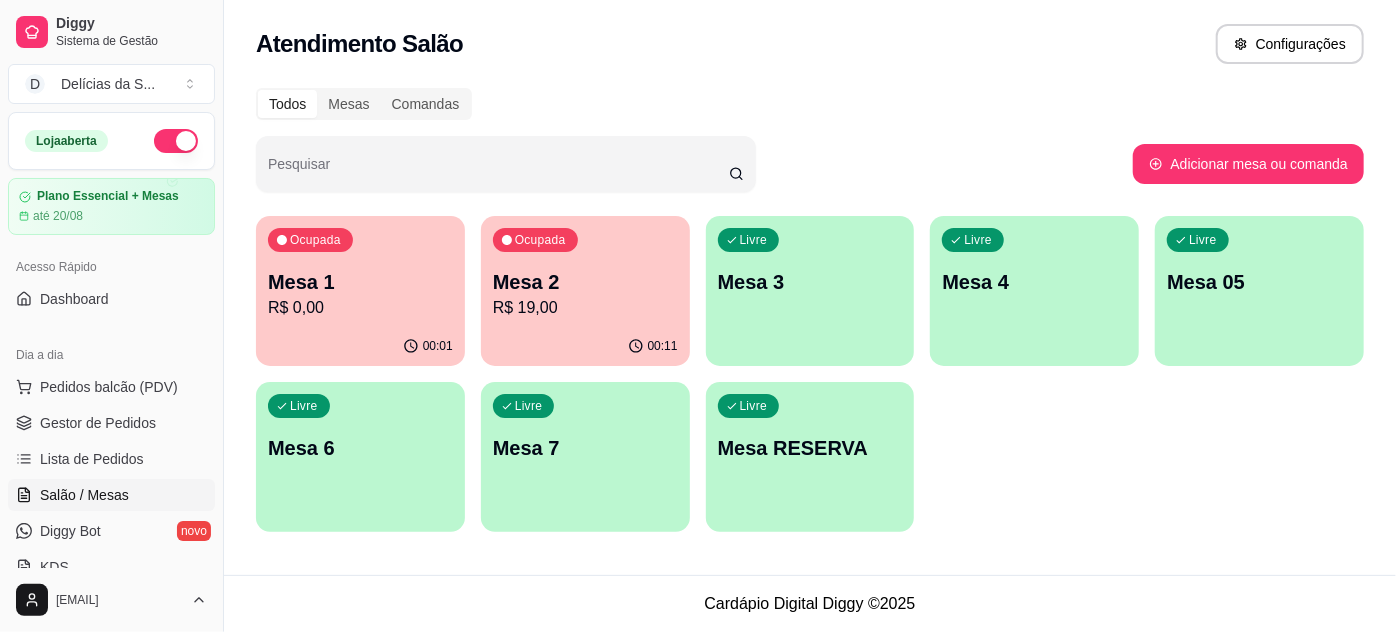 click on "R$ 0,00" at bounding box center (360, 308) 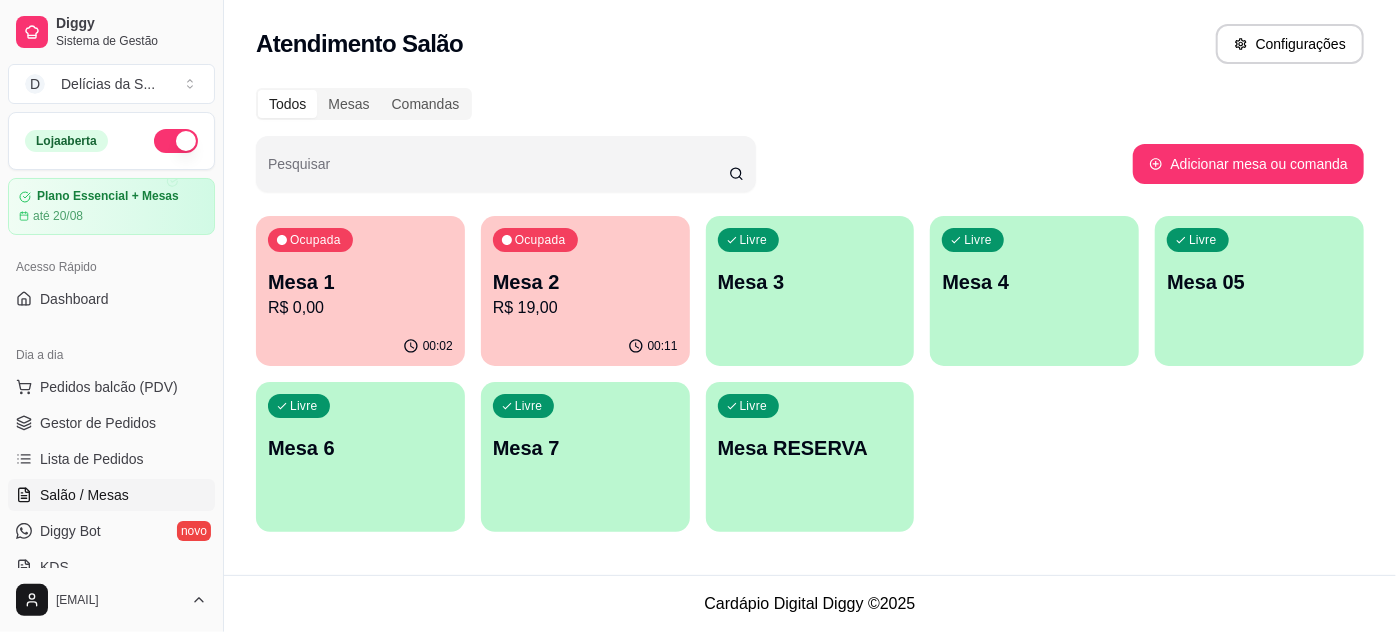 click on "Ocupada Mesa 2 R$ 19,00 00:11" at bounding box center [585, 291] 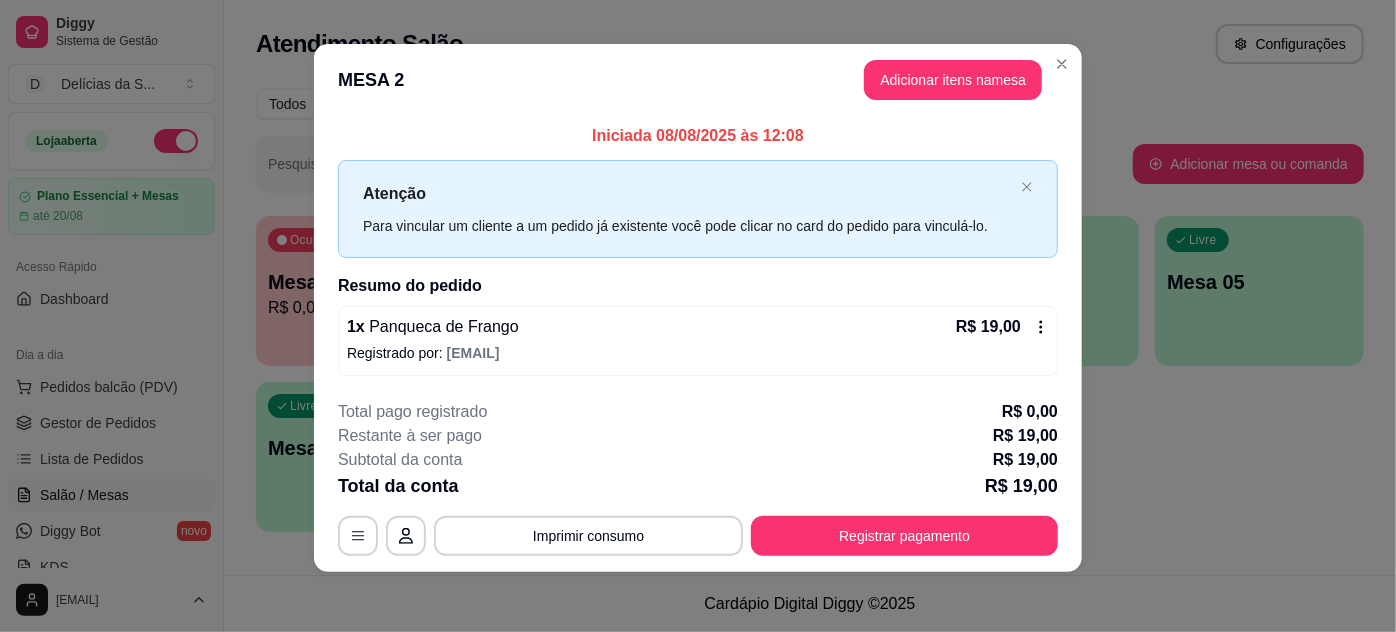 scroll, scrollTop: 10, scrollLeft: 0, axis: vertical 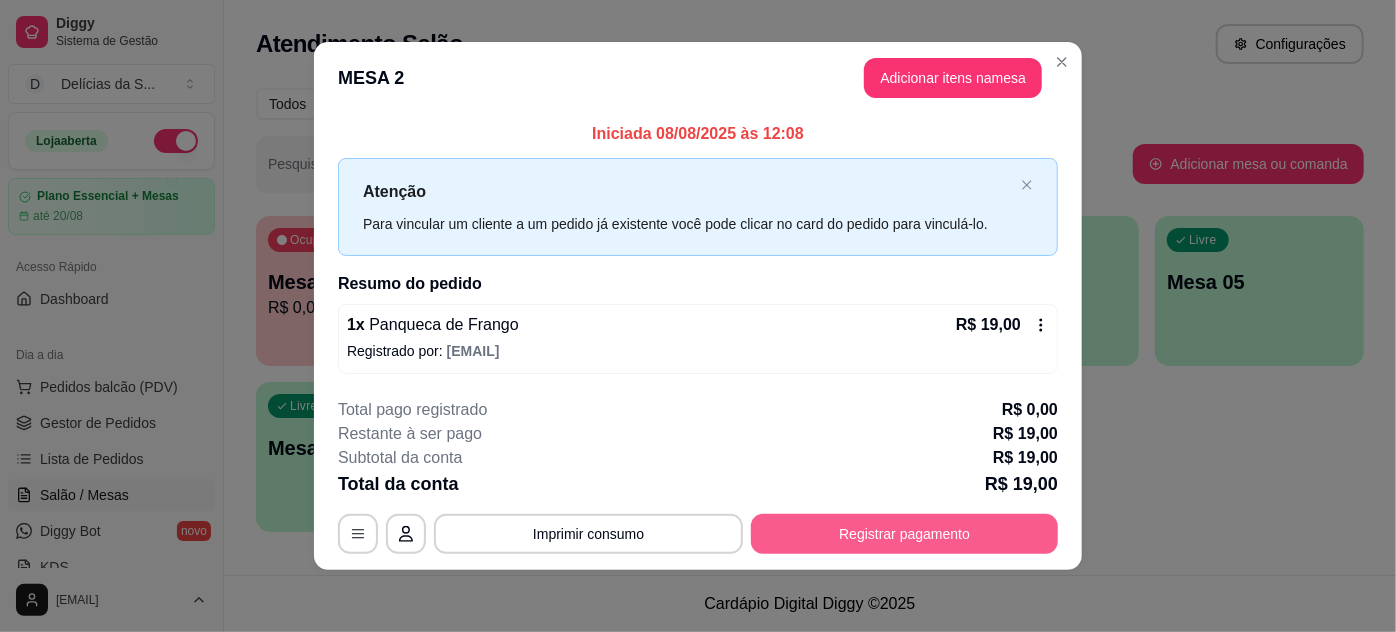 click on "Registrar pagamento" at bounding box center [904, 534] 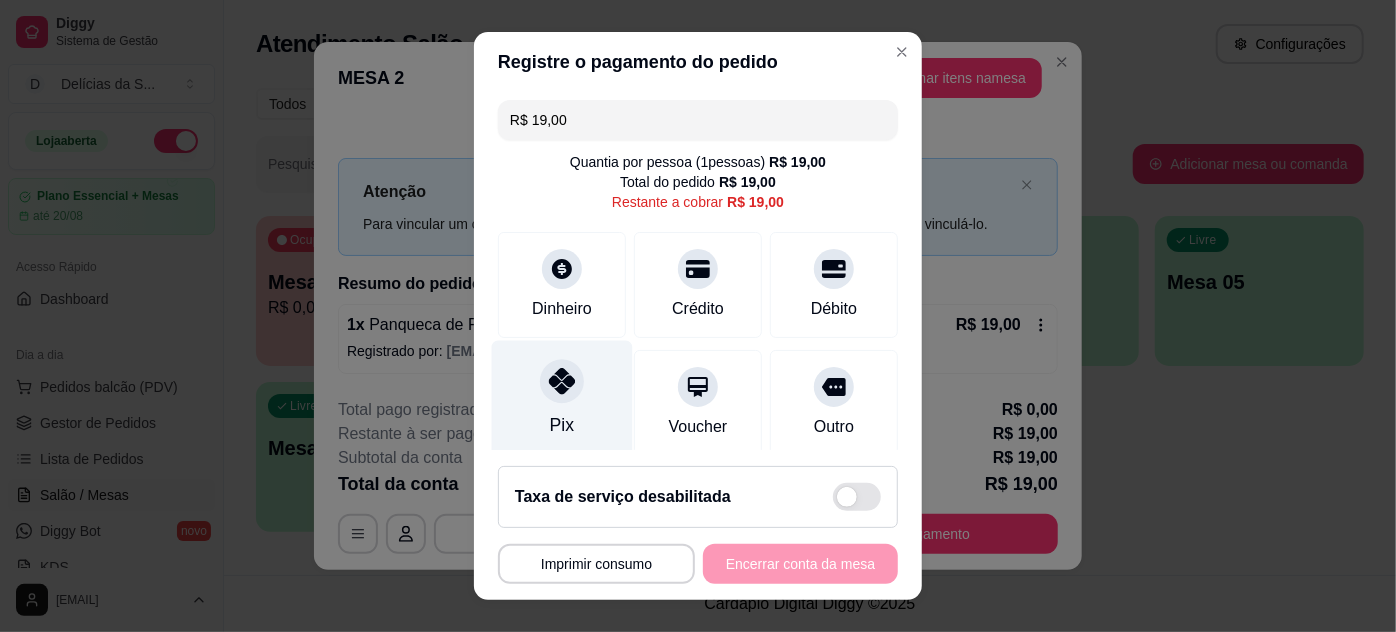 click on "Pix" at bounding box center (562, 425) 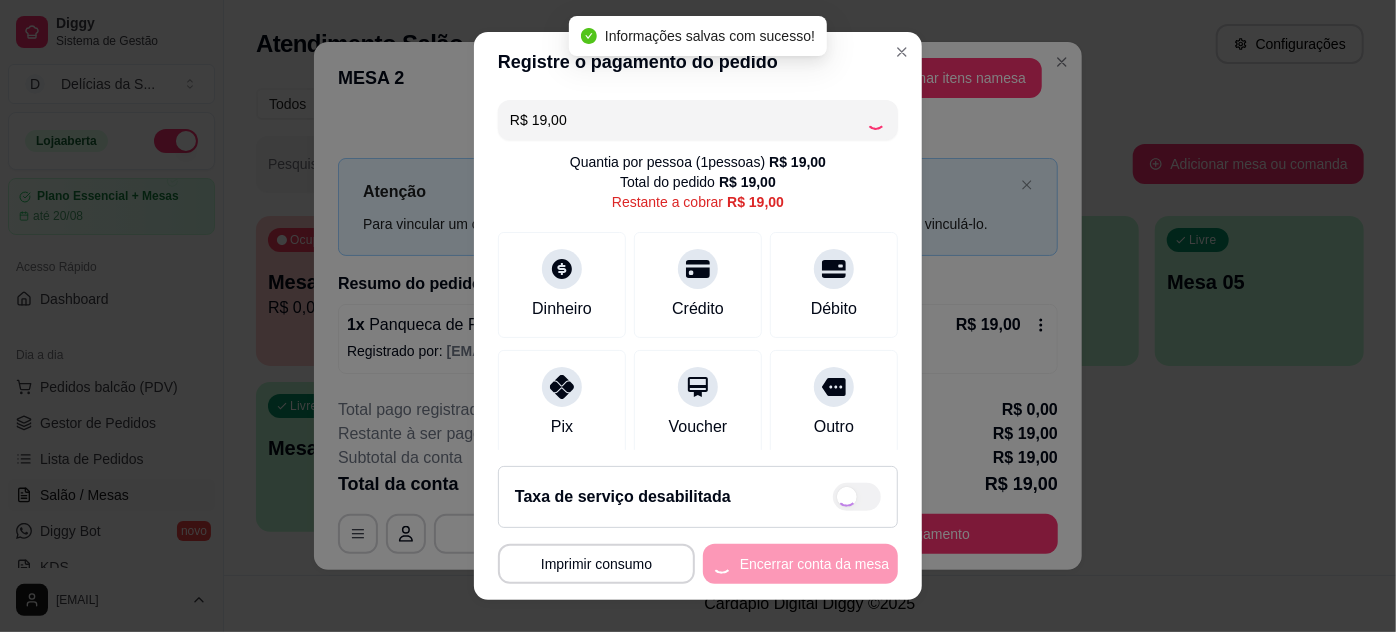 type on "R$ 0,00" 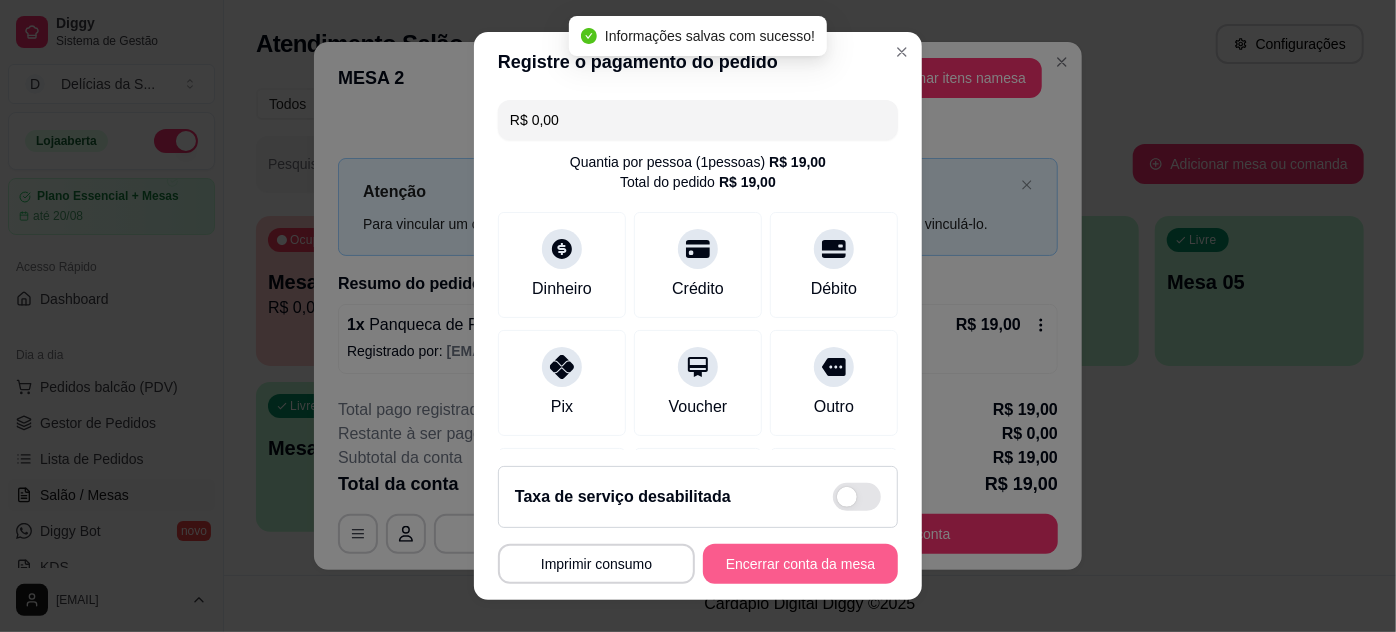 click on "Encerrar conta da mesa" at bounding box center [800, 564] 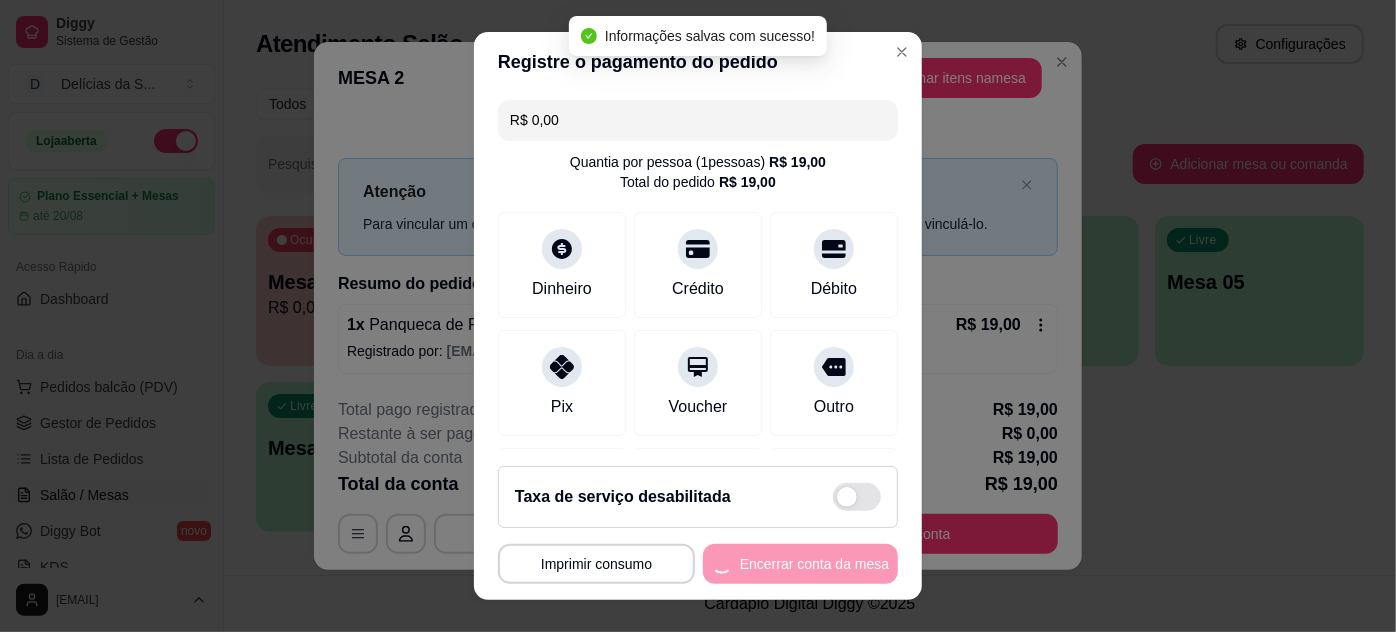 scroll, scrollTop: 0, scrollLeft: 0, axis: both 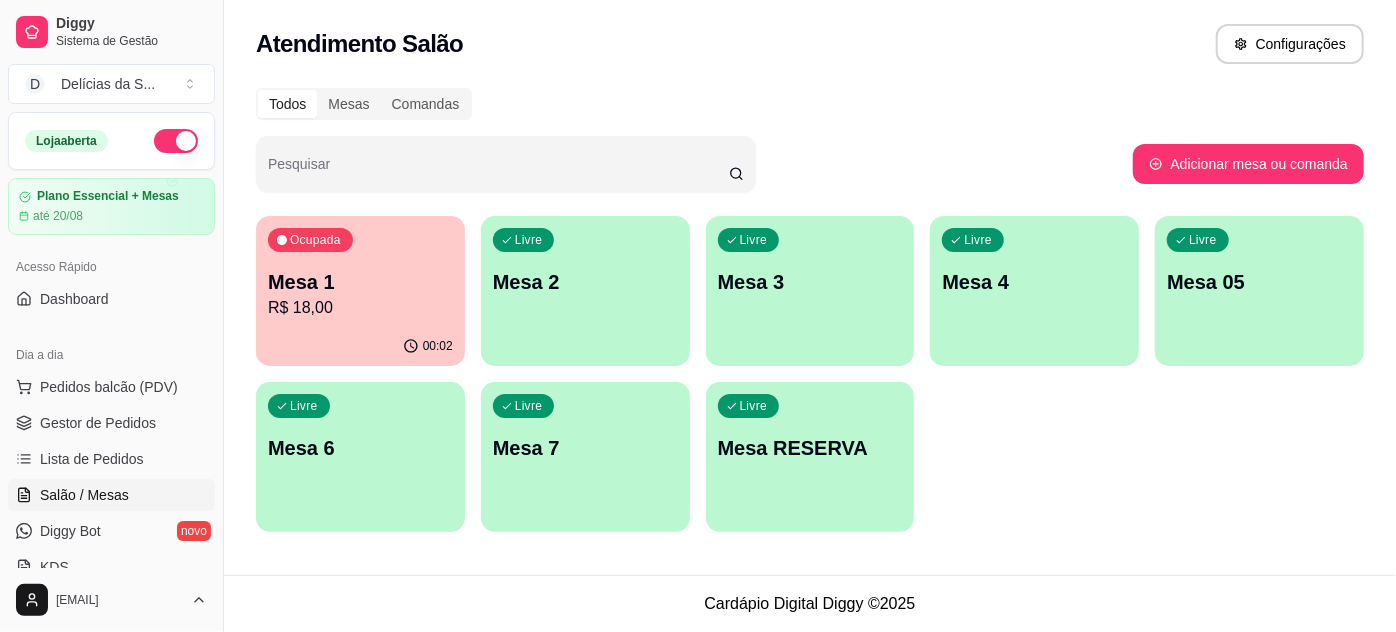 click on "Todos Mesas Comandas" at bounding box center (810, 104) 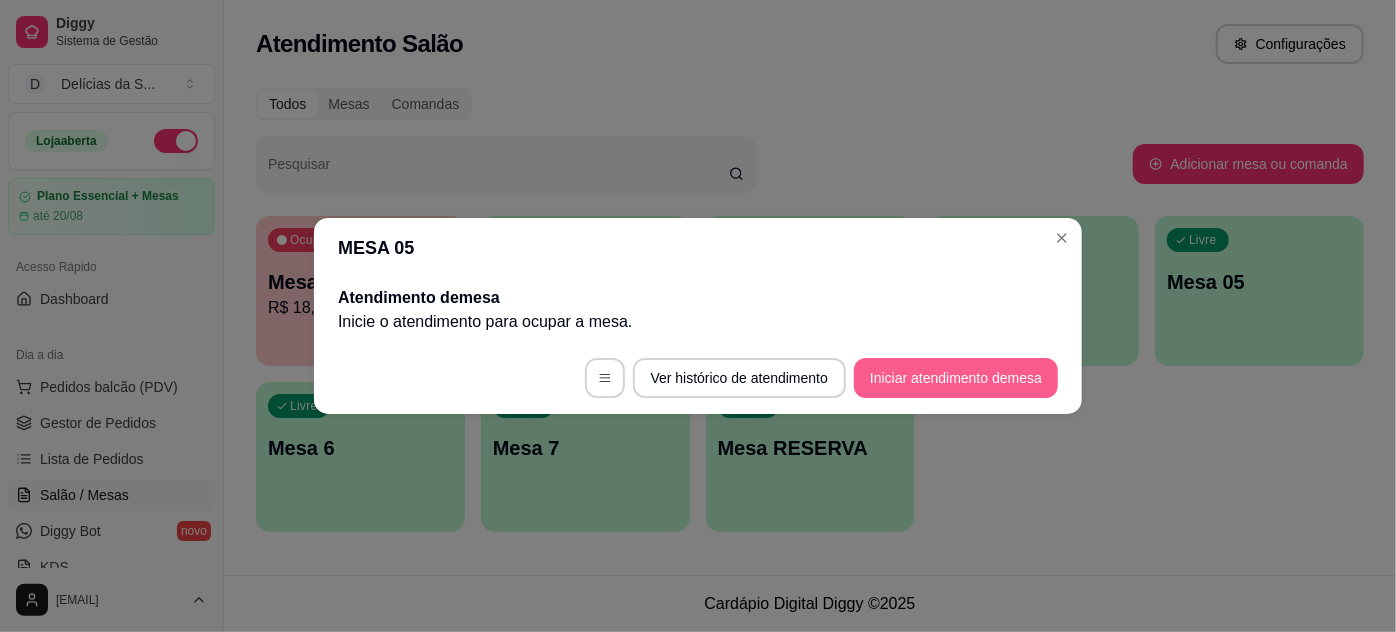 click on "Iniciar atendimento de  mesa" at bounding box center (956, 378) 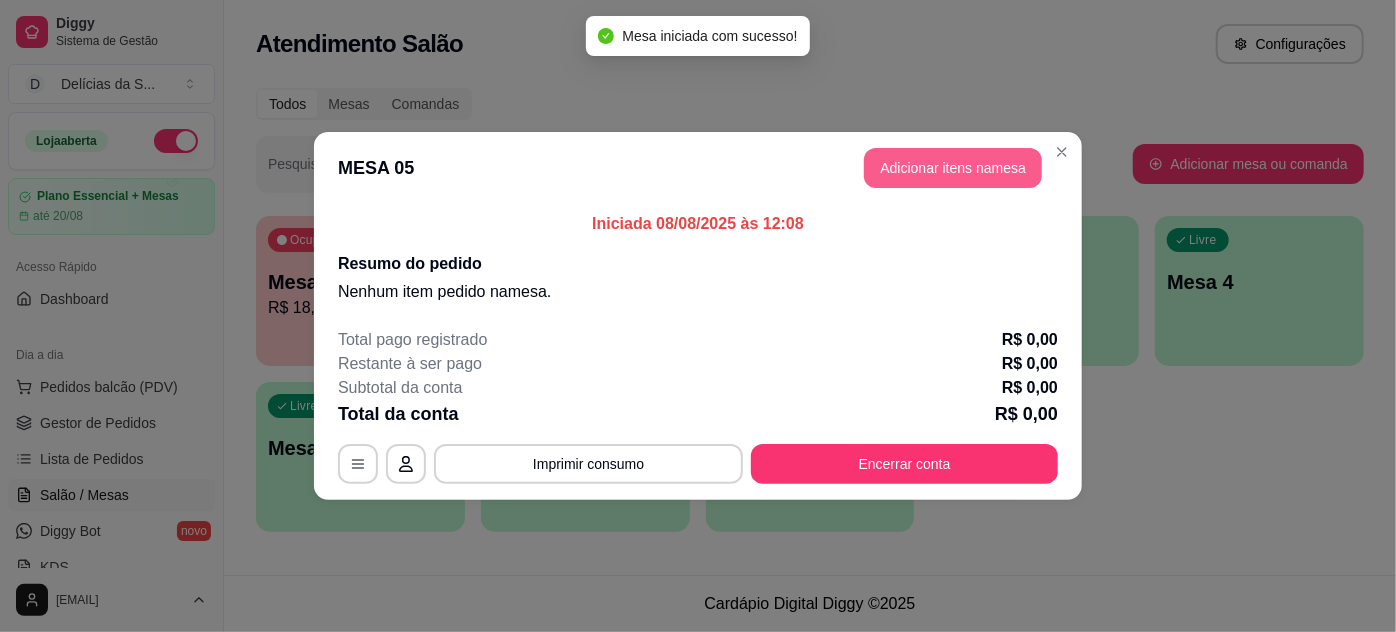 click on "Adicionar itens na  mesa" at bounding box center [953, 168] 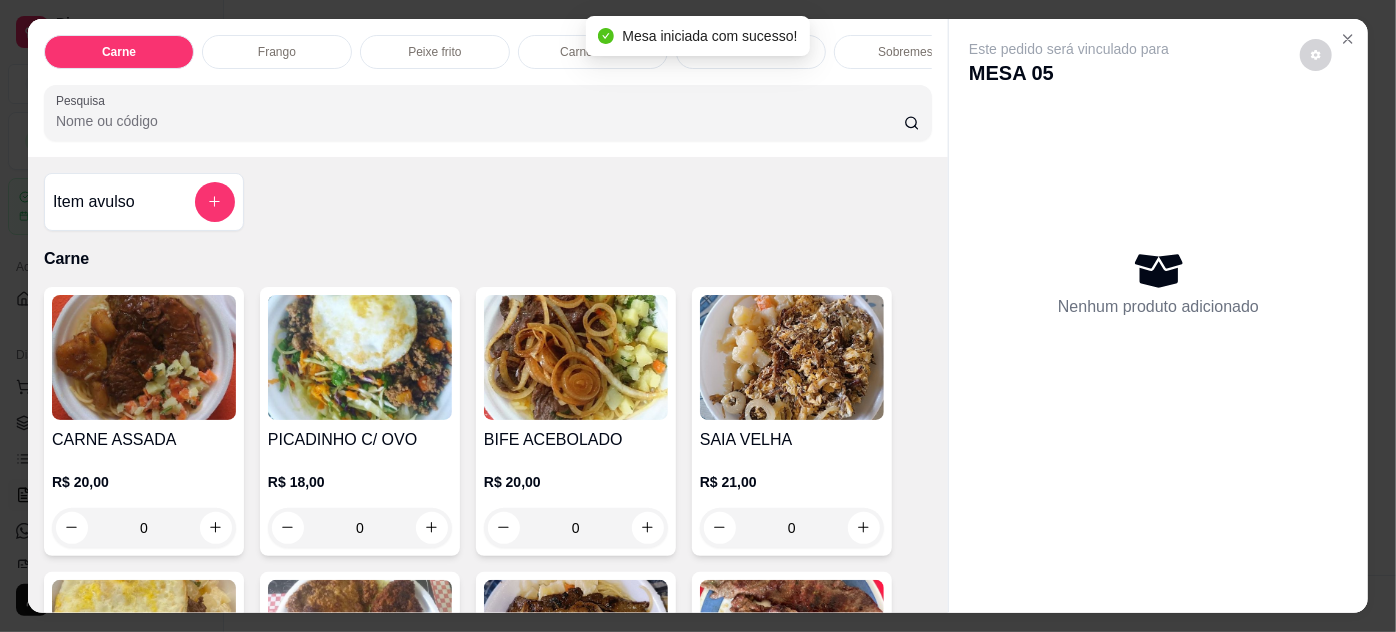 click at bounding box center [144, 357] 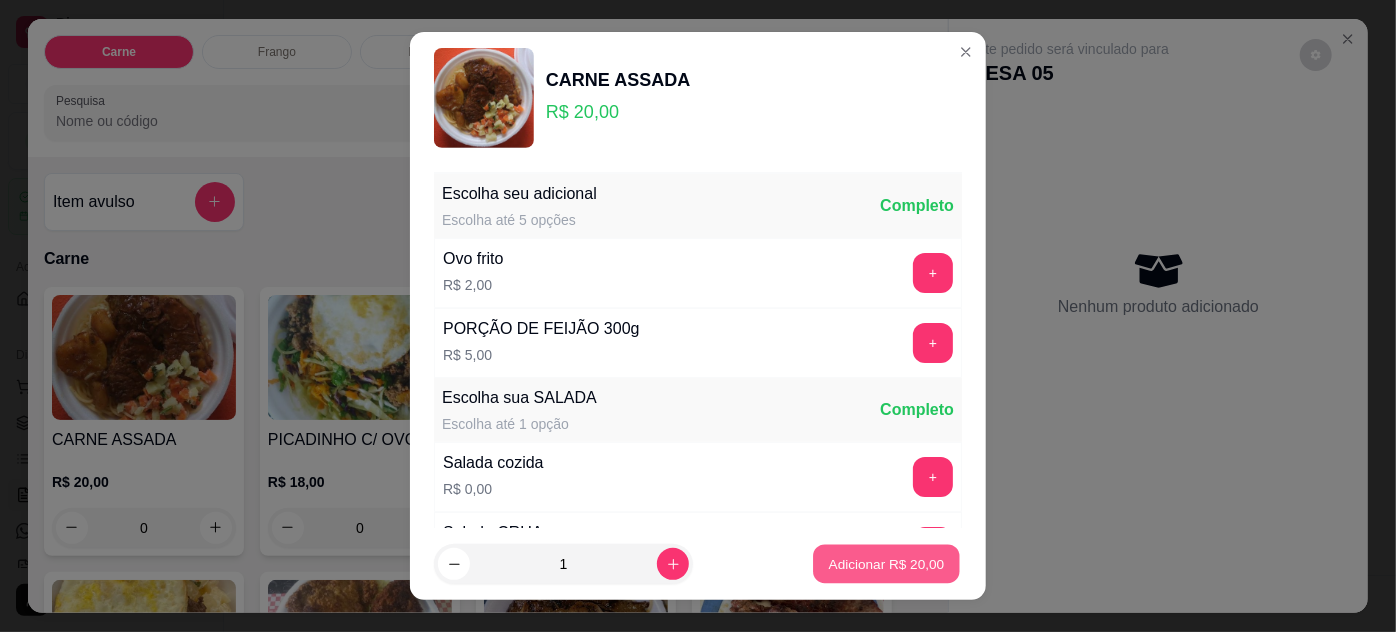click on "Adicionar   R$ 20,00" at bounding box center (887, 564) 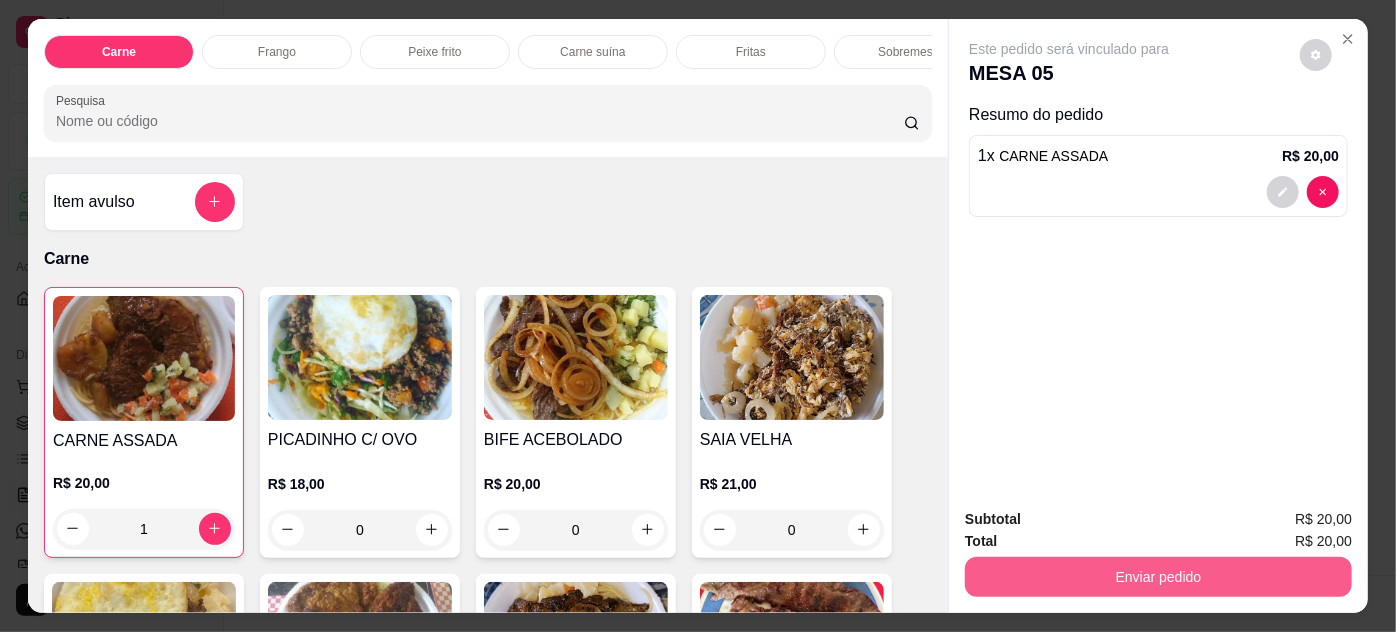 click on "Enviar pedido" at bounding box center (1158, 577) 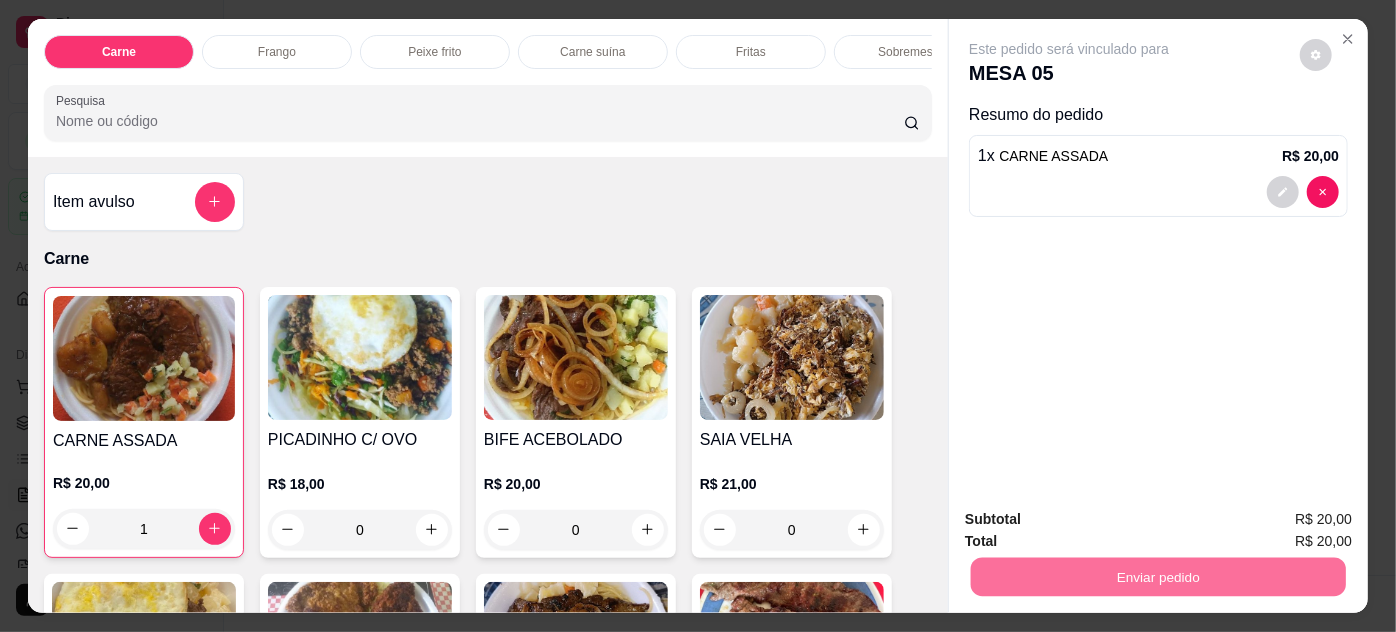 click on "Não registrar e enviar pedido" at bounding box center [1093, 521] 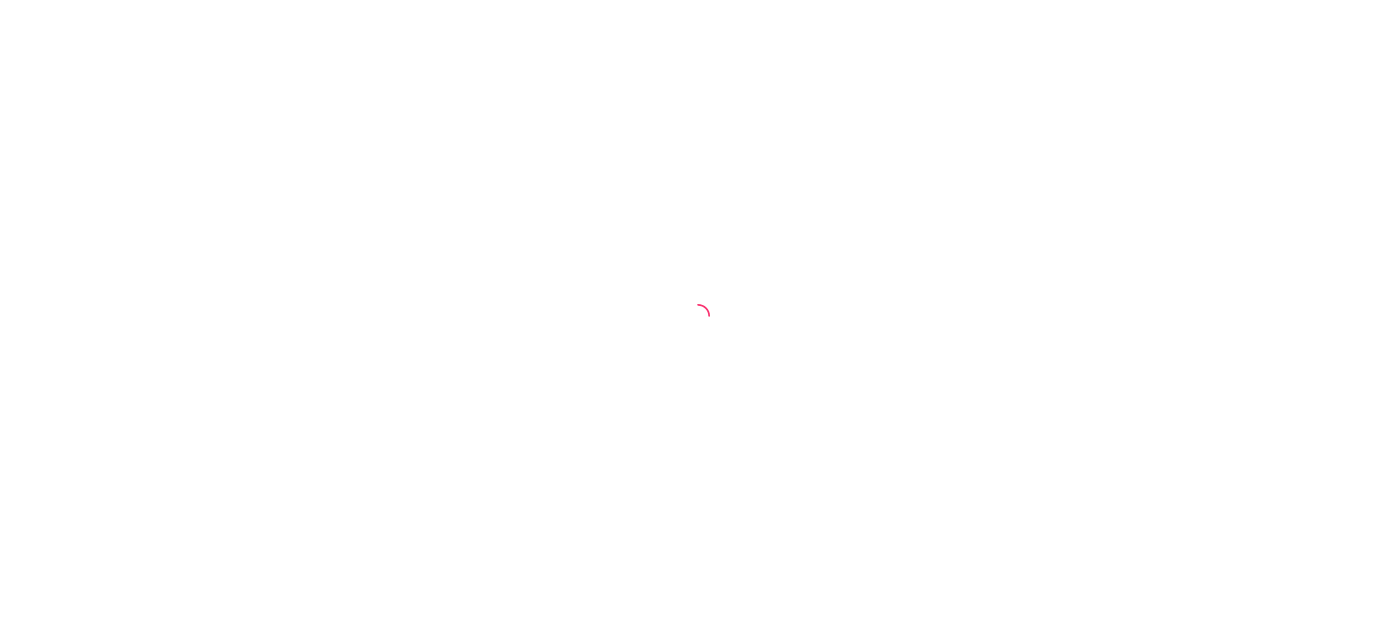scroll, scrollTop: 0, scrollLeft: 0, axis: both 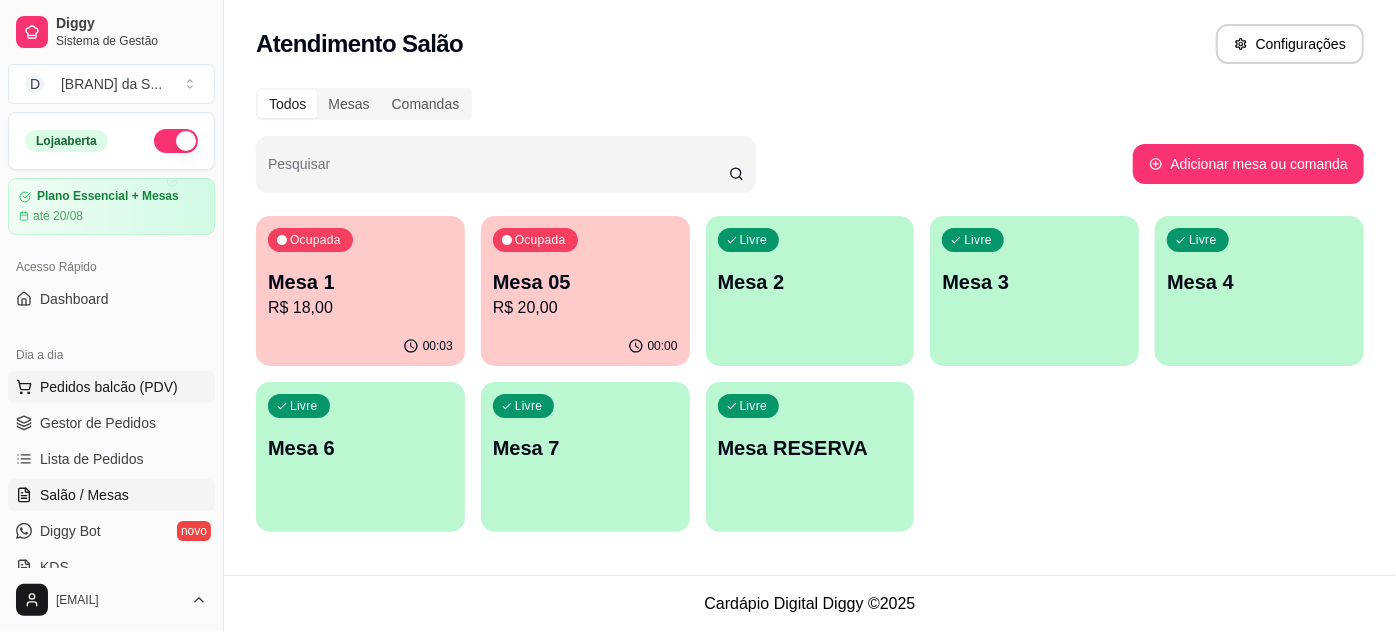 click on "Pedidos balcão (PDV)" at bounding box center [109, 387] 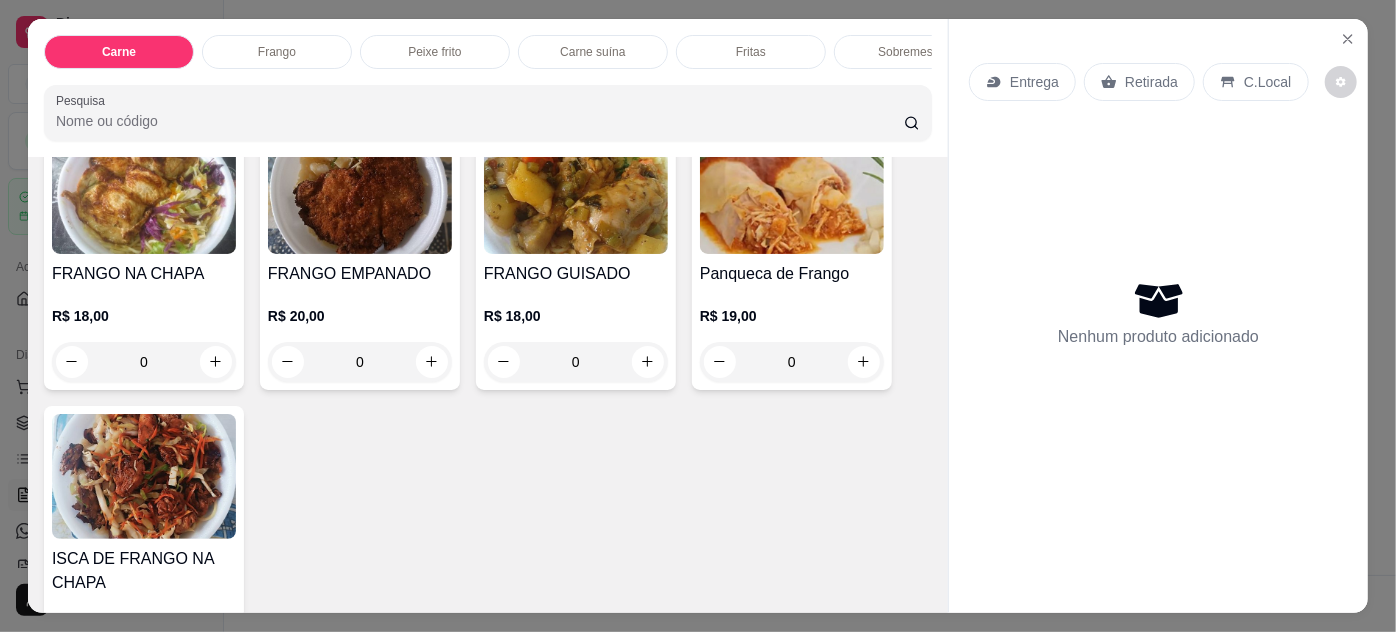 scroll, scrollTop: 1090, scrollLeft: 0, axis: vertical 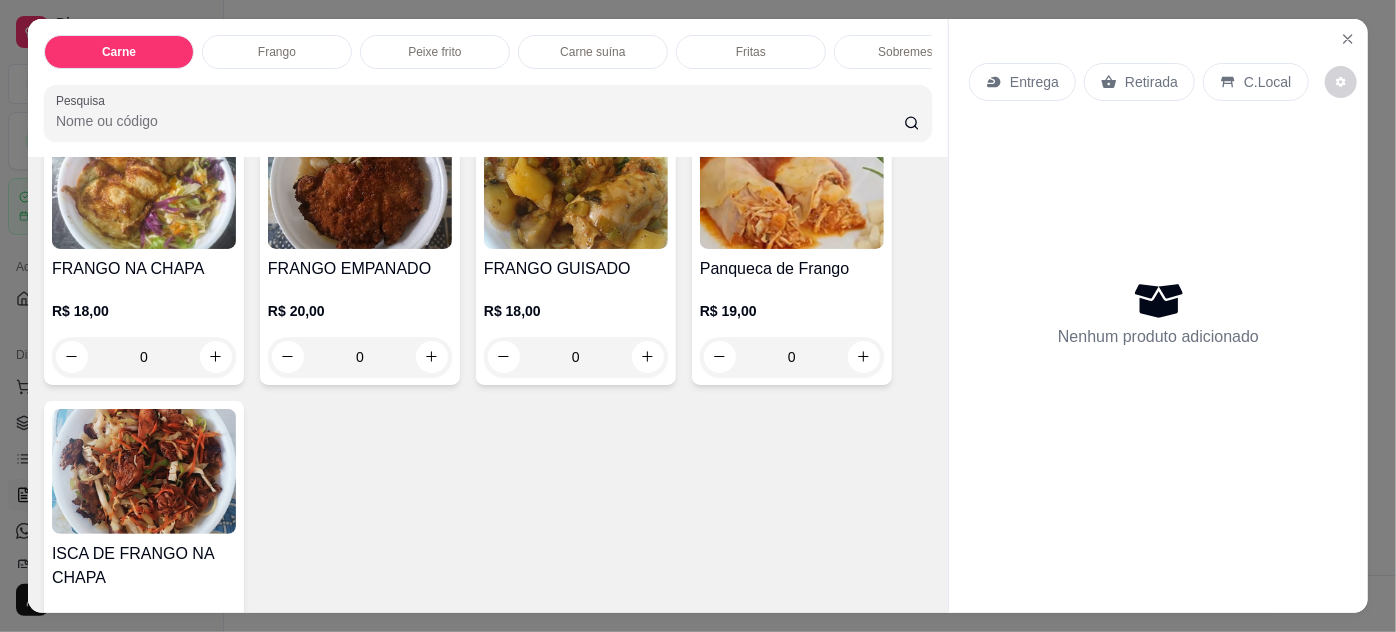 click on "FRANGO EMPANADO" at bounding box center [360, 269] 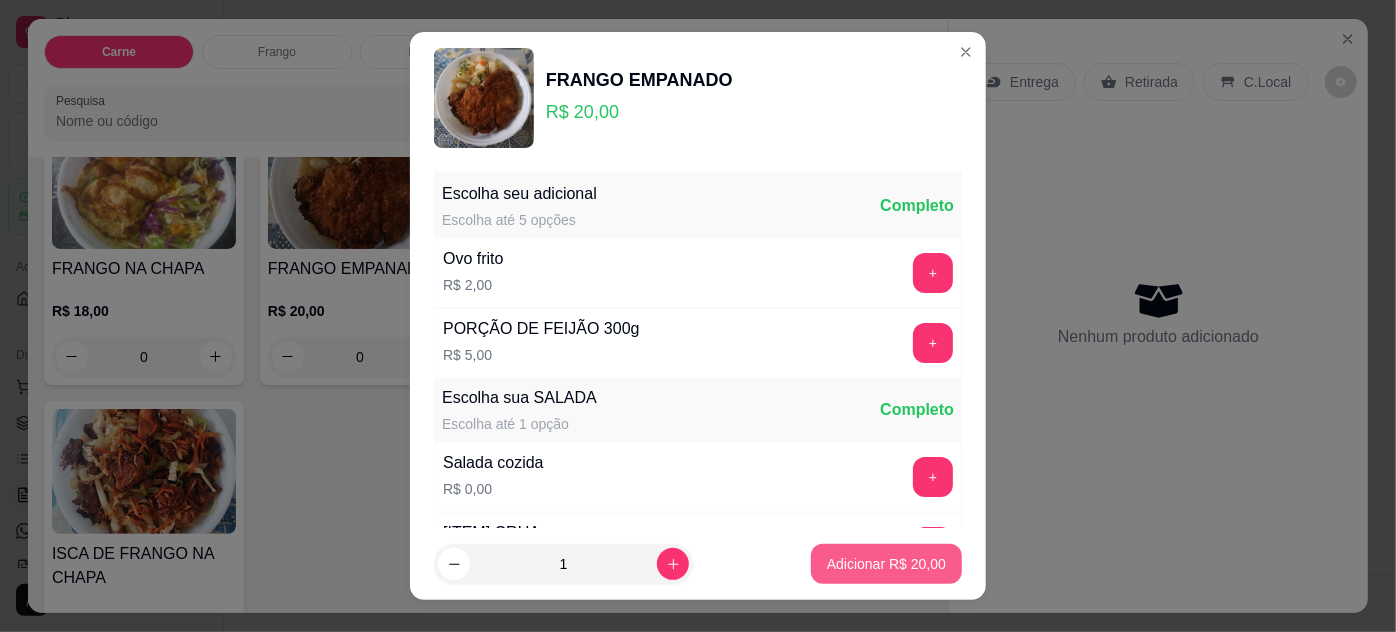 click on "Adicionar   R$ 20,00" at bounding box center [886, 564] 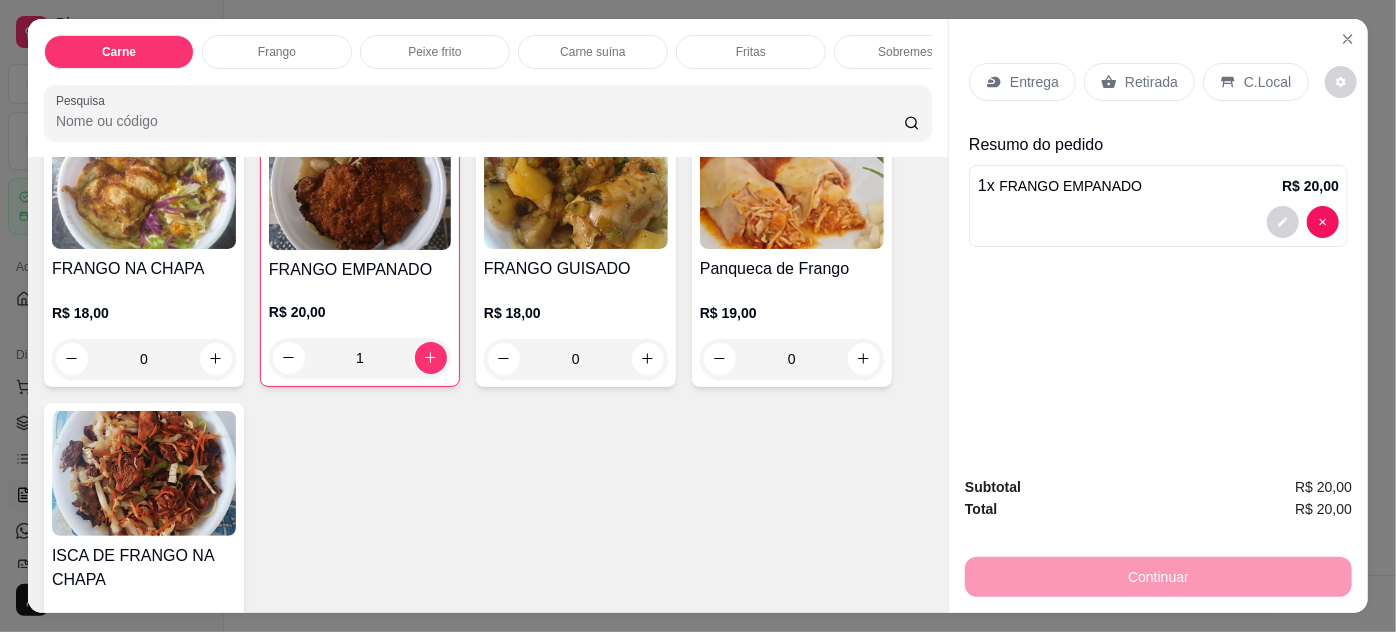click on "Retirada" at bounding box center [1151, 82] 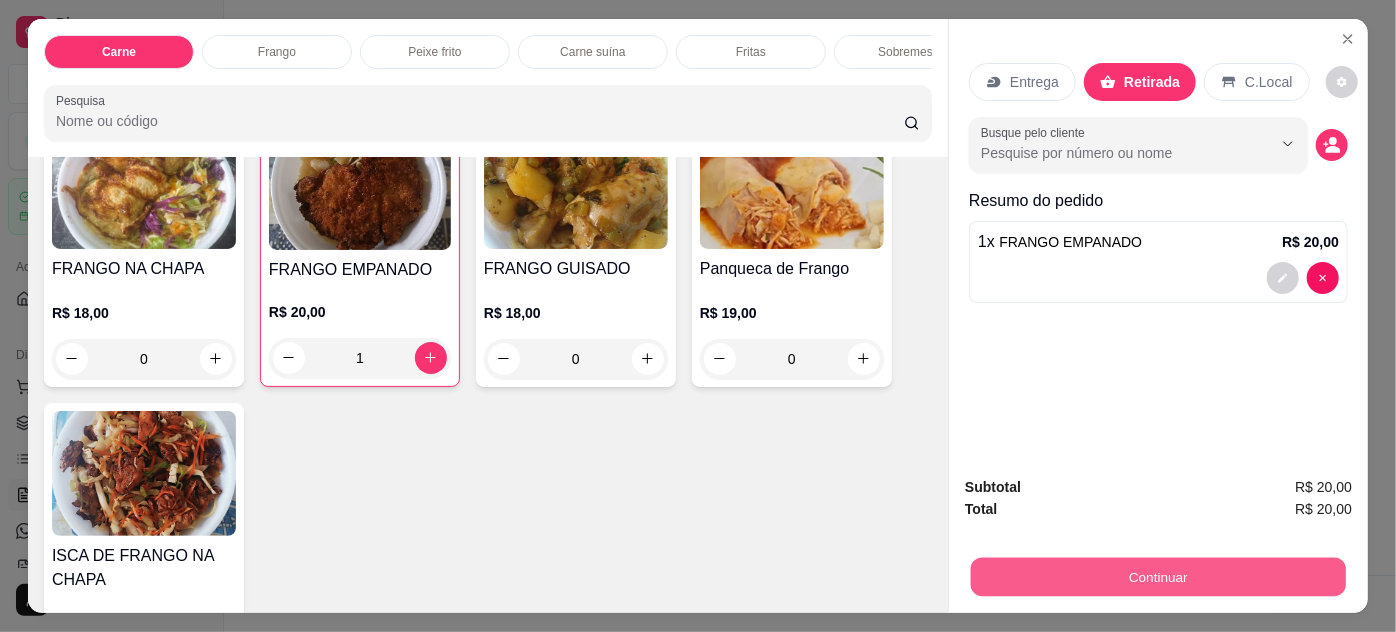 click on "Continuar" at bounding box center [1158, 577] 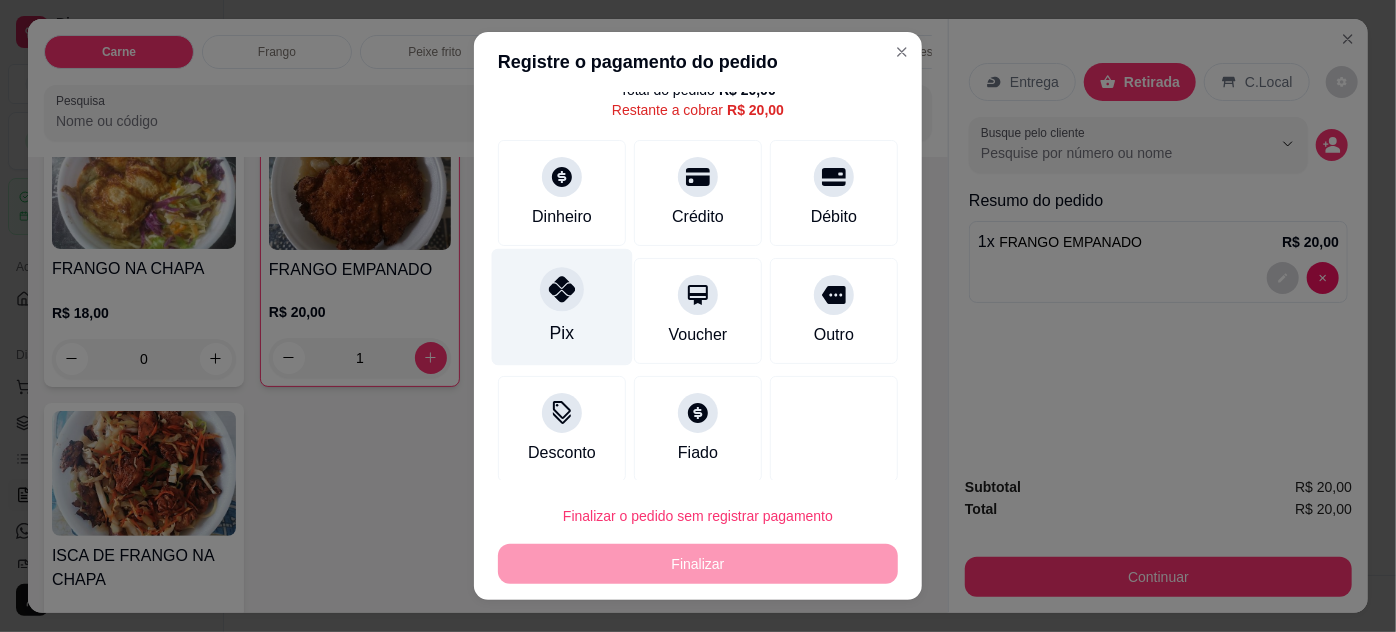 scroll, scrollTop: 79, scrollLeft: 0, axis: vertical 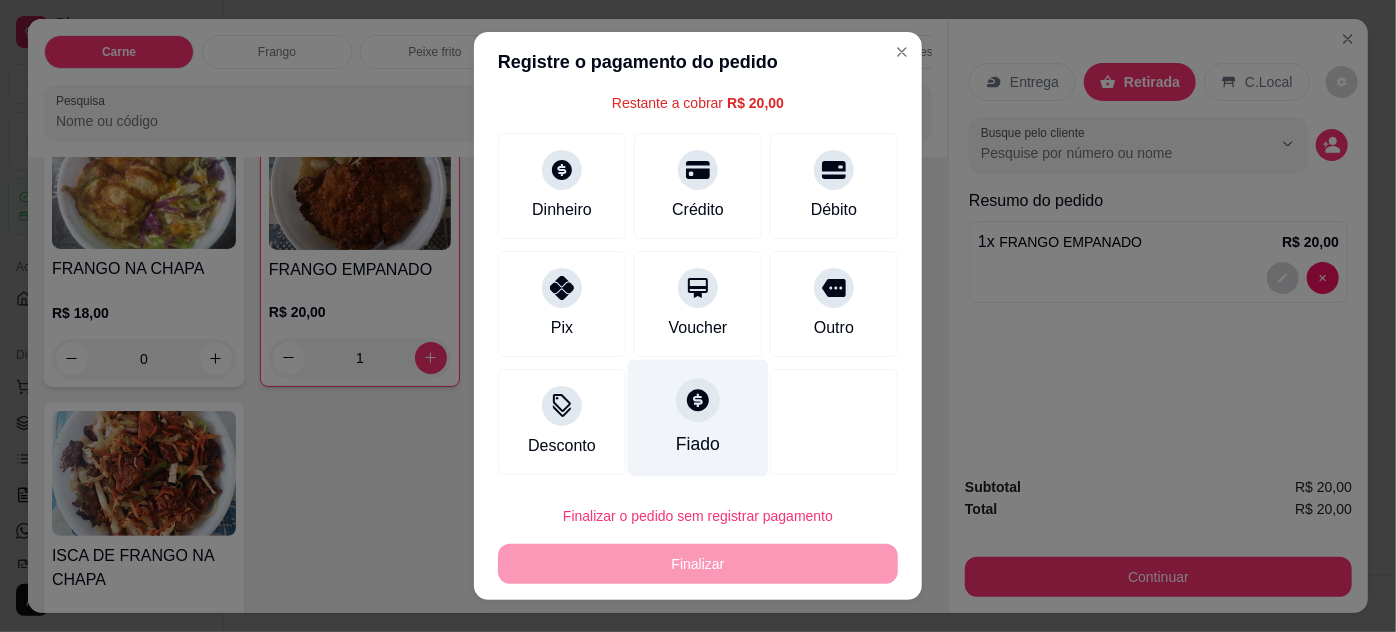 drag, startPoint x: 539, startPoint y: 307, endPoint x: 736, endPoint y: 439, distance: 237.13498 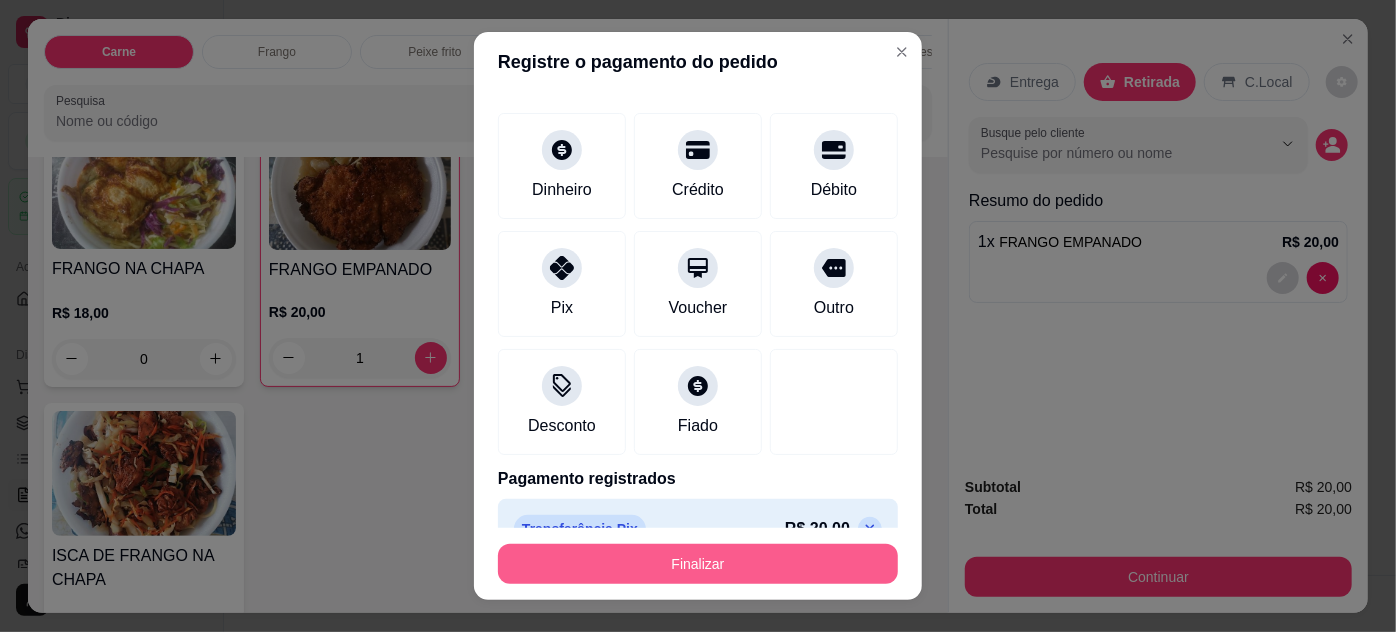 click on "Finalizar" at bounding box center (698, 564) 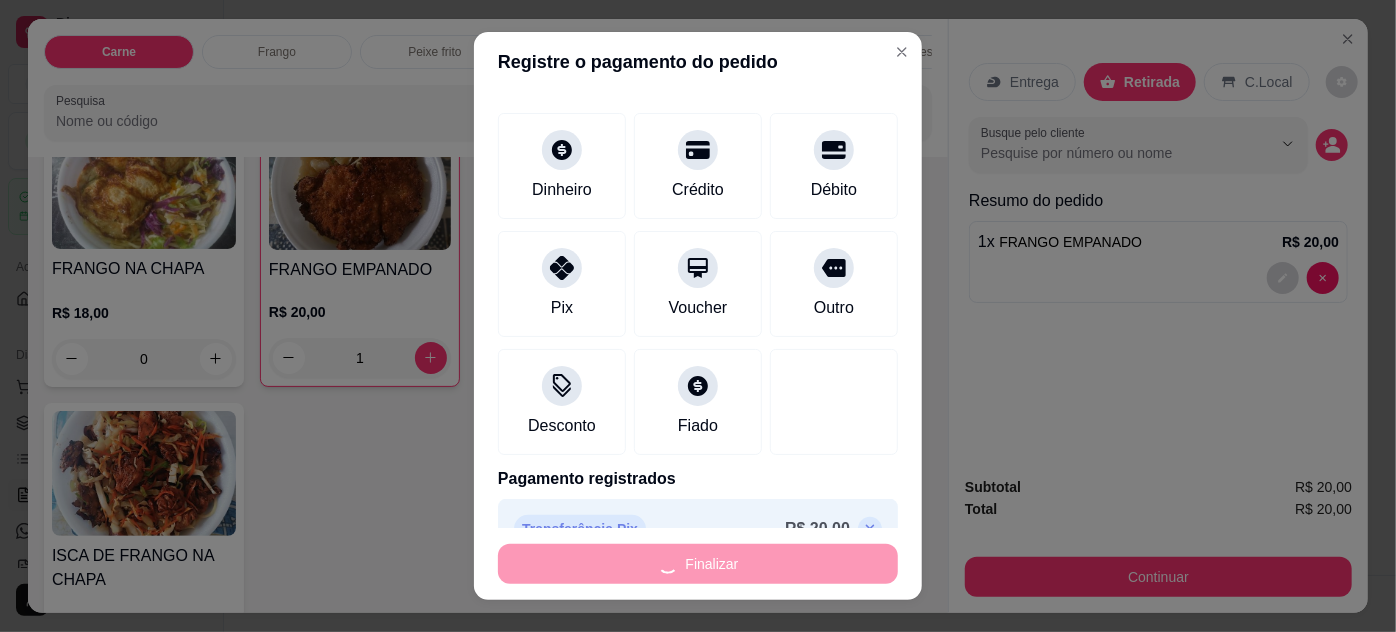 type on "0" 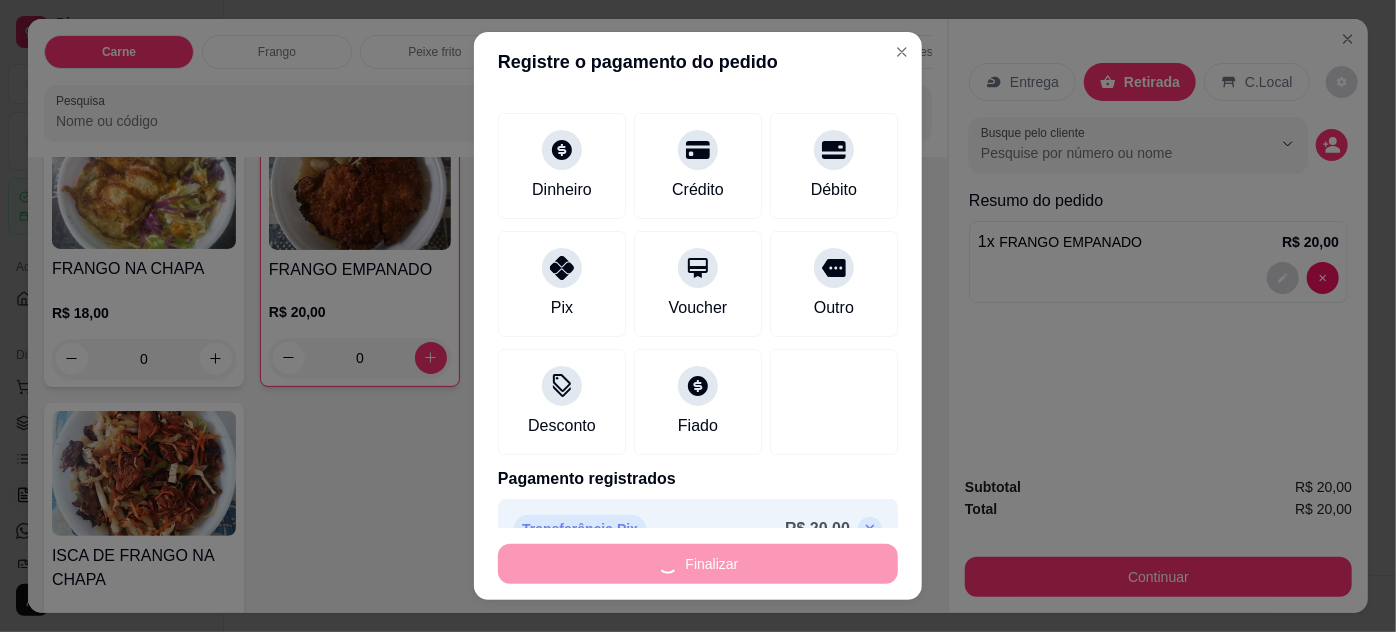 type on "-R$ 20,00" 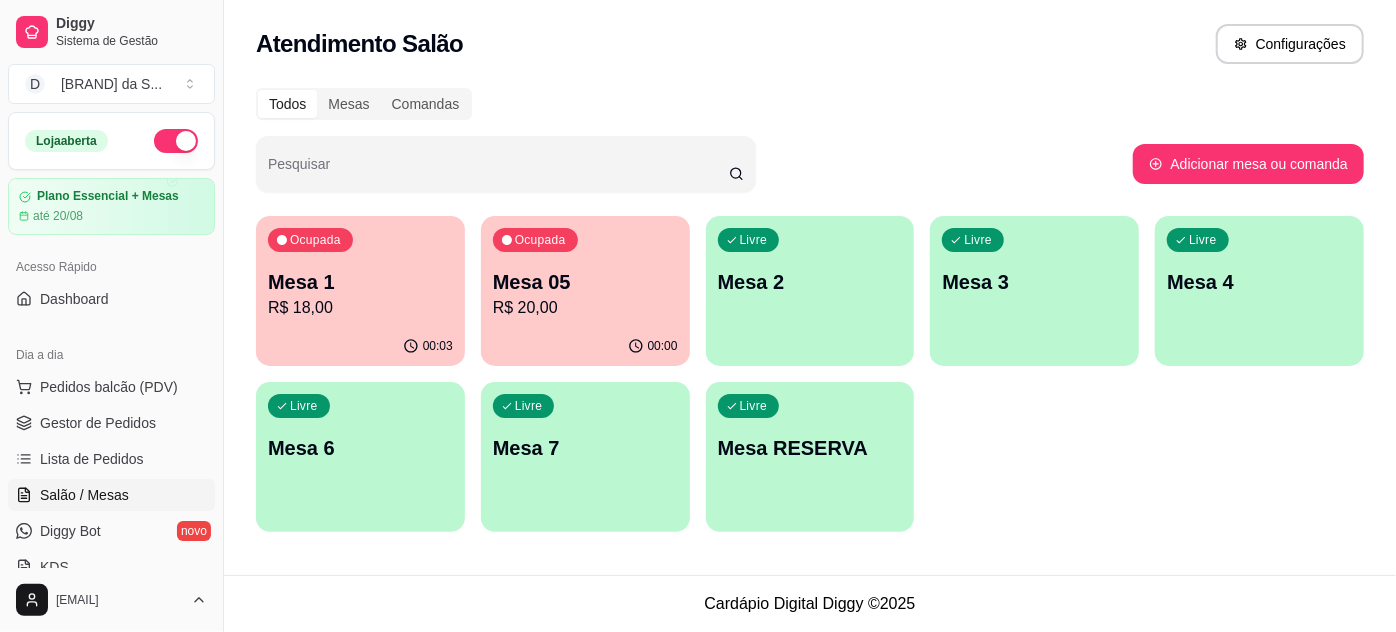 click on "Livre Mesa 2" at bounding box center [810, 279] 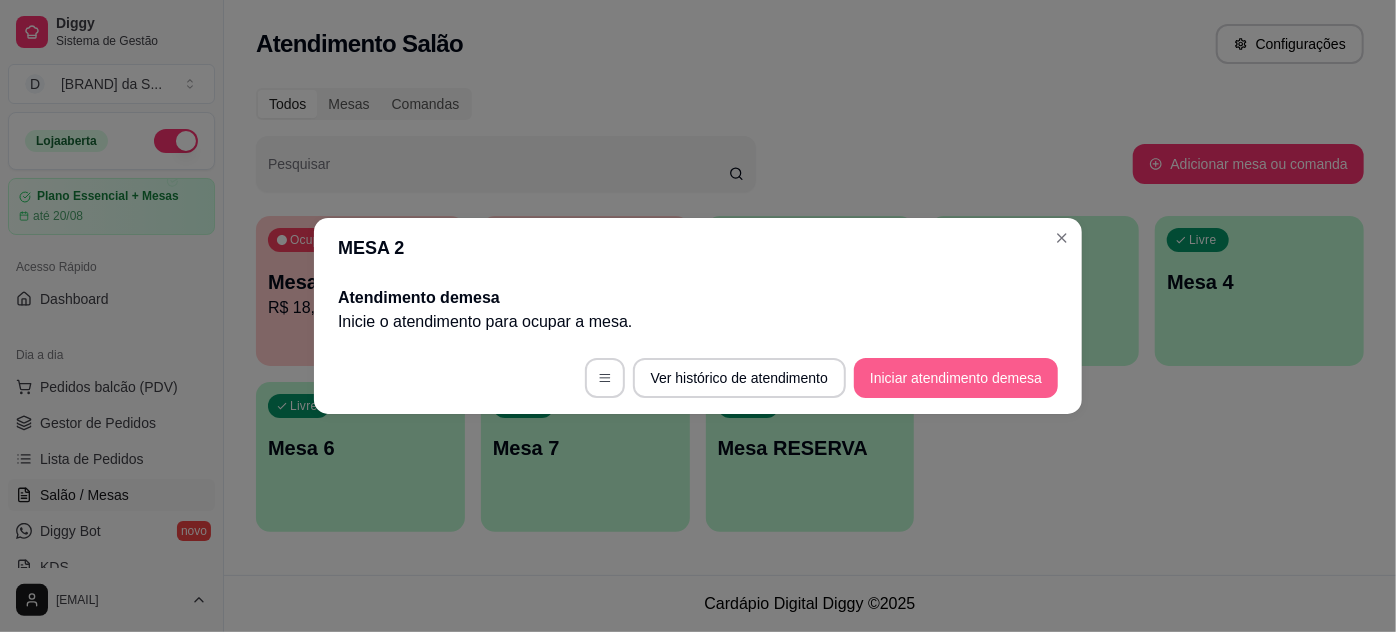click on "Iniciar atendimento de  mesa" at bounding box center (956, 378) 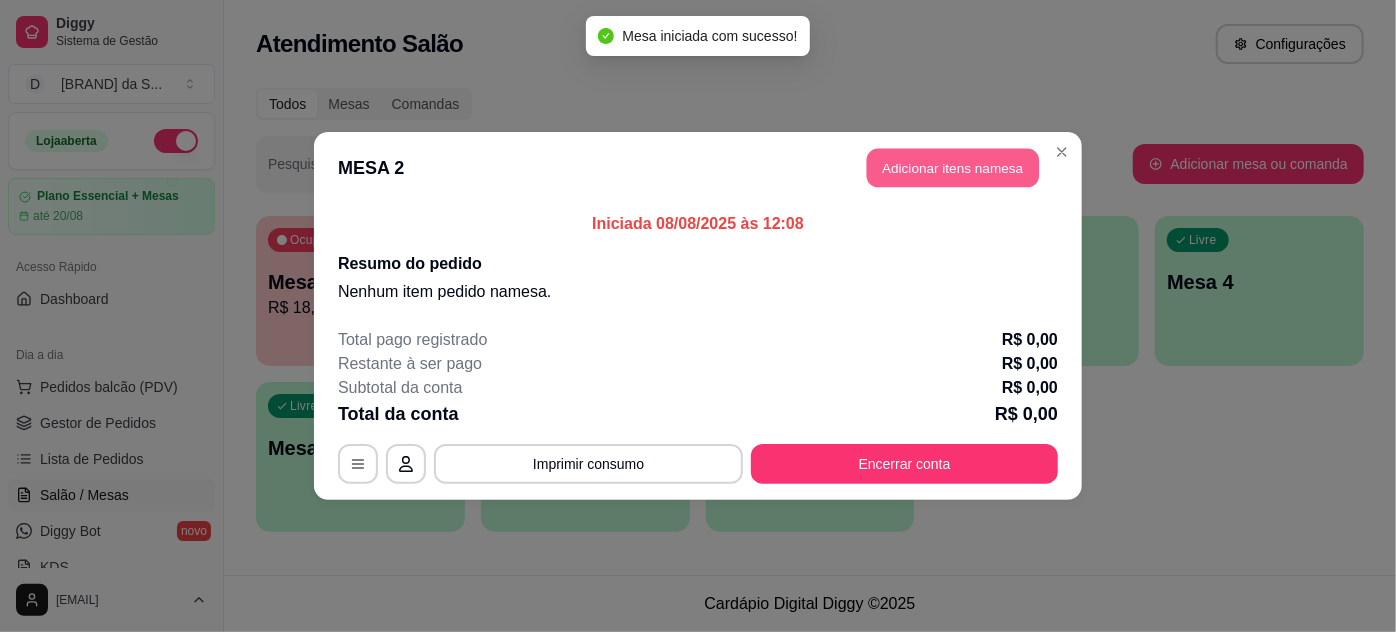 click on "Adicionar itens na  mesa" at bounding box center [953, 168] 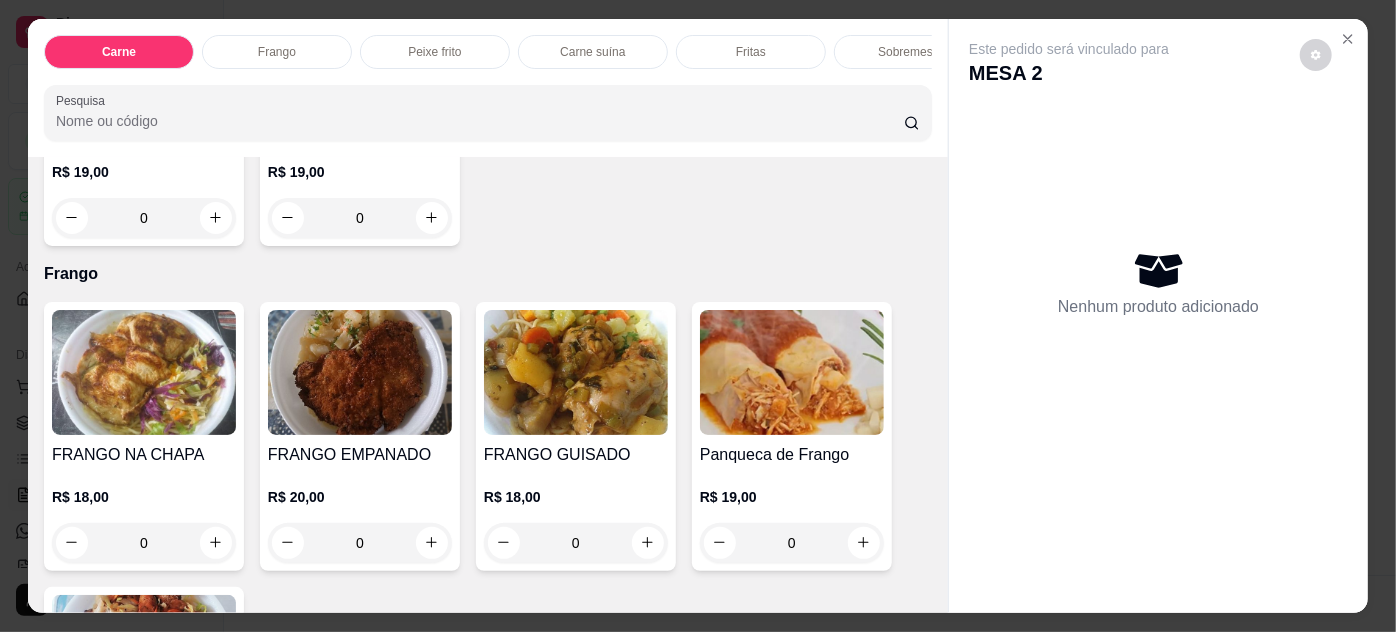 scroll, scrollTop: 909, scrollLeft: 0, axis: vertical 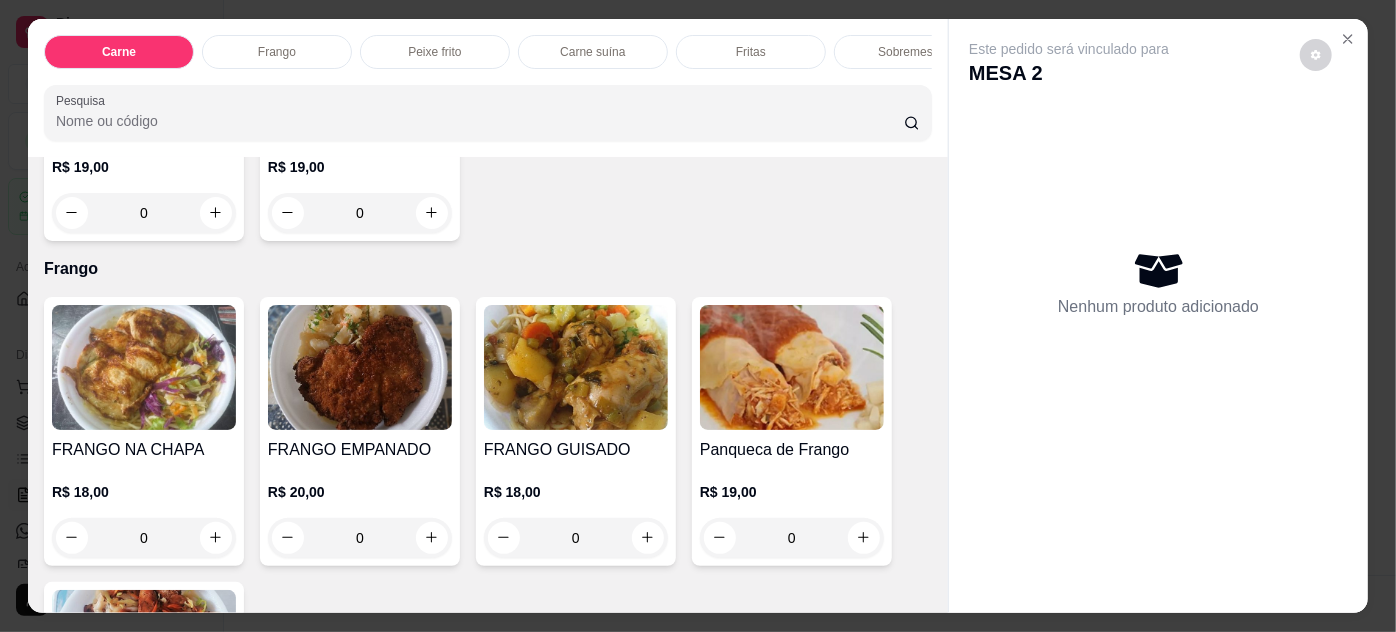 click at bounding box center (360, 367) 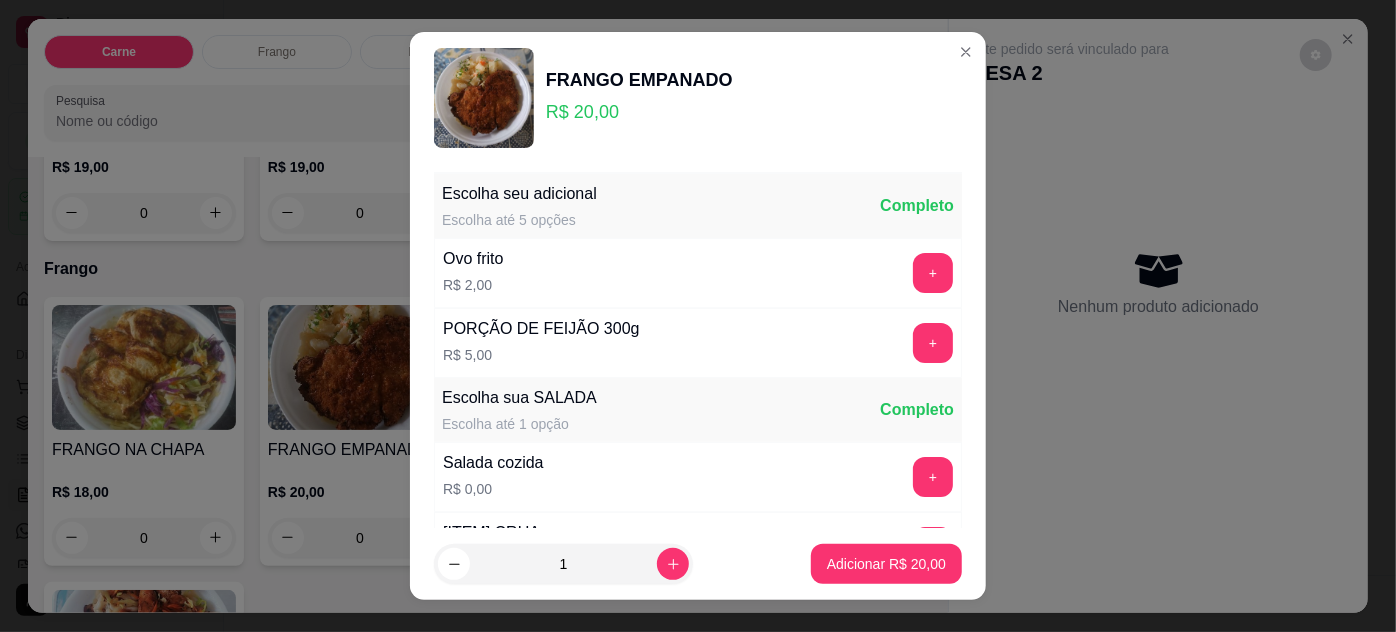 scroll, scrollTop: 199, scrollLeft: 0, axis: vertical 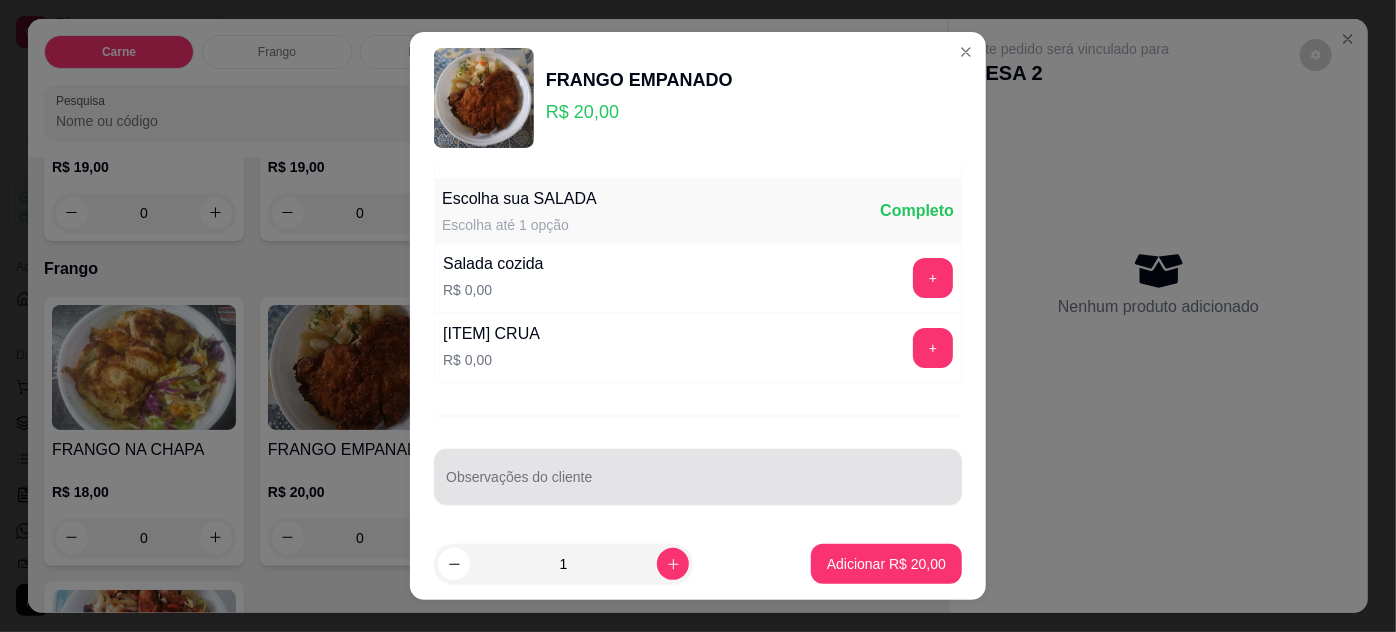 click at bounding box center (698, 477) 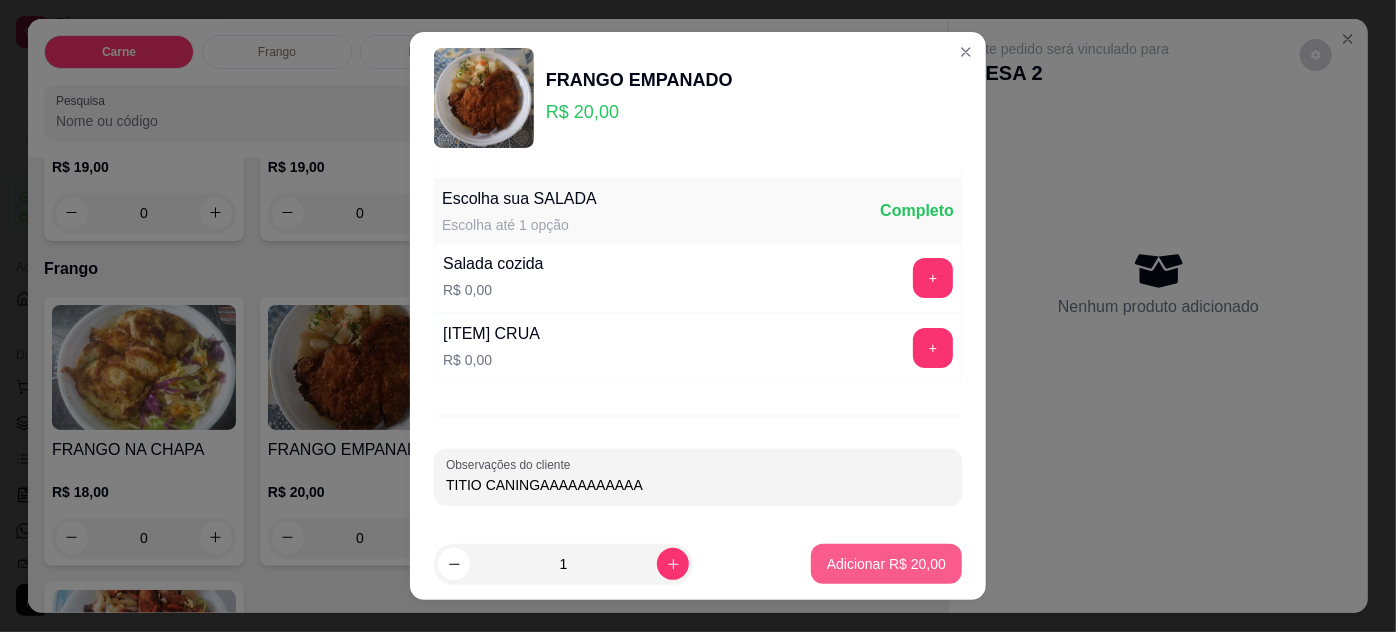 type on "TITIO CANINGAAAAAAAAAAA" 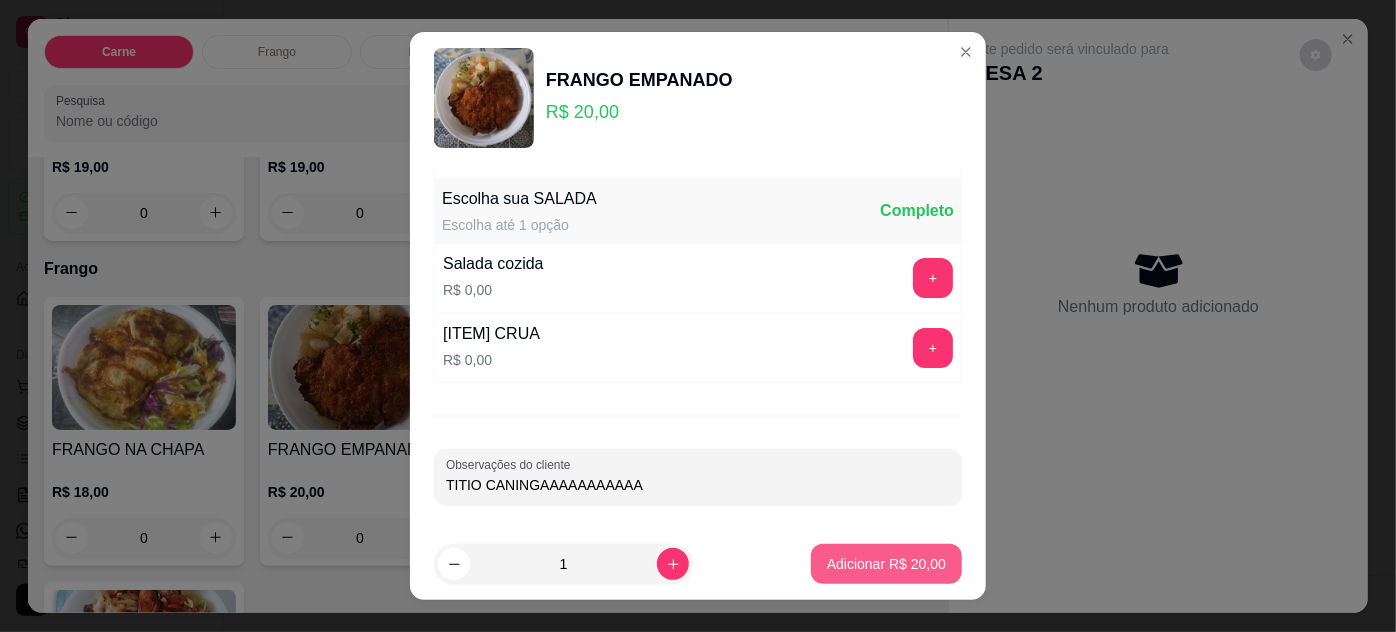 click on "Adicionar   R$ 20,00" at bounding box center (886, 564) 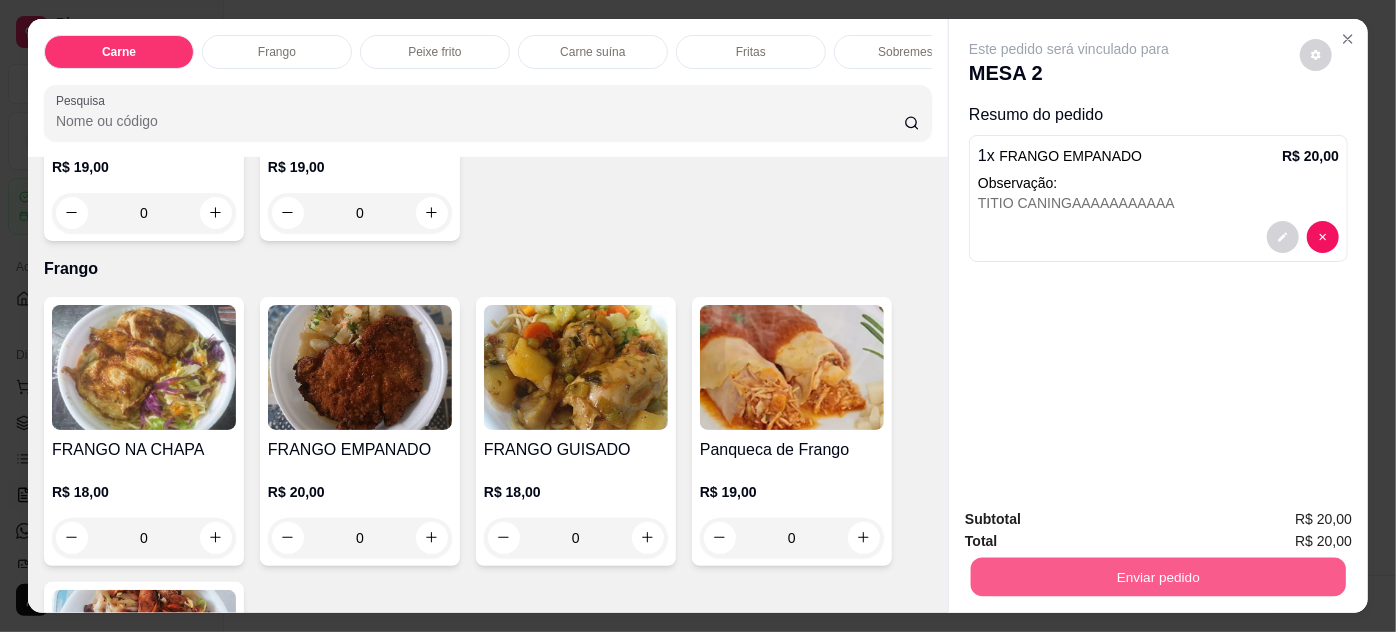 click on "Enviar pedido" at bounding box center [1158, 577] 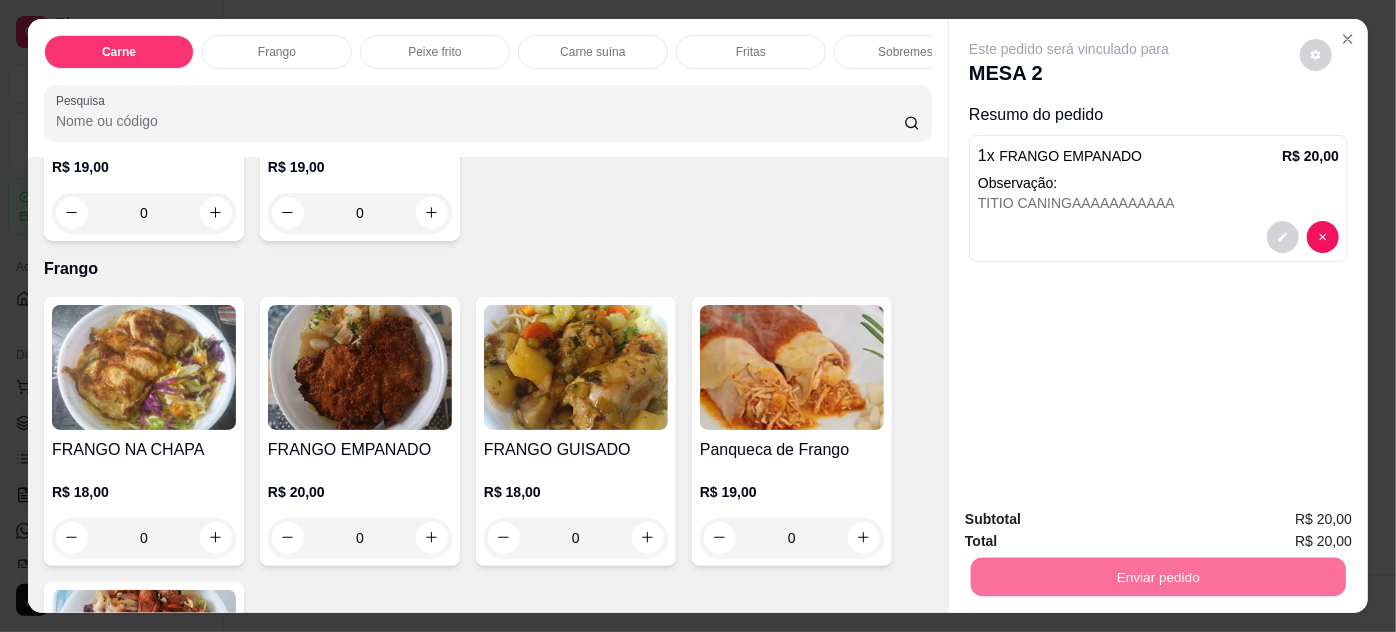 click on "Não registrar e enviar pedido" at bounding box center [1093, 521] 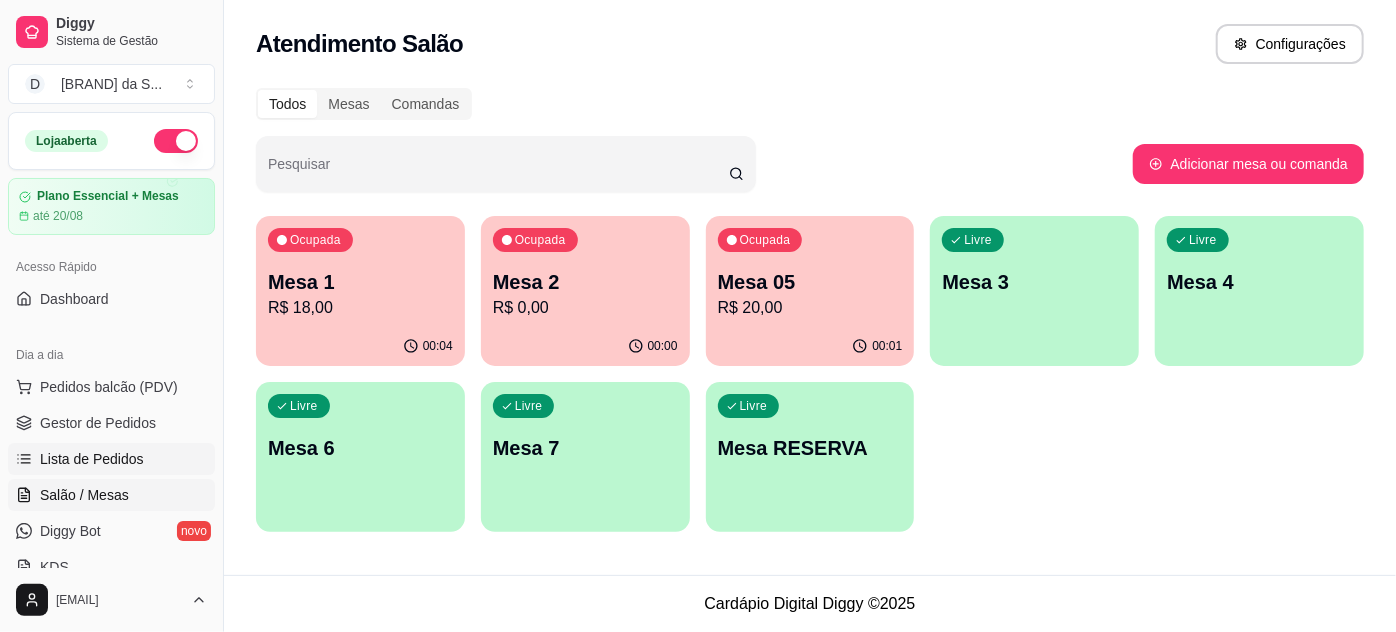 click on "Lista de Pedidos" at bounding box center (92, 459) 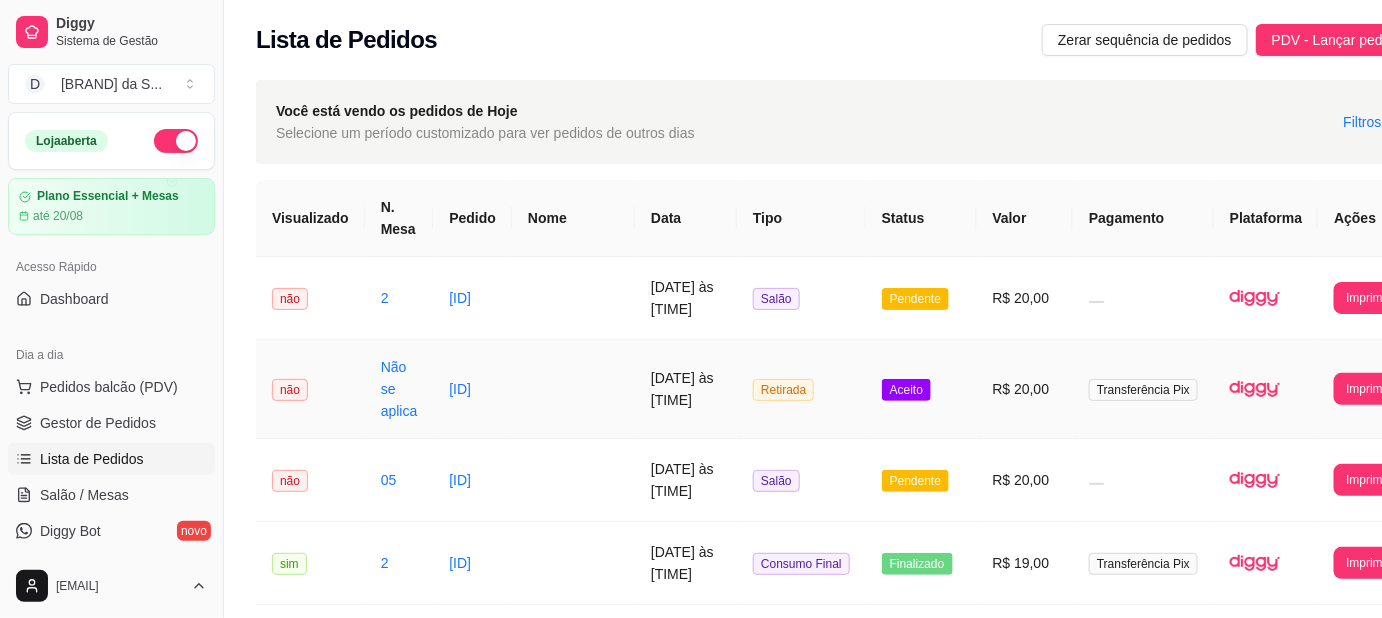 click on "[ID]" at bounding box center (472, 389) 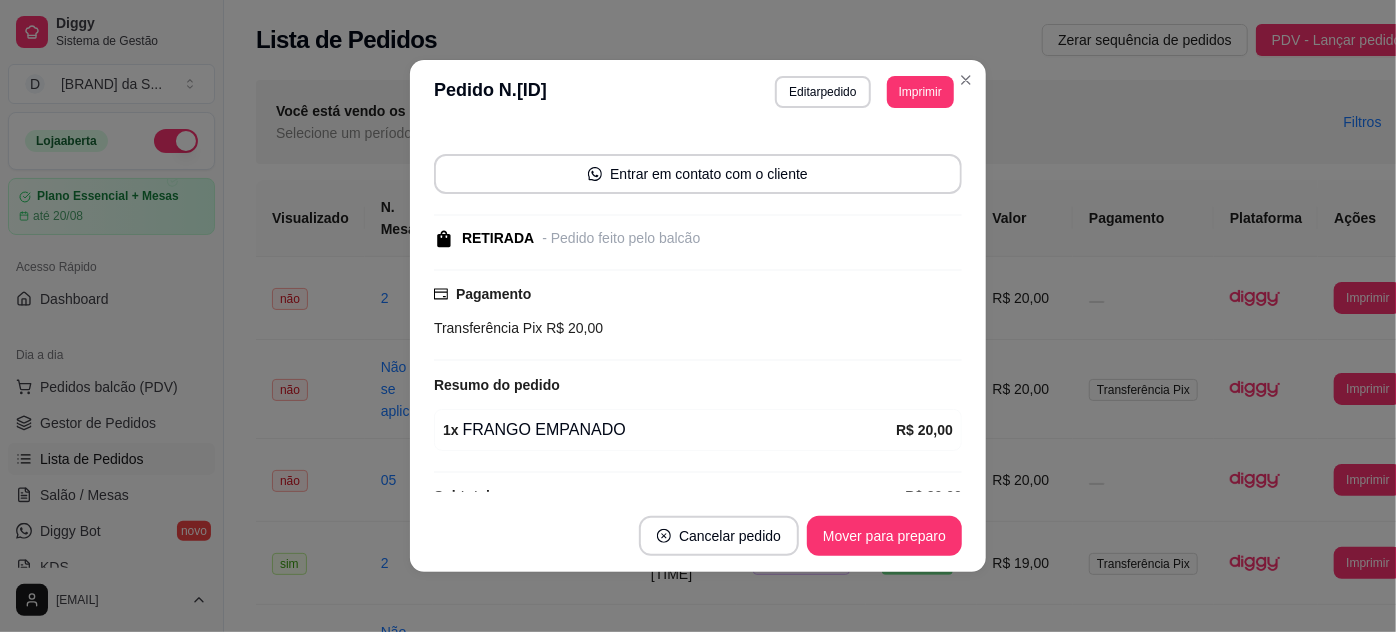 scroll, scrollTop: 153, scrollLeft: 0, axis: vertical 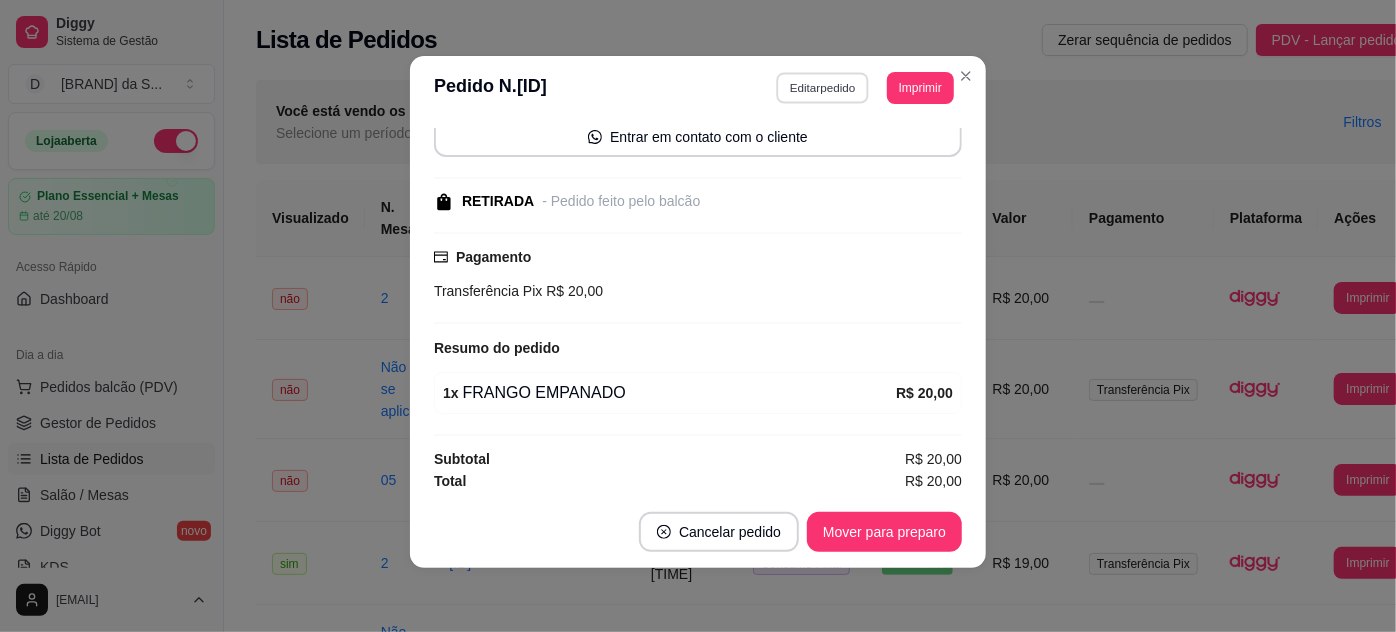 click on "Editar  pedido" at bounding box center (823, 87) 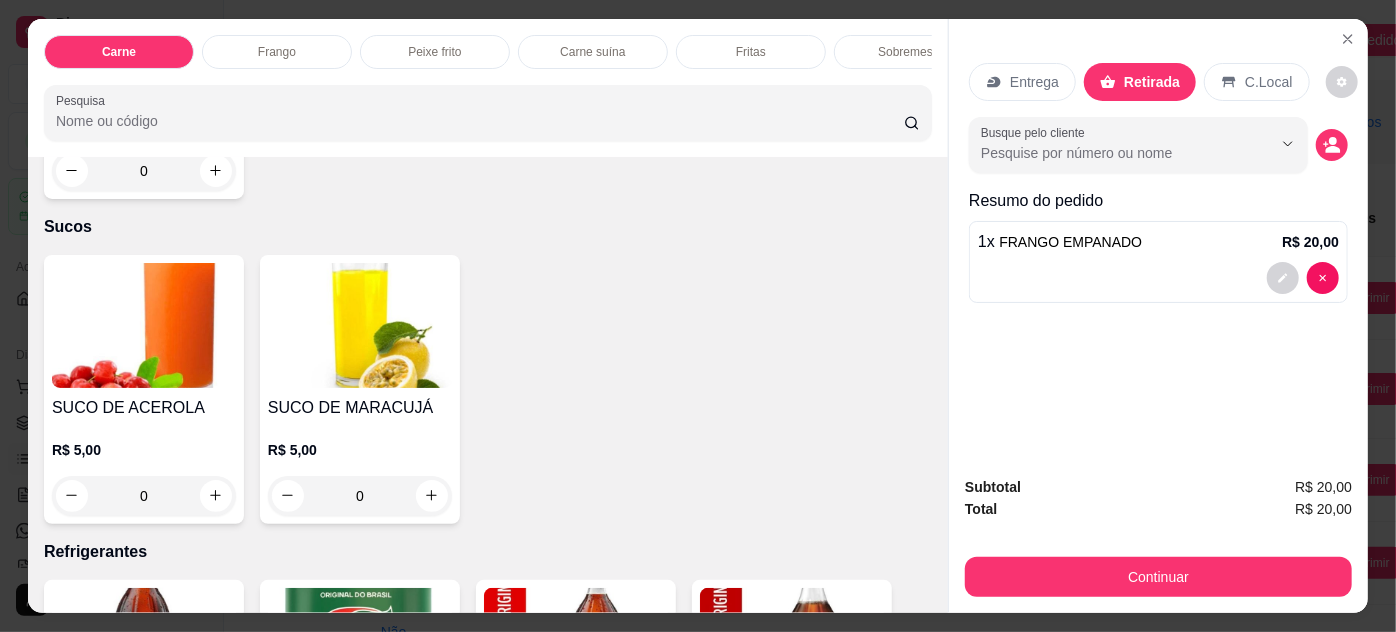 scroll, scrollTop: 2909, scrollLeft: 0, axis: vertical 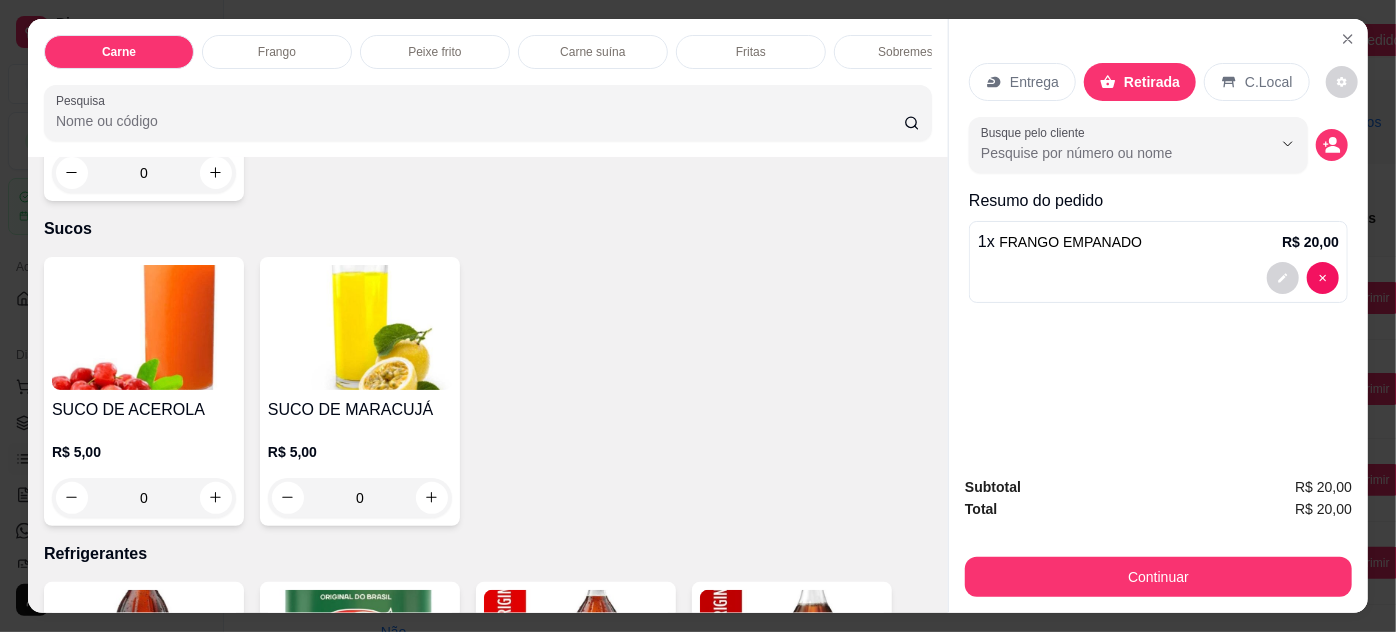click on "0" at bounding box center [144, 498] 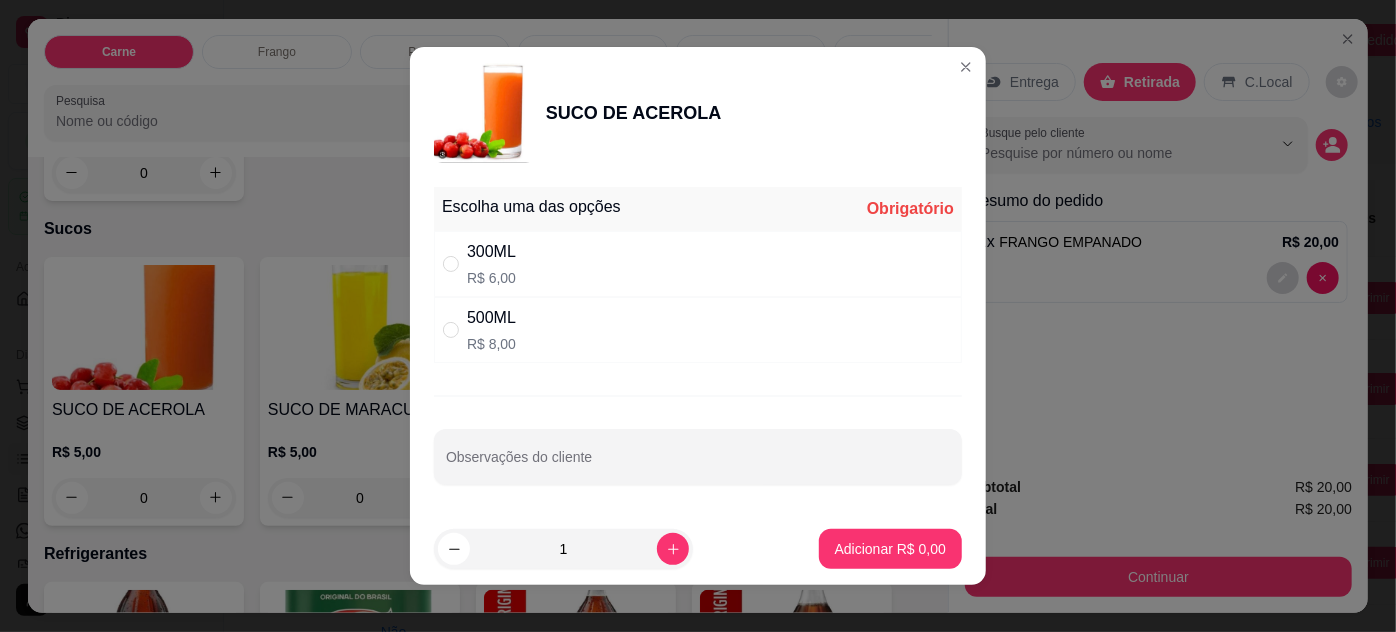 click on "300ML R$ 6,00" at bounding box center [698, 264] 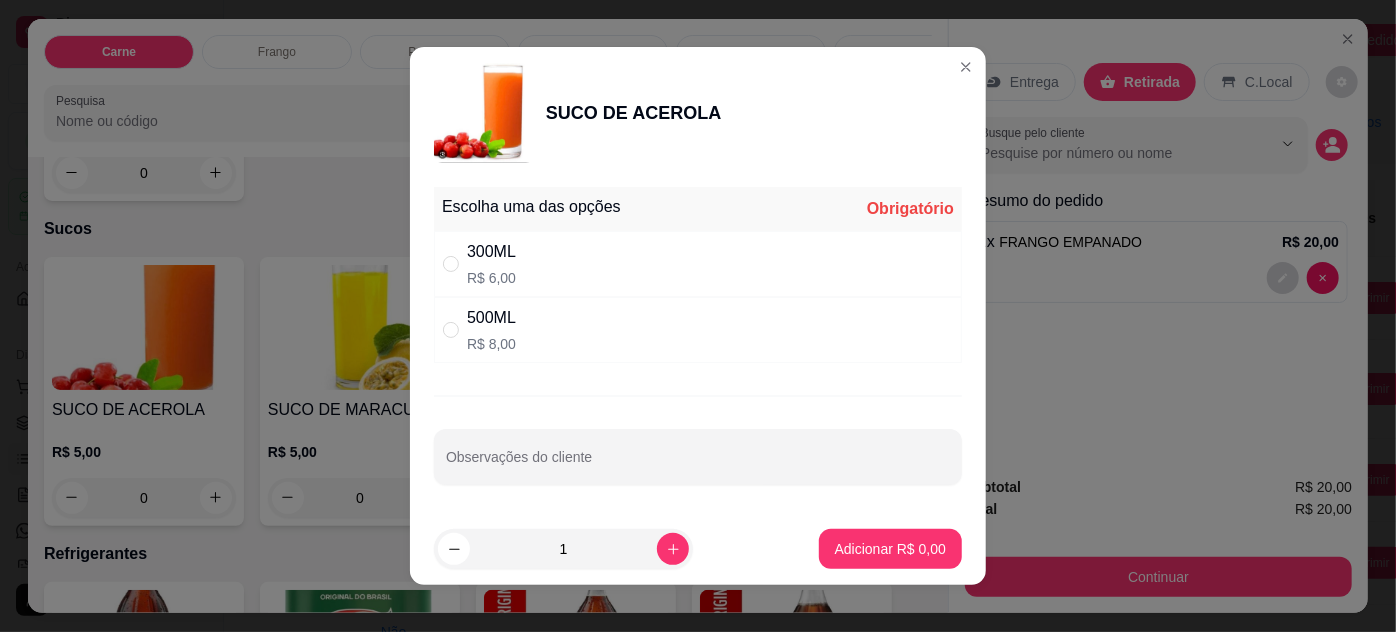 radio on "true" 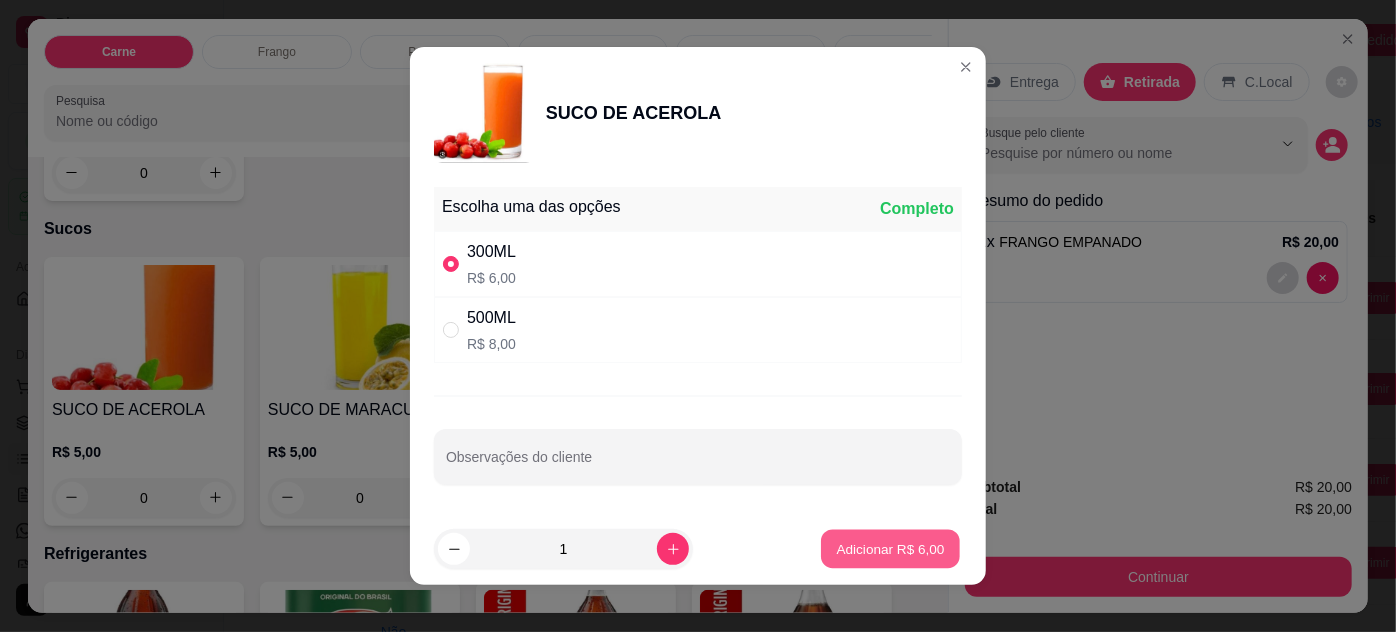 click on "Adicionar   R$ 6,00" at bounding box center (890, 548) 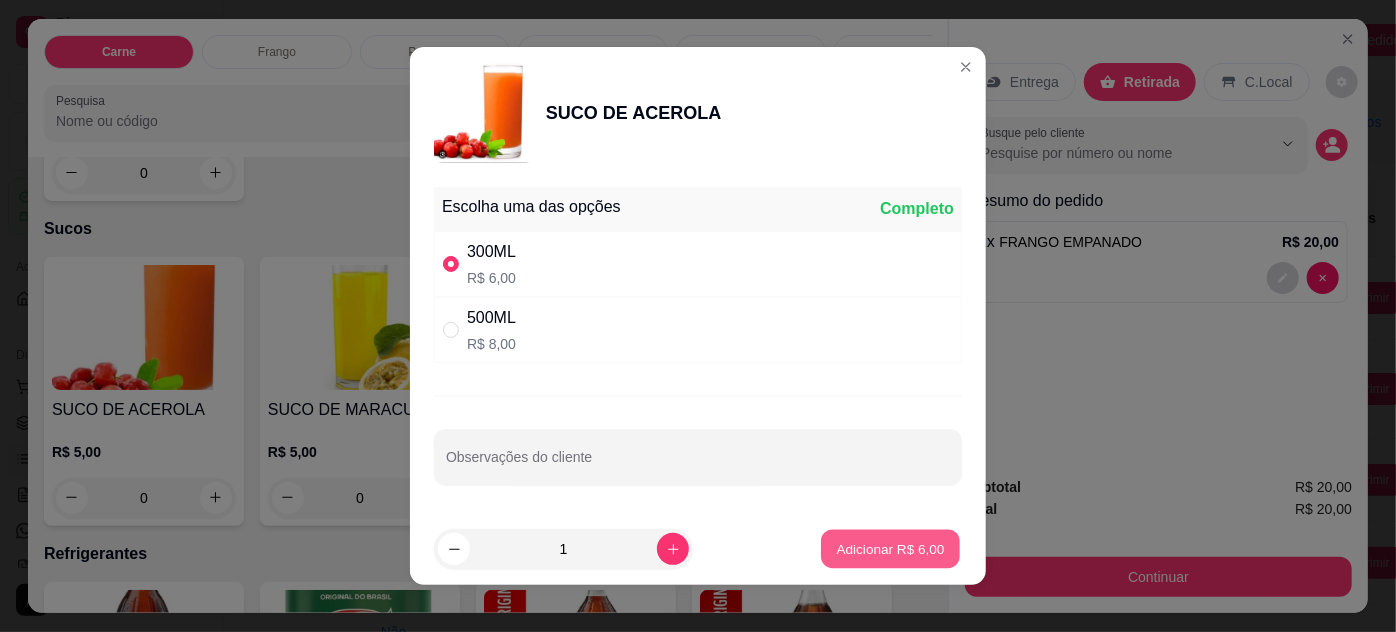 type on "1" 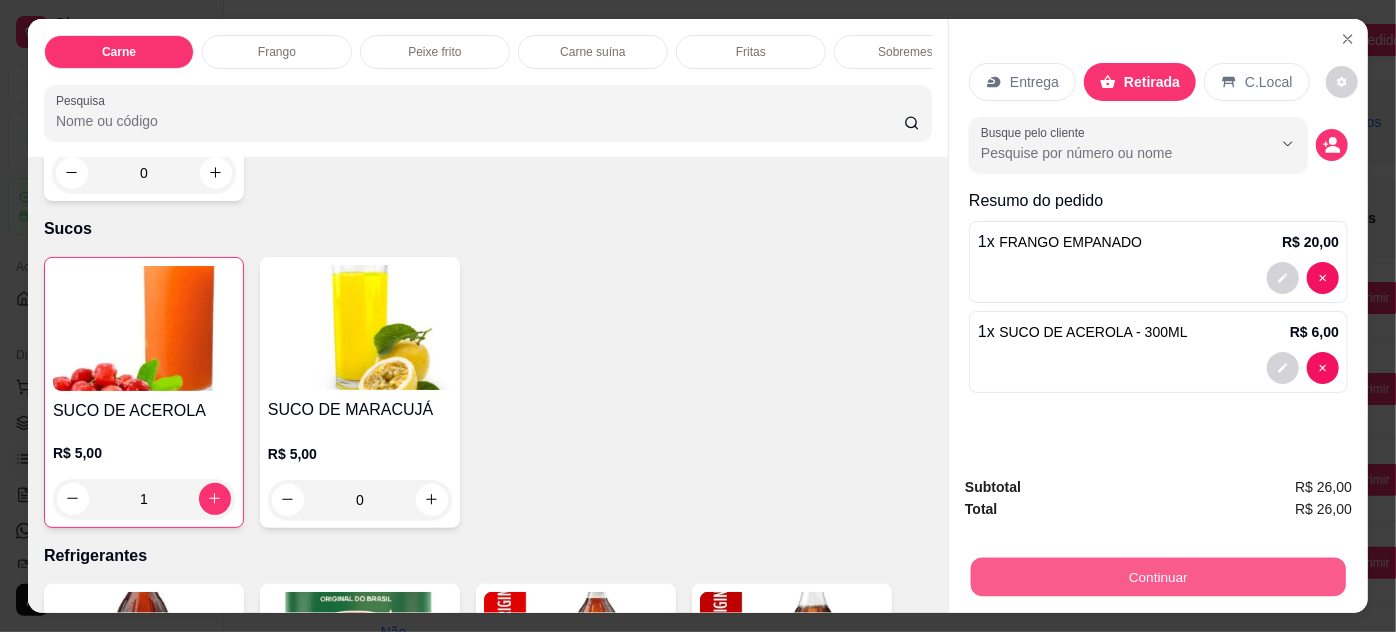 click on "Continuar" at bounding box center [1158, 577] 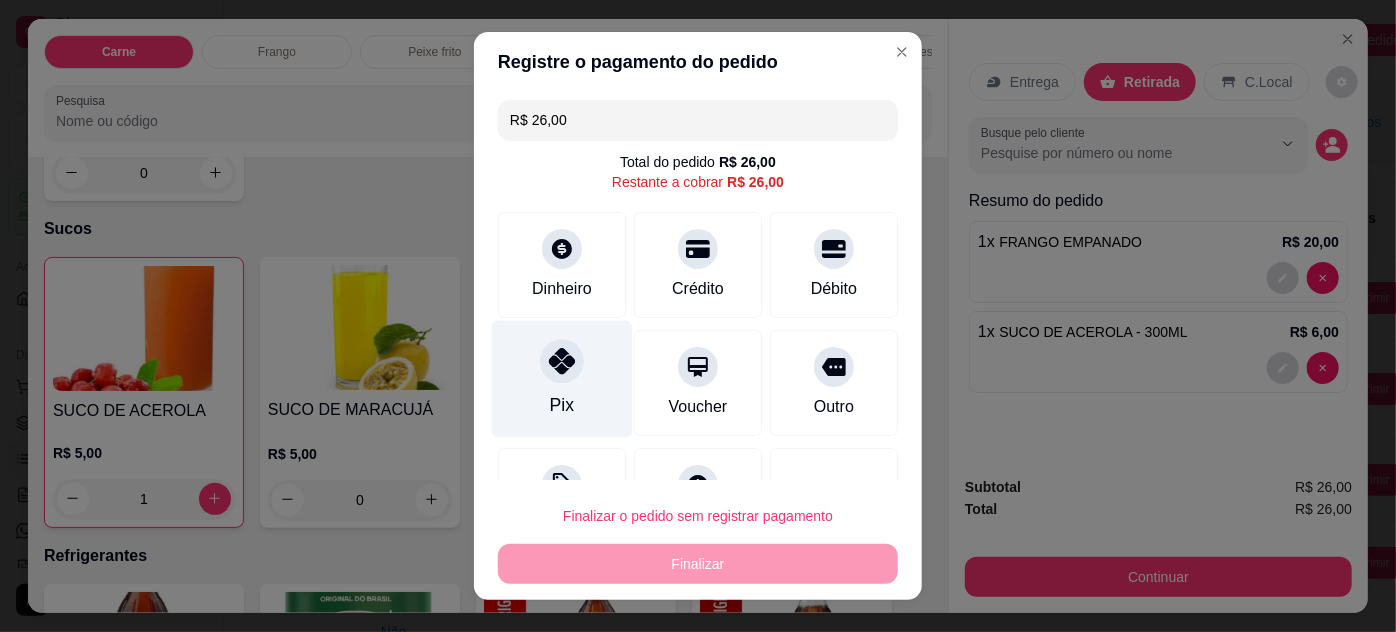 drag, startPoint x: 549, startPoint y: 344, endPoint x: 580, endPoint y: 367, distance: 38.600517 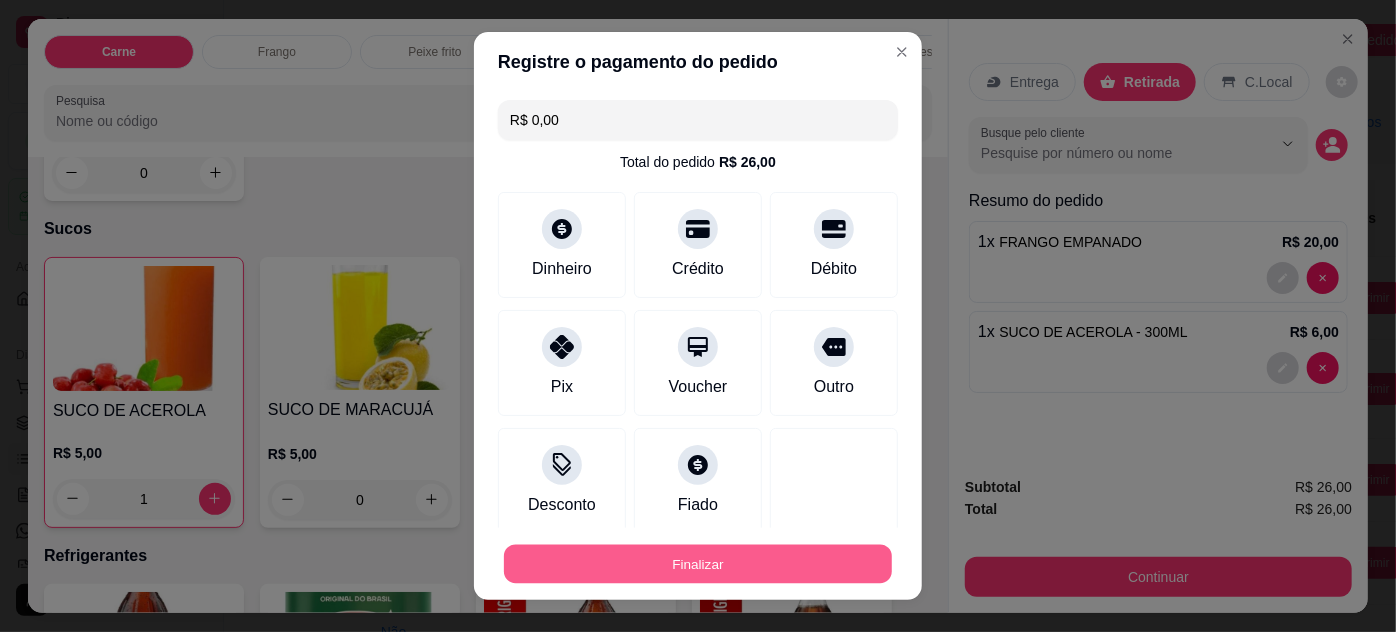 click on "Finalizar" at bounding box center (698, 564) 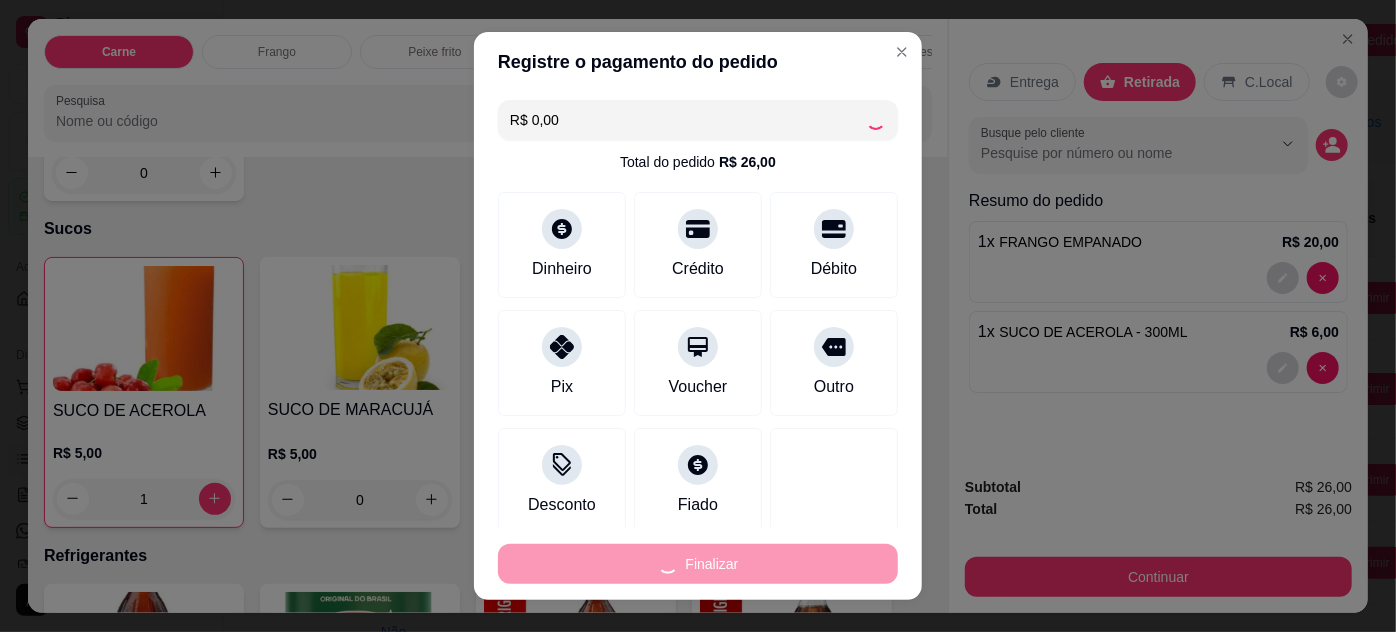 type on "0" 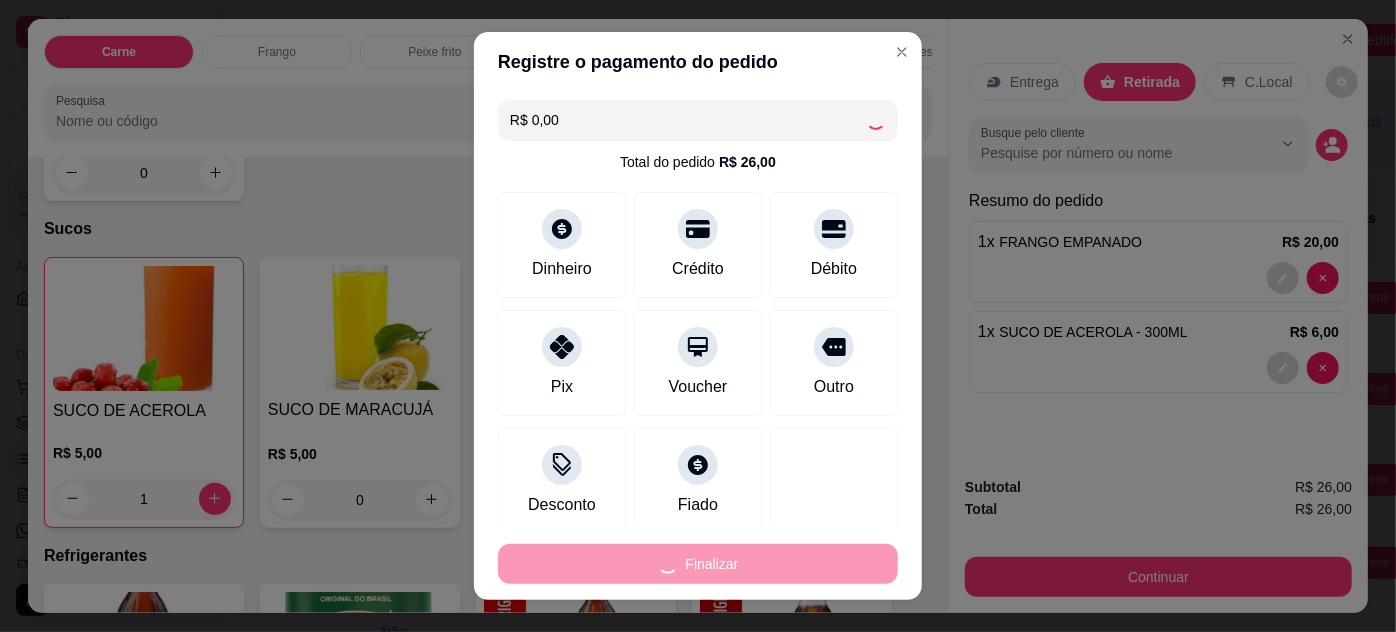 type on "0" 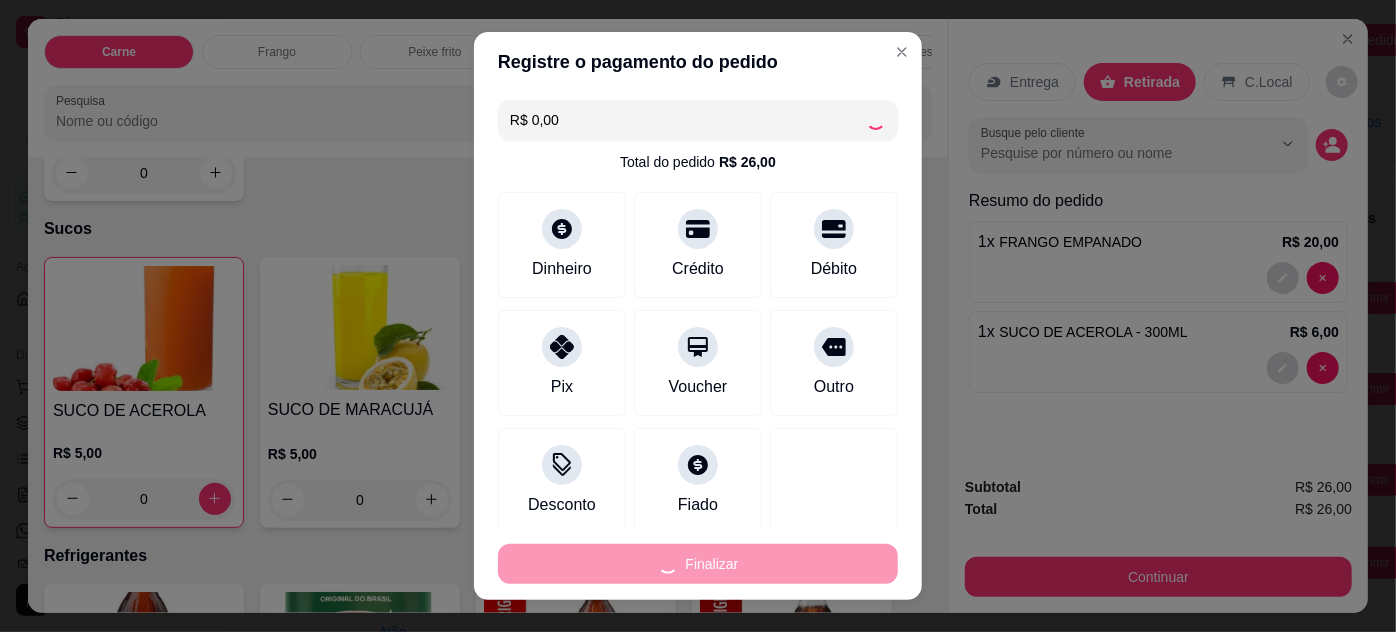 type on "-R$ 26,00" 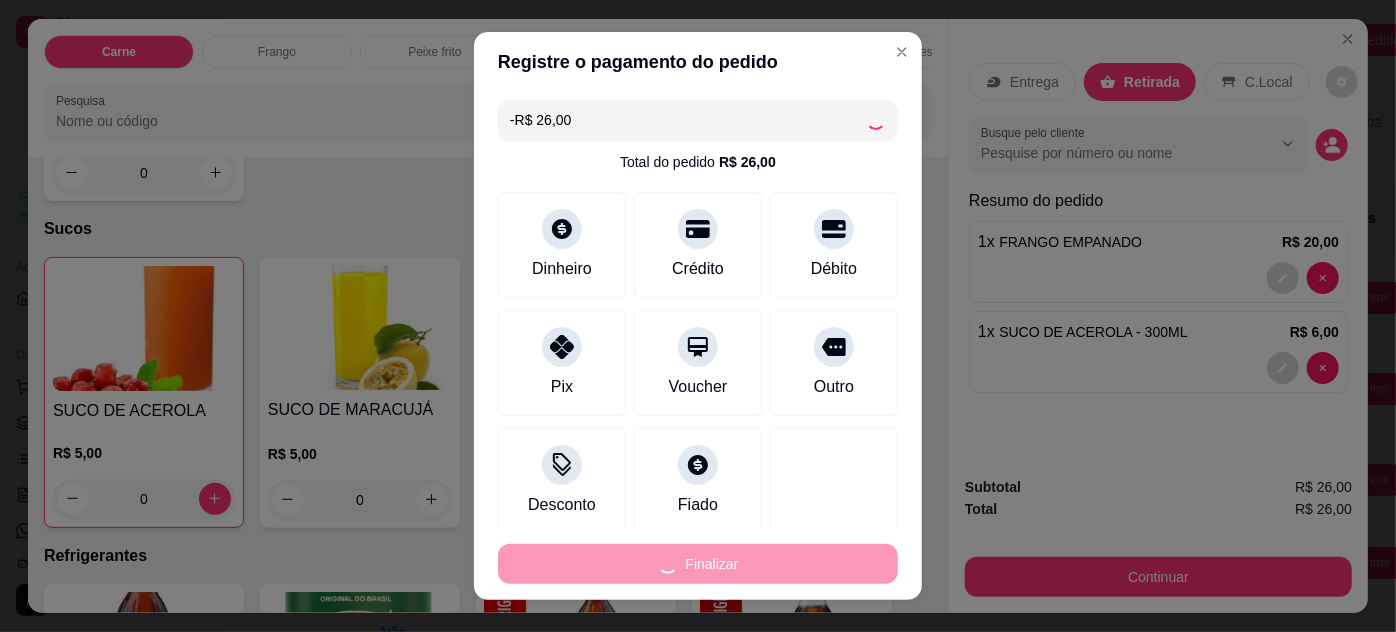 scroll, scrollTop: 2907, scrollLeft: 0, axis: vertical 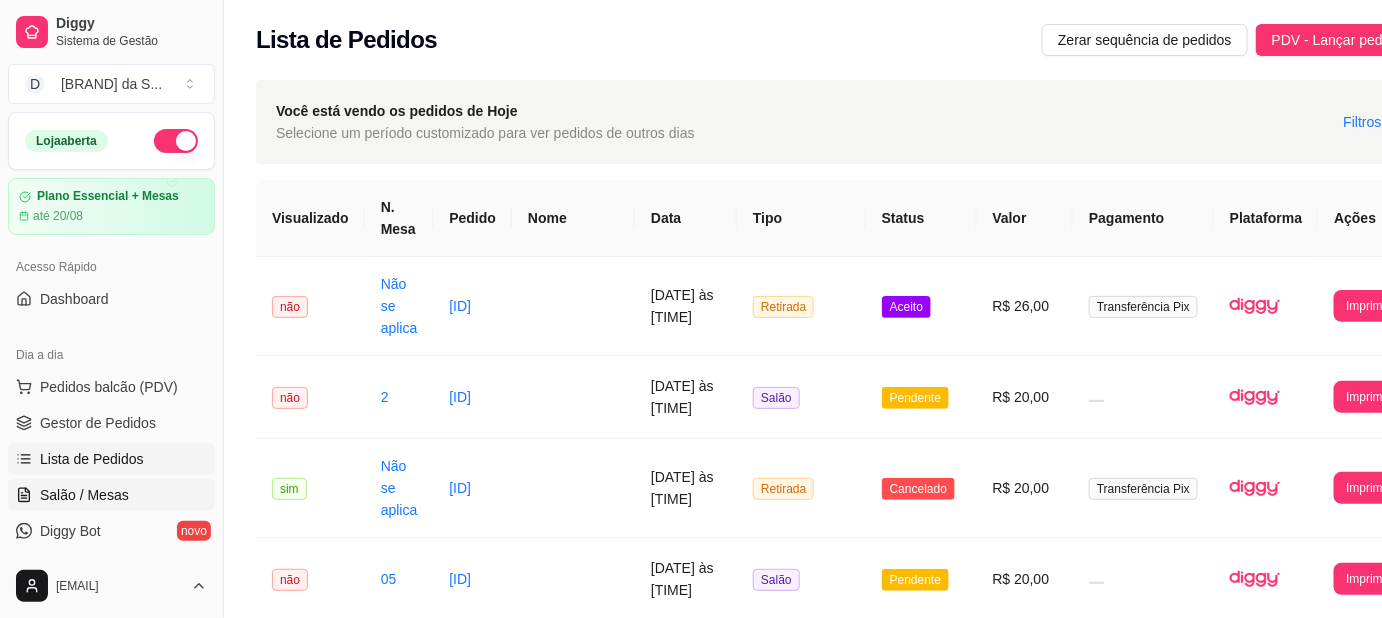 click on "Salão / Mesas" at bounding box center (84, 495) 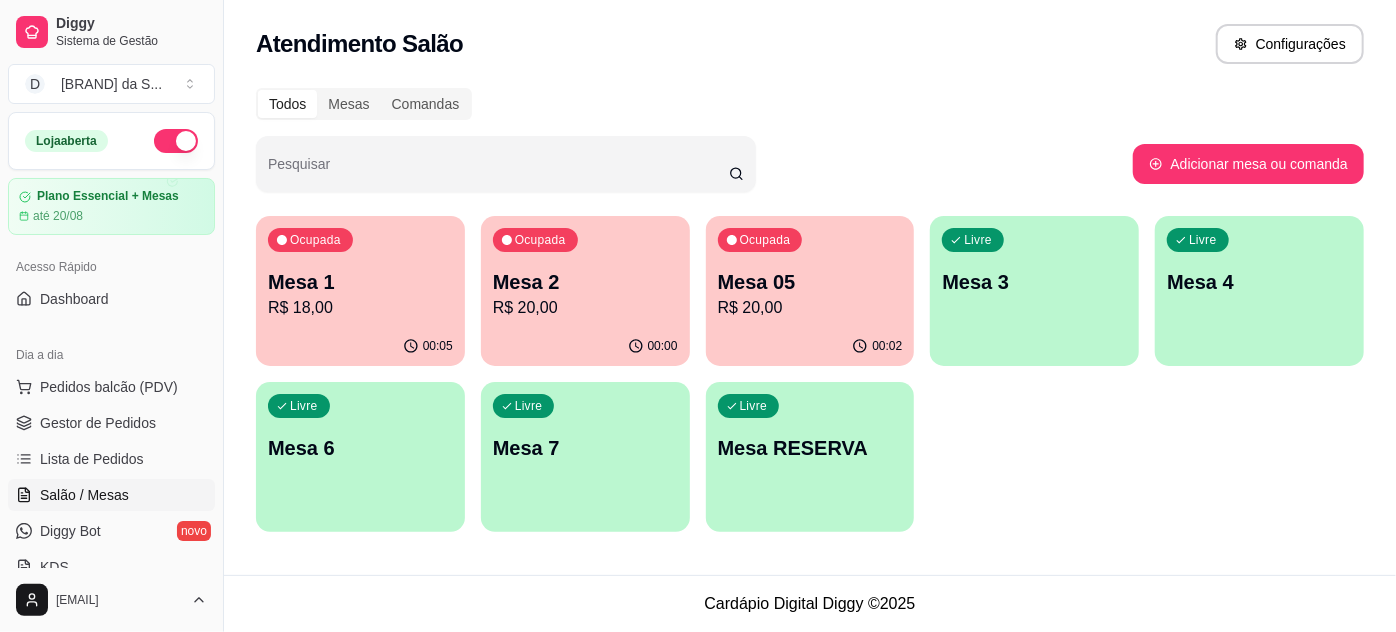 click on "Livre Mesa 3" at bounding box center (1034, 279) 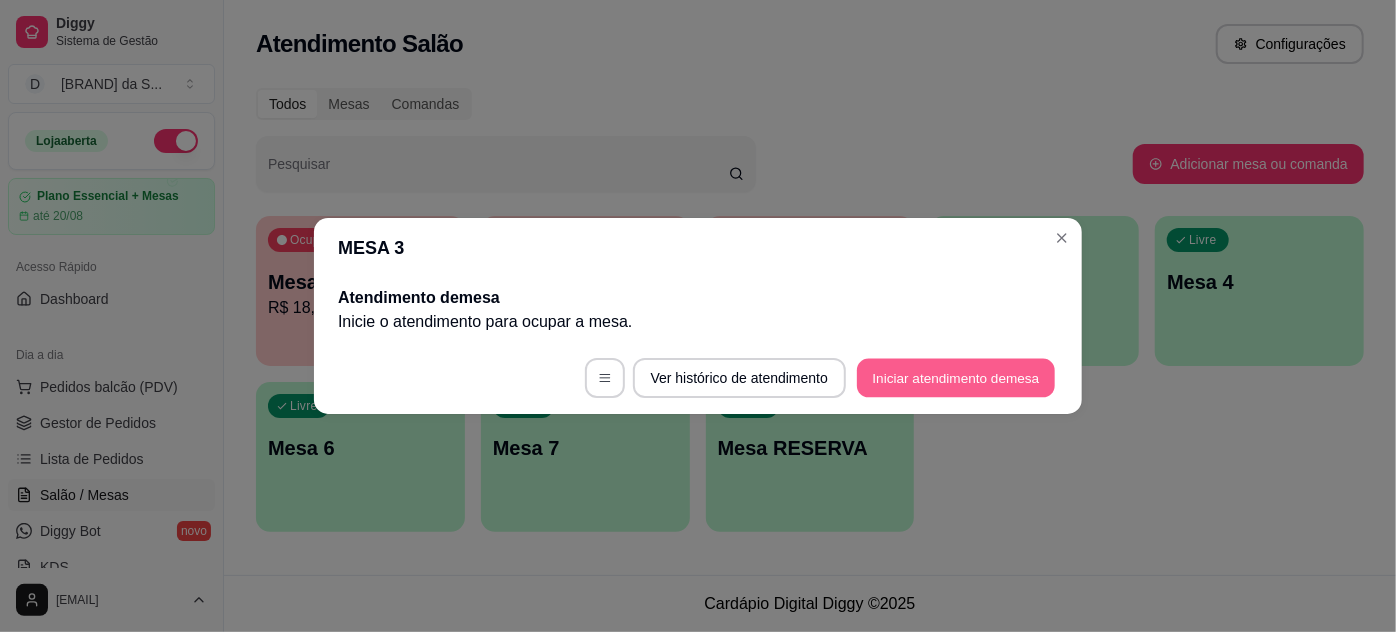 click on "Iniciar atendimento de  mesa" at bounding box center [956, 378] 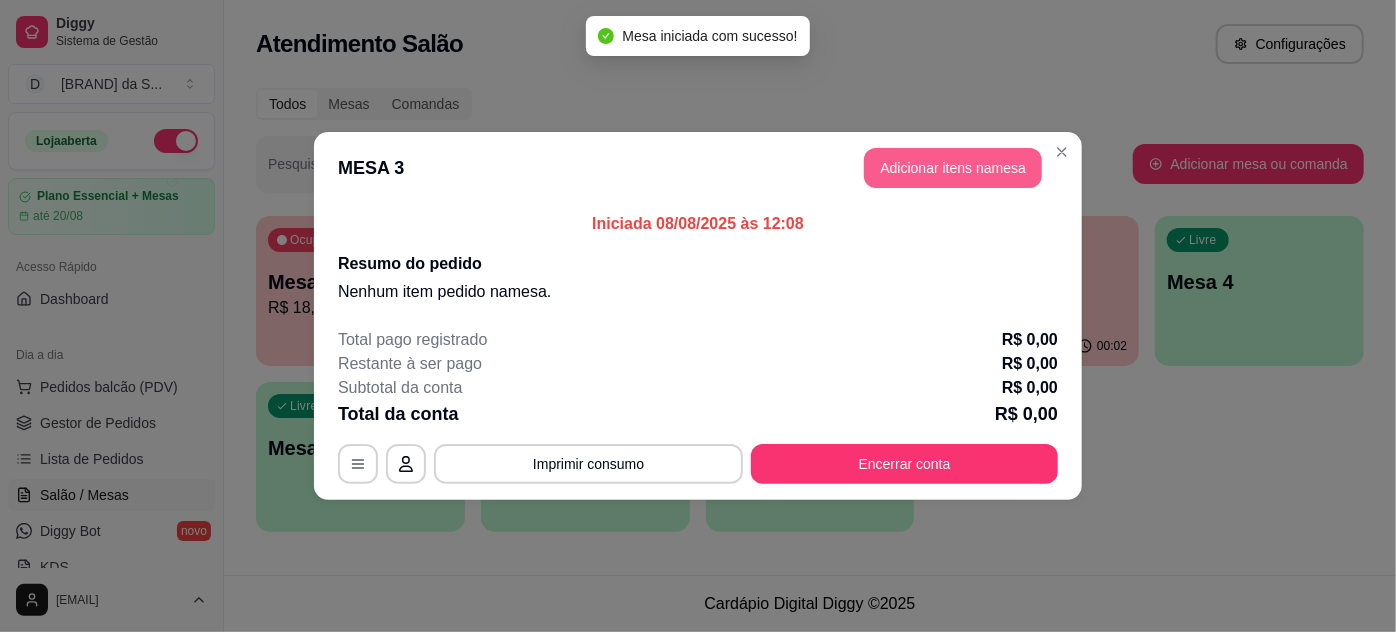 click on "Adicionar itens na  mesa" at bounding box center (953, 168) 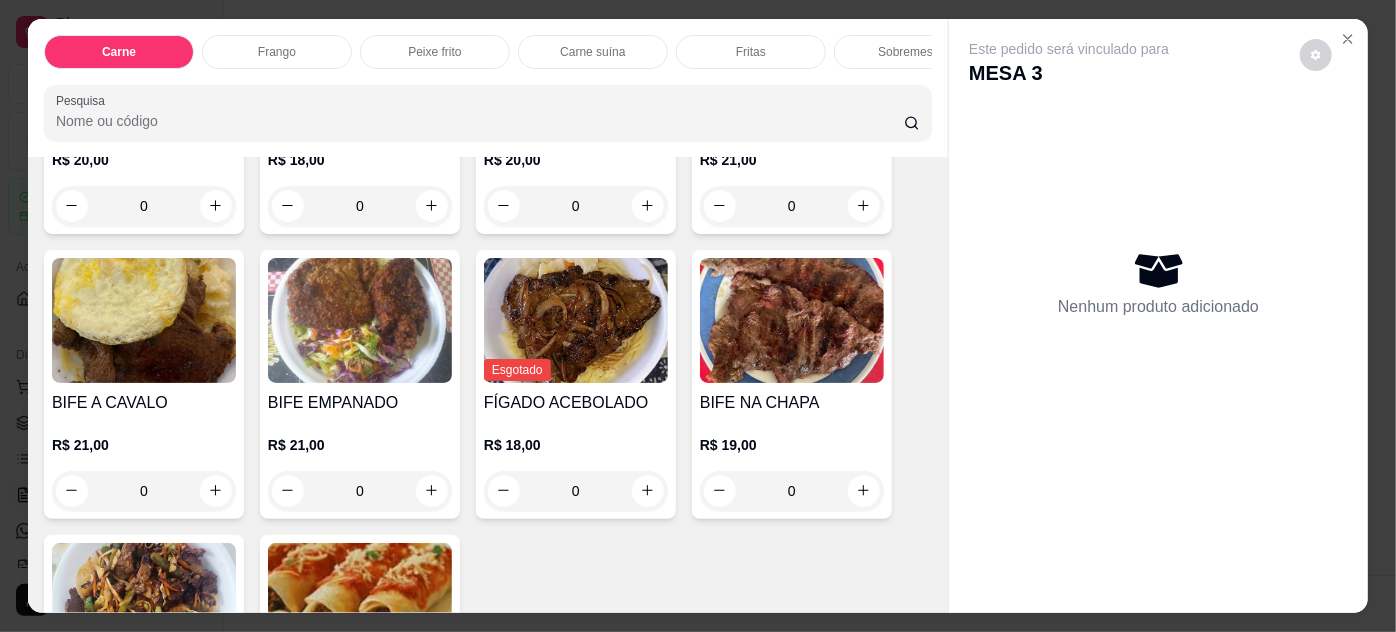 scroll, scrollTop: 363, scrollLeft: 0, axis: vertical 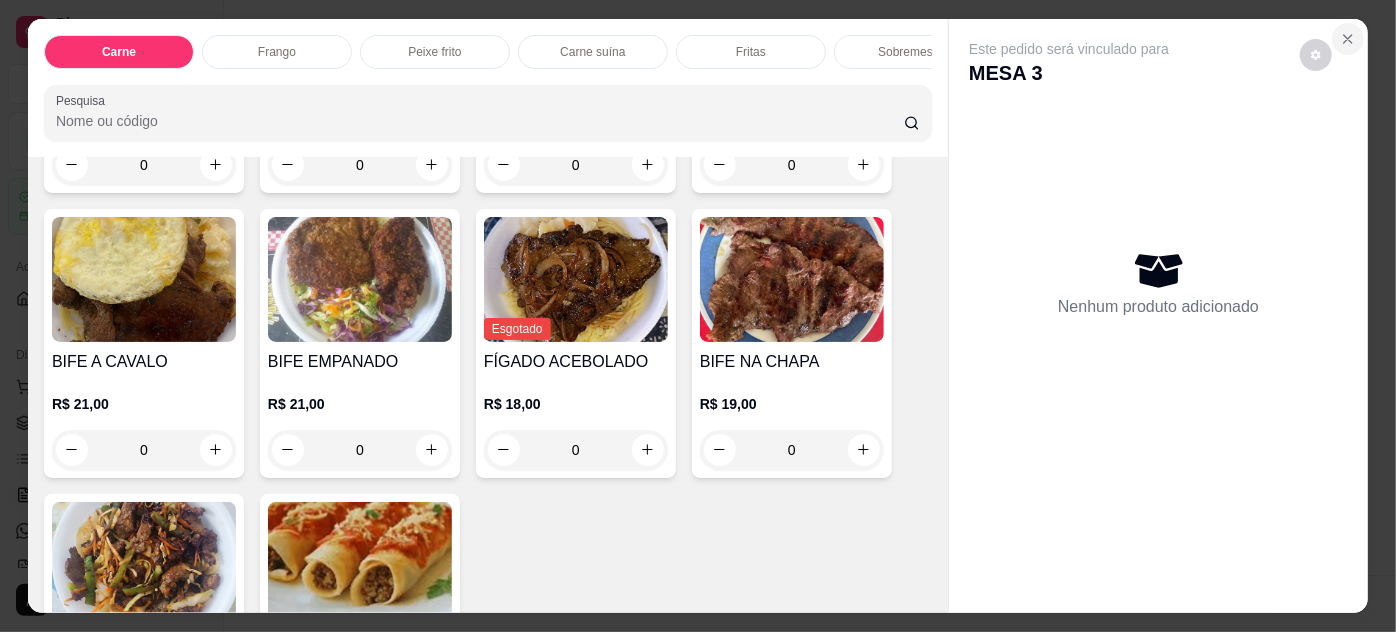 click at bounding box center (1348, 39) 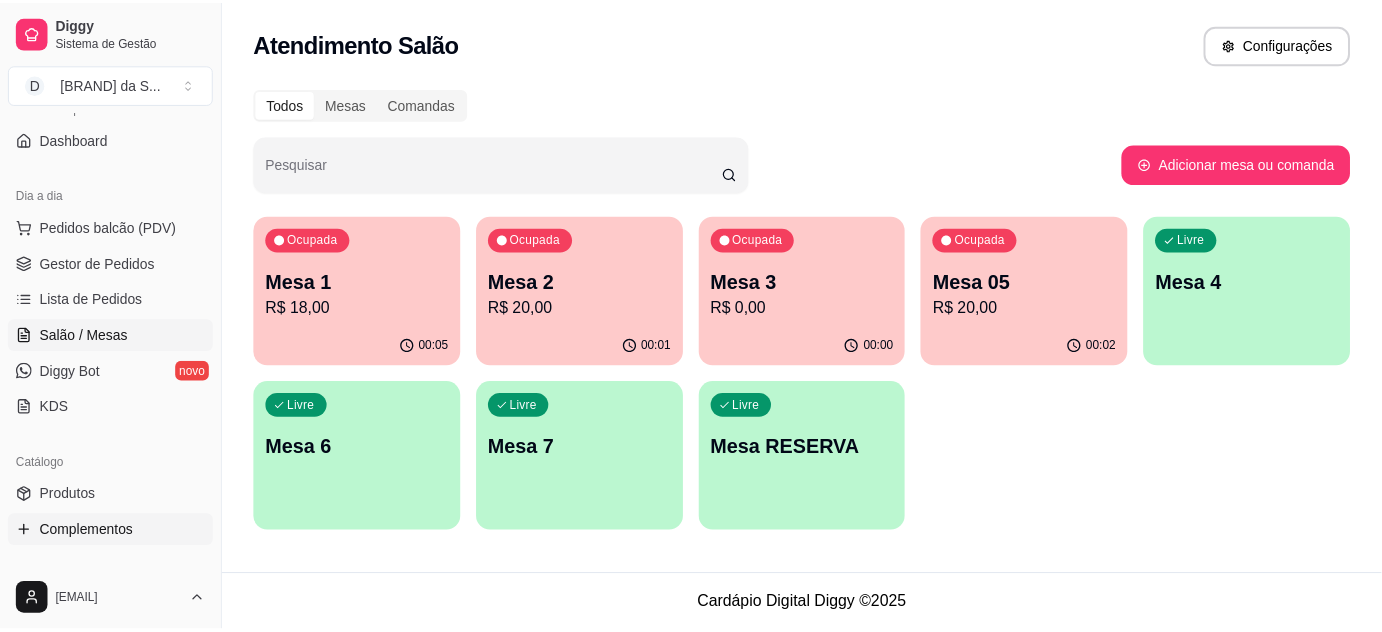 scroll, scrollTop: 181, scrollLeft: 0, axis: vertical 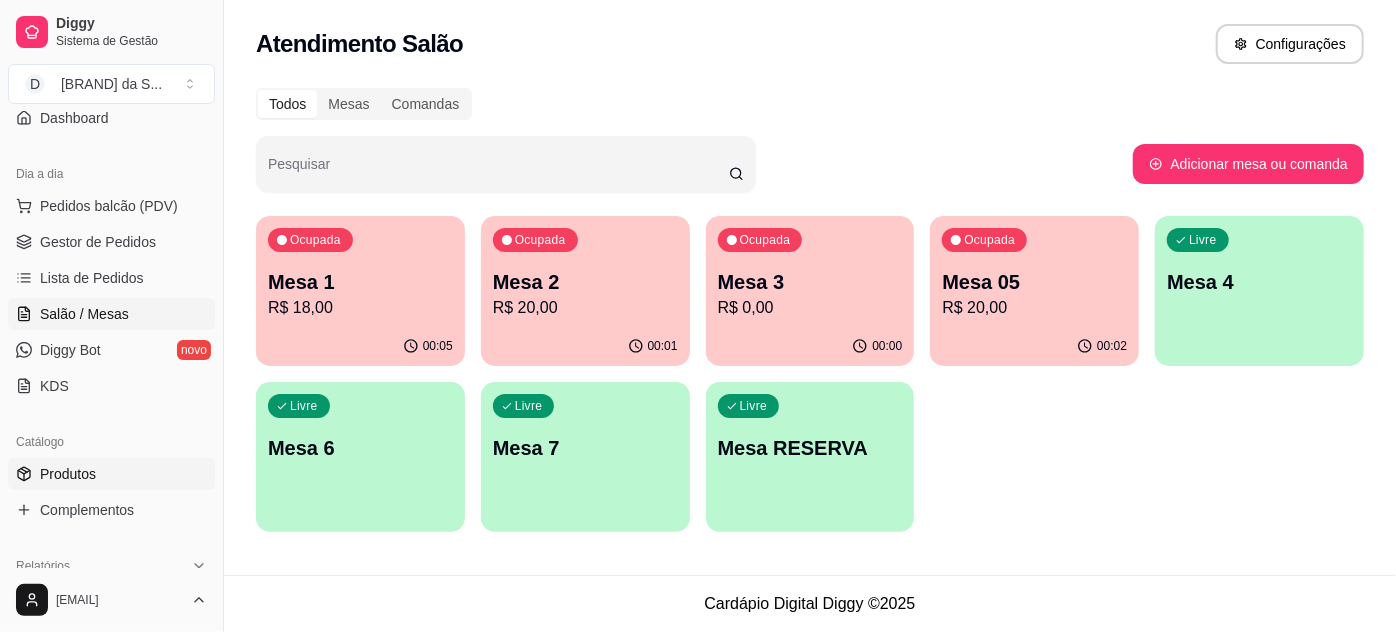 click on "Produtos" at bounding box center [68, 474] 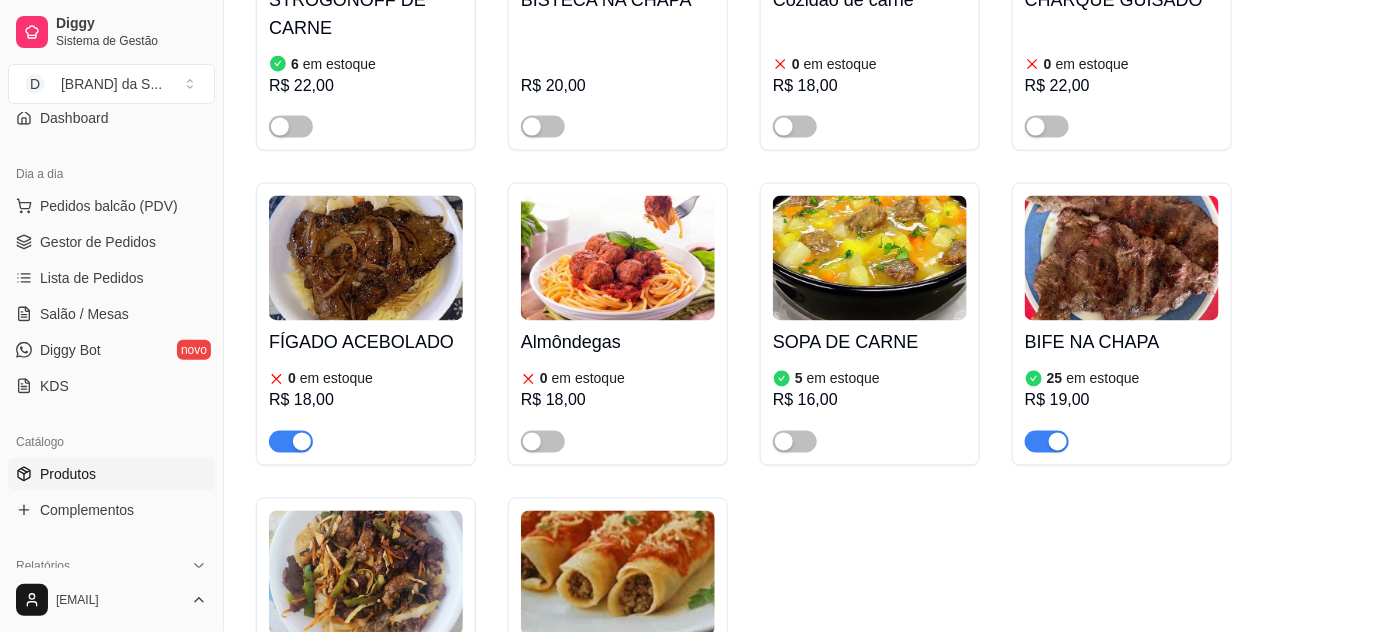 scroll, scrollTop: 1090, scrollLeft: 0, axis: vertical 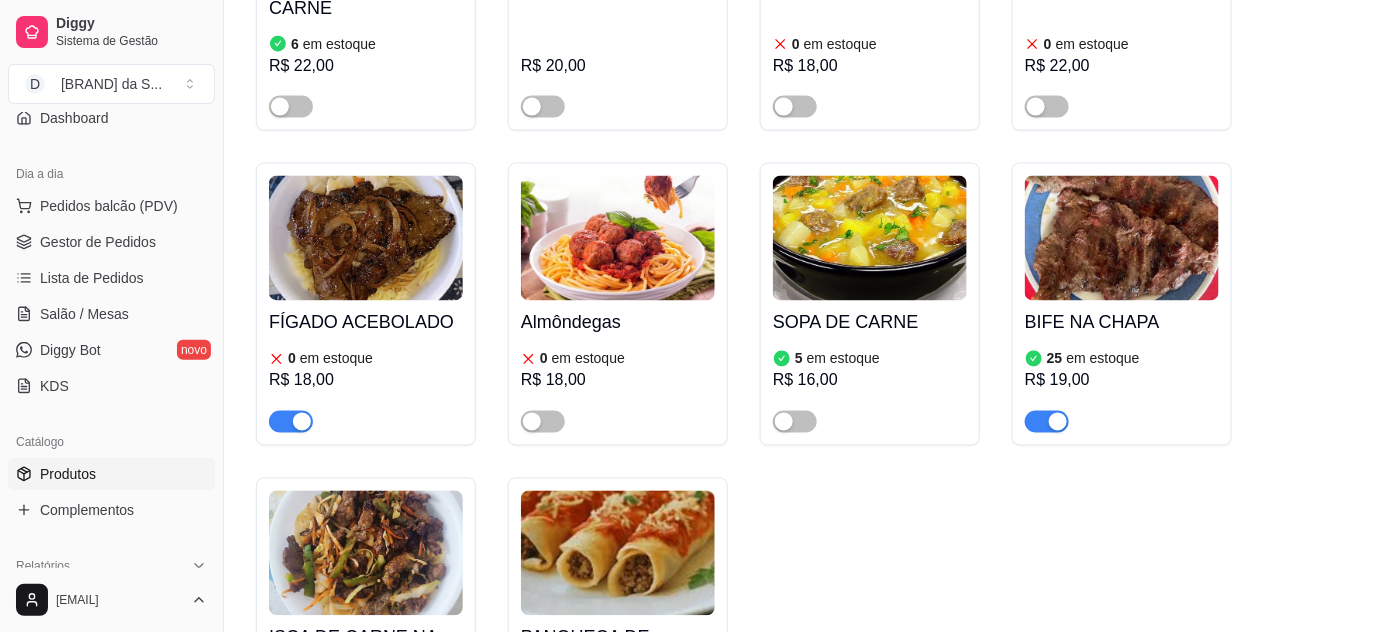click on "R$ 18,00" at bounding box center [366, 381] 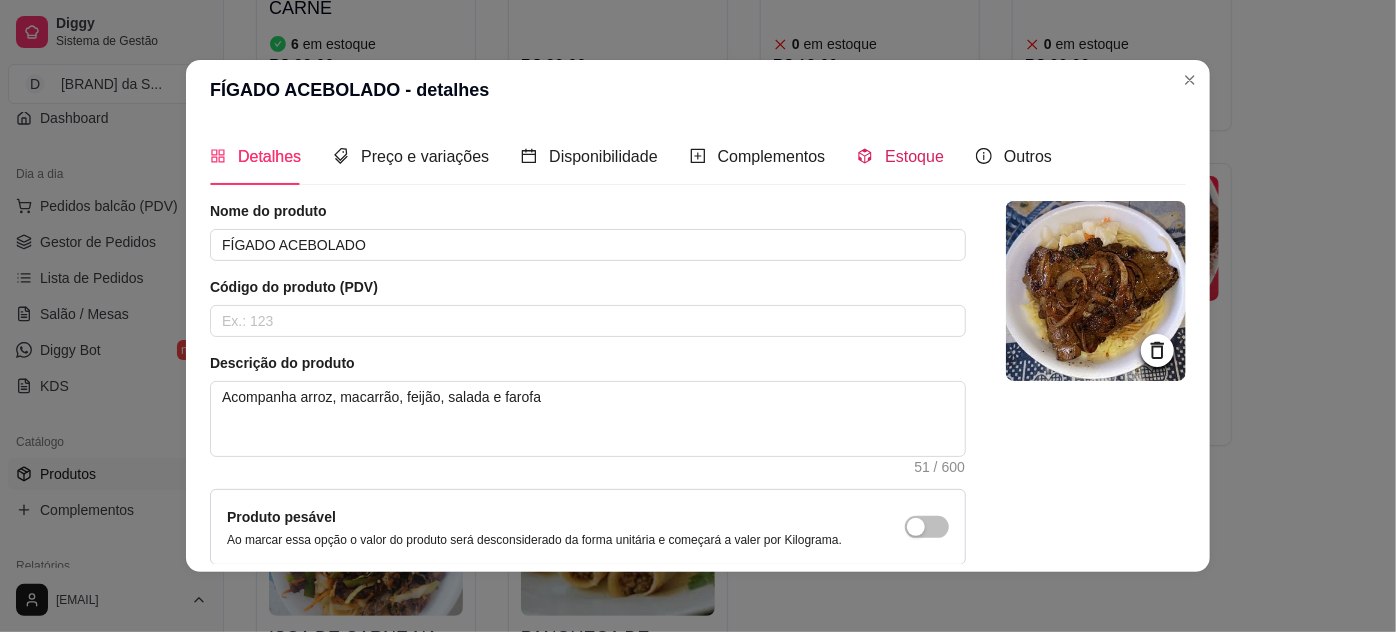 click on "Estoque" at bounding box center [914, 156] 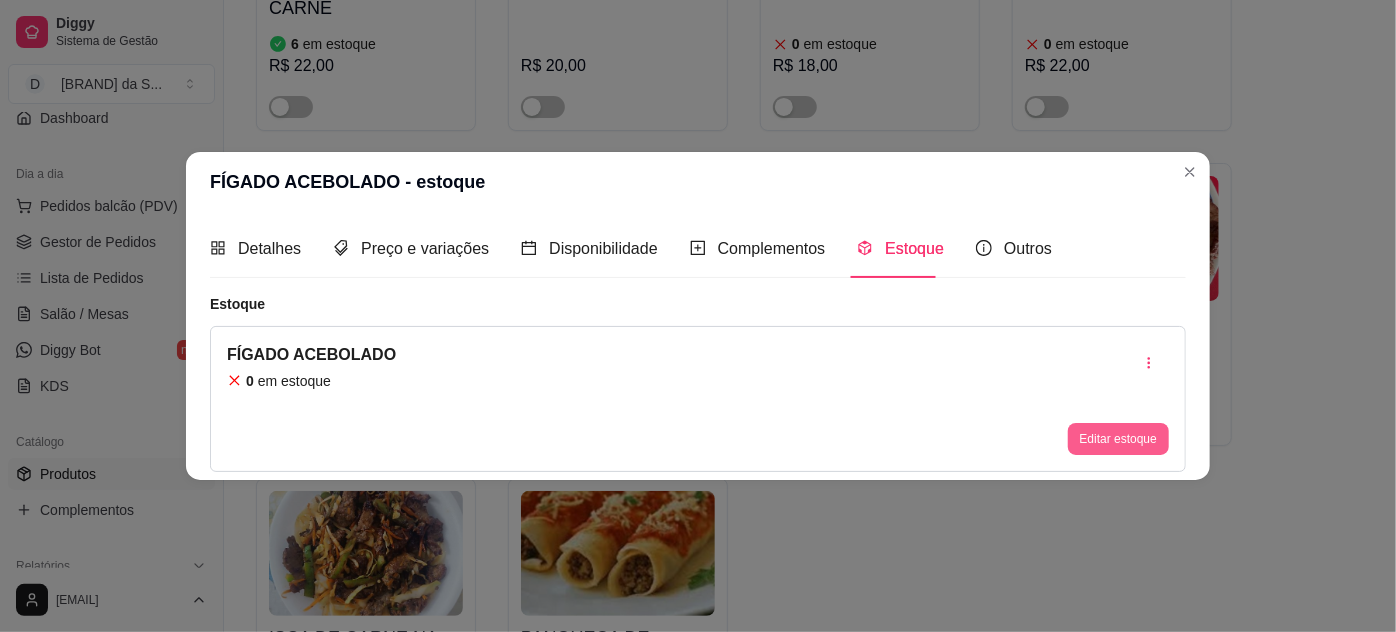 click on "Editar estoque" at bounding box center [1118, 439] 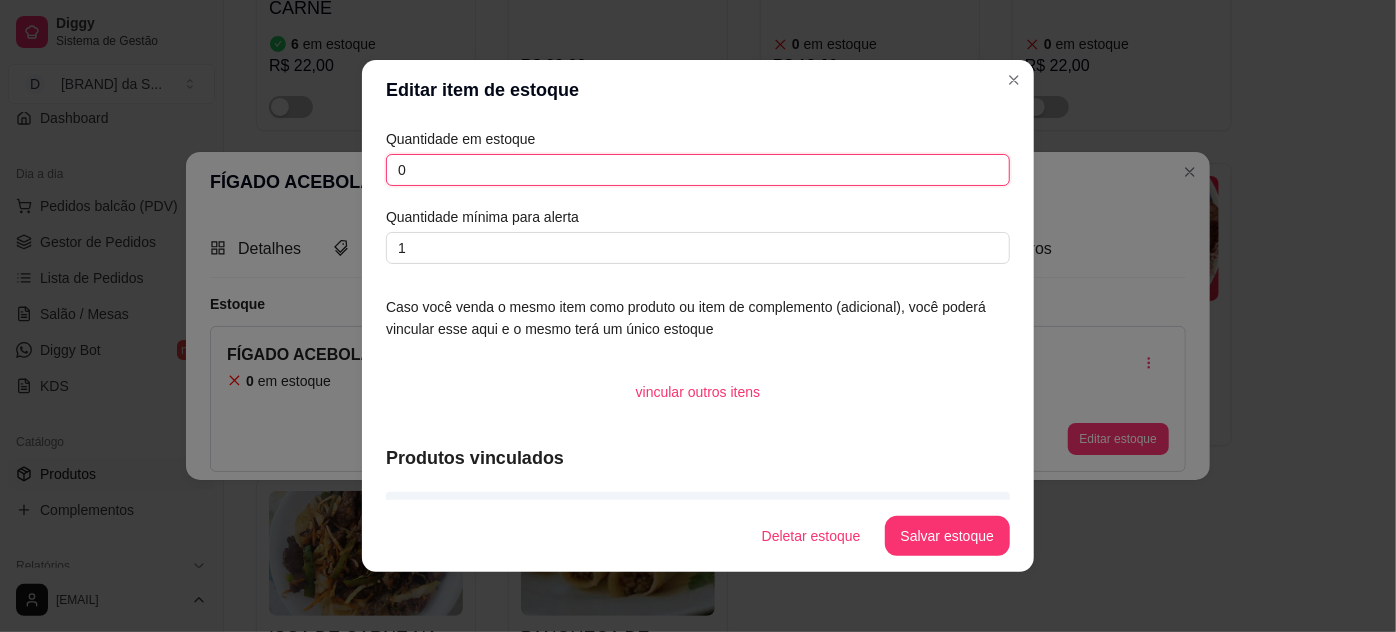 click on "0" at bounding box center [698, 170] 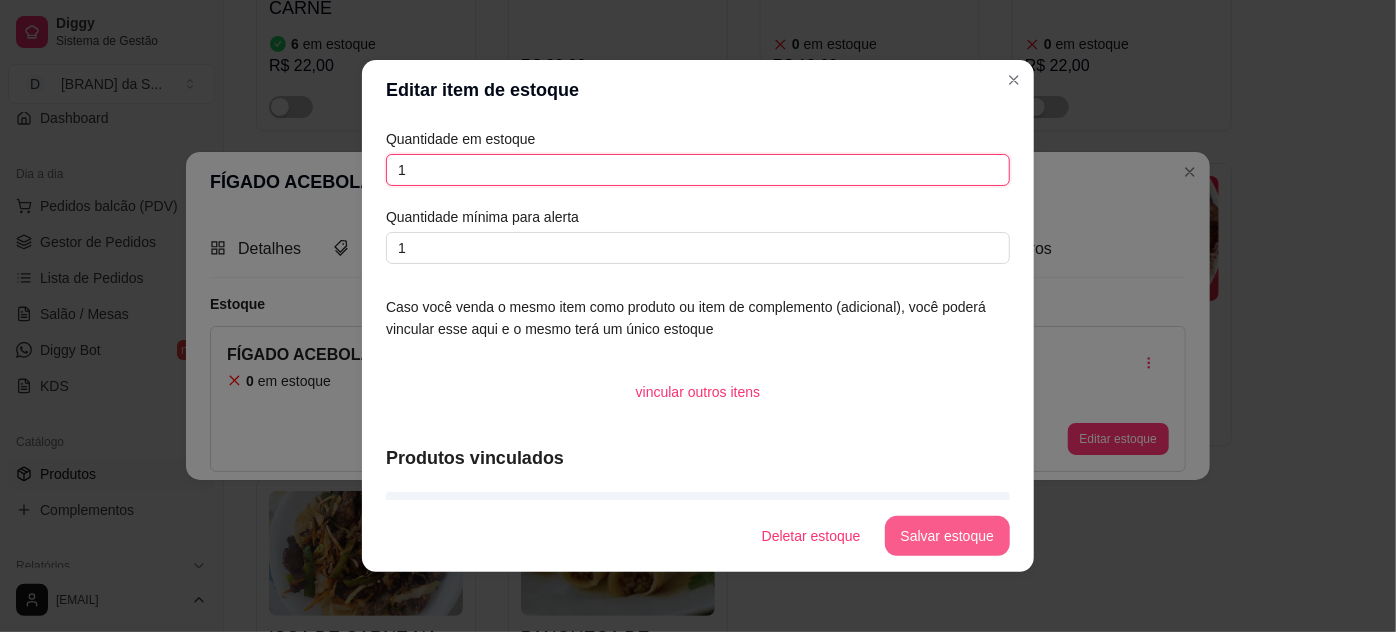 type on "1" 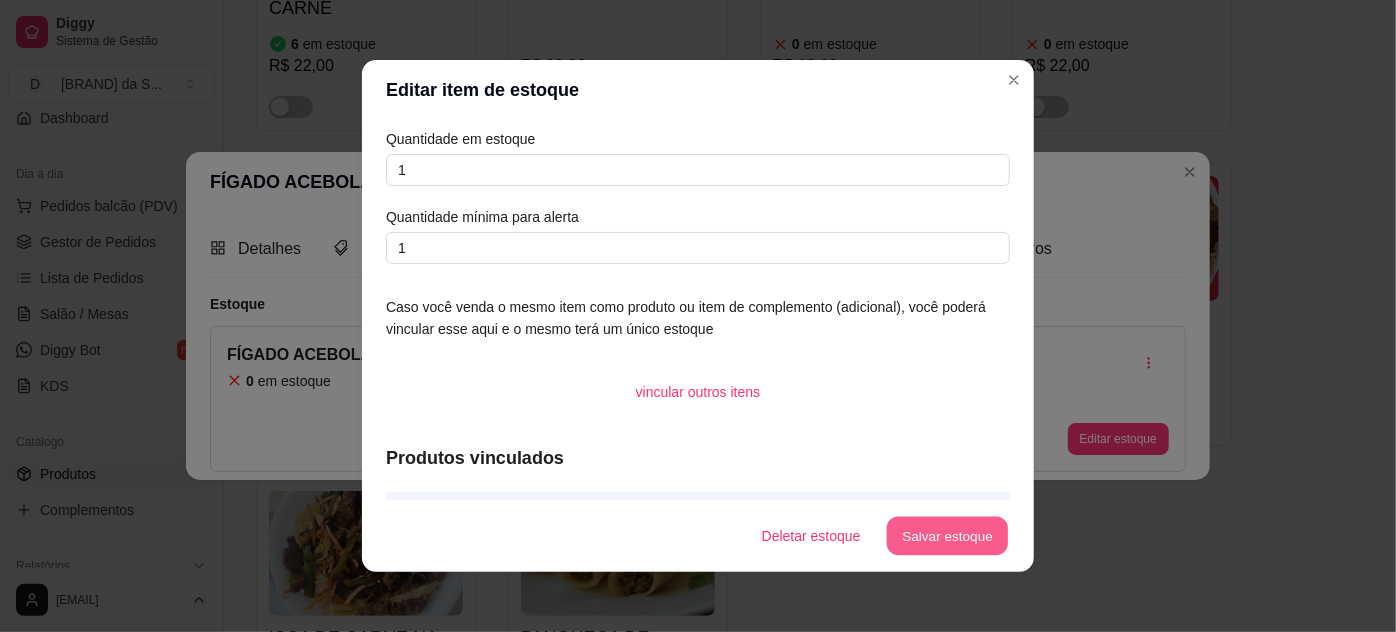 click on "Salvar estoque" at bounding box center [947, 536] 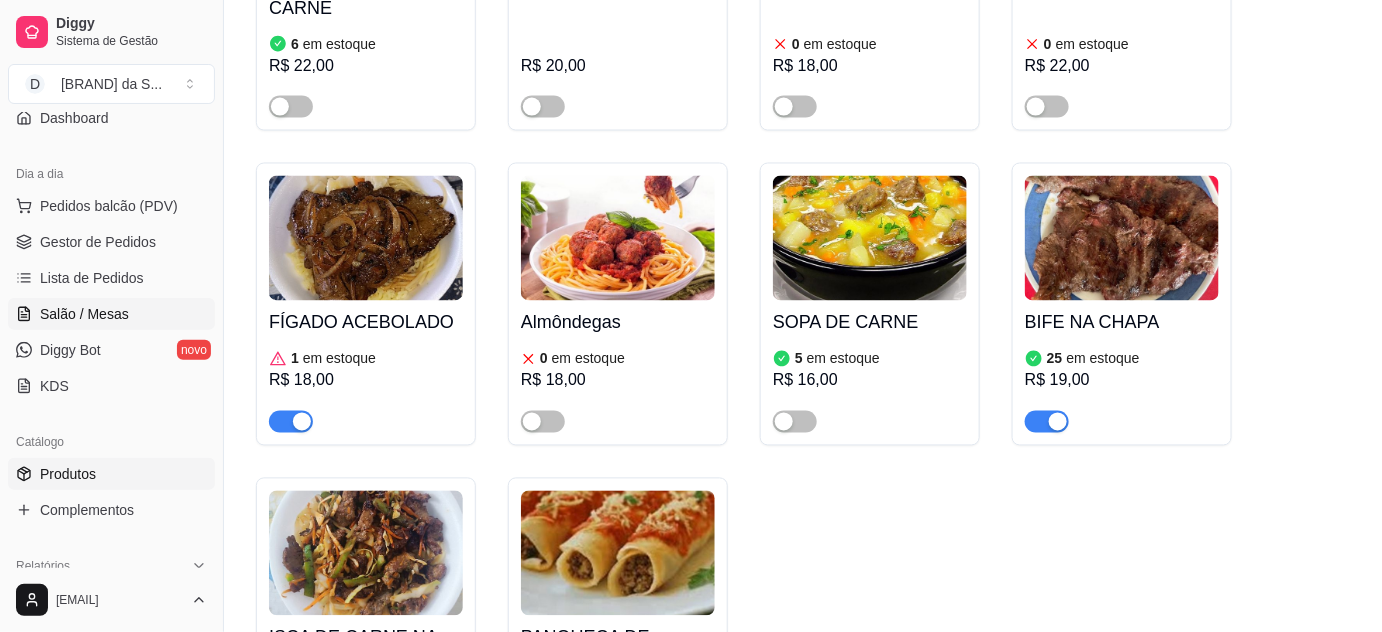 click on "Salão / Mesas" at bounding box center [84, 314] 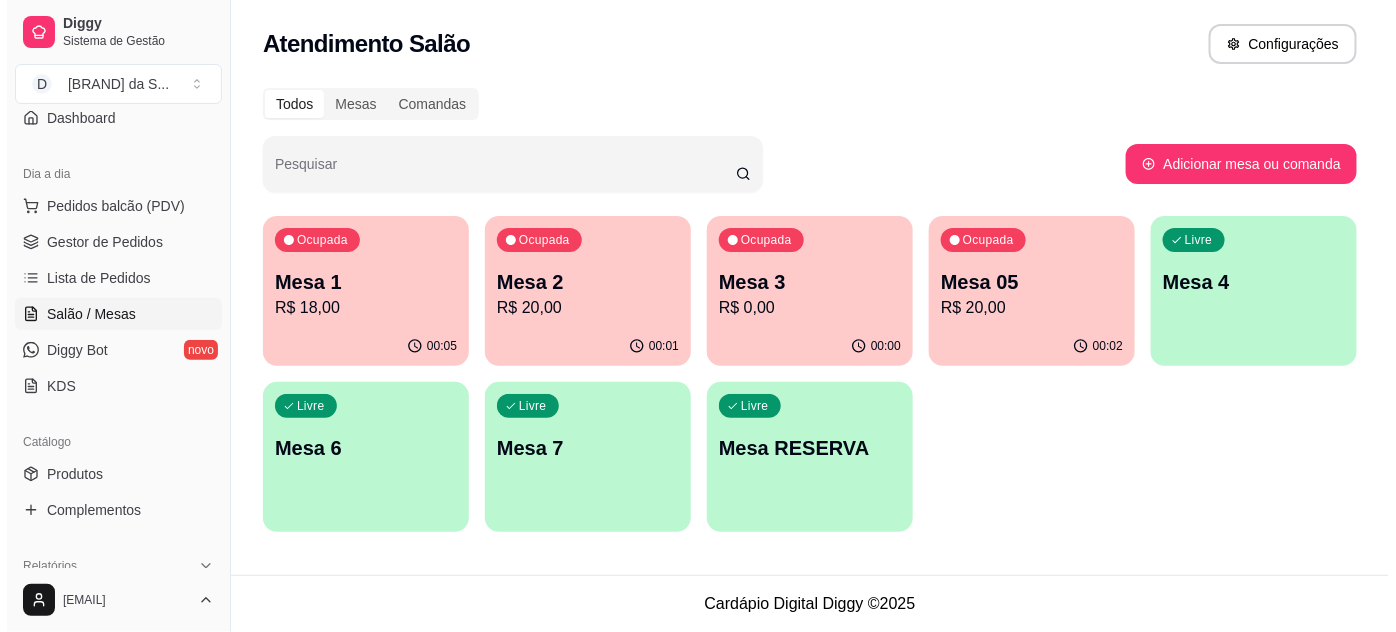 scroll, scrollTop: 0, scrollLeft: 0, axis: both 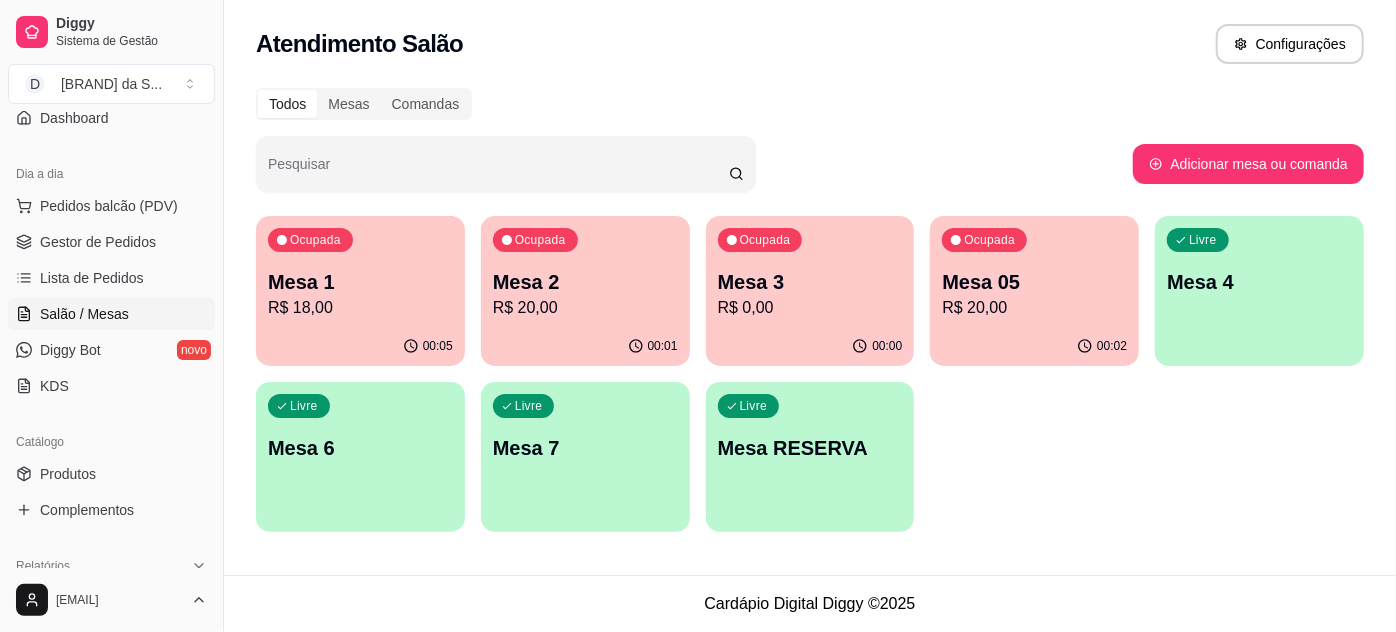 click on "R$ 0,00" at bounding box center [810, 308] 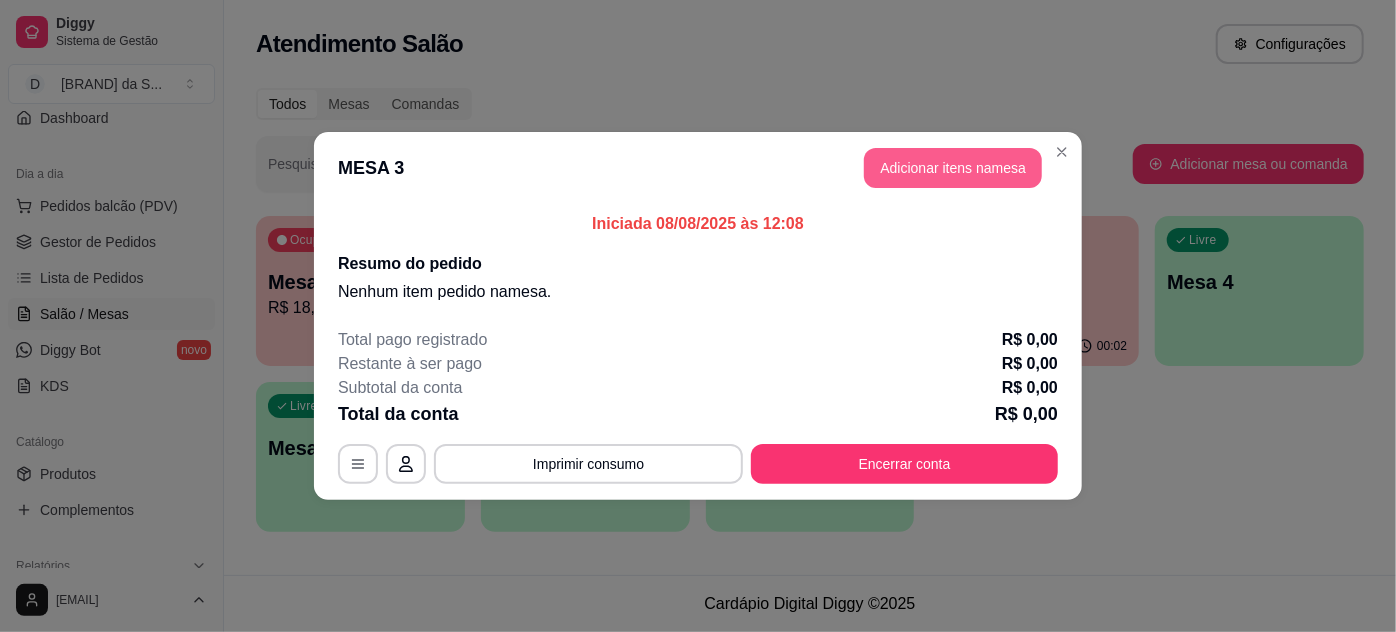 click on "Adicionar itens na  mesa" at bounding box center [953, 168] 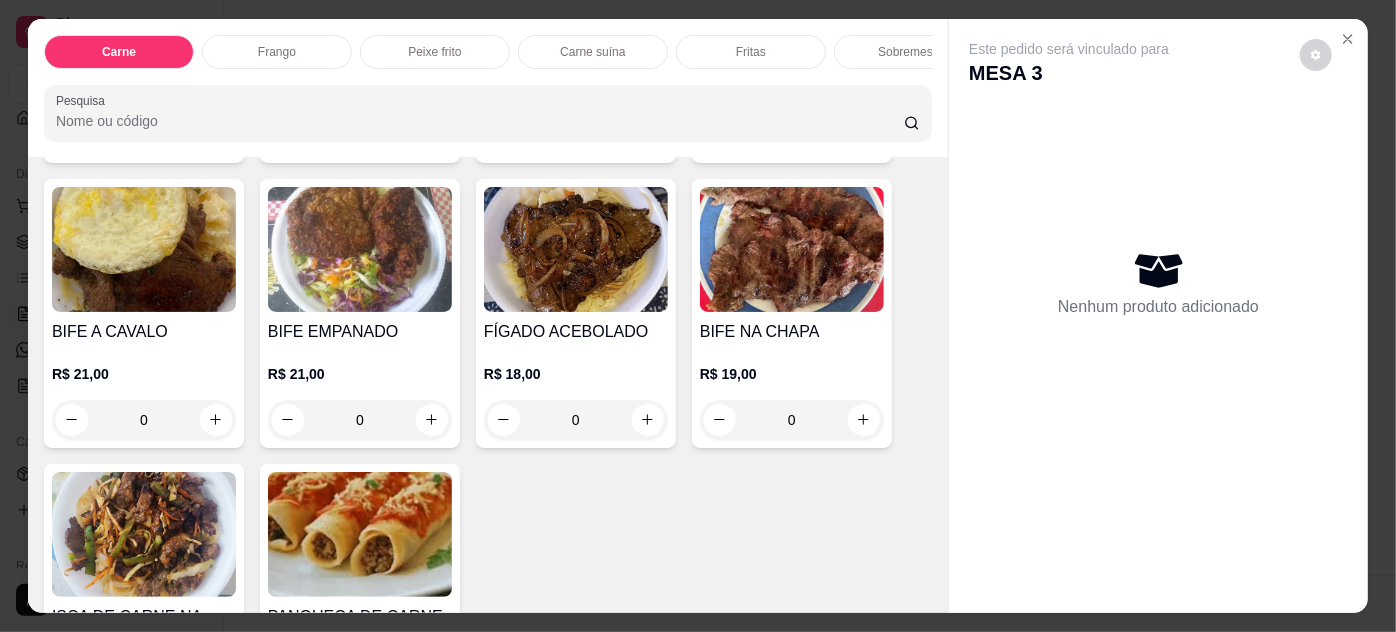 scroll, scrollTop: 363, scrollLeft: 0, axis: vertical 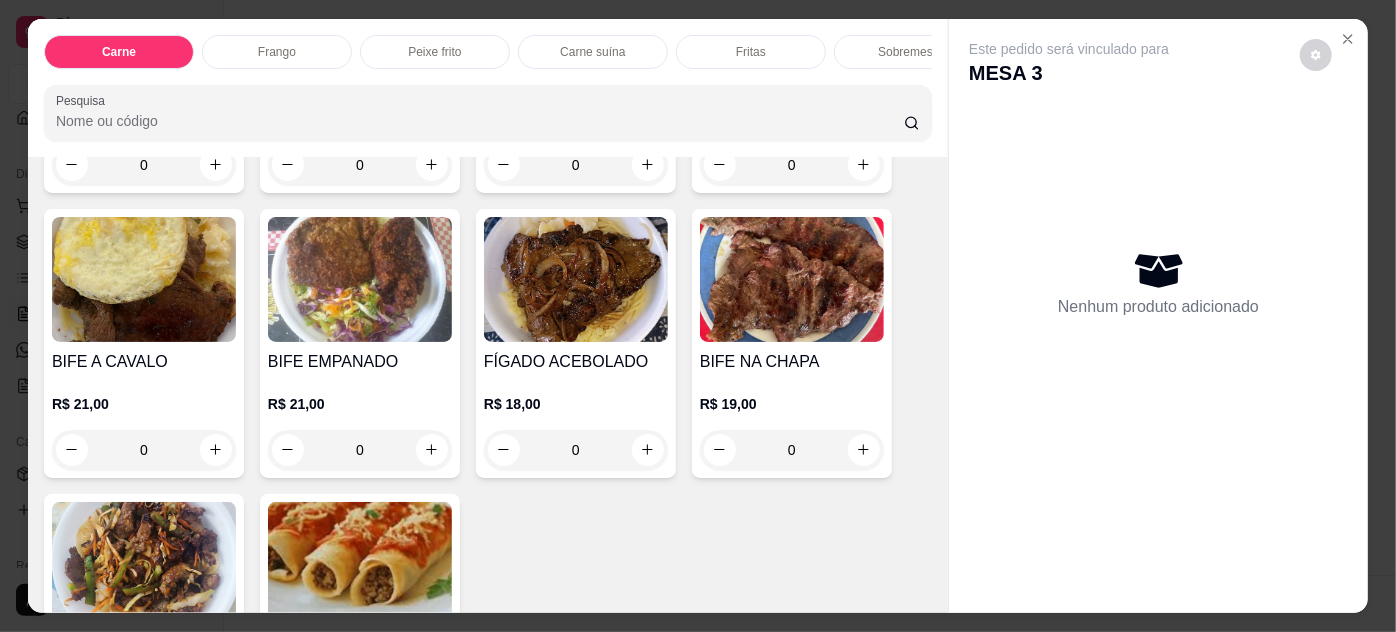 click on "FÍGADO ACEBOLADO" at bounding box center (576, 362) 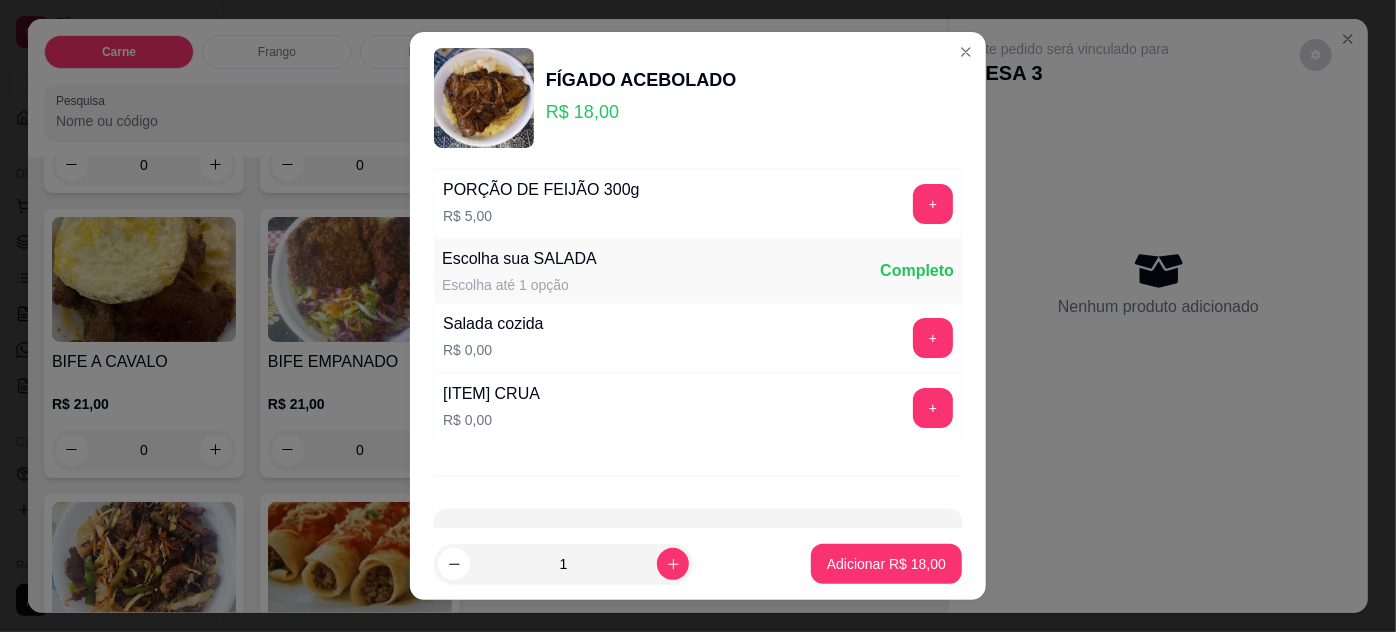 scroll, scrollTop: 199, scrollLeft: 0, axis: vertical 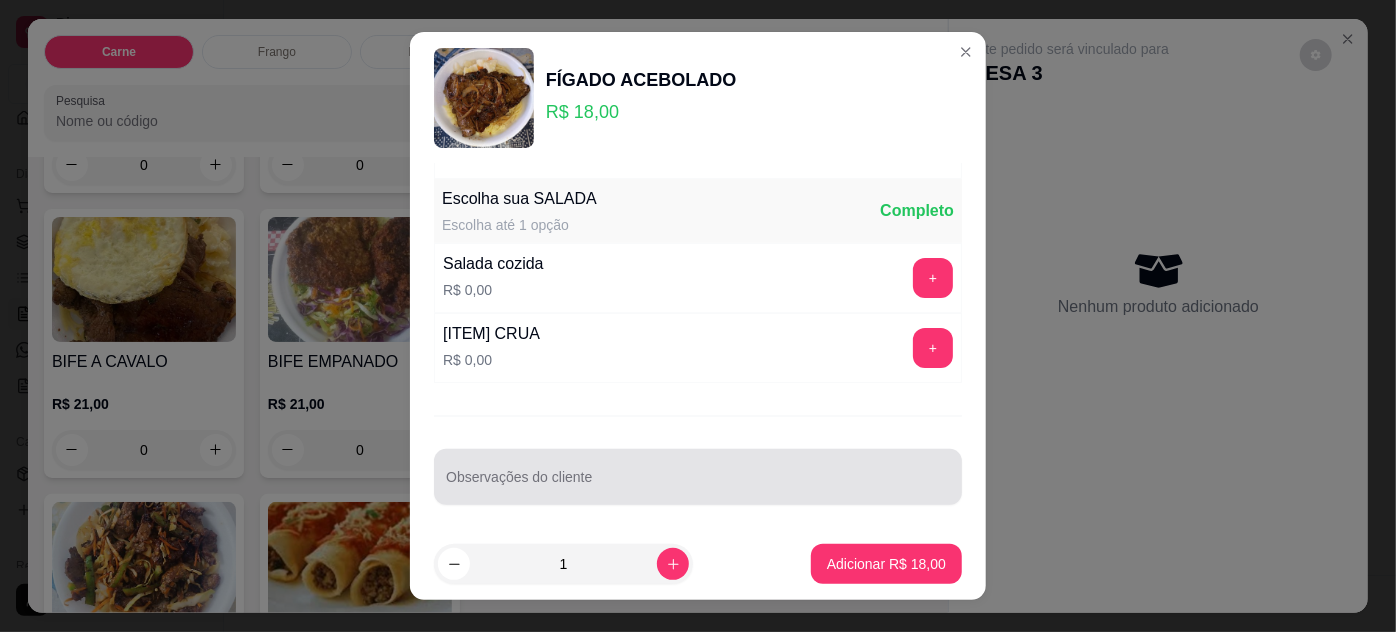 click at bounding box center (698, 477) 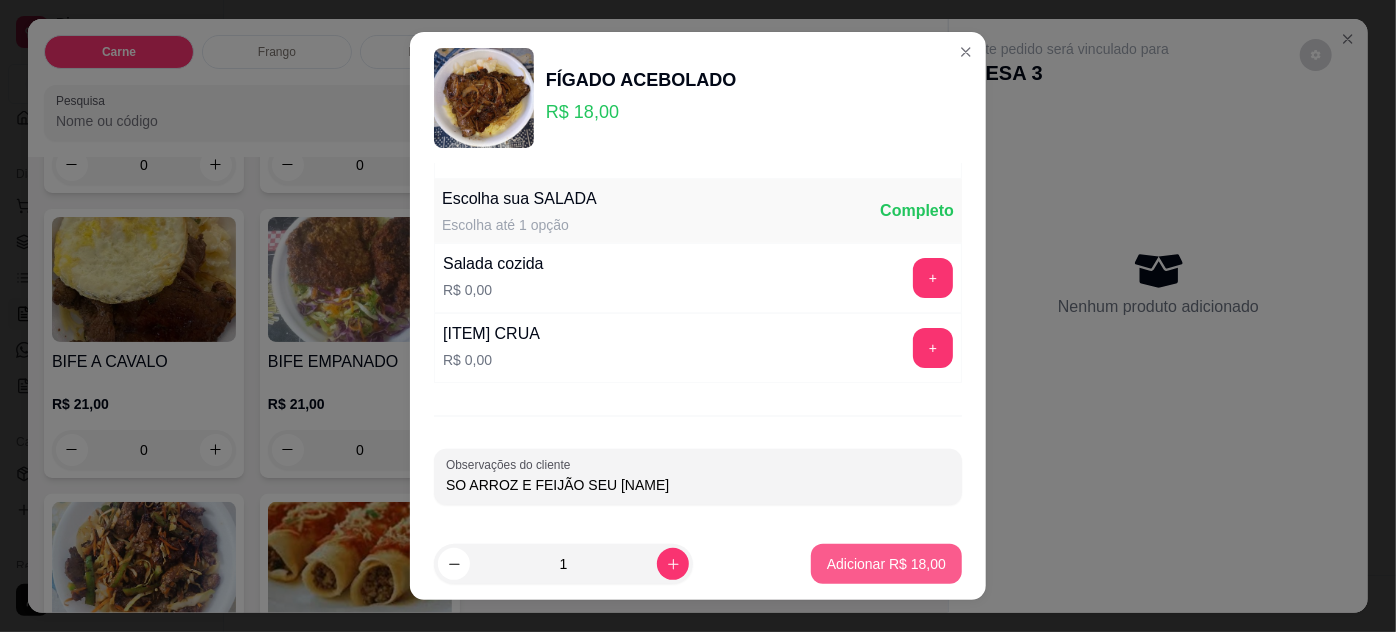 type on "SO ARROZ E FEIJÃO SEU [NAME]" 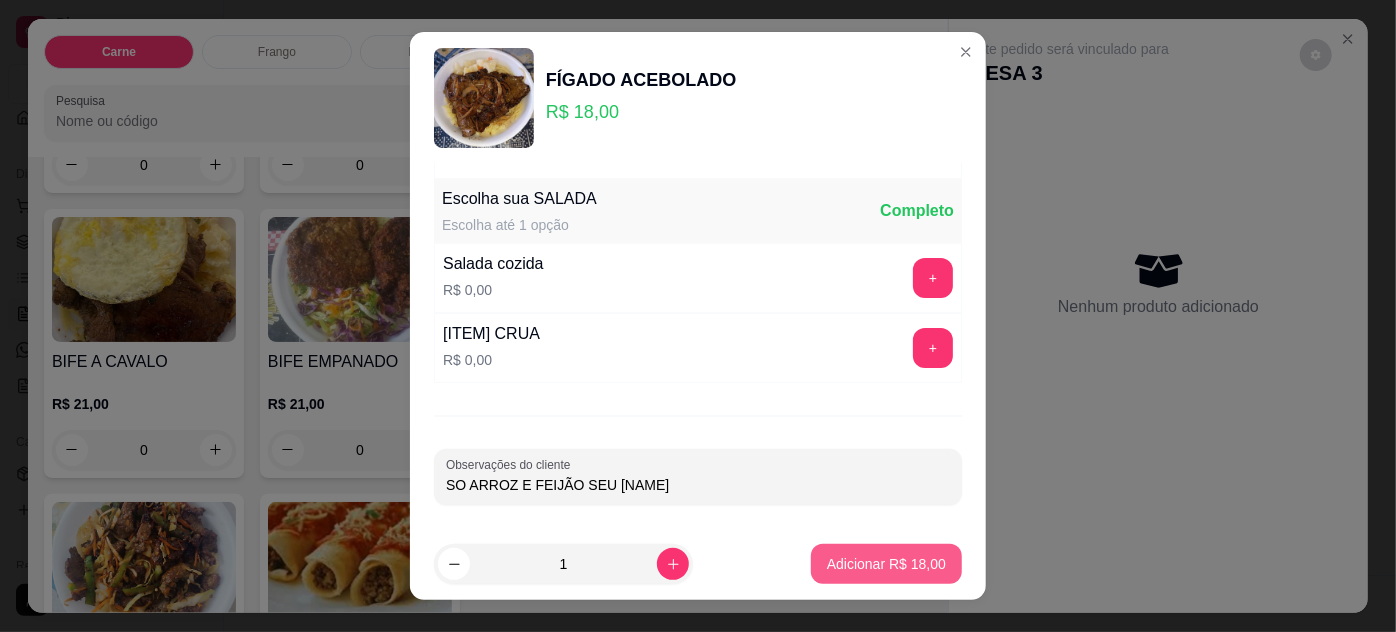 click on "Adicionar   R$ 18,00" at bounding box center [886, 564] 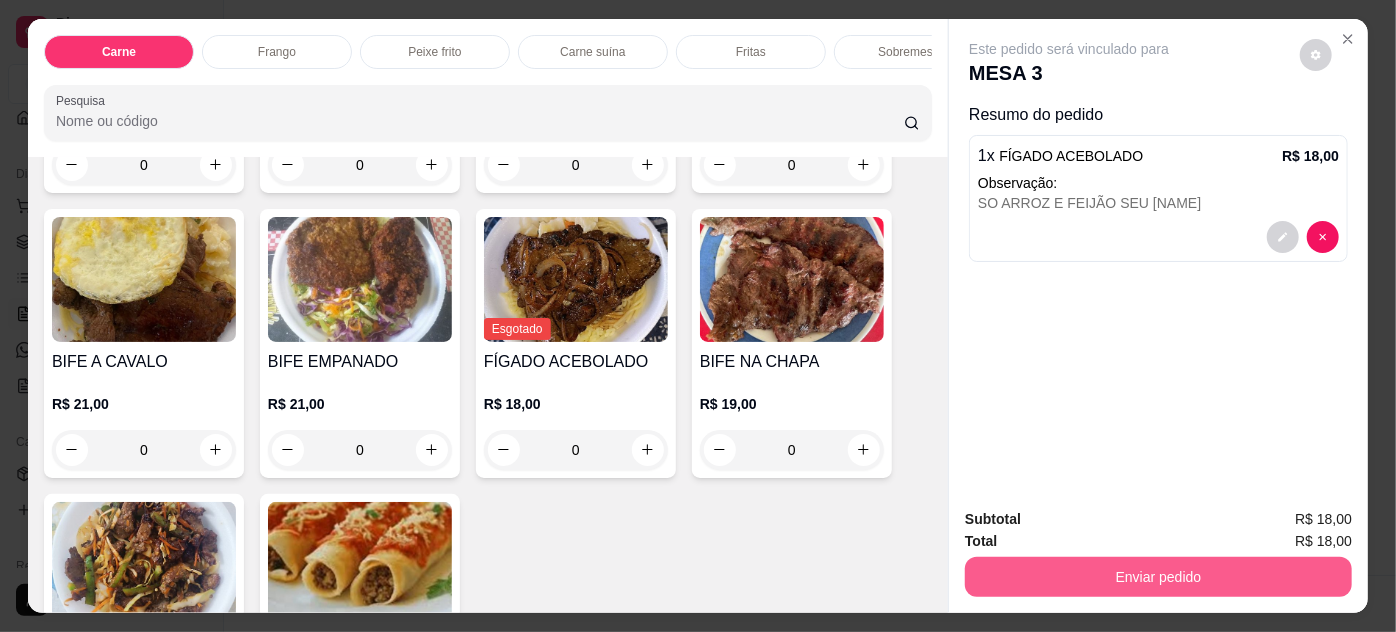 click on "Enviar pedido" at bounding box center [1158, 577] 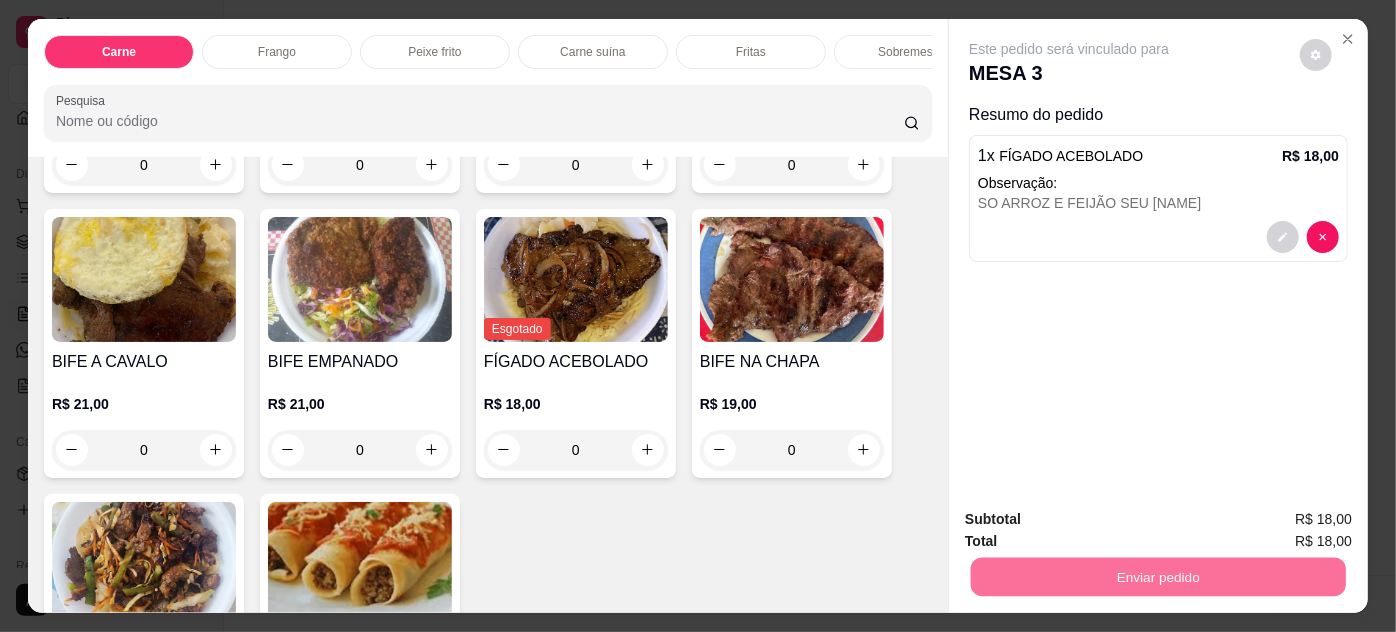 click on "Não registrar e enviar pedido" at bounding box center [1093, 520] 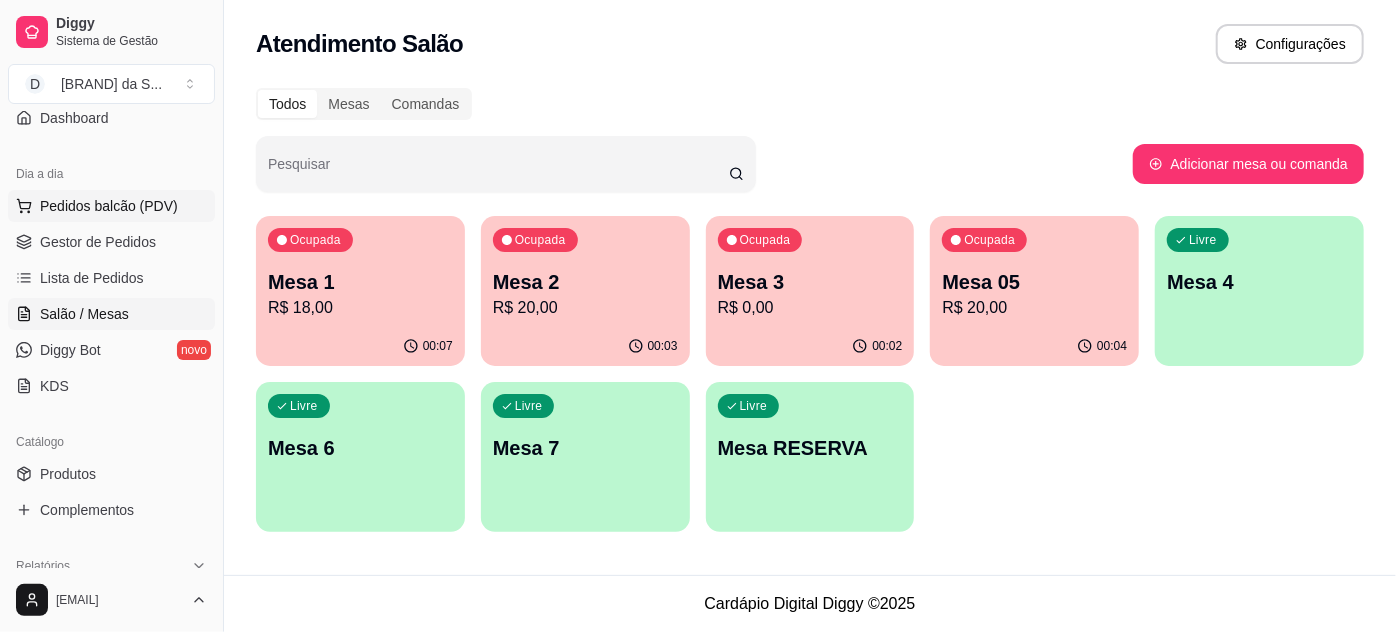 scroll, scrollTop: 0, scrollLeft: 0, axis: both 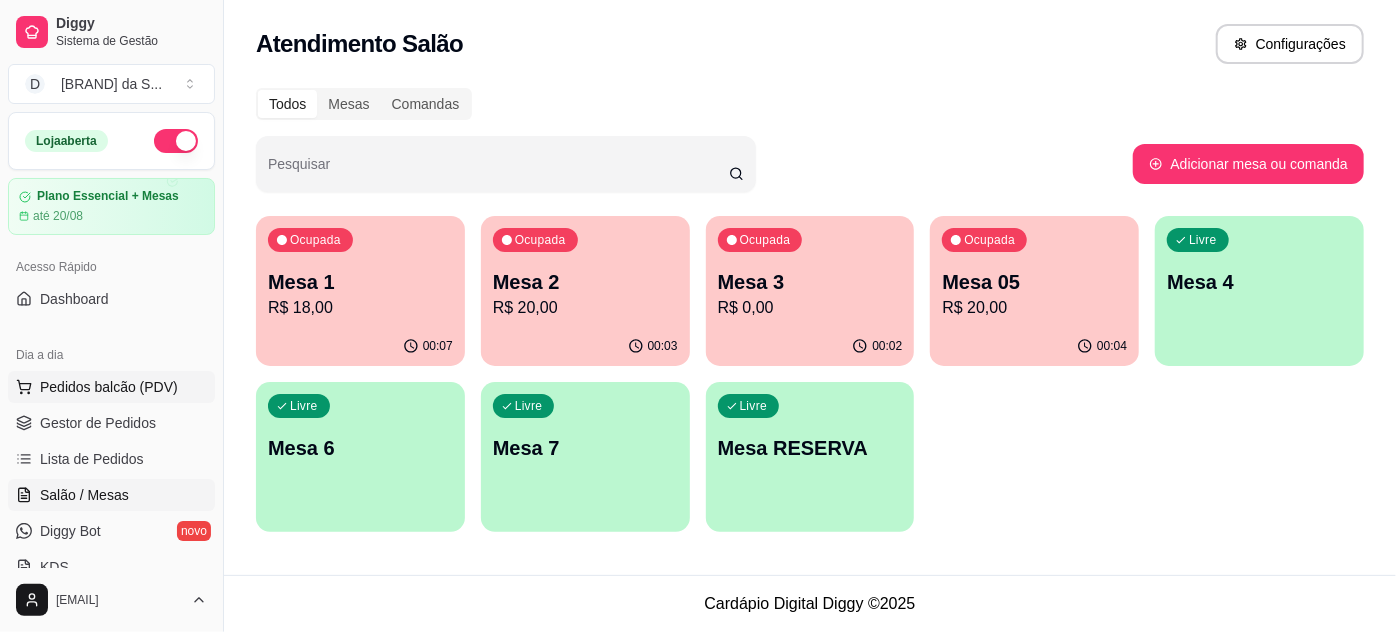 click on "Pedidos balcão (PDV)" at bounding box center (111, 387) 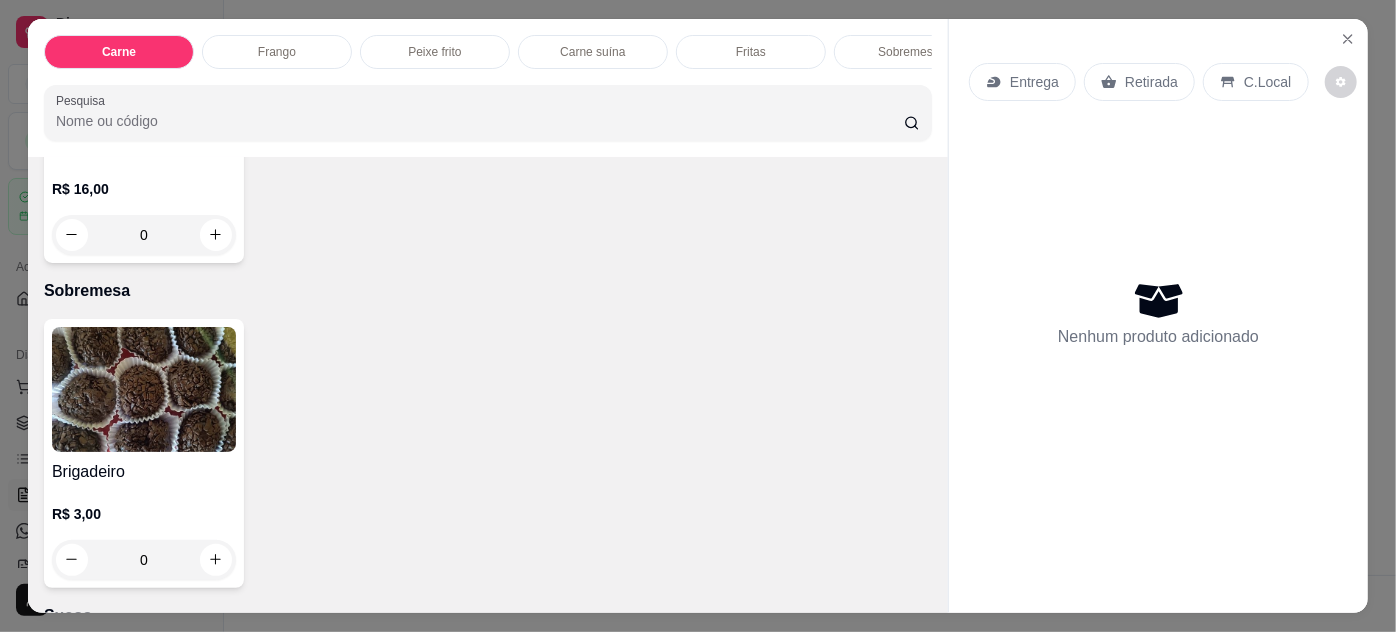 scroll, scrollTop: 2545, scrollLeft: 0, axis: vertical 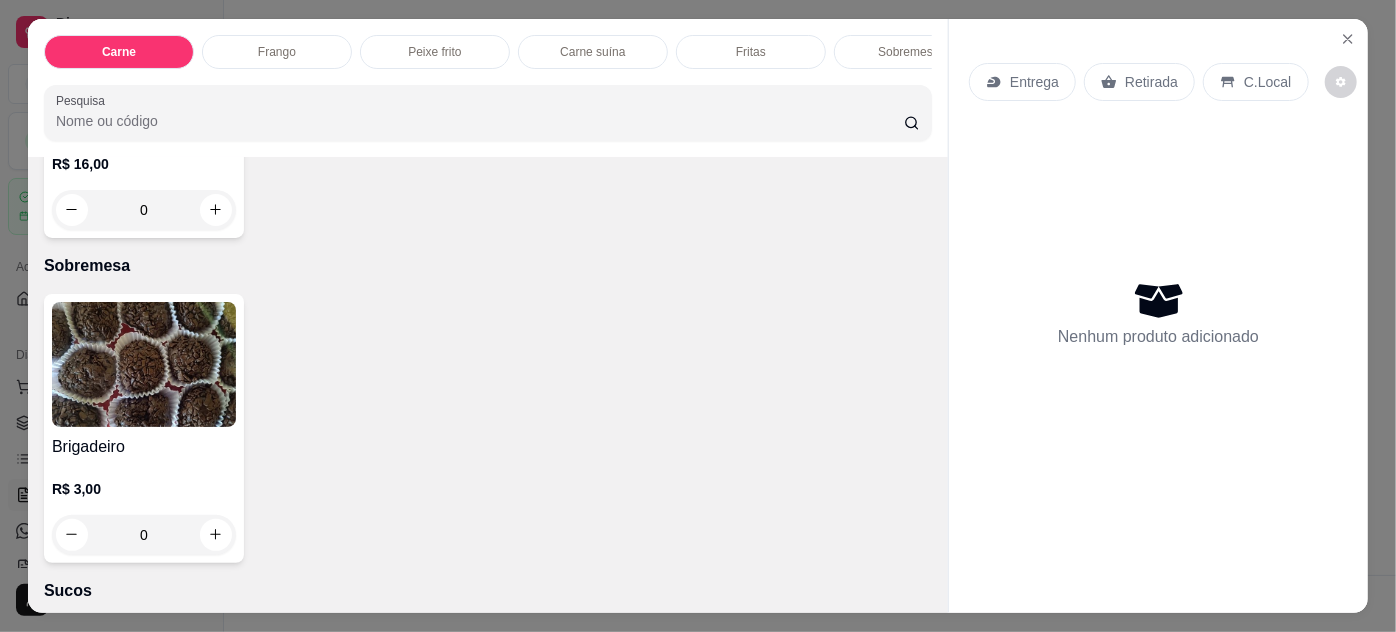 click at bounding box center [144, 364] 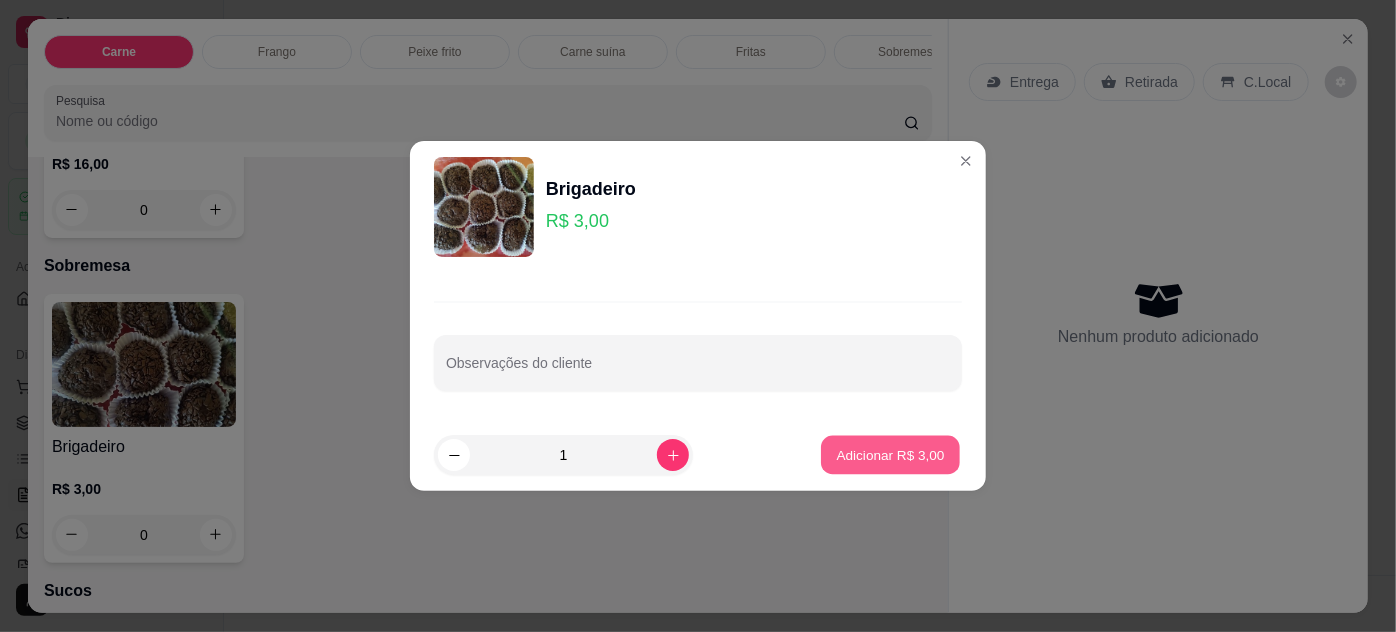 click on "Adicionar   R$ 3,00" at bounding box center [890, 454] 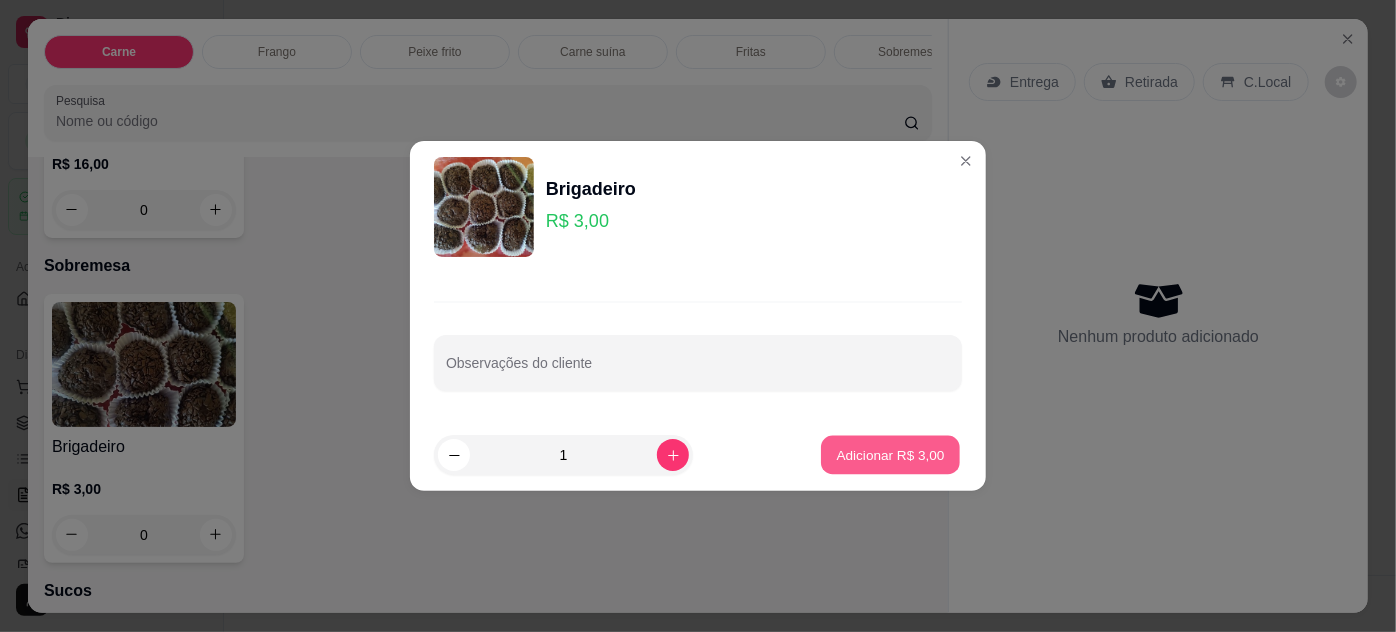 type on "1" 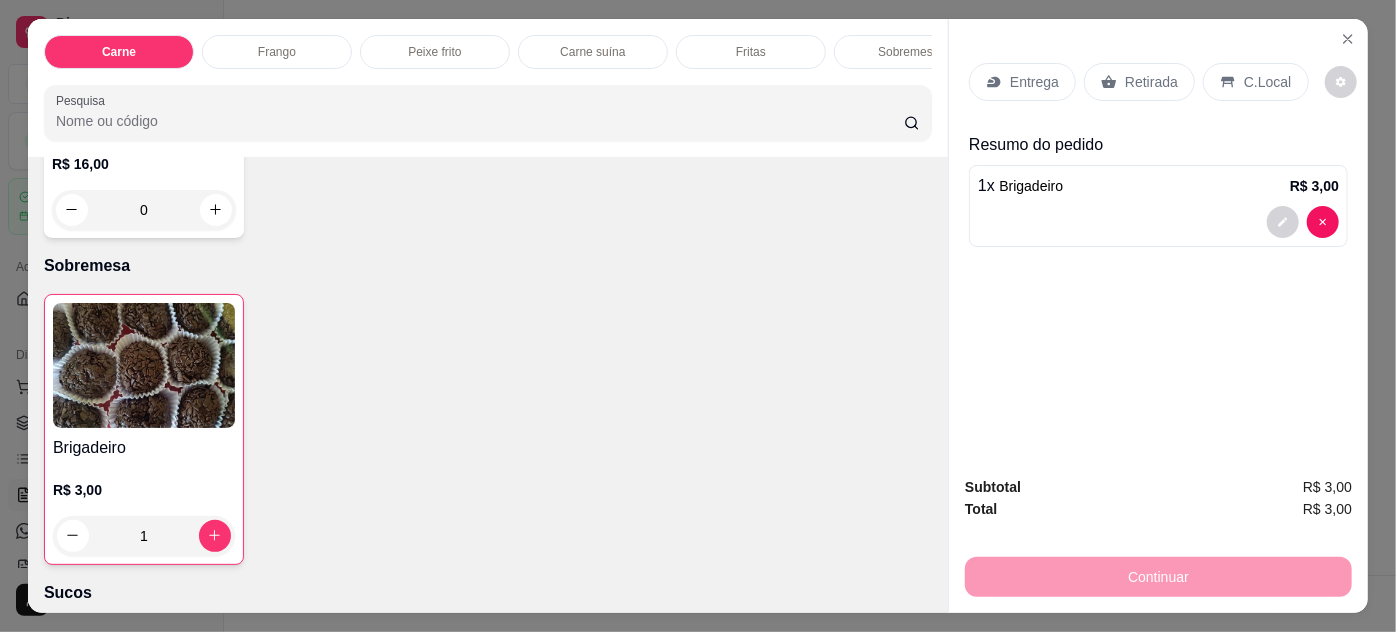 click on "Retirada" at bounding box center (1139, 82) 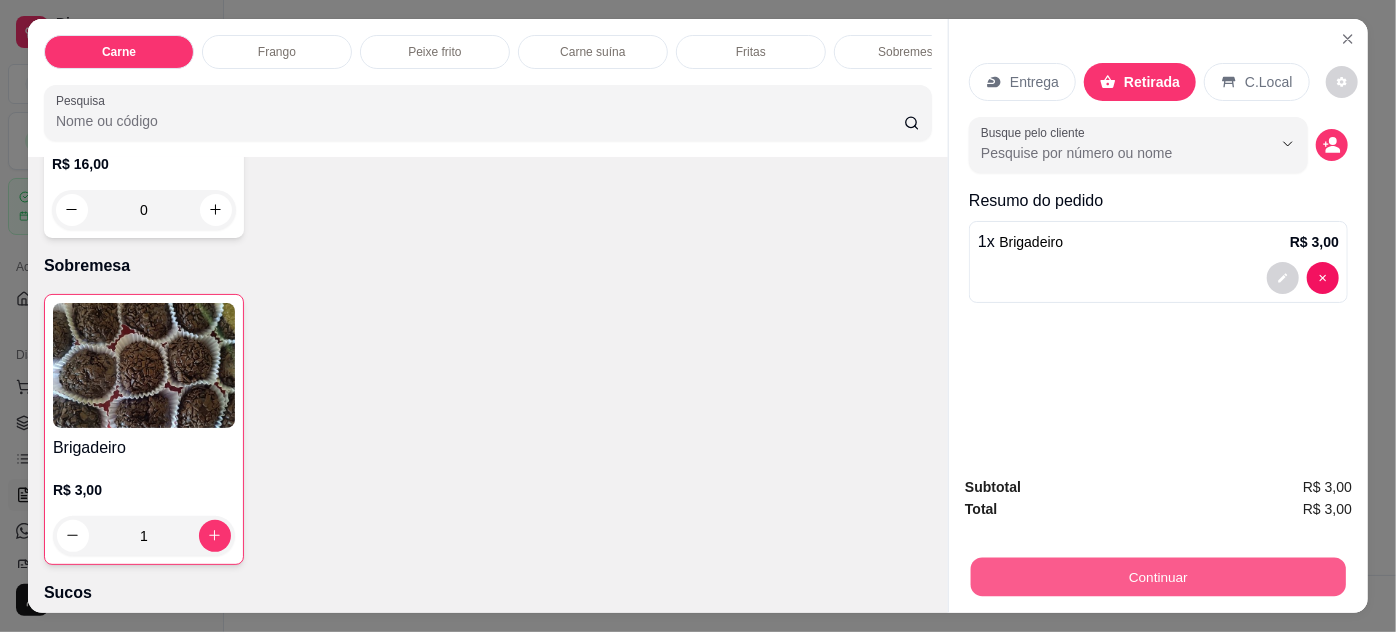 click on "Continuar" at bounding box center (1158, 577) 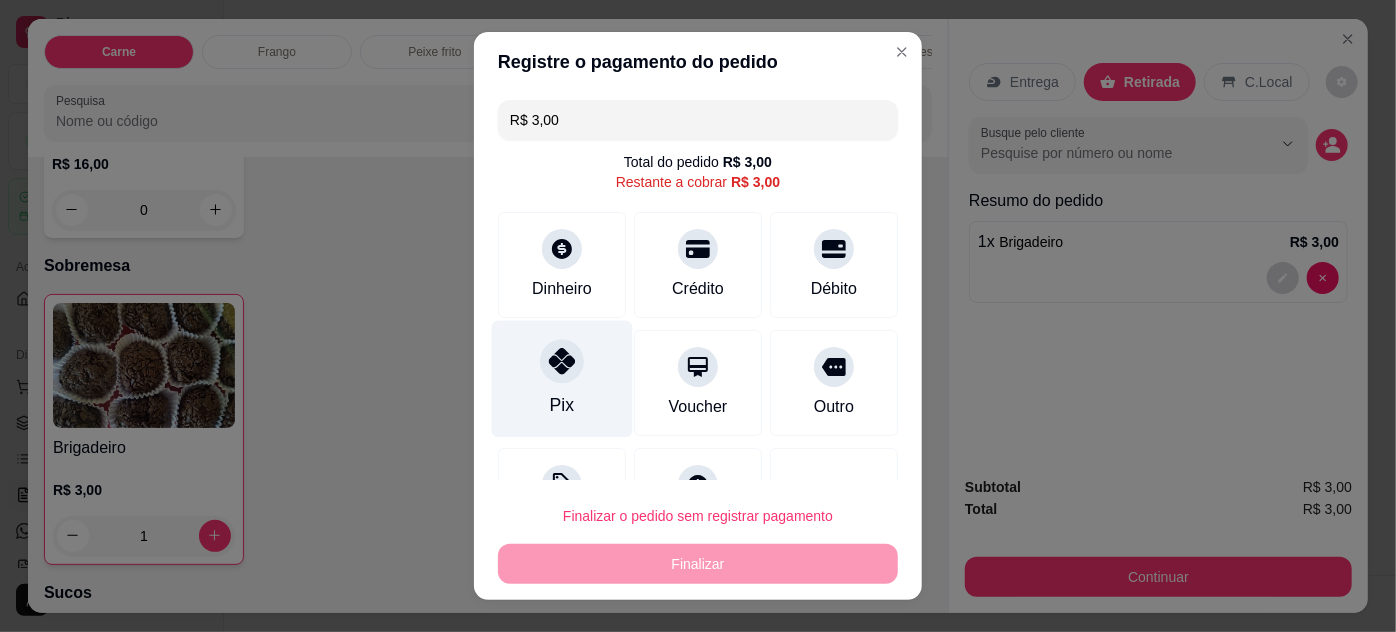 click on "Pix" at bounding box center (562, 378) 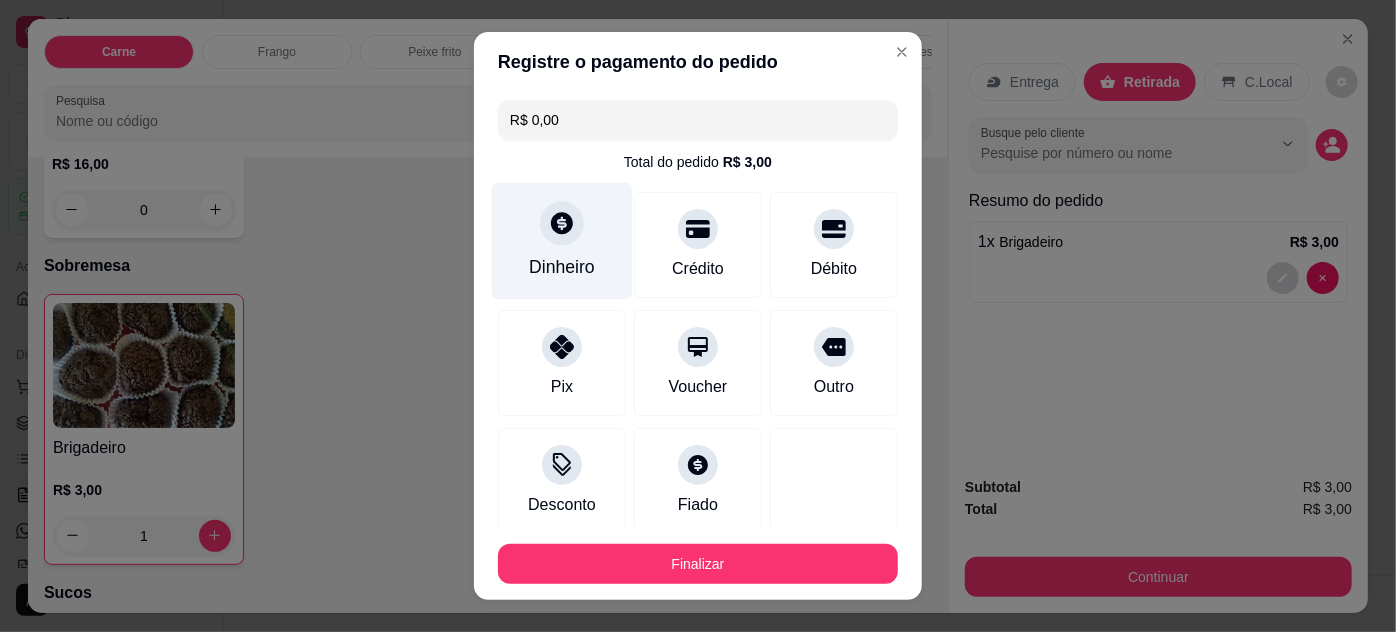 click on "Dinheiro" at bounding box center (562, 240) 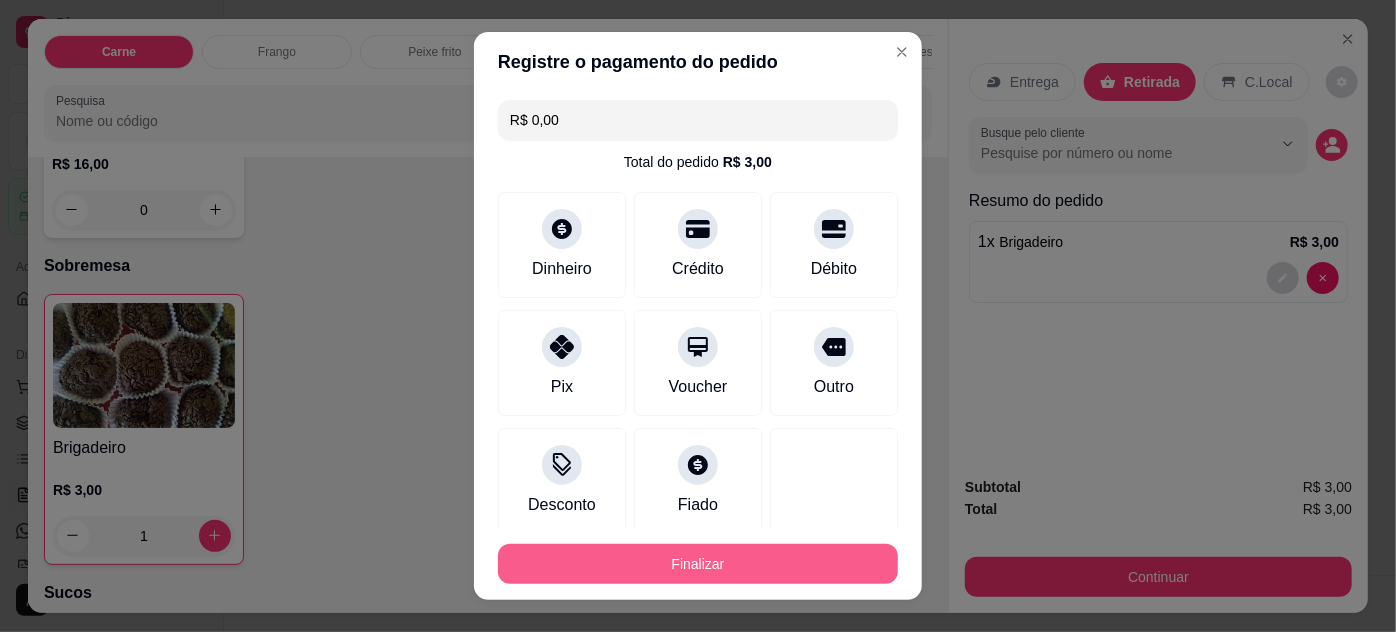 click on "Finalizar" at bounding box center (698, 564) 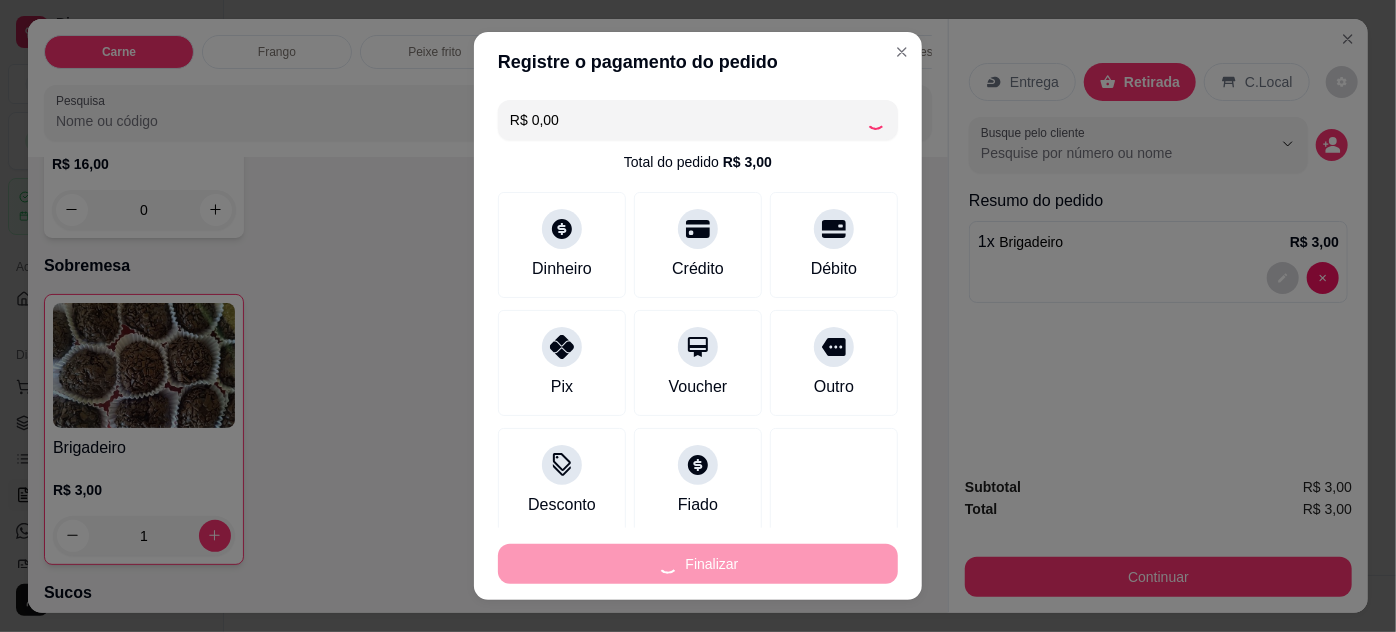 type on "0" 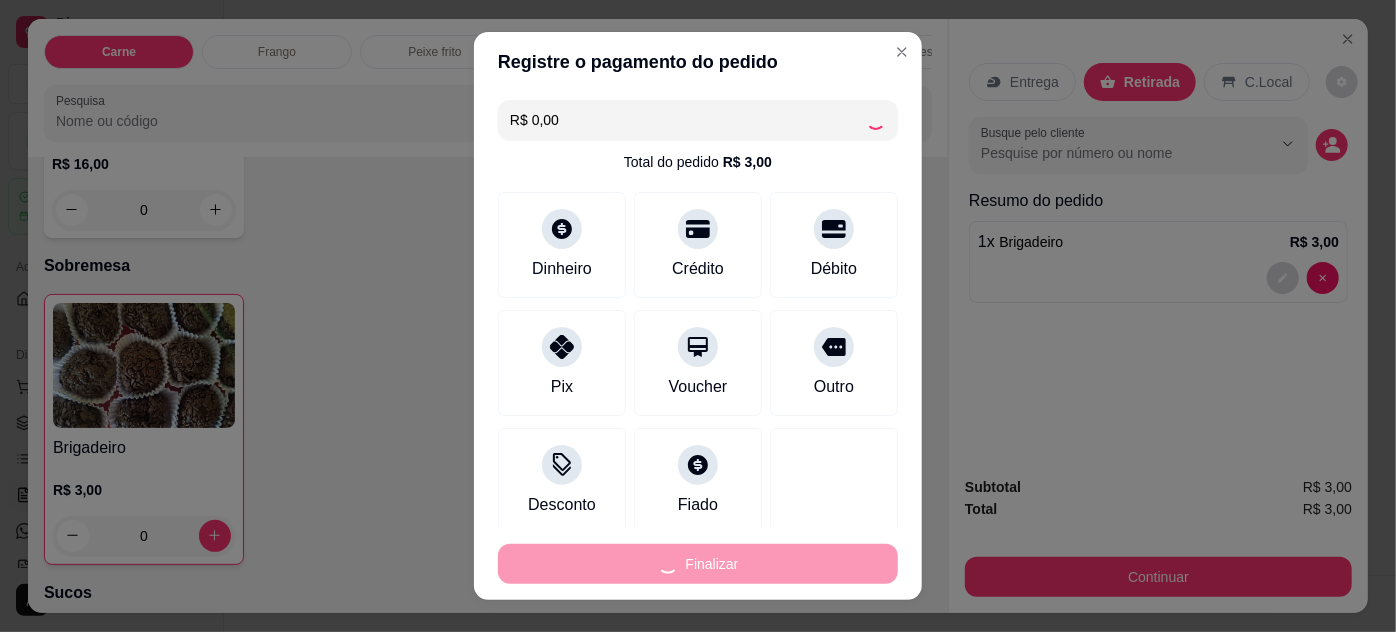 type on "-R$ 3,00" 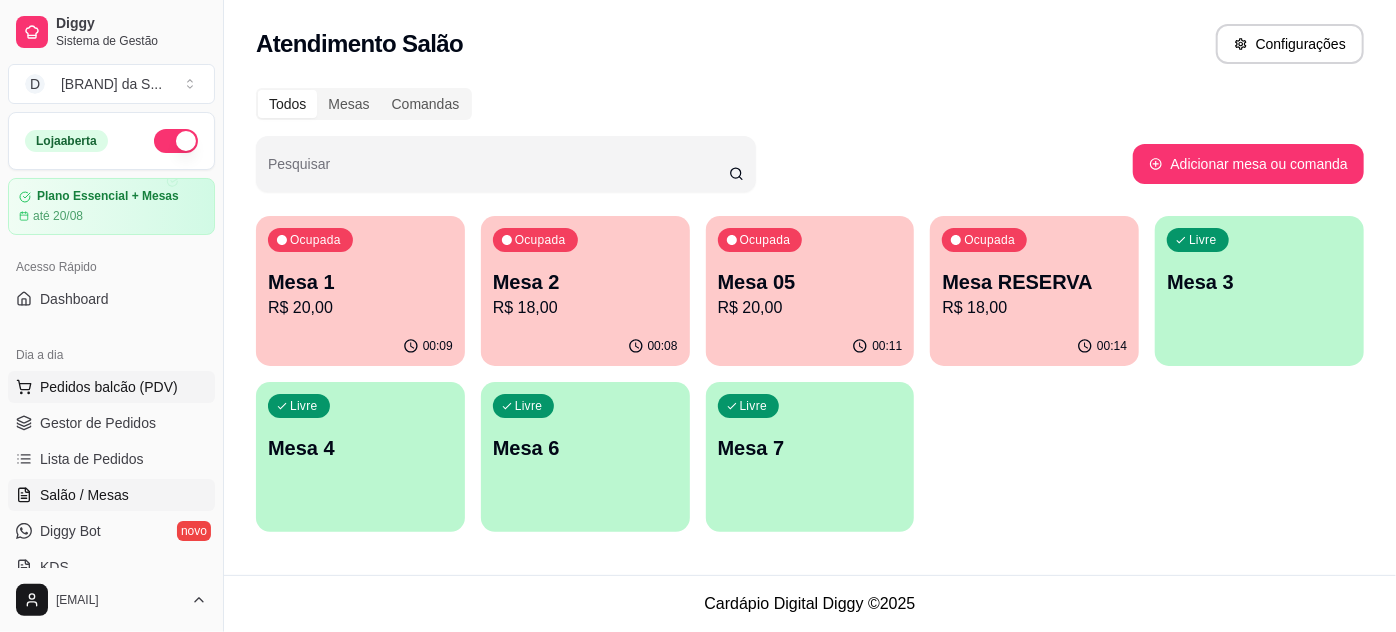 click on "Pedidos balcão (PDV)" at bounding box center (109, 387) 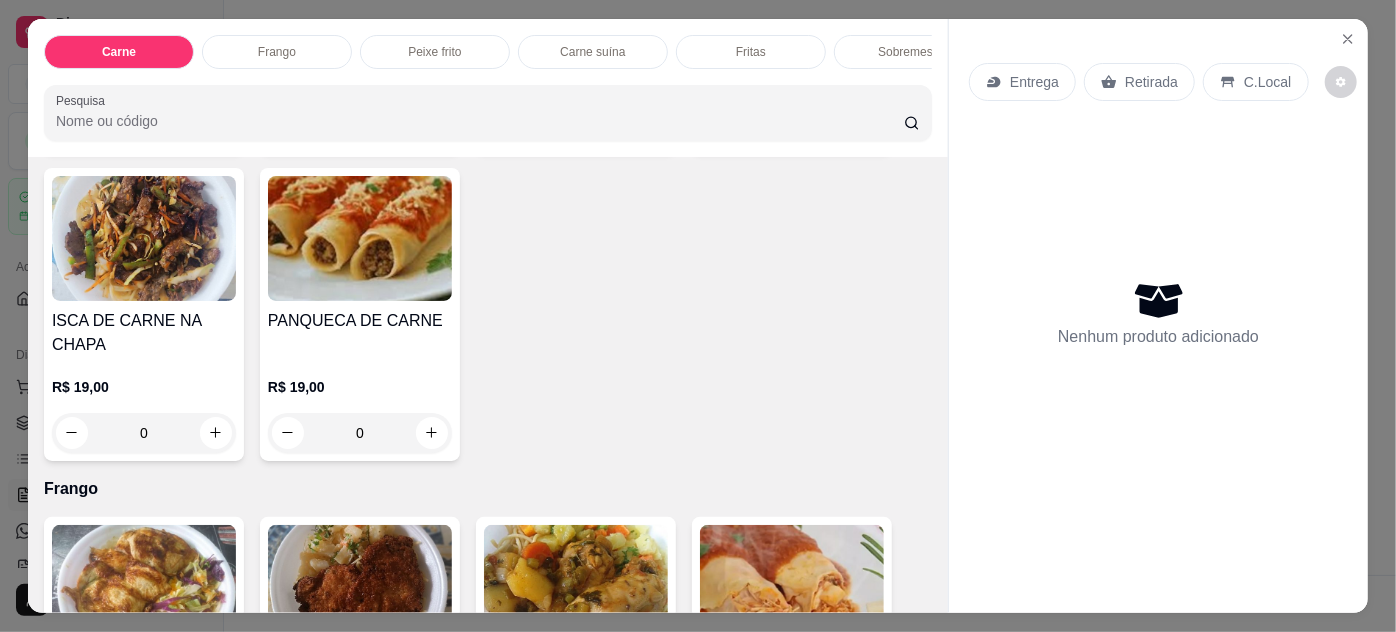 scroll, scrollTop: 909, scrollLeft: 0, axis: vertical 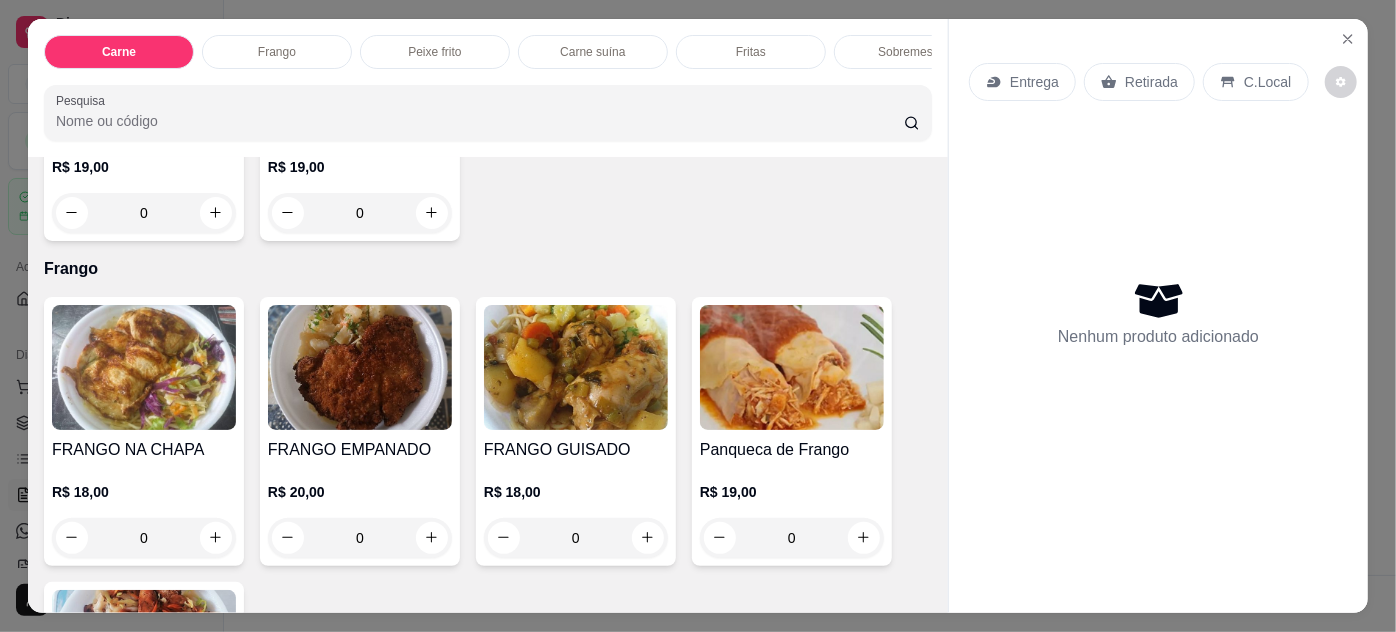 click at bounding box center [576, 367] 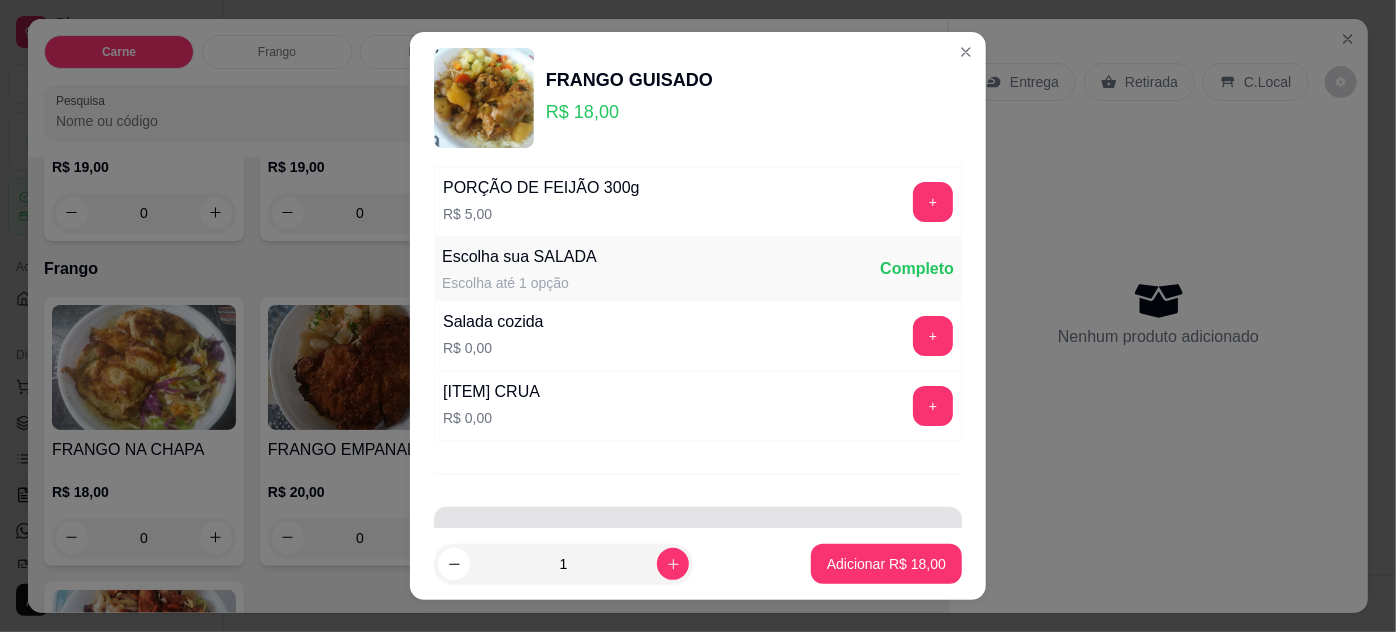 scroll, scrollTop: 199, scrollLeft: 0, axis: vertical 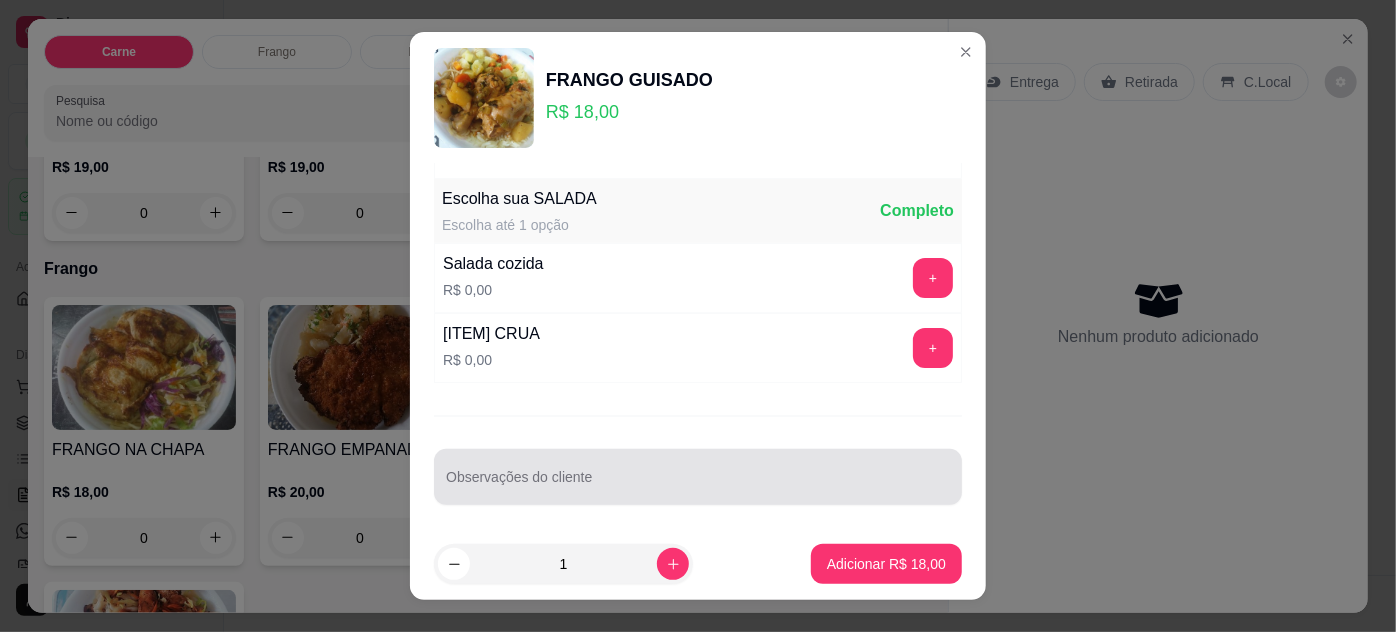 click on "Observações do cliente" at bounding box center (698, 485) 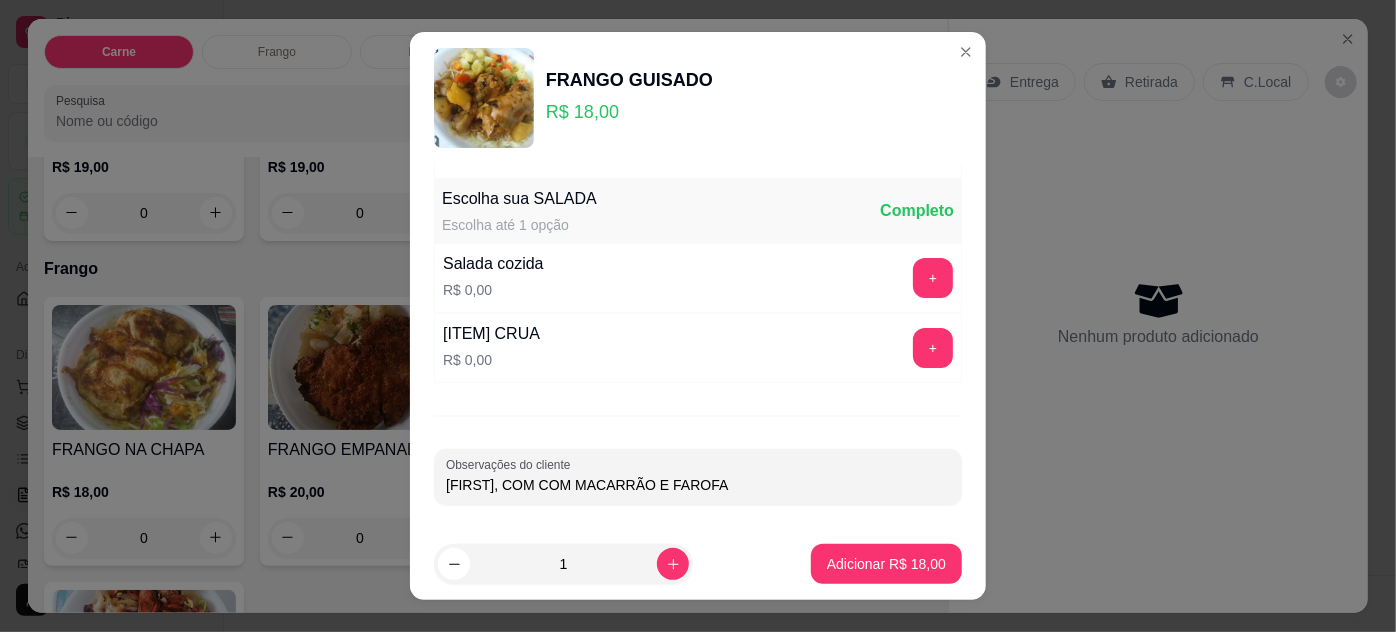 type on "[FIRST], COM COM MACARRÃO E FAROFA" 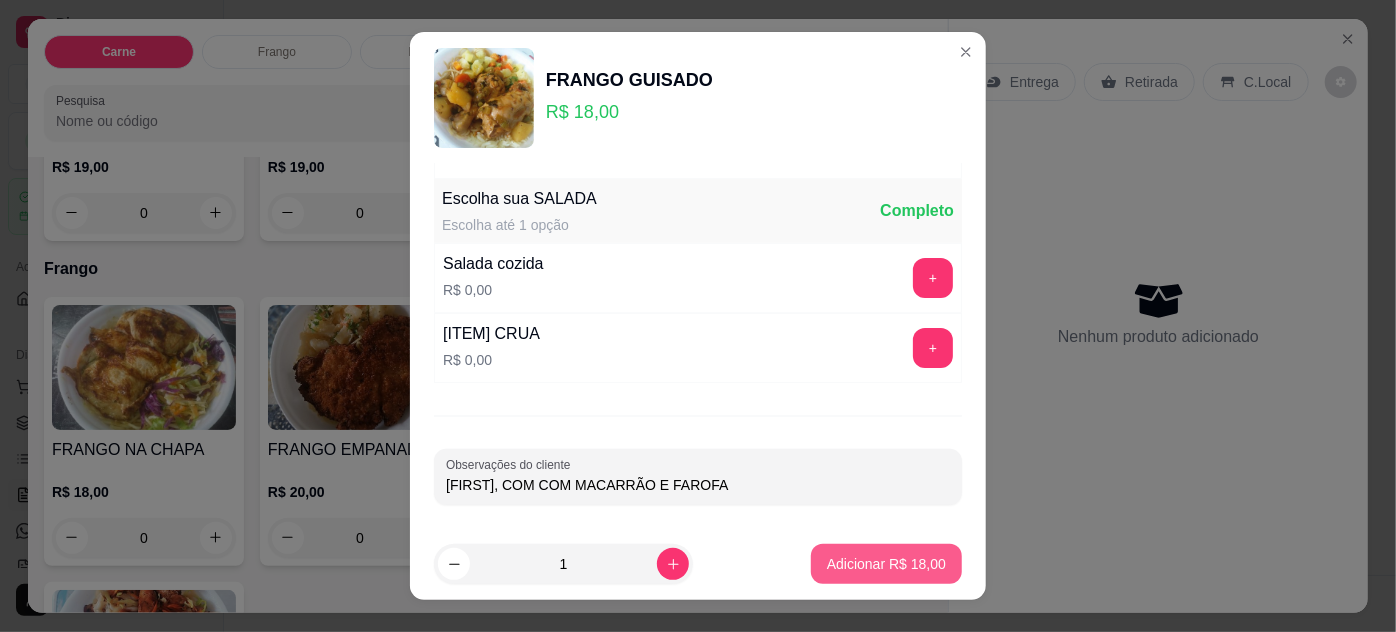 click on "Adicionar   R$ 18,00" at bounding box center [886, 564] 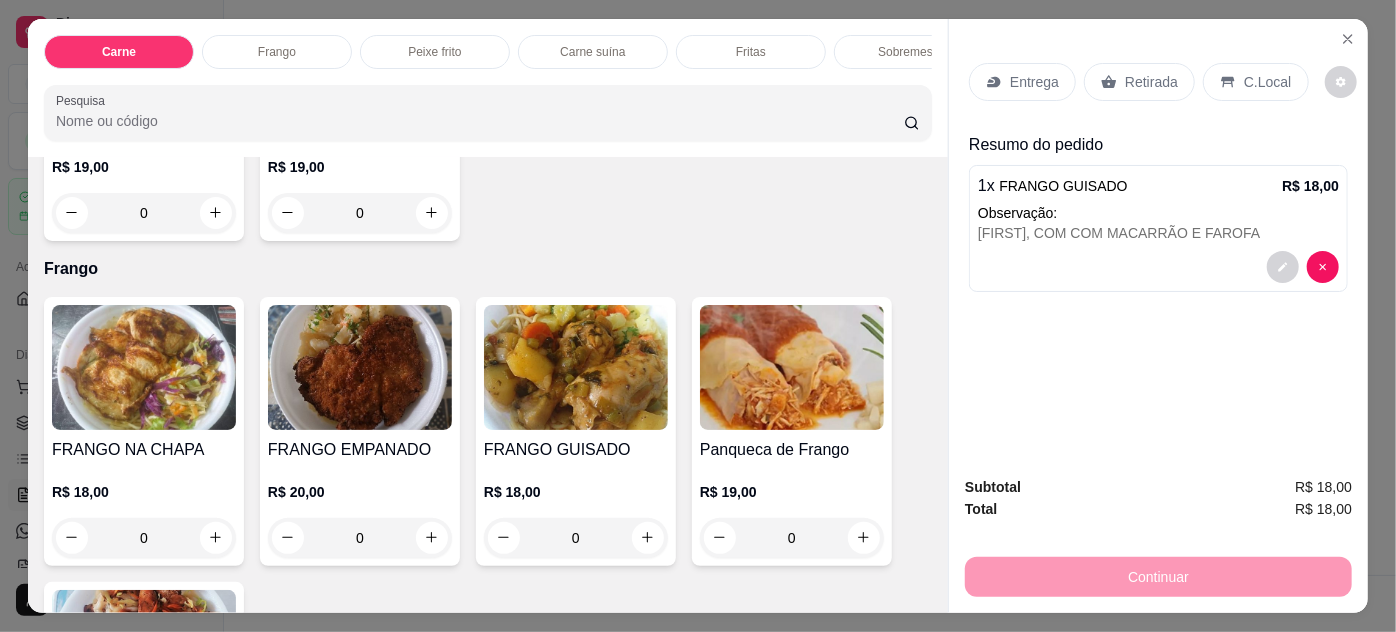 click on "Entrega" at bounding box center (1022, 82) 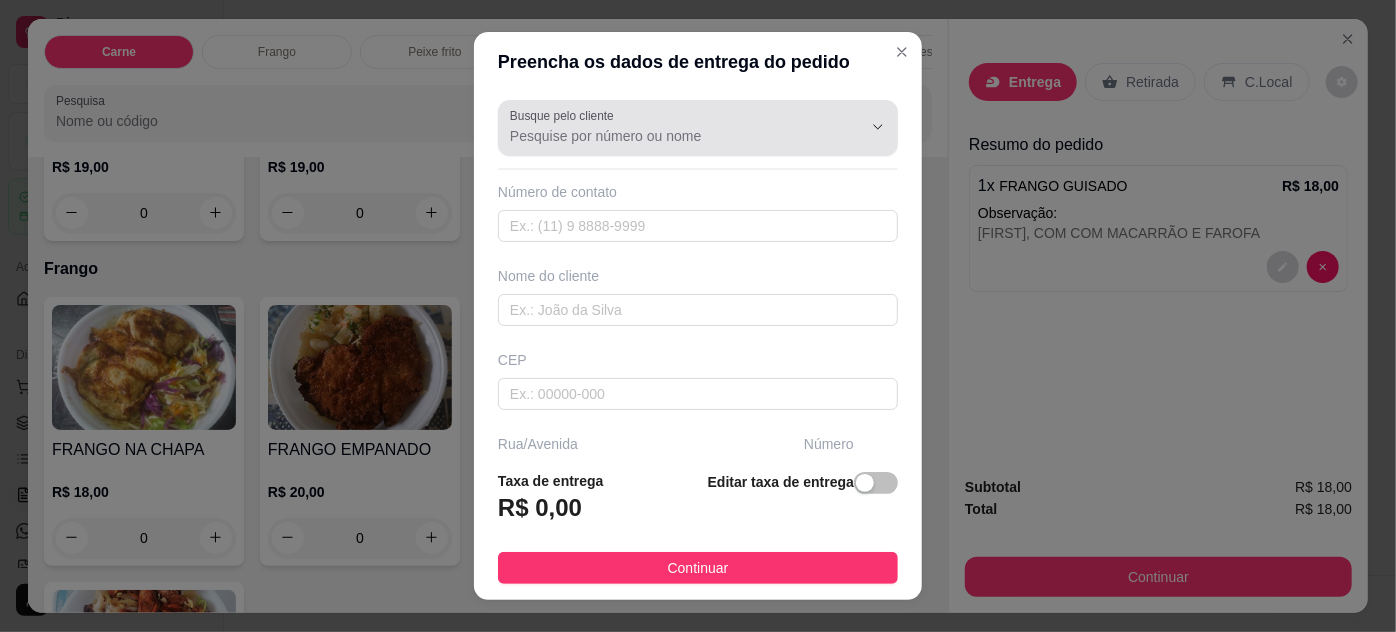 click on "Busque pelo cliente" at bounding box center (670, 136) 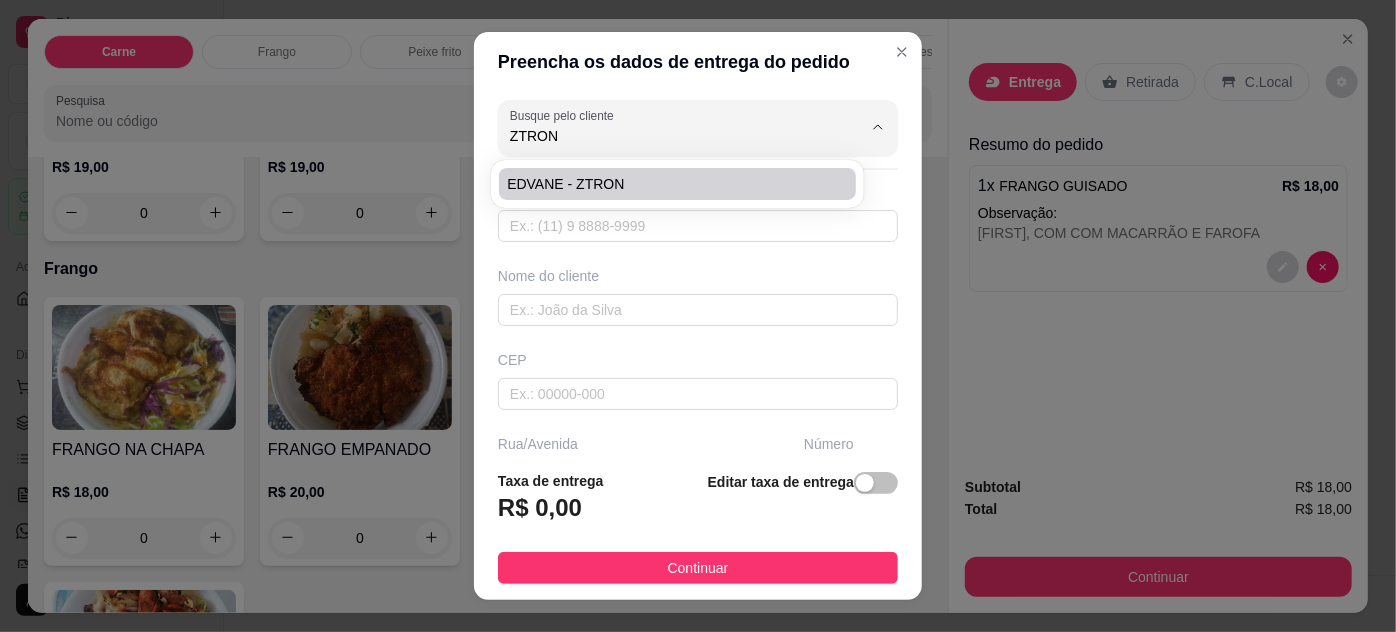 click on "EDVANE - ZTRON" at bounding box center (677, 184) 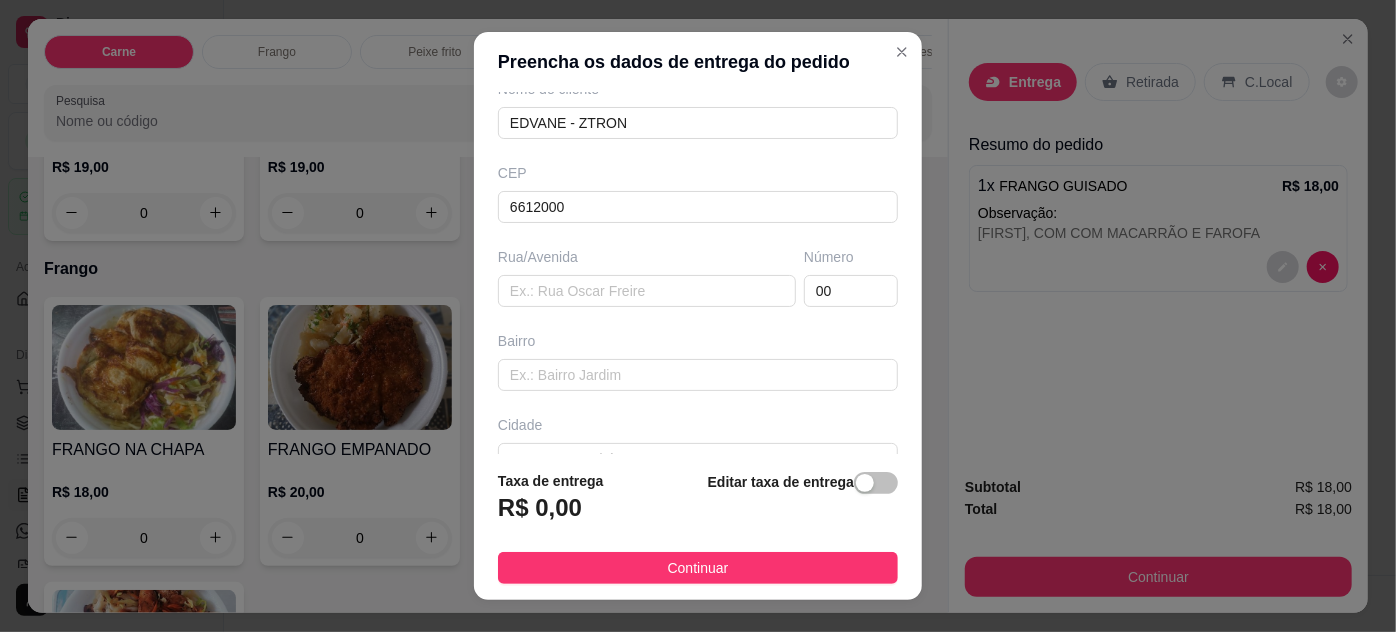scroll, scrollTop: 306, scrollLeft: 0, axis: vertical 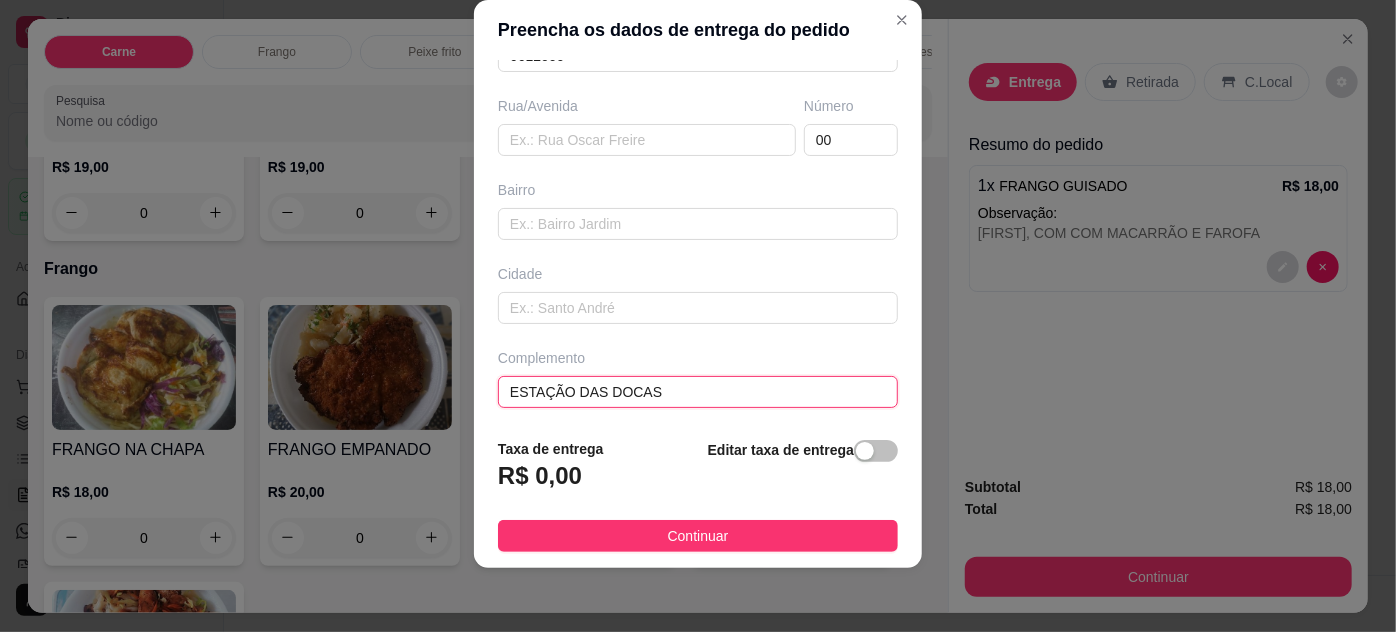 drag, startPoint x: 391, startPoint y: 394, endPoint x: 358, endPoint y: 394, distance: 33 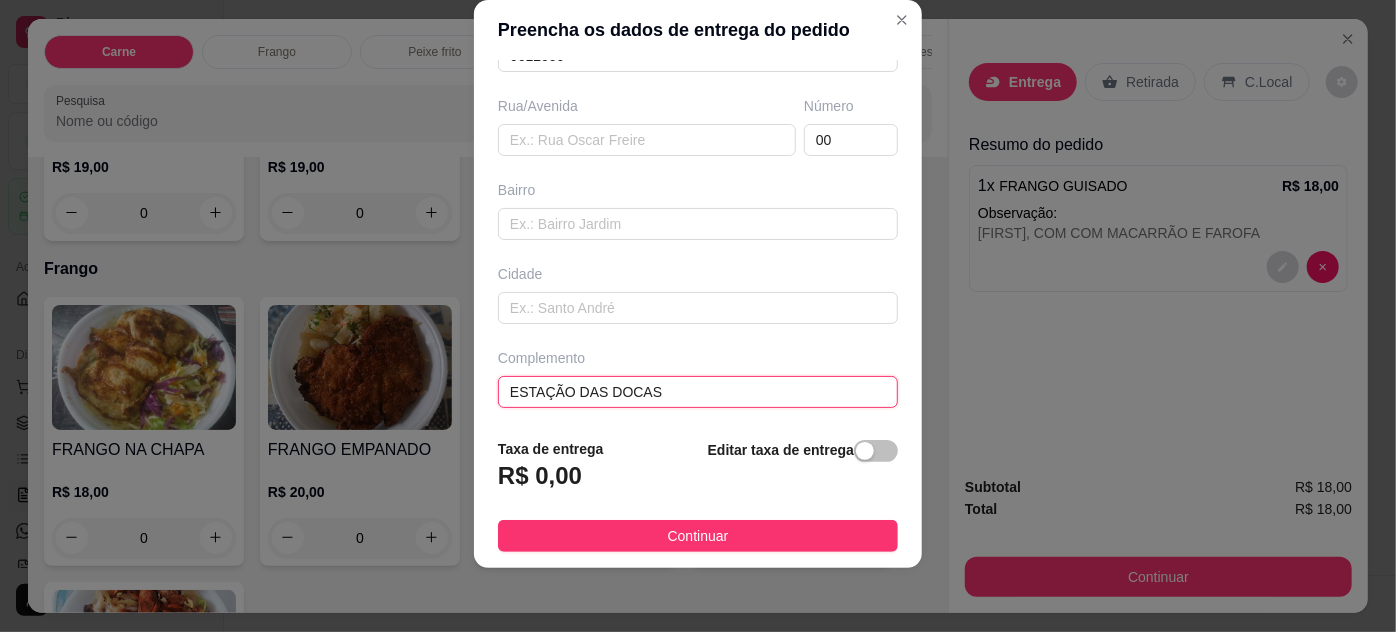 click on "Busque pelo cliente [NAME] - ZTRON Número de contato [PHONE] Nome do cliente [NAME] - ZTRON CEP [POSTAL_CODE] Rua/Avenida Número 00 Bairro Cidade Complemento ESTAÇÃO DAS DOCAS Taxa de entrega R$ 0,00 Editar taxa de entrega Continuar" at bounding box center [698, 316] 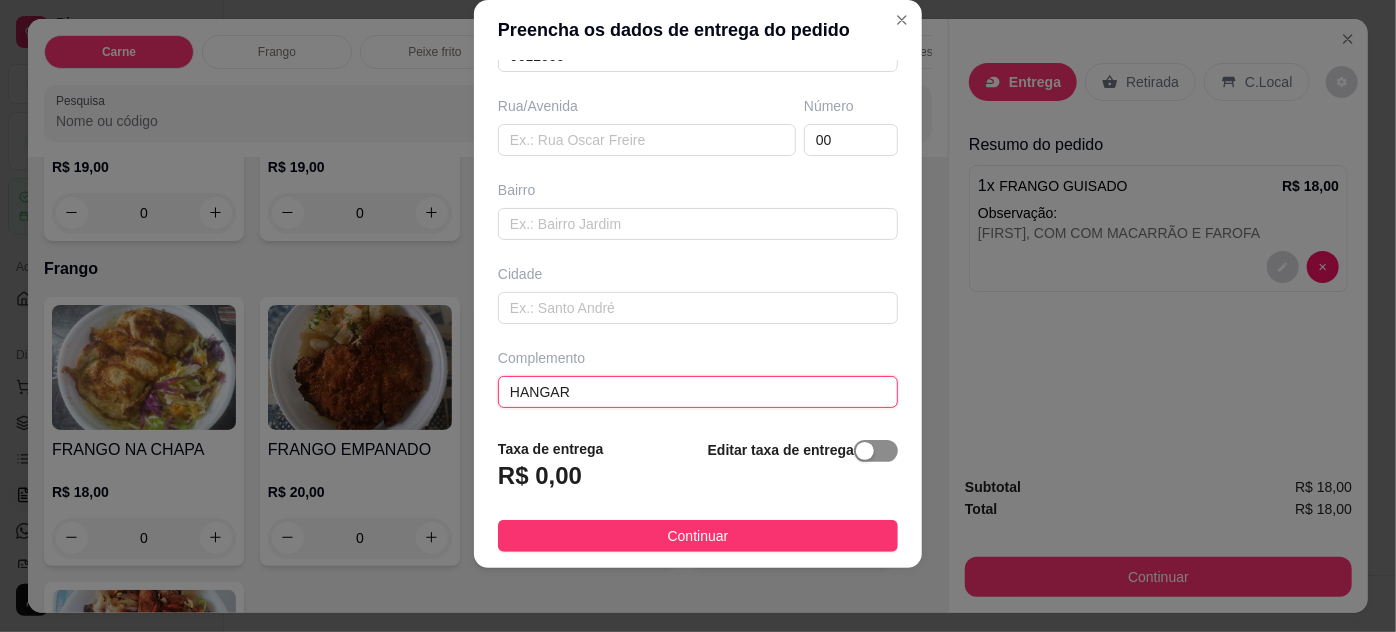 type on "HANGAR" 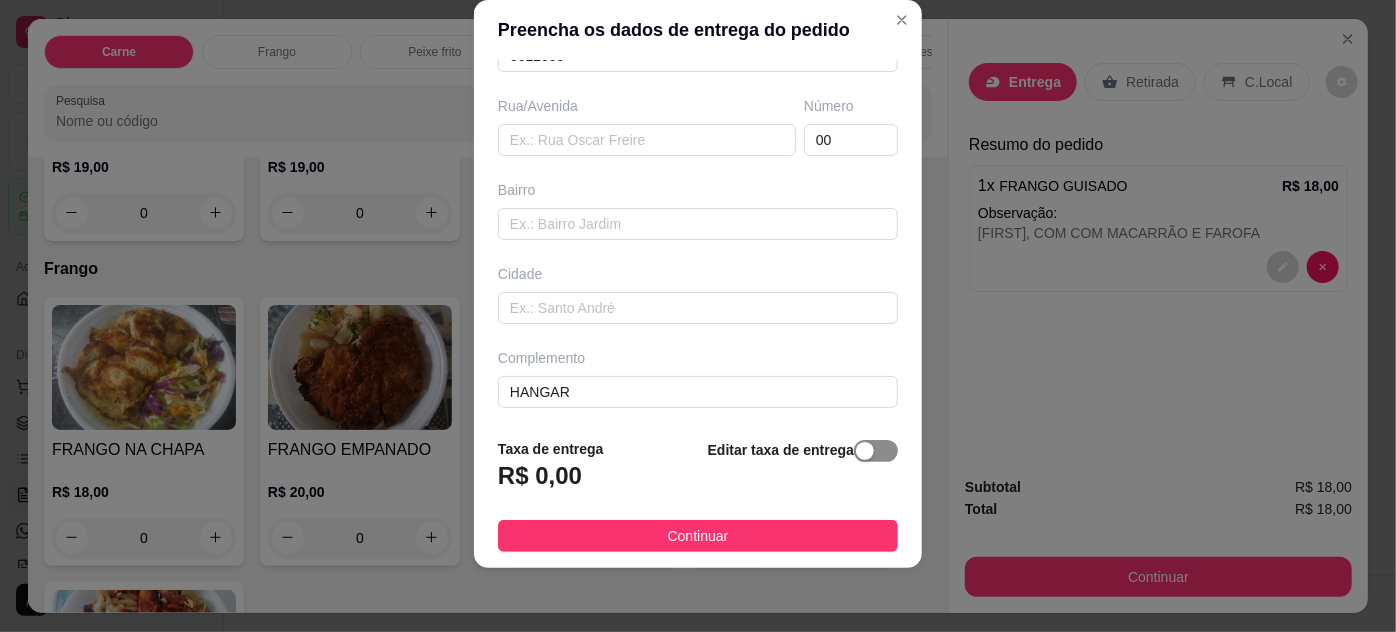 click at bounding box center [865, 451] 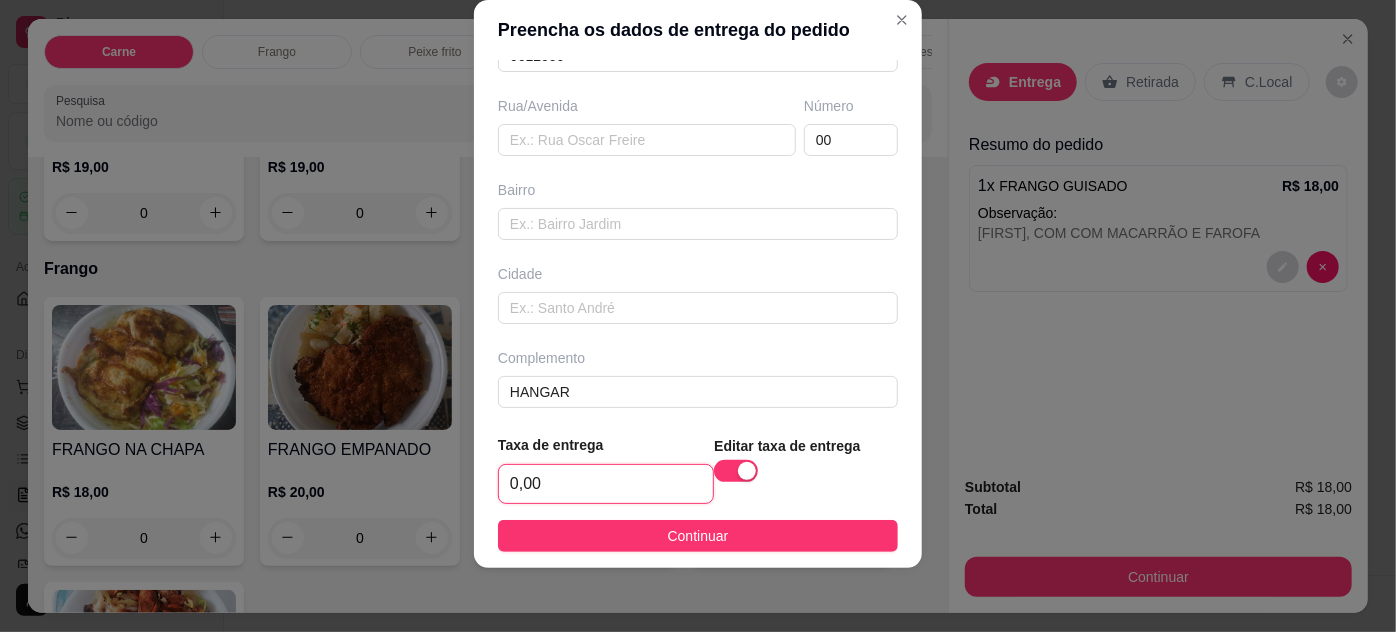 click on "0,00" at bounding box center [606, 484] 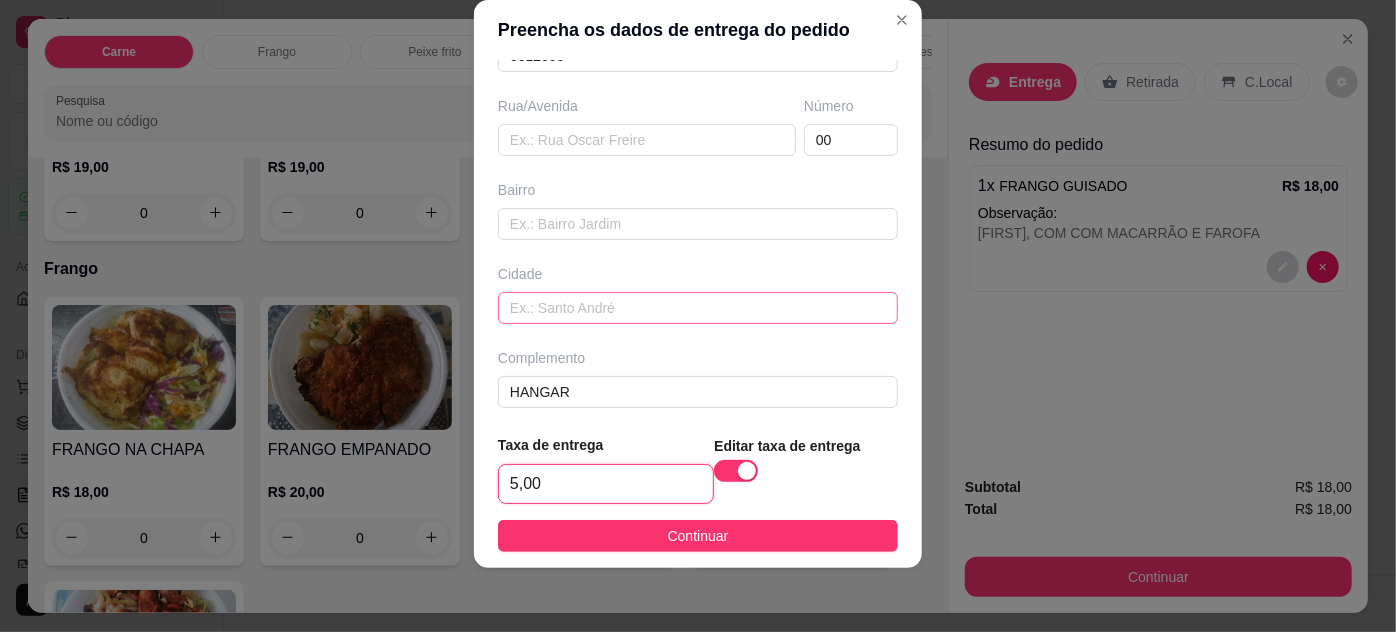 scroll, scrollTop: 125, scrollLeft: 0, axis: vertical 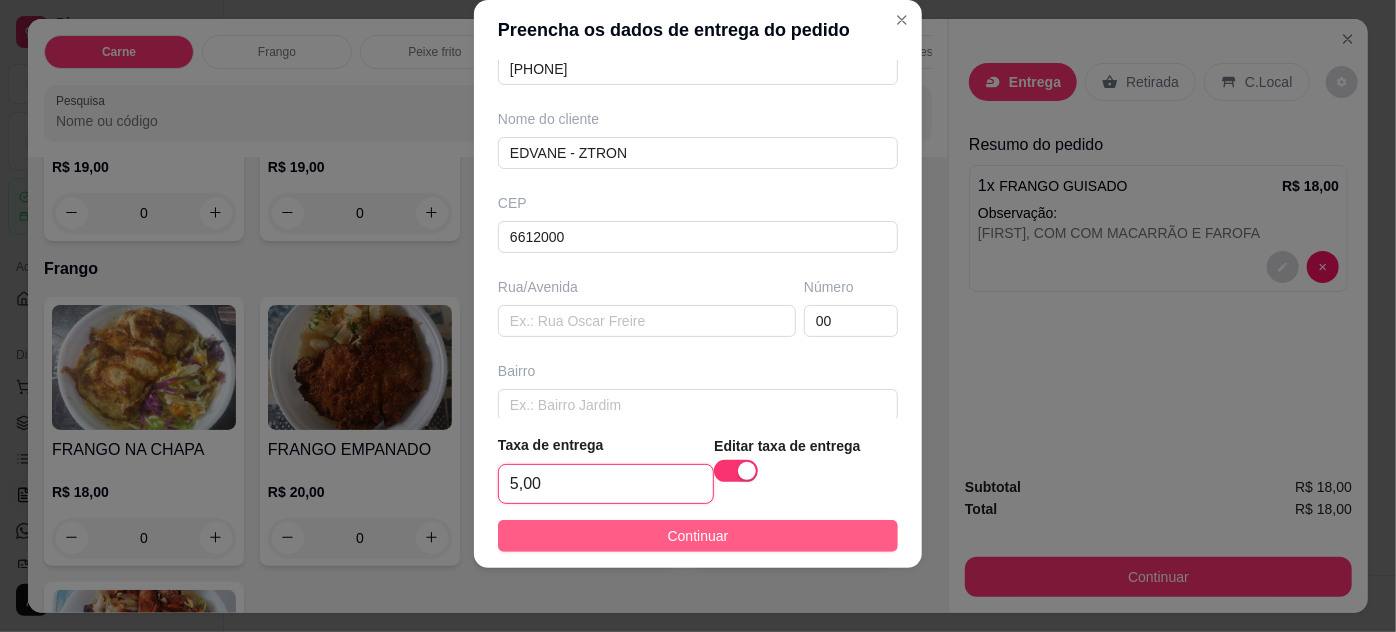 type on "5,00" 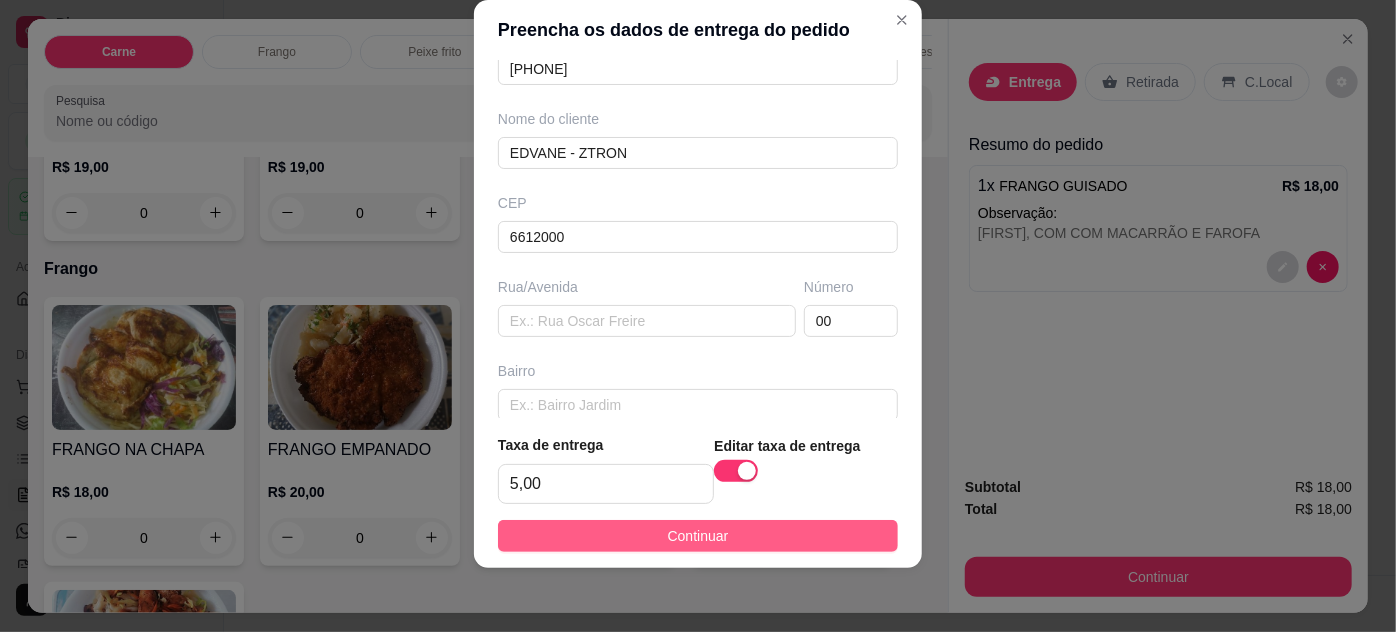 click on "Continuar" at bounding box center (698, 536) 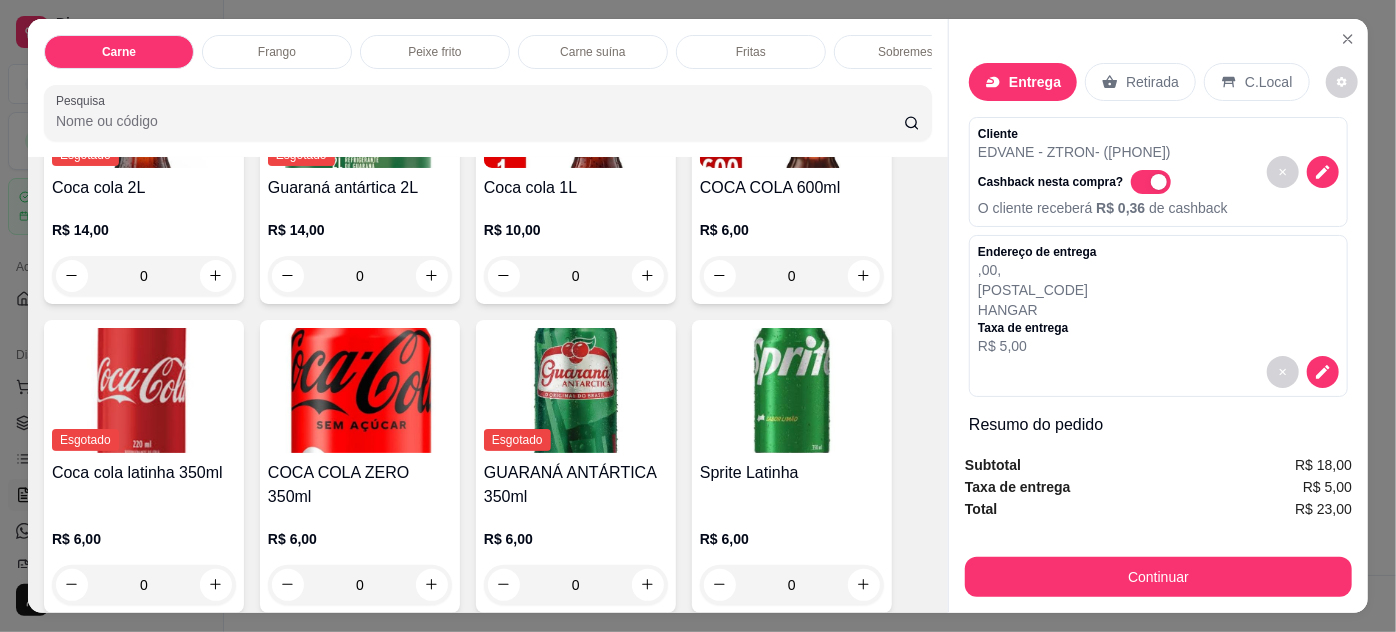 scroll, scrollTop: 3272, scrollLeft: 0, axis: vertical 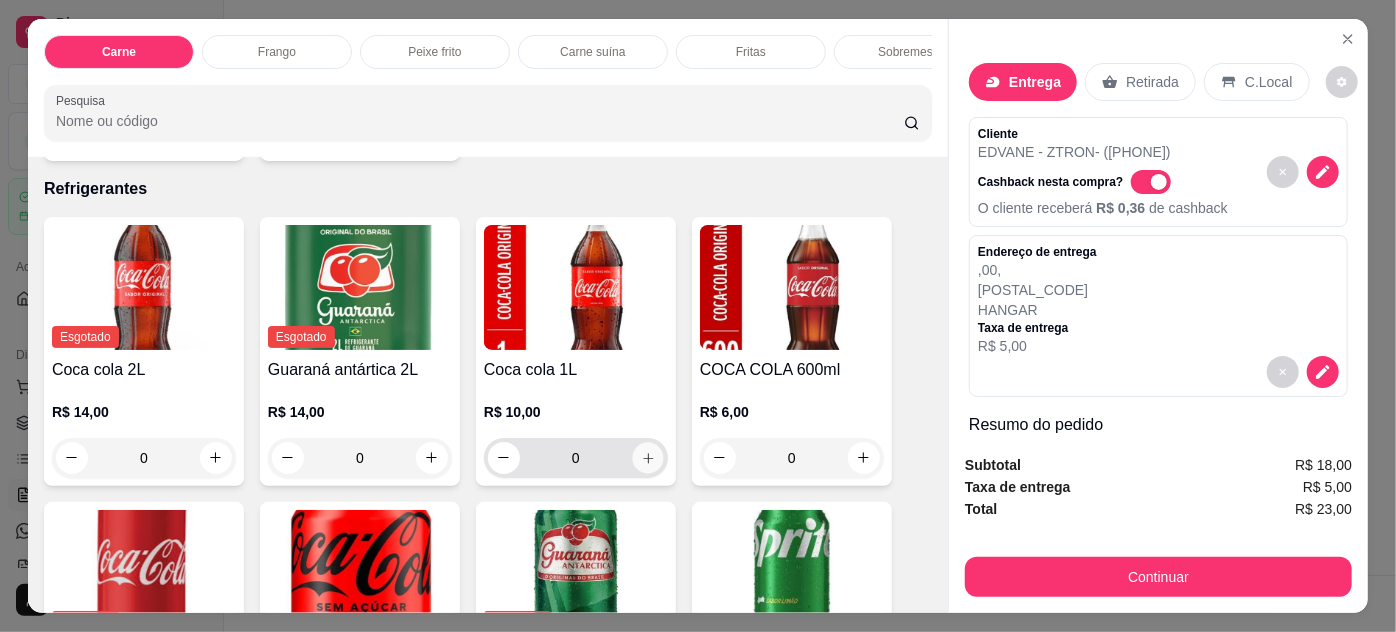click 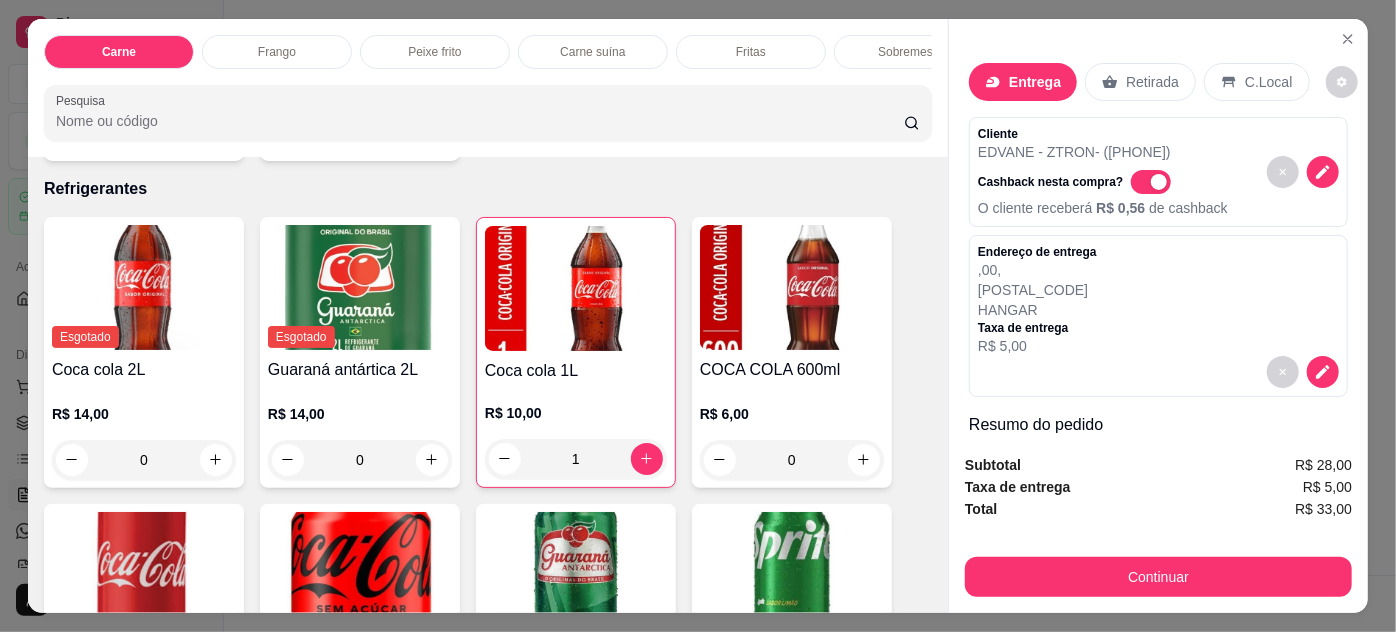 click on "Coca cola 1L" at bounding box center (576, 371) 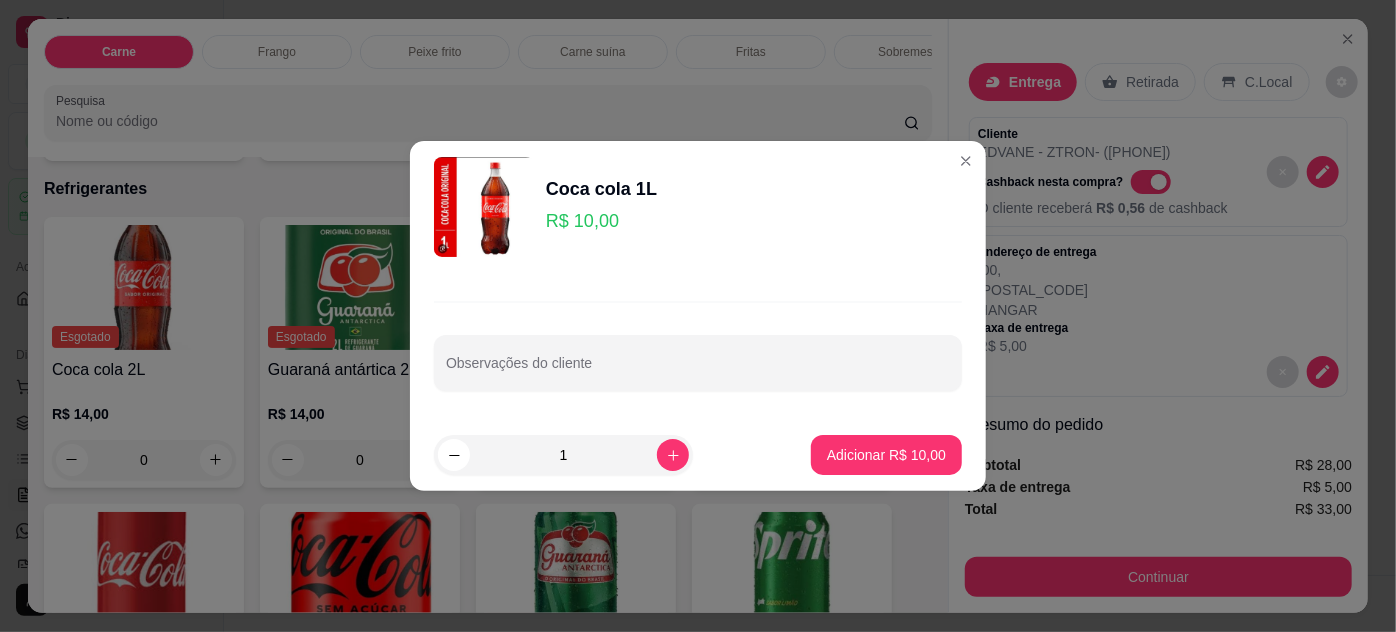 click on "1 Adicionar   R$ 10,00" at bounding box center [698, 455] 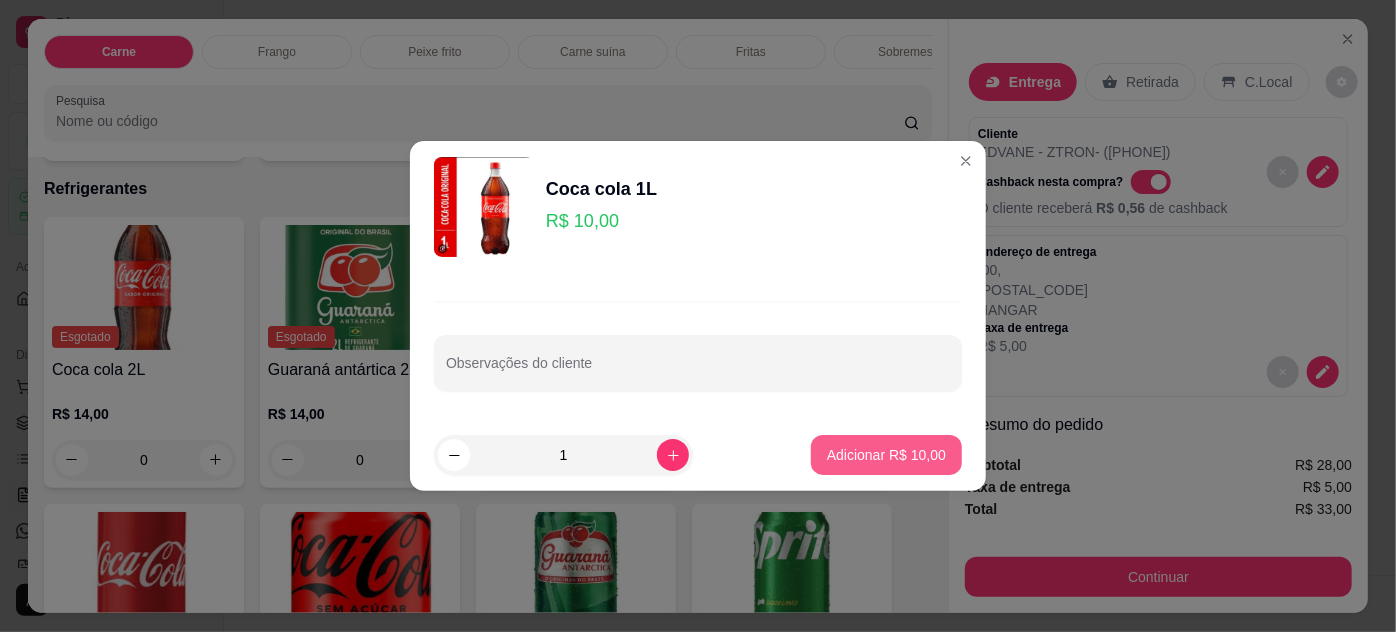click on "Adicionar   R$ 10,00" at bounding box center [886, 455] 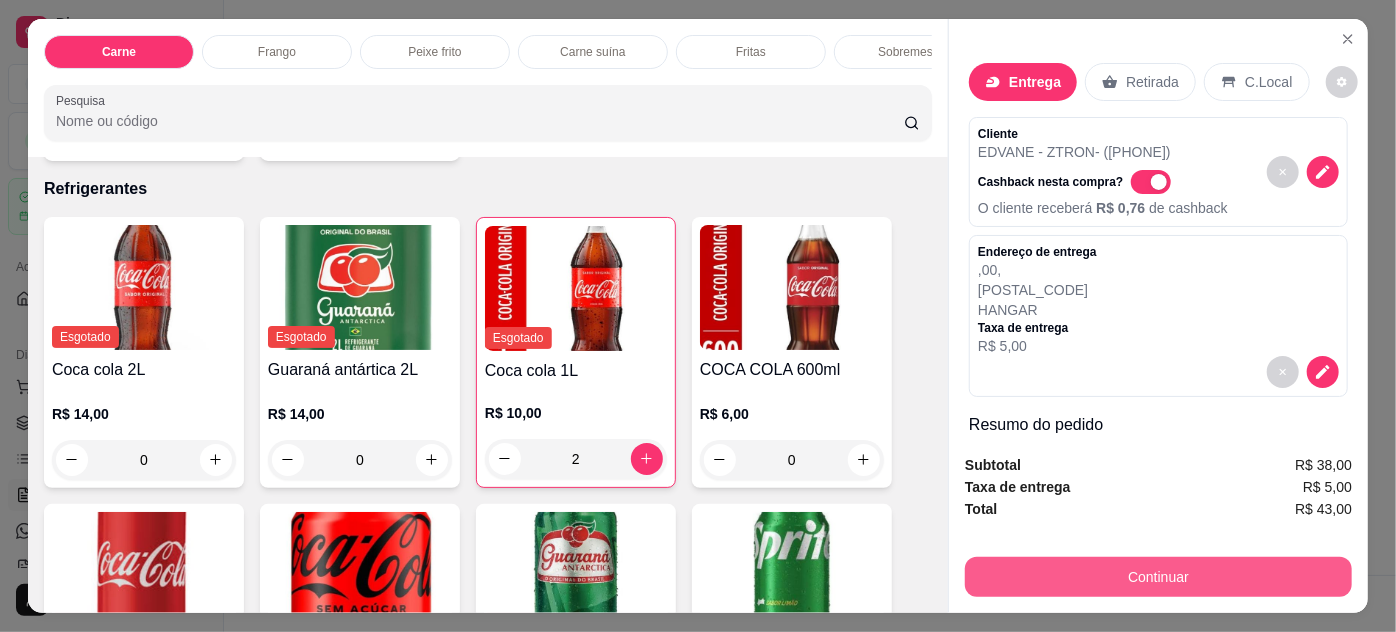 click on "Continuar" at bounding box center (1158, 577) 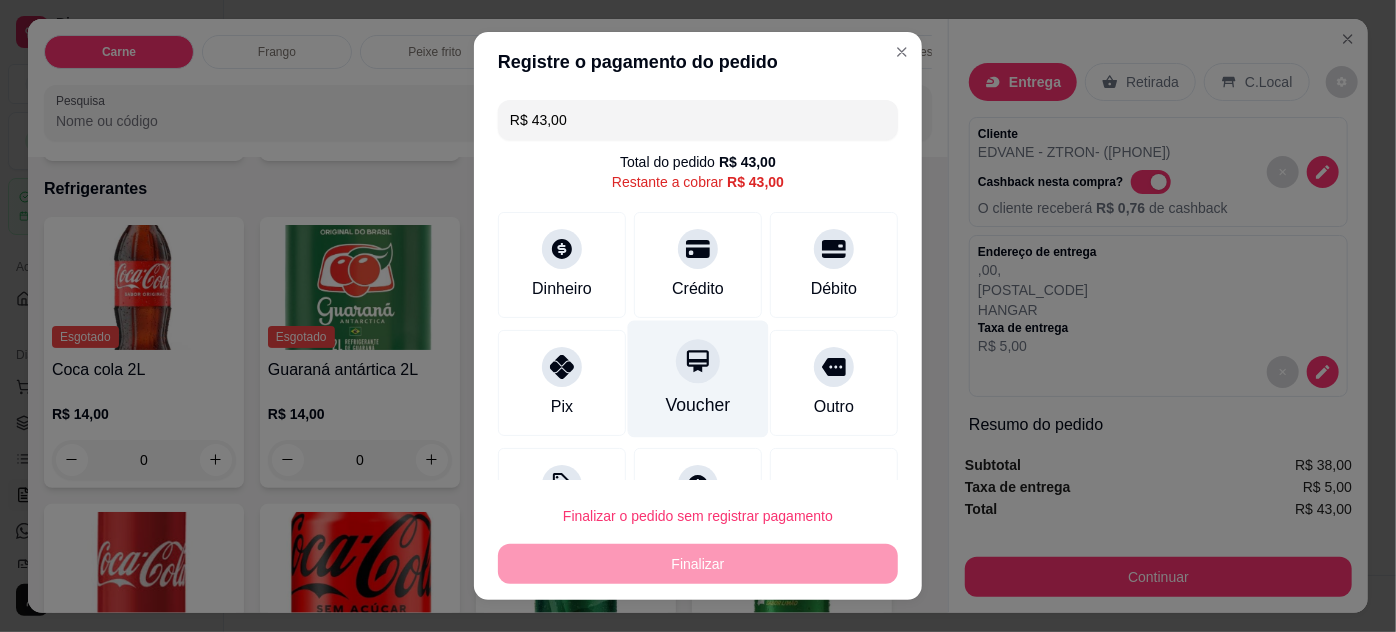 scroll, scrollTop: 79, scrollLeft: 0, axis: vertical 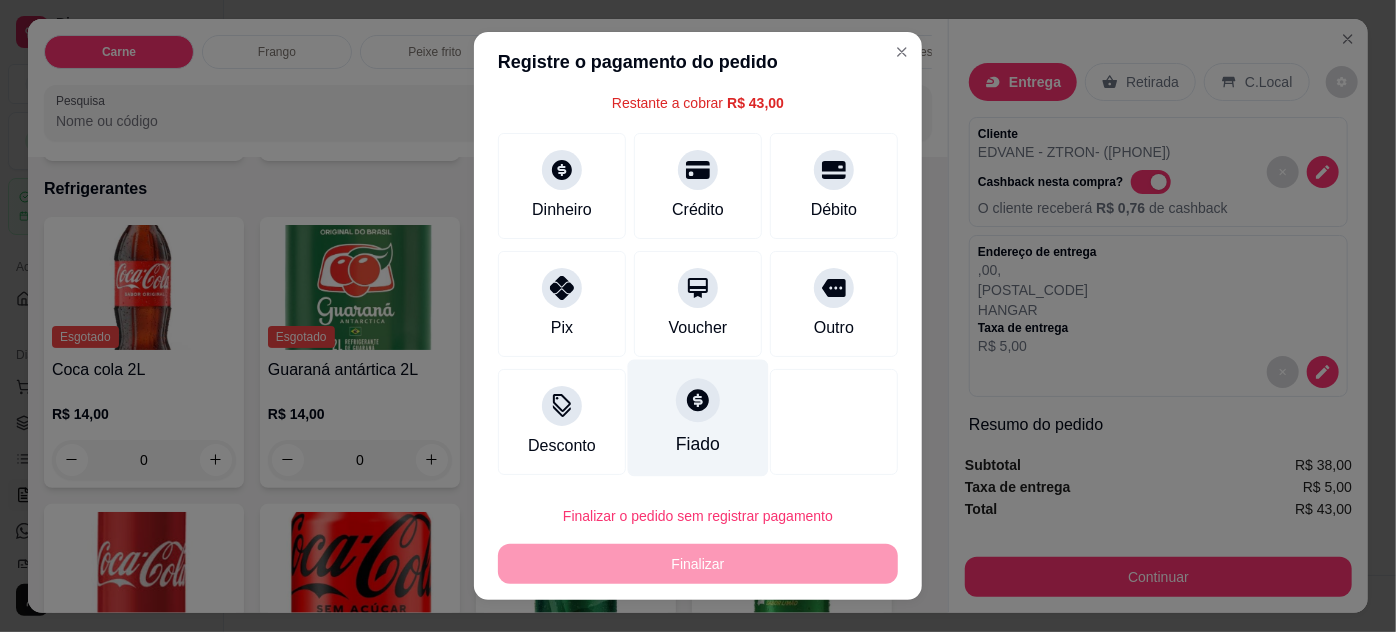 click 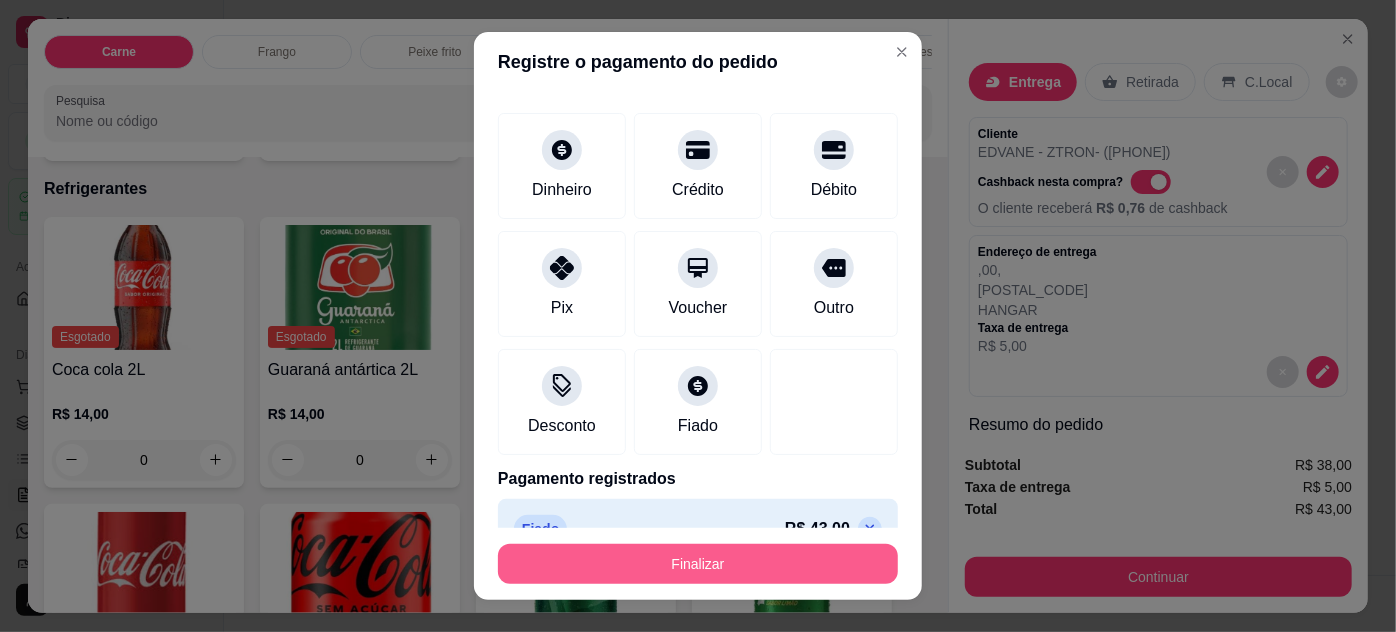 click on "Finalizar" at bounding box center [698, 564] 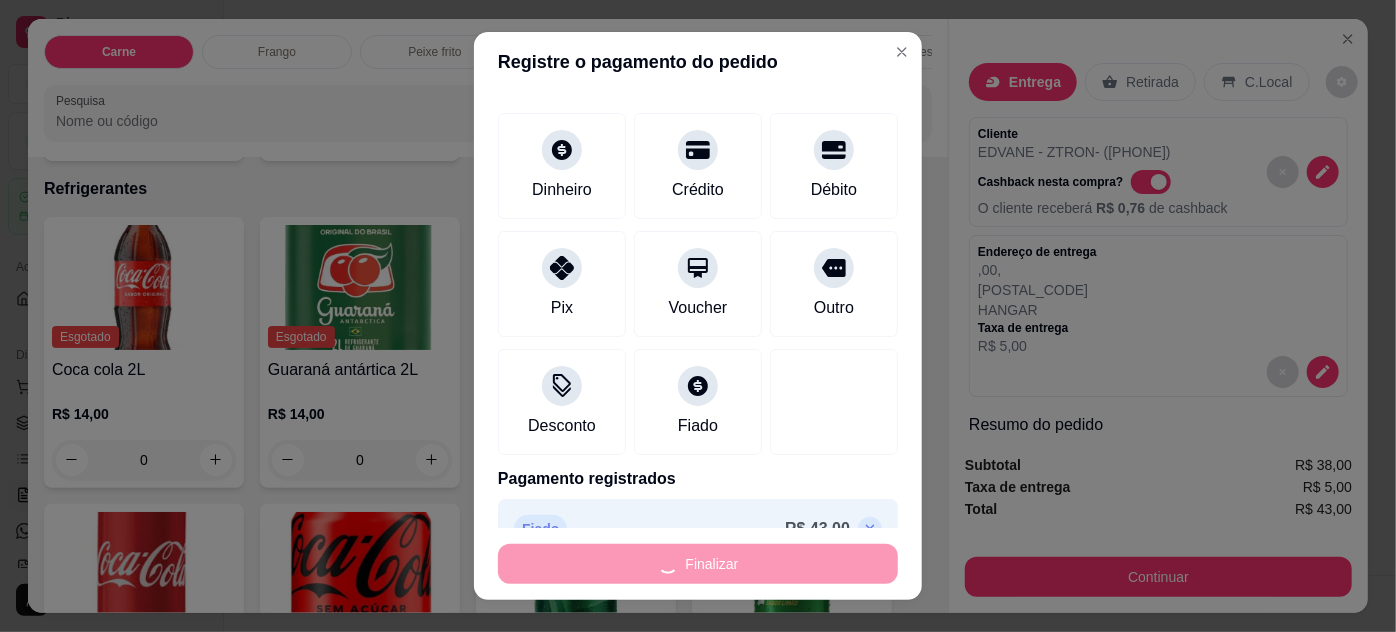 type on "0" 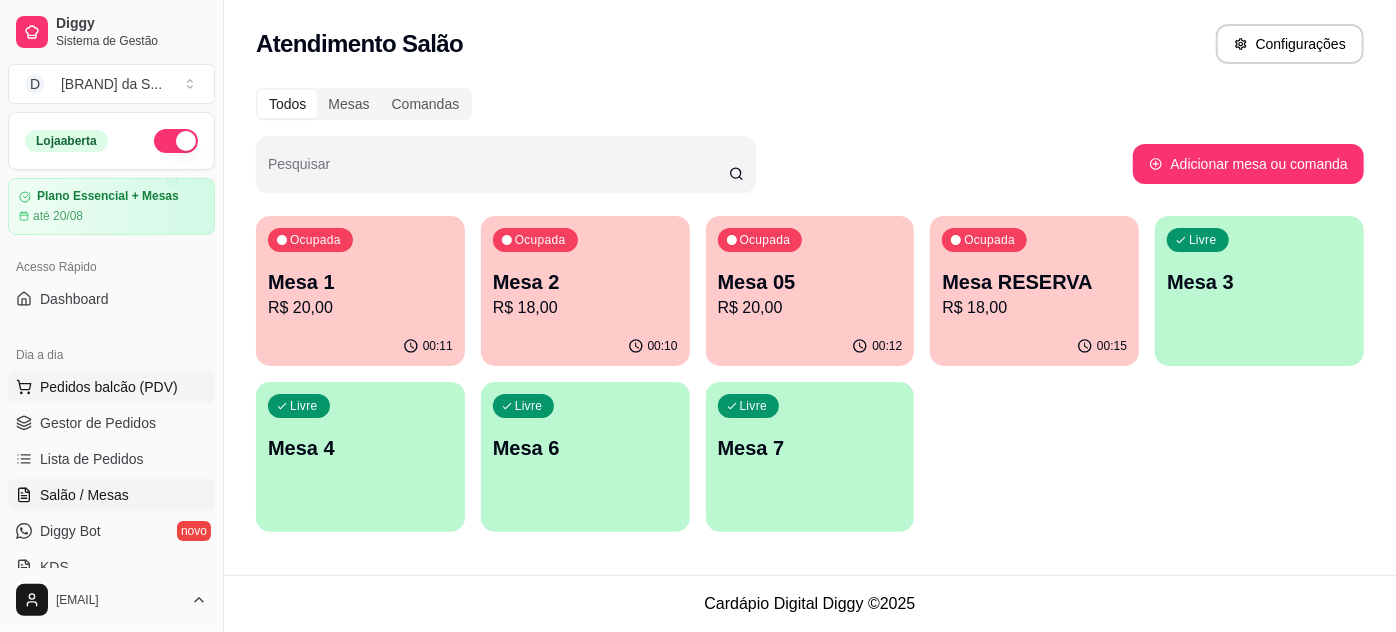 click on "Pedidos balcão (PDV)" at bounding box center [109, 387] 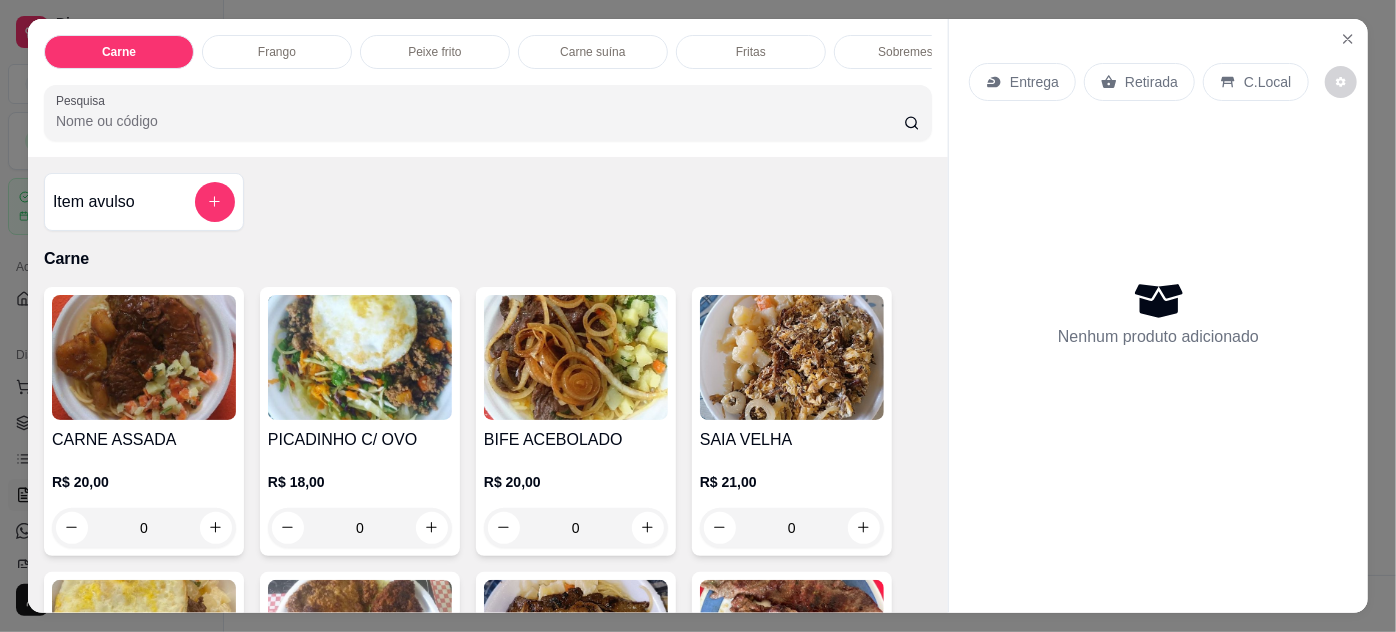 click at bounding box center (144, 357) 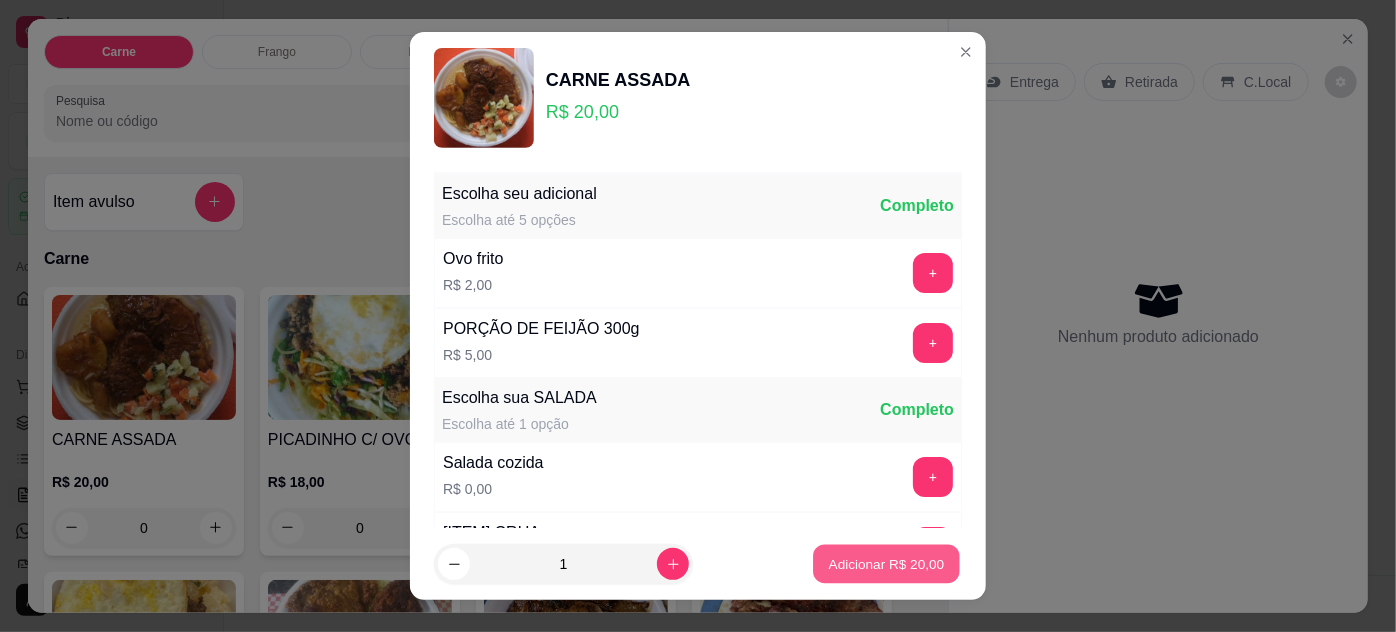 click on "Adicionar   R$ 20,00" at bounding box center (887, 564) 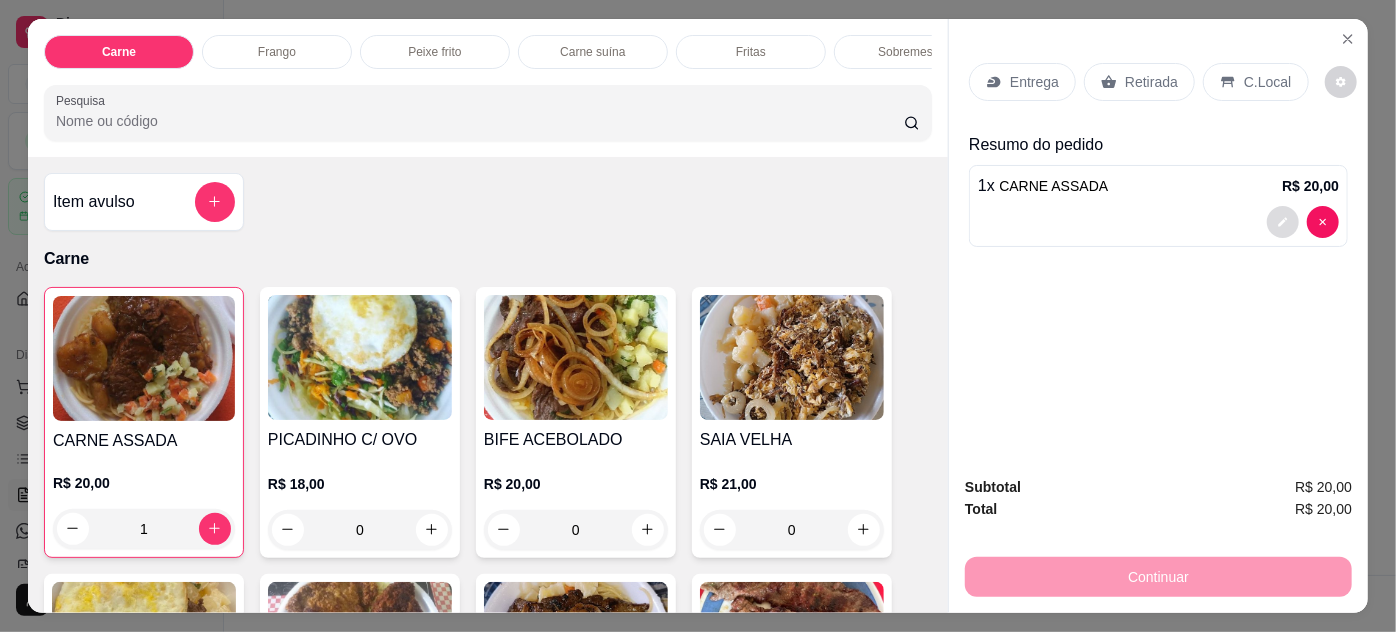 click at bounding box center [1283, 222] 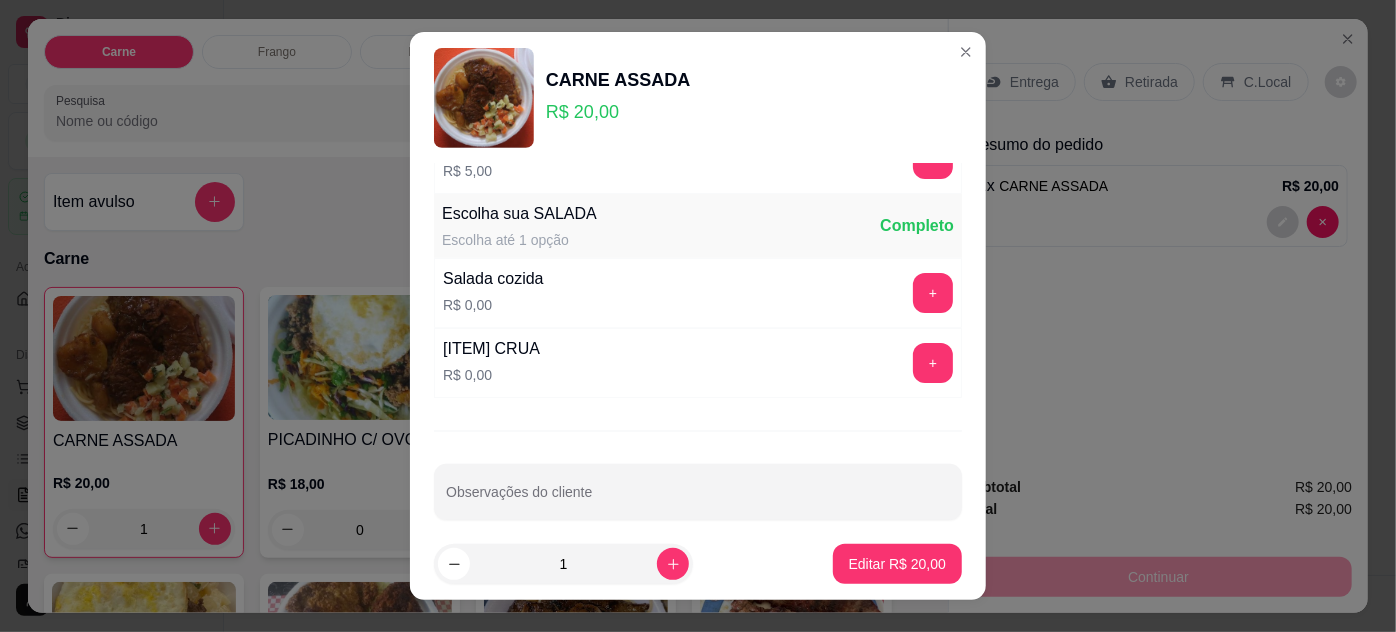 scroll, scrollTop: 199, scrollLeft: 0, axis: vertical 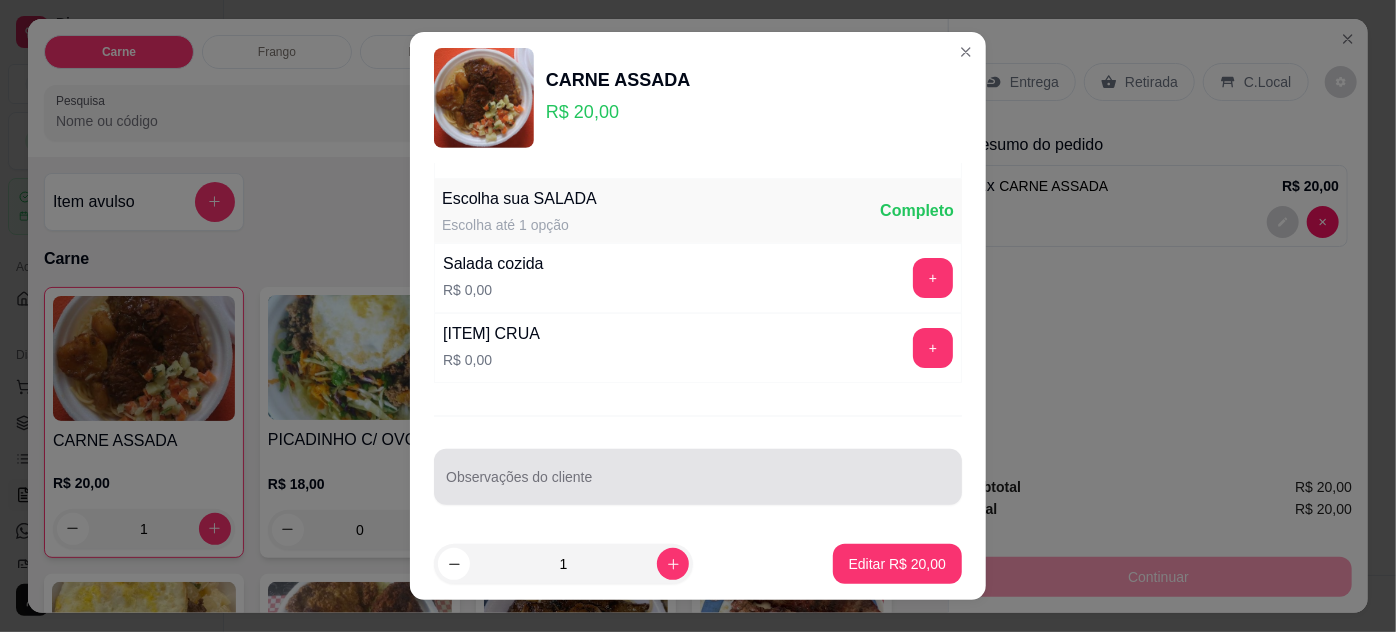 click on "Observações do cliente" at bounding box center (698, 477) 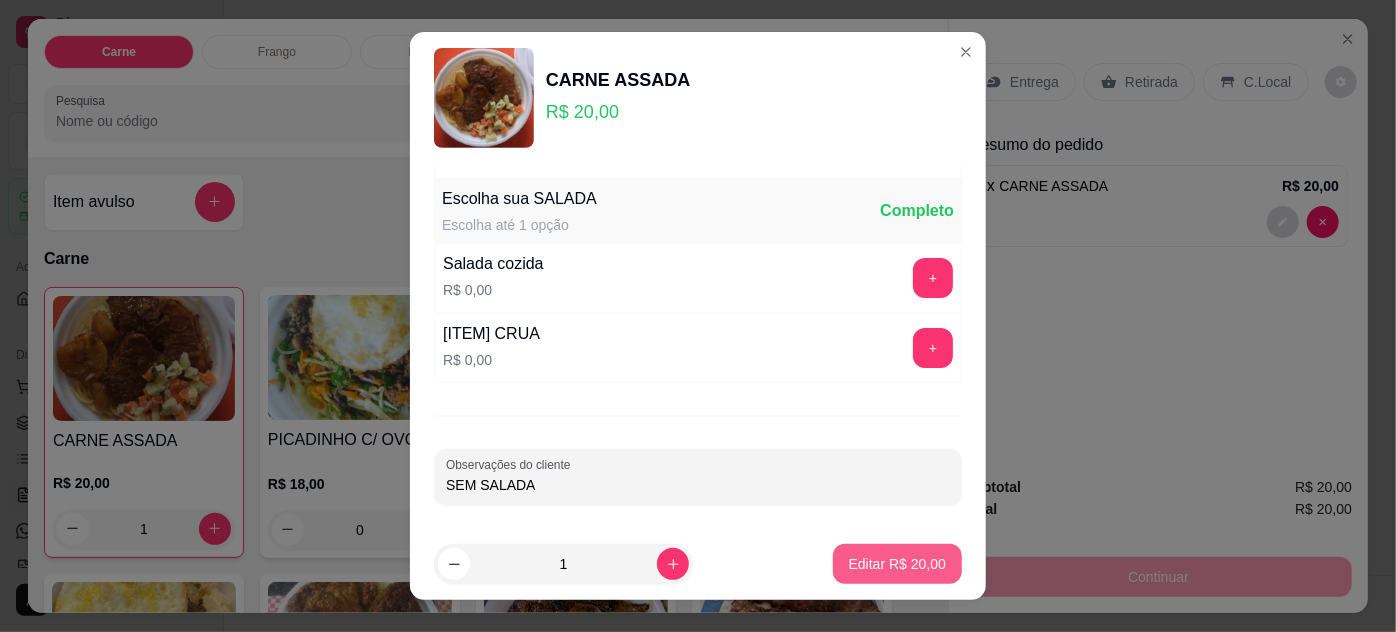type on "SEM SALADA" 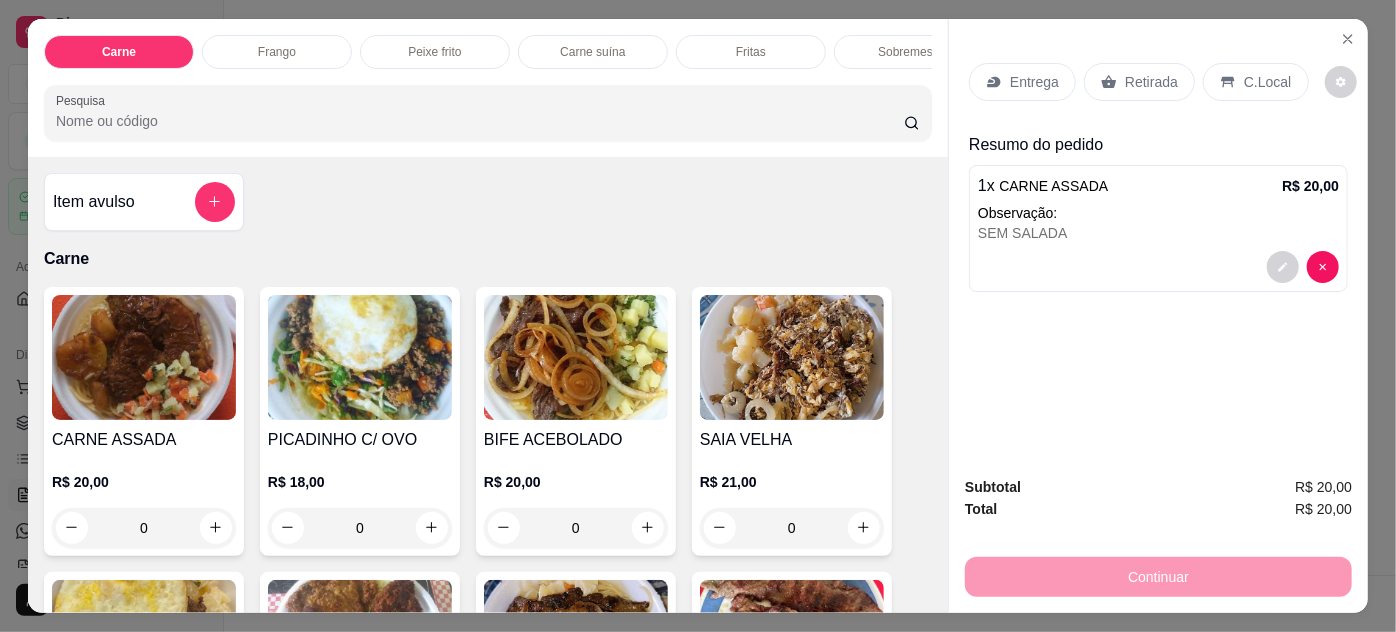 click on "Retirada" at bounding box center (1139, 82) 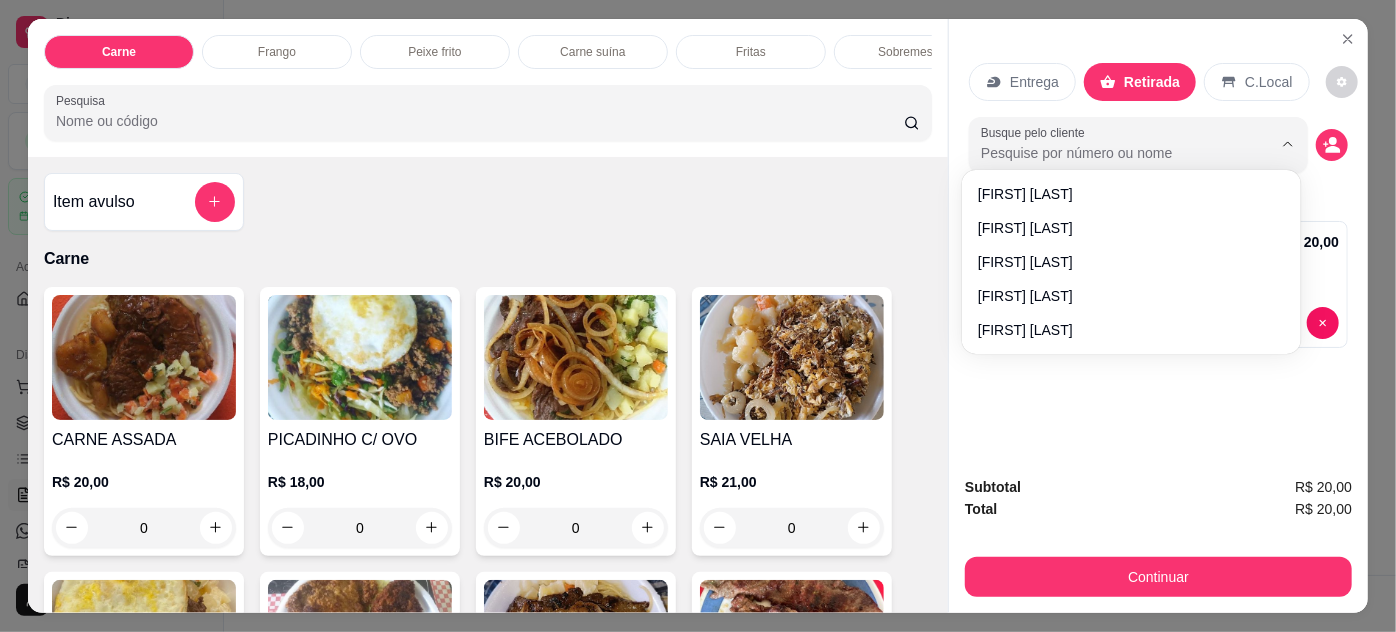 click on "Busque pelo cliente" at bounding box center [1110, 153] 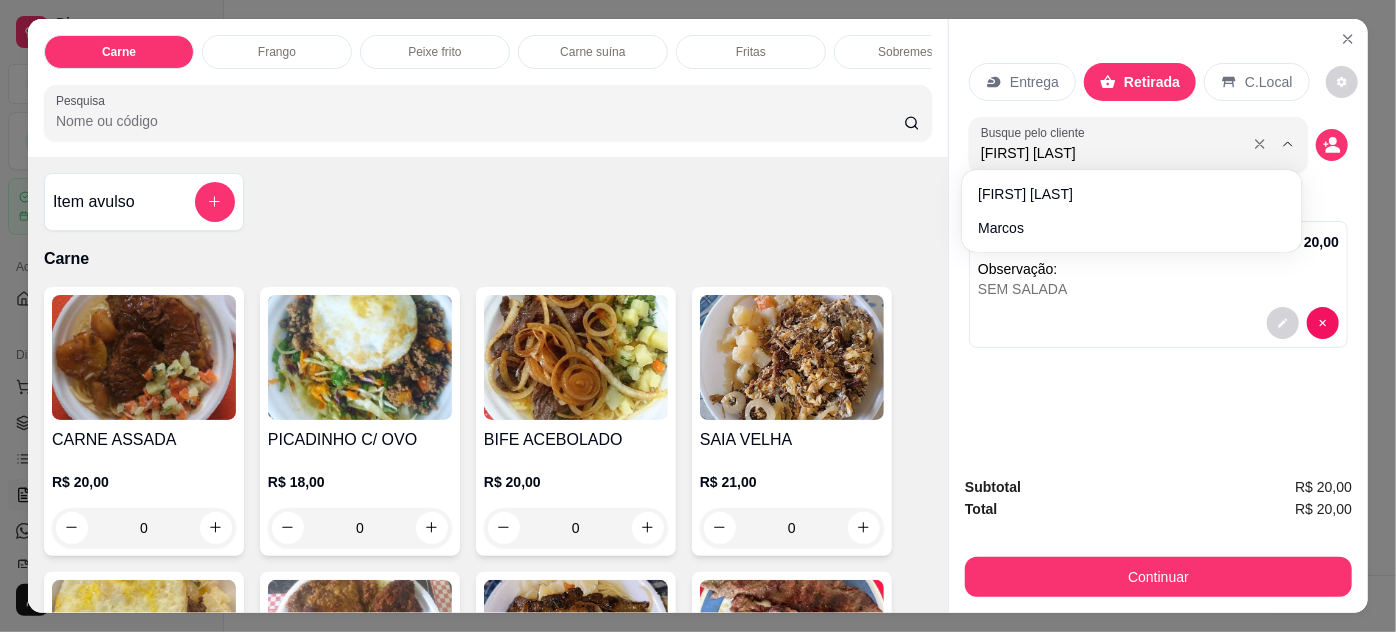 type on "[FIRST] [LAST]" 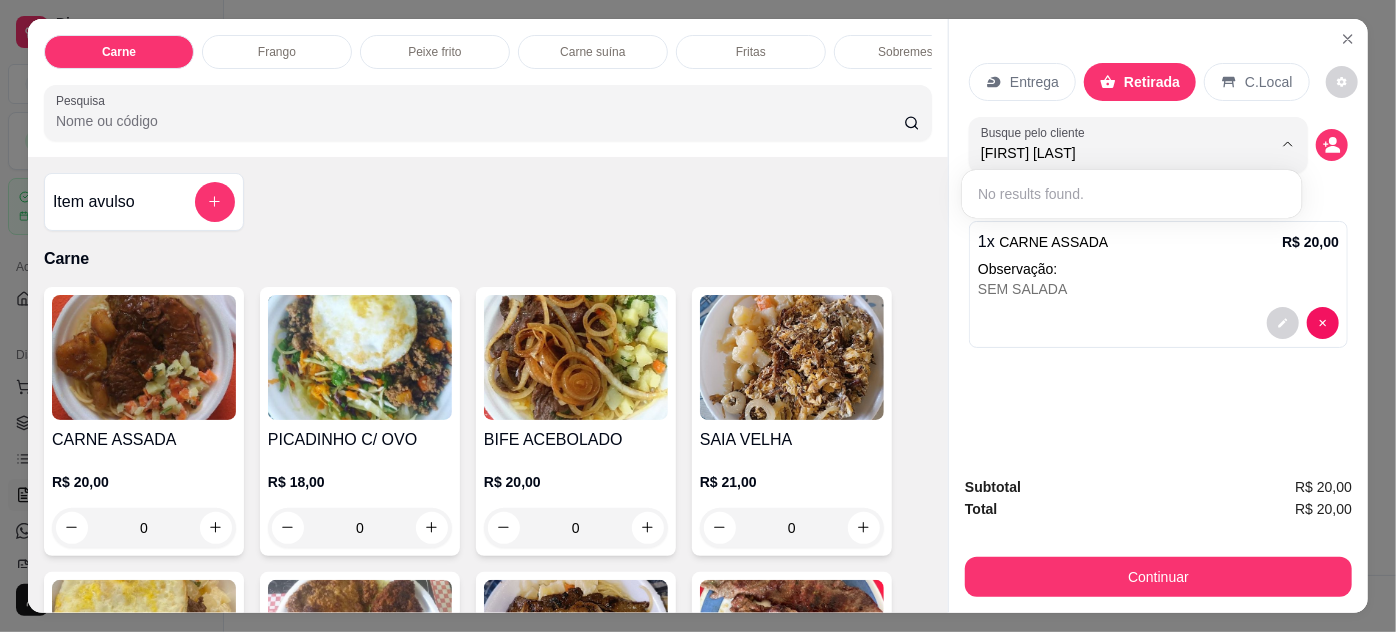 click on "Busque pelo cliente [FIRST] PL Resumo do pedido 1 x CARNE ASSADA R$ 20,00 Observação: SEM SALADA" at bounding box center (1158, 239) 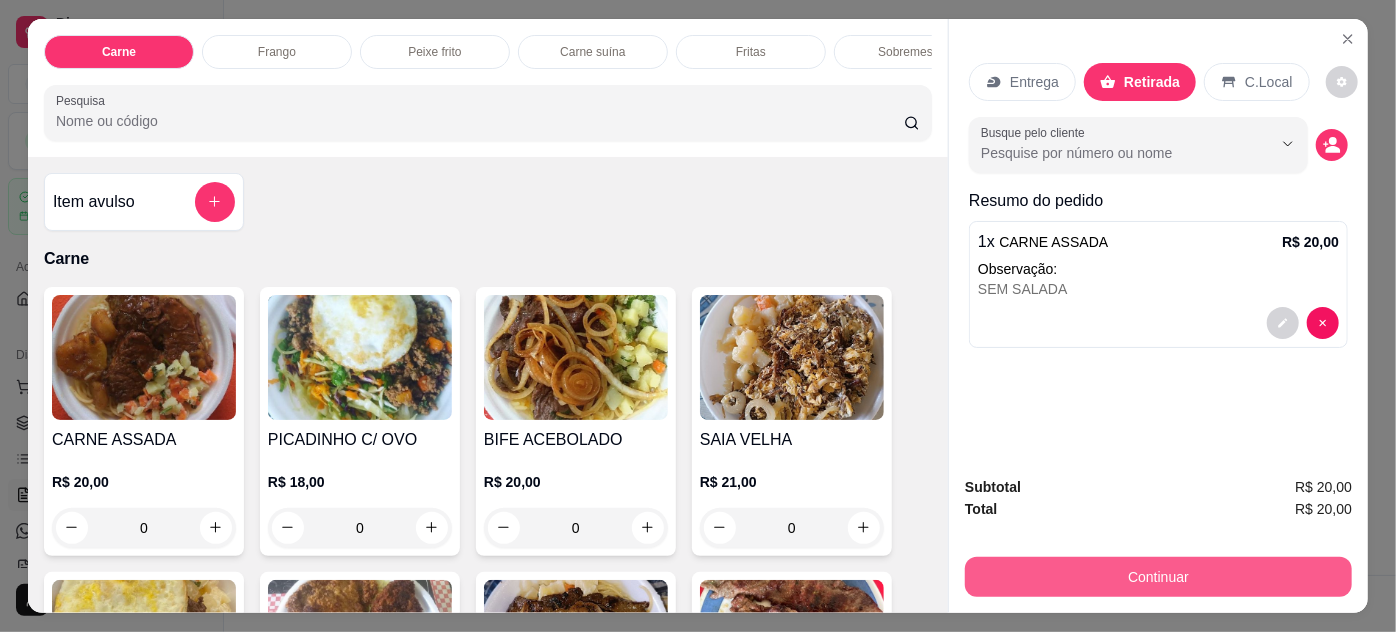 click on "Continuar" at bounding box center (1158, 577) 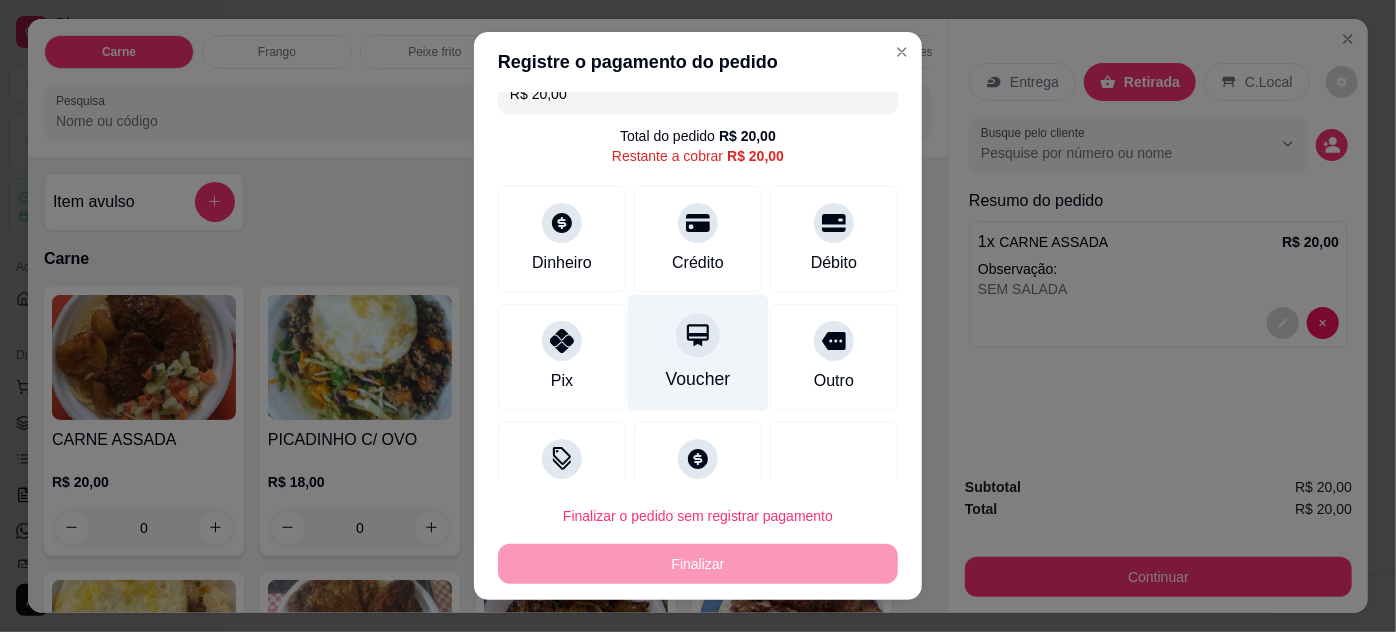 scroll, scrollTop: 0, scrollLeft: 0, axis: both 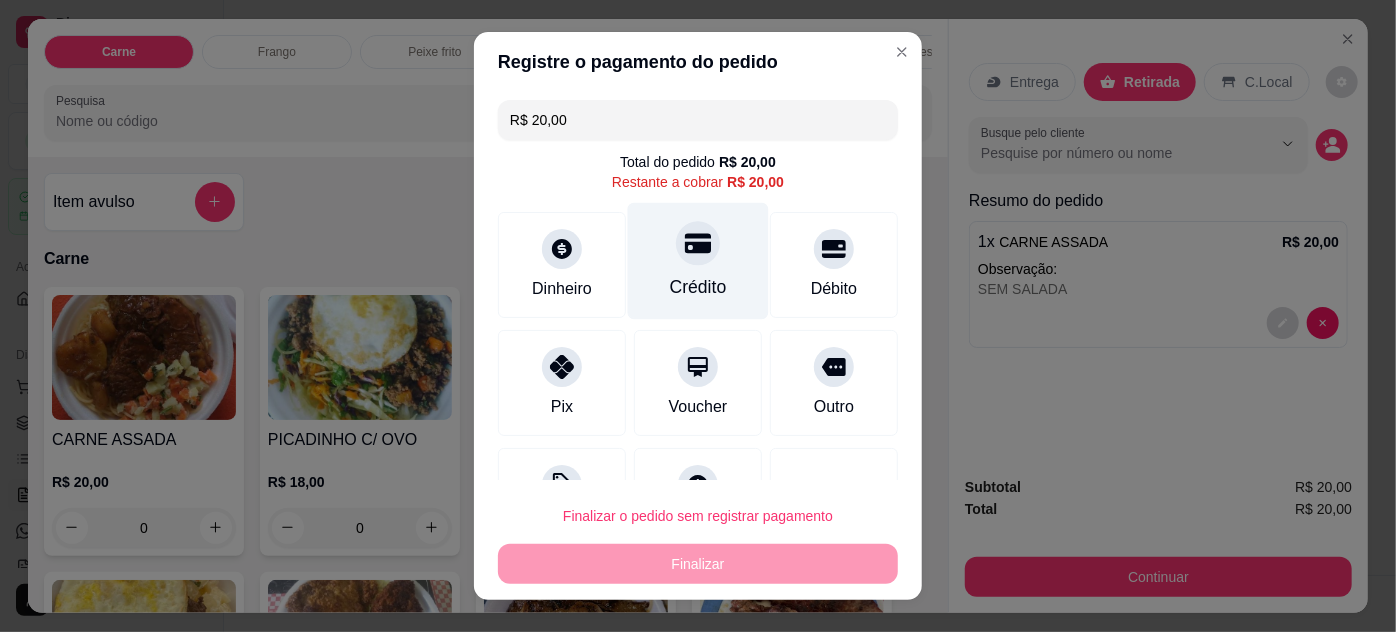 click on "Crédito" at bounding box center (698, 260) 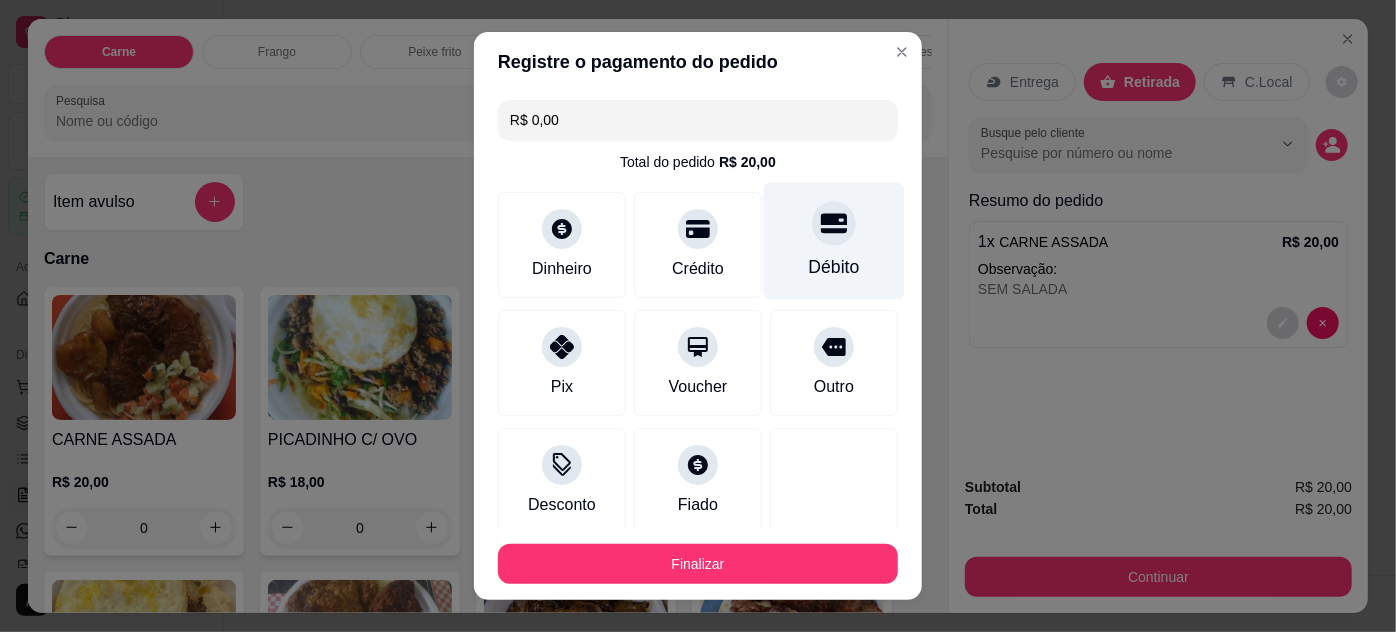 click on "Débito" at bounding box center (834, 240) 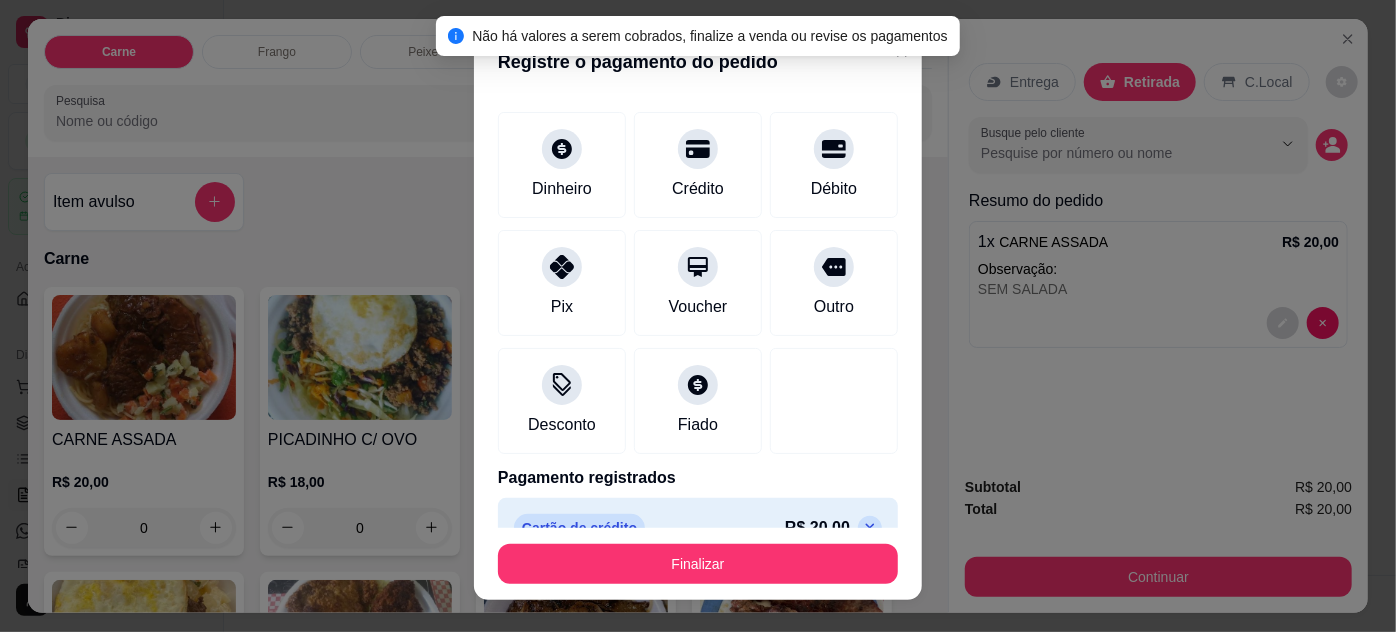 scroll, scrollTop: 114, scrollLeft: 0, axis: vertical 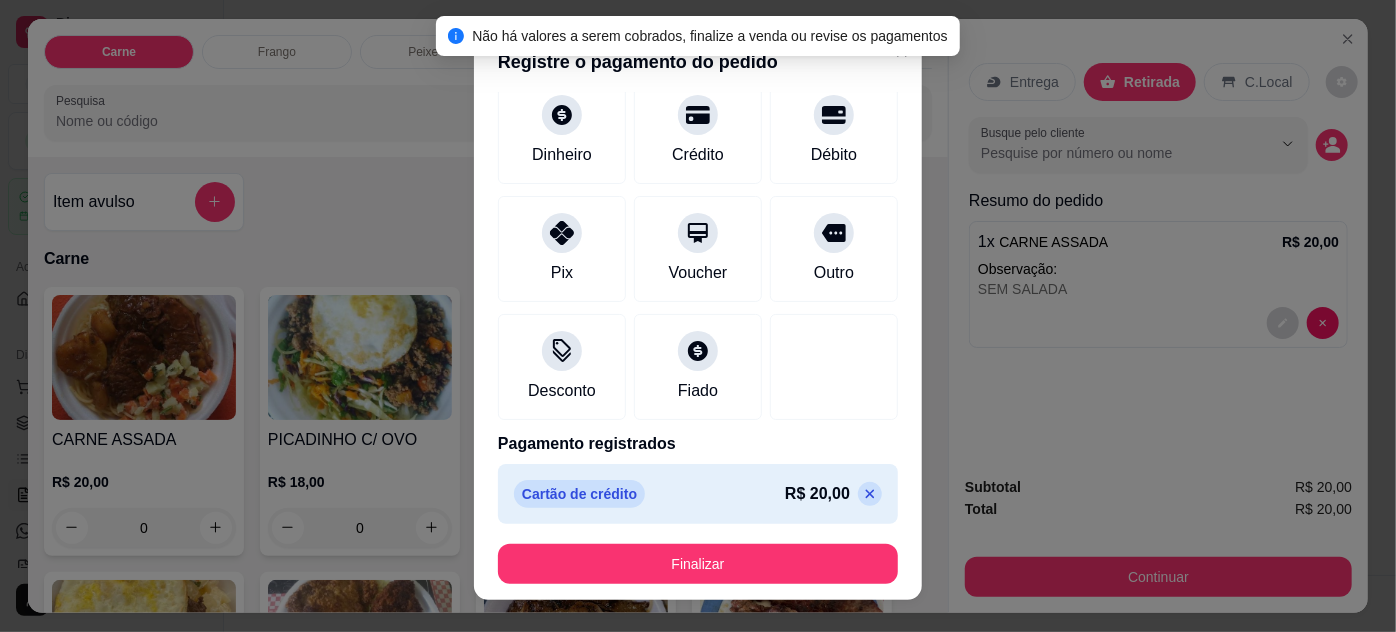 click on "Cartão de crédito R$ 20,00" at bounding box center (698, 494) 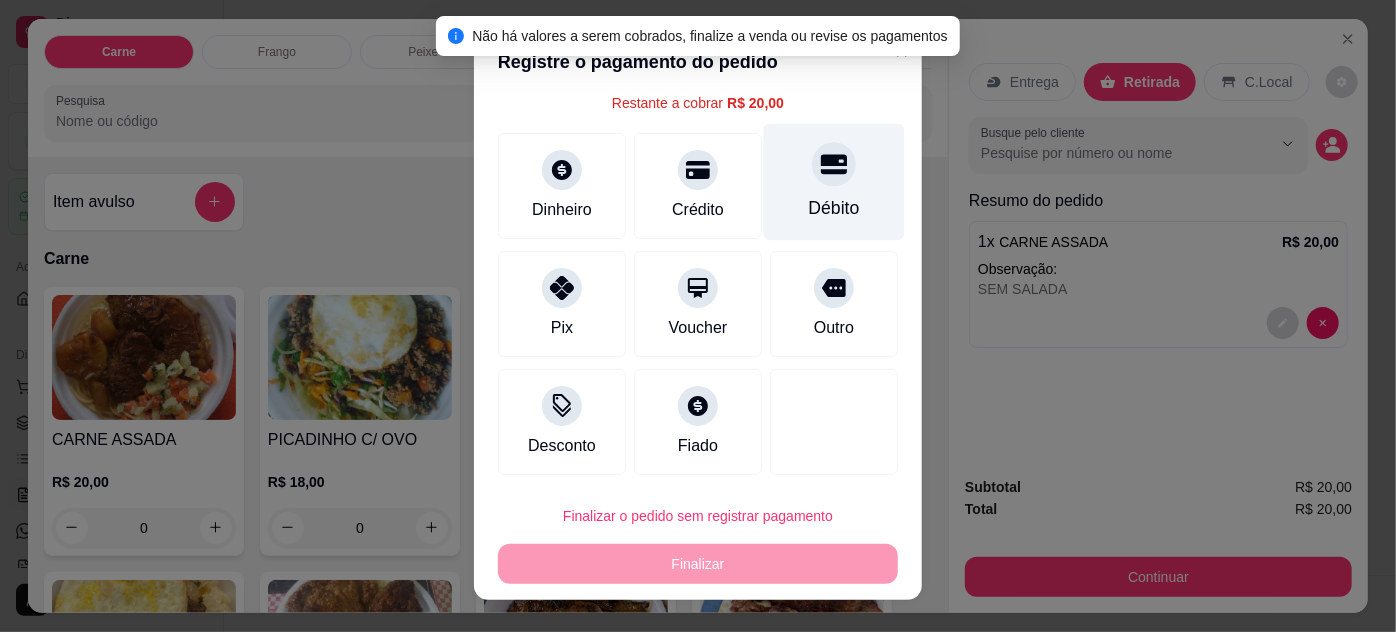 click on "Débito" at bounding box center (834, 181) 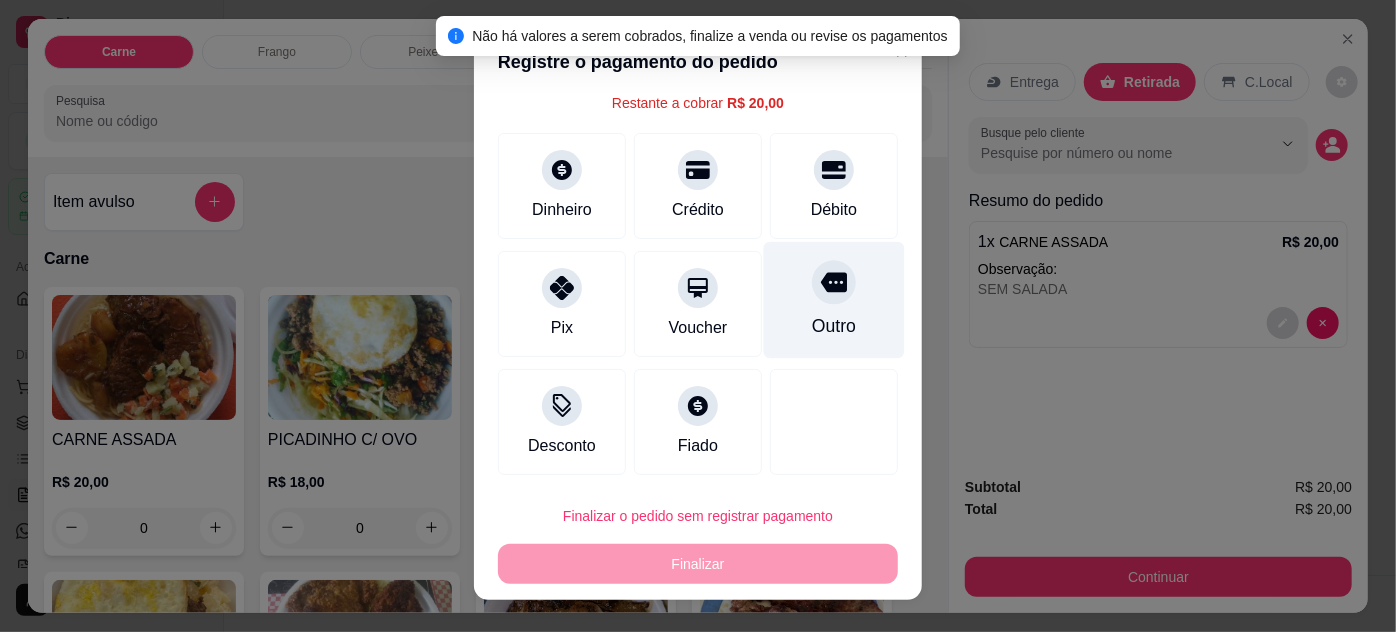 scroll, scrollTop: 114, scrollLeft: 0, axis: vertical 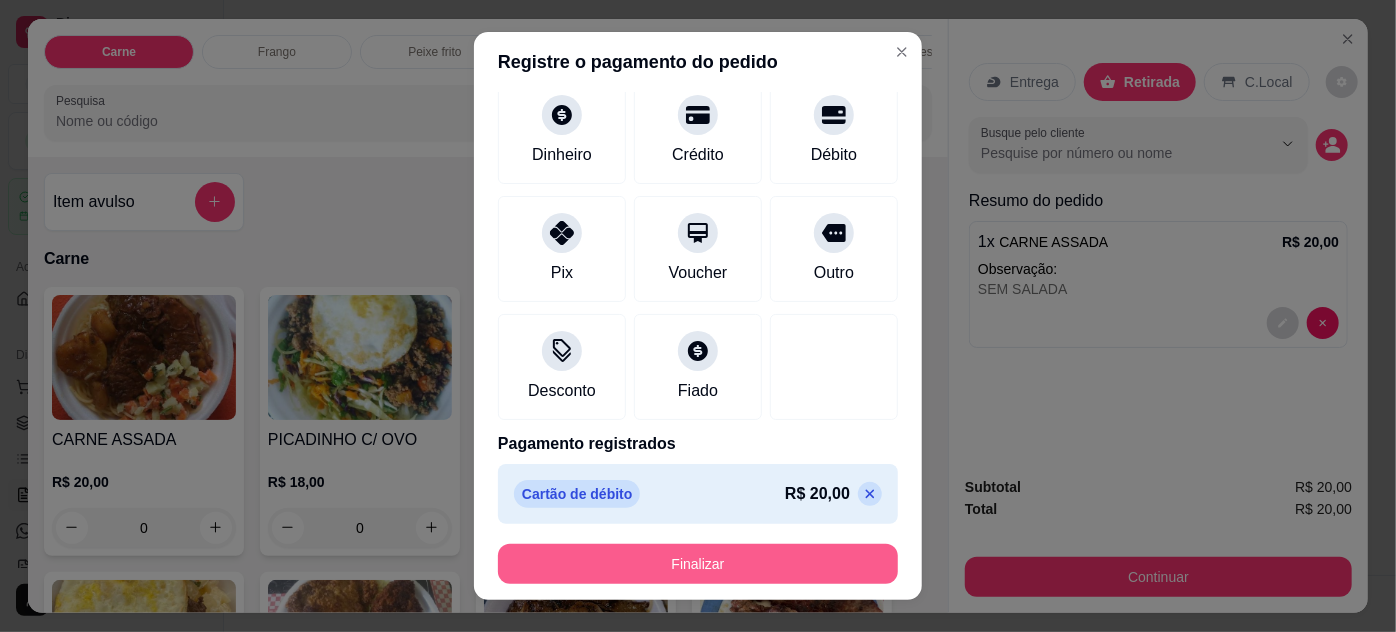 click on "Finalizar" at bounding box center [698, 564] 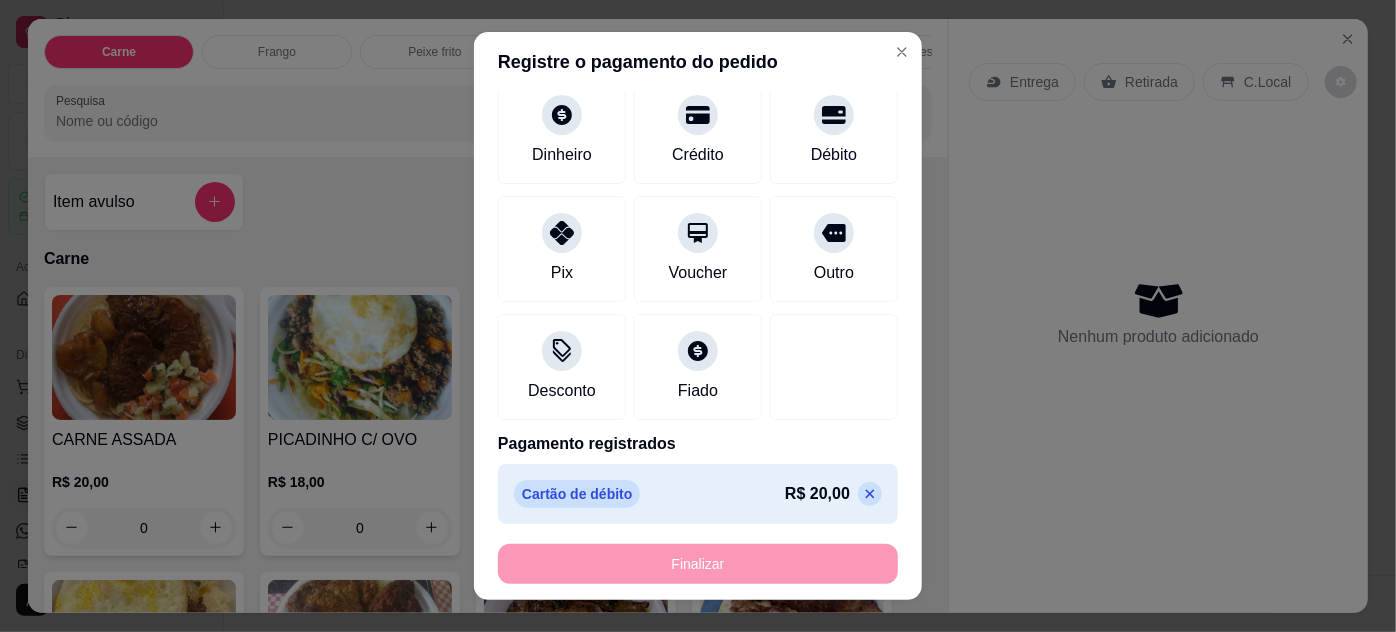 type on "-R$ 20,00" 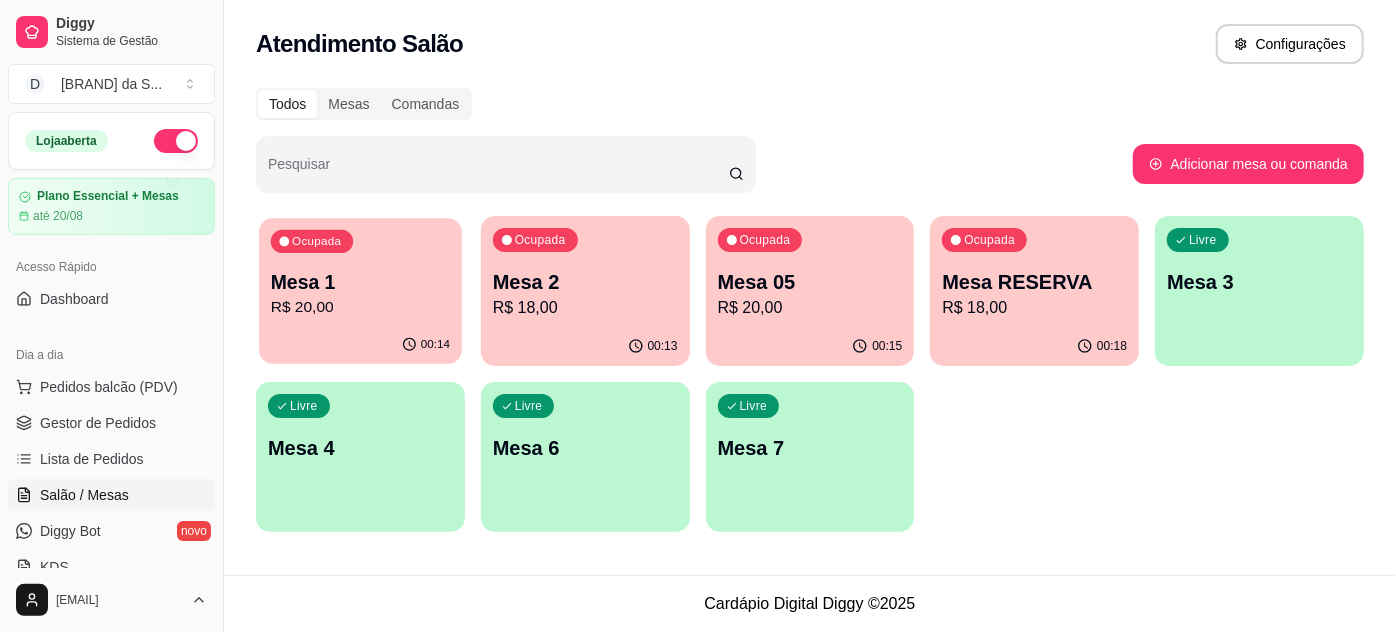 click on "R$ 20,00" at bounding box center (360, 307) 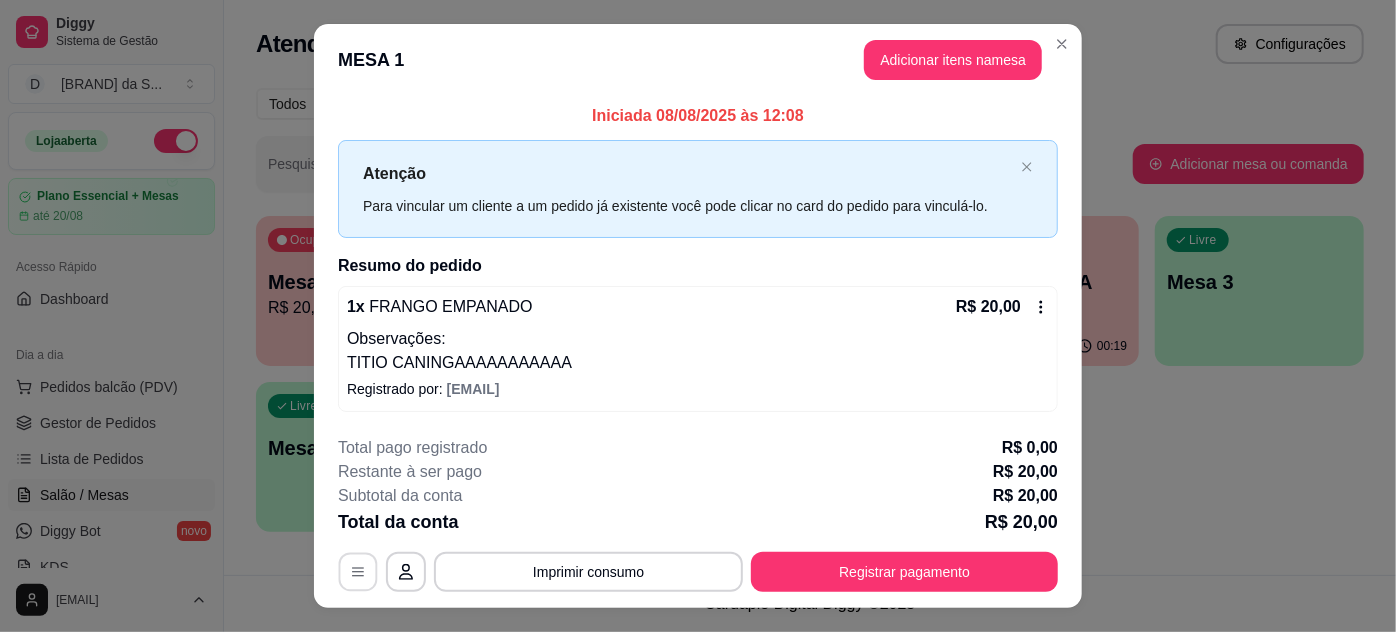 click at bounding box center [358, 571] 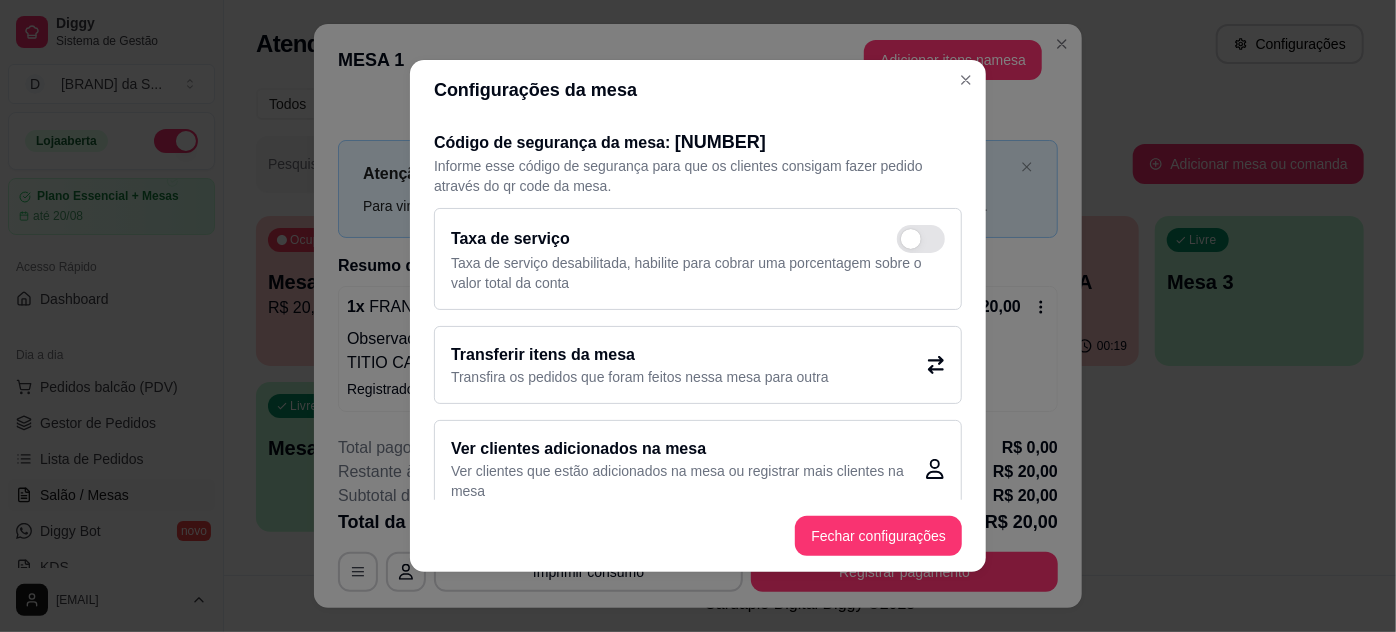 click on "Transferir itens da mesa" at bounding box center (640, 355) 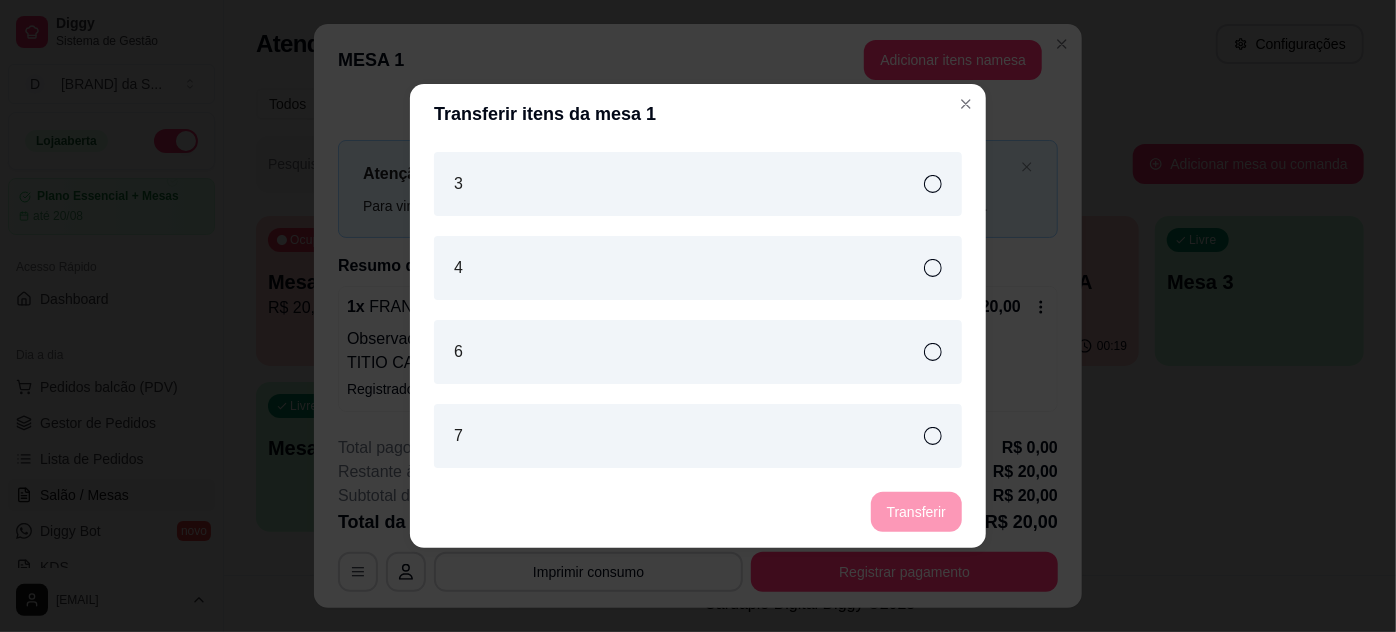 click on "6" at bounding box center [698, 352] 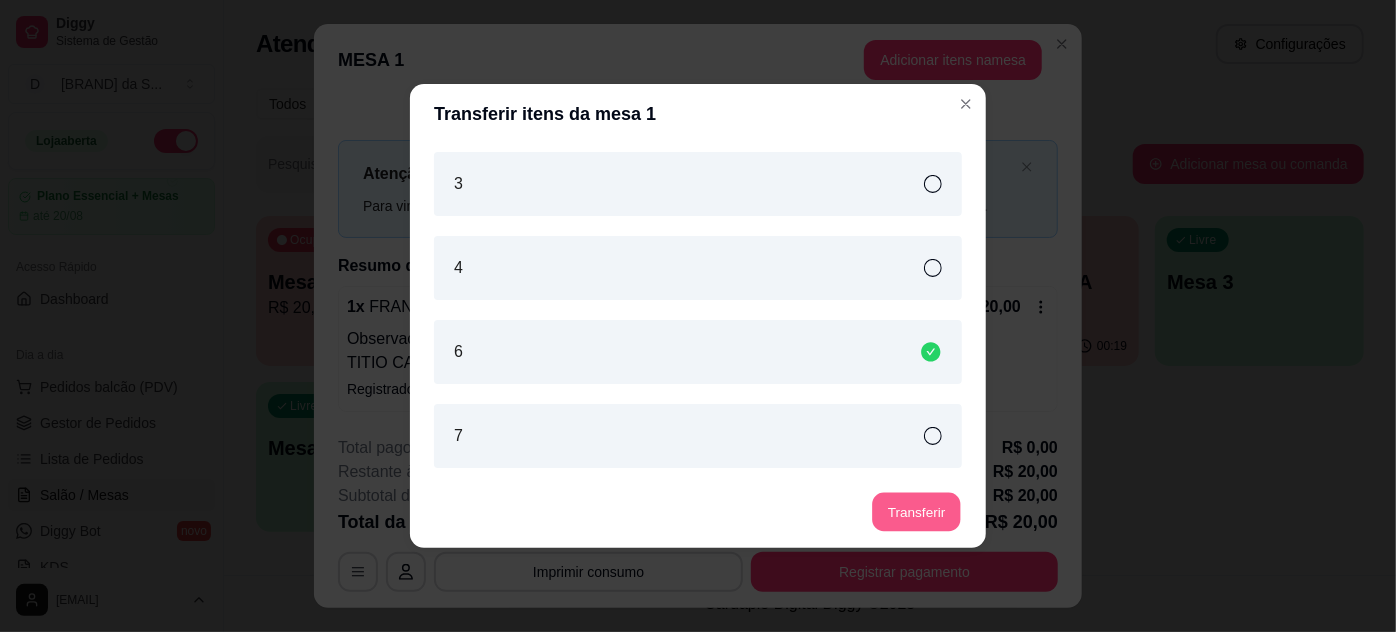 click on "Transferir" at bounding box center [916, 512] 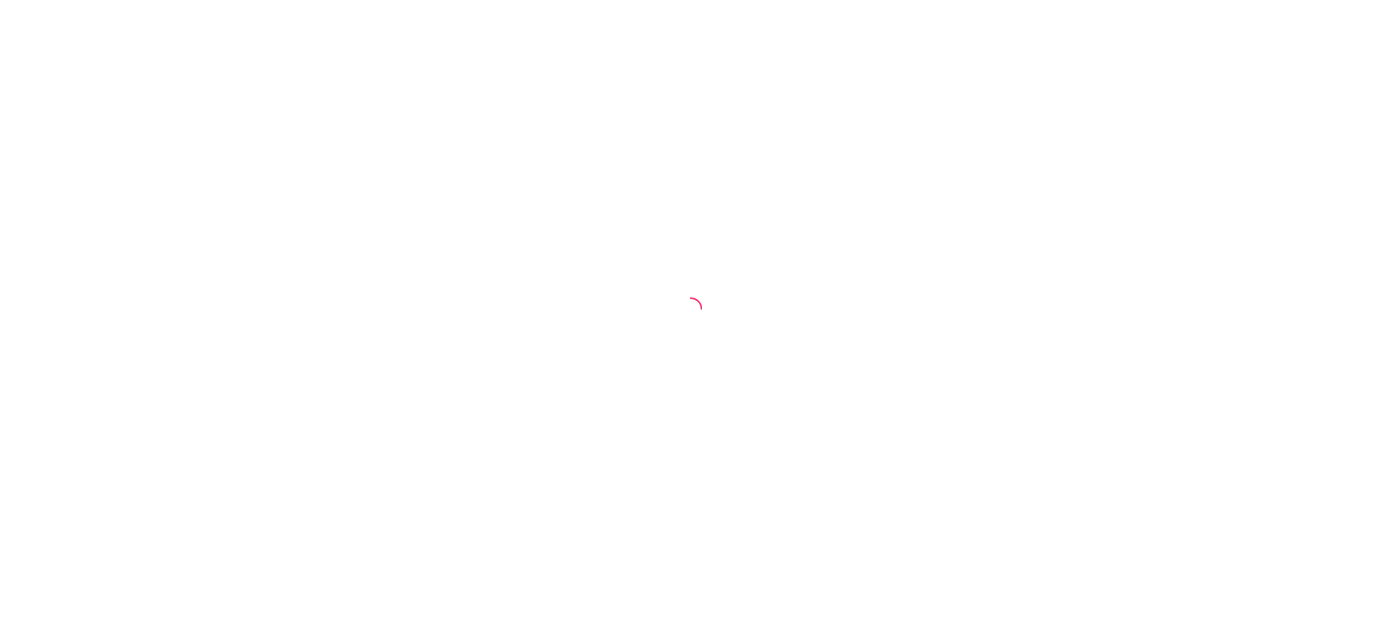 scroll, scrollTop: 0, scrollLeft: 0, axis: both 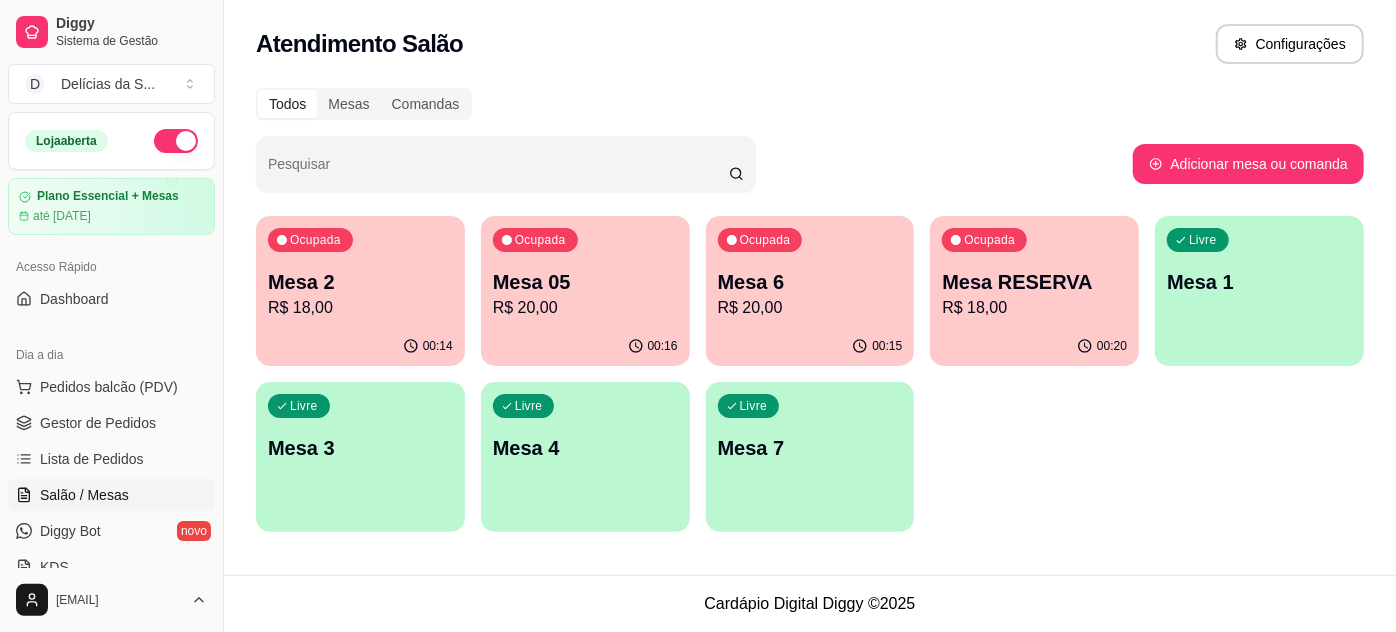 click on "Livre Mesa 1" at bounding box center [1259, 279] 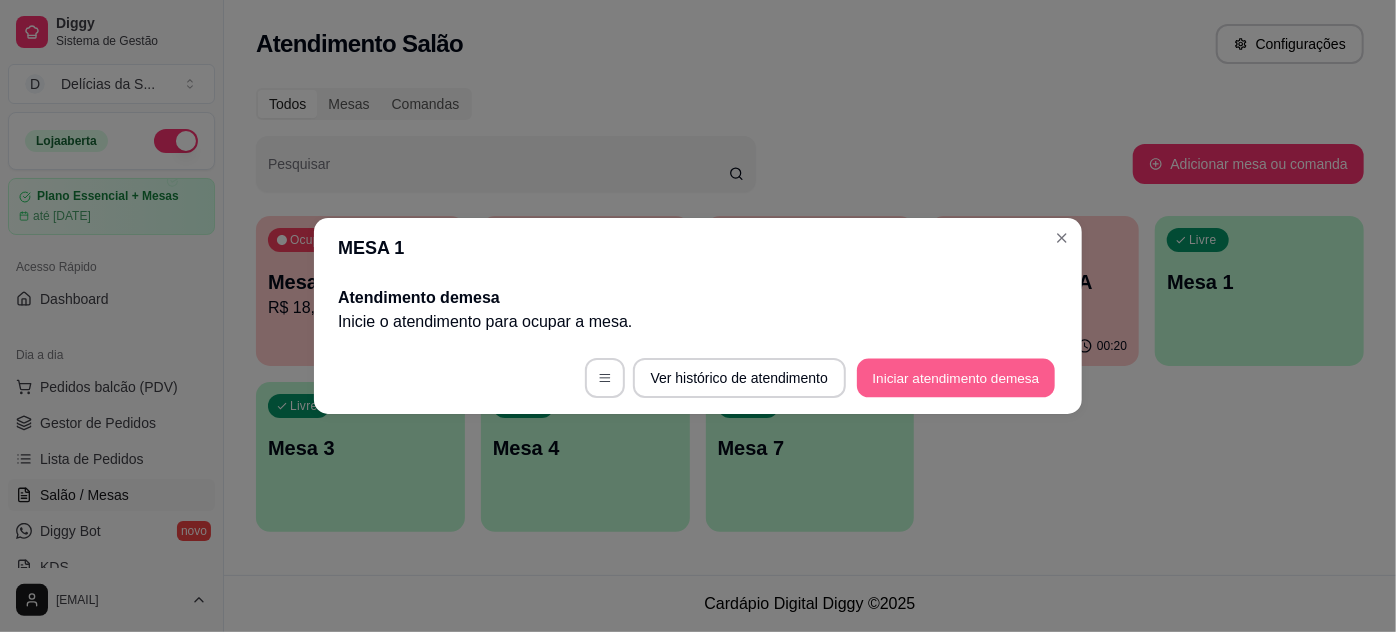click on "Iniciar atendimento de  mesa" at bounding box center [956, 378] 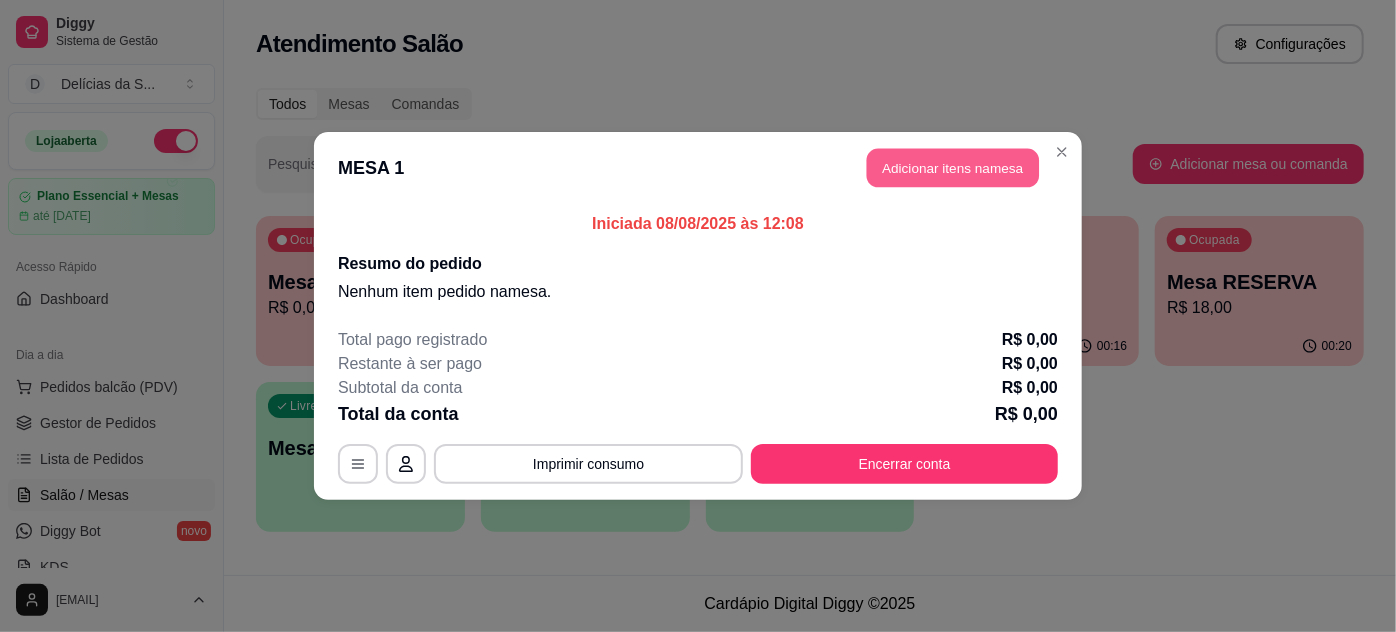 click on "Adicionar itens na  mesa" at bounding box center [953, 168] 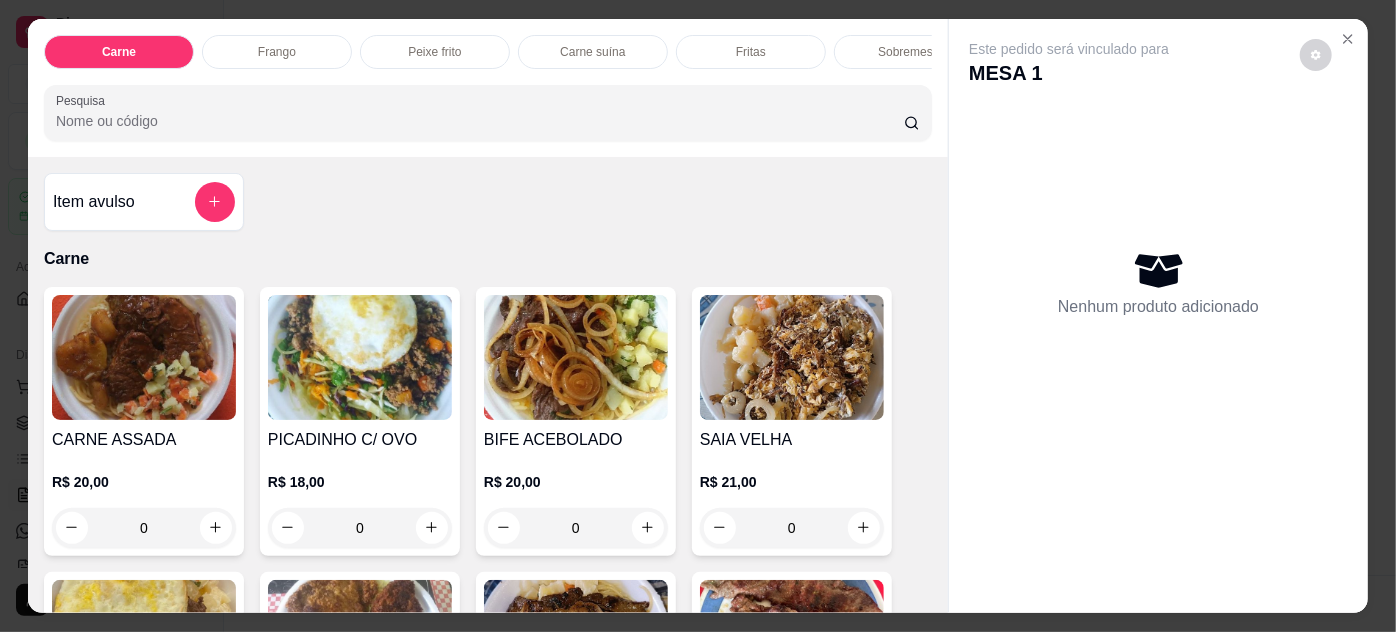 click at bounding box center [144, 357] 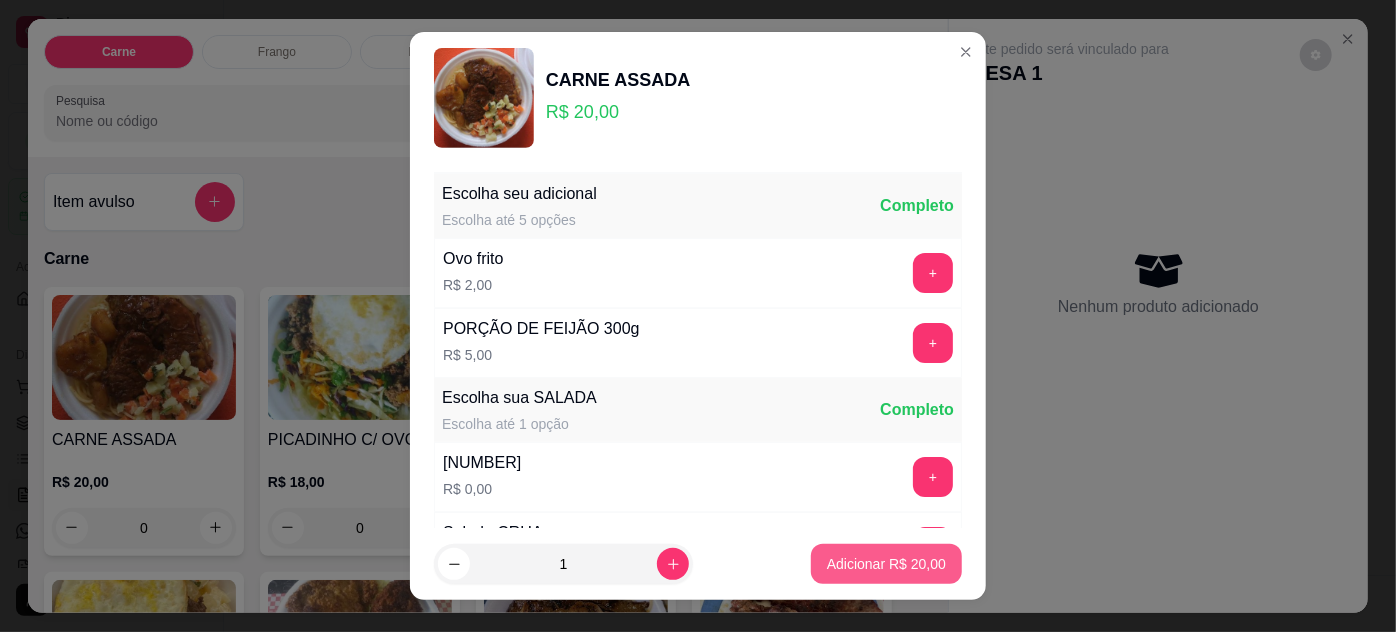 click on "Adicionar   R$ 20,00" at bounding box center (886, 564) 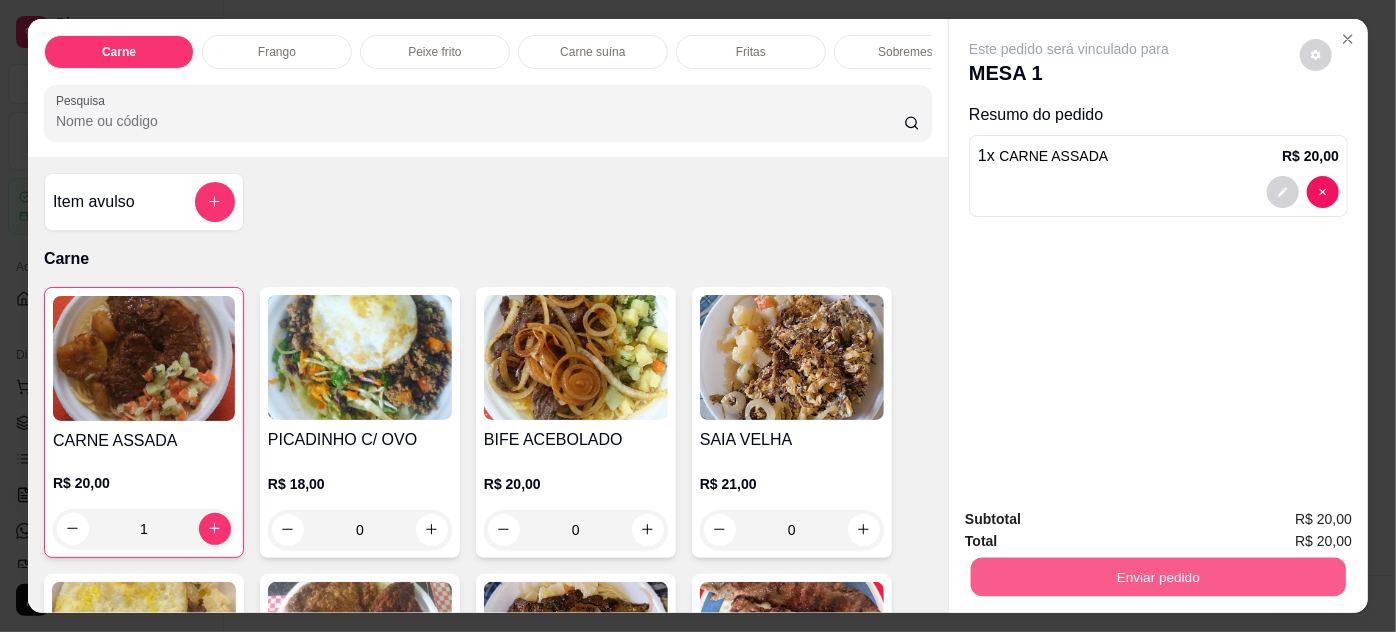 click on "Enviar pedido" at bounding box center (1158, 577) 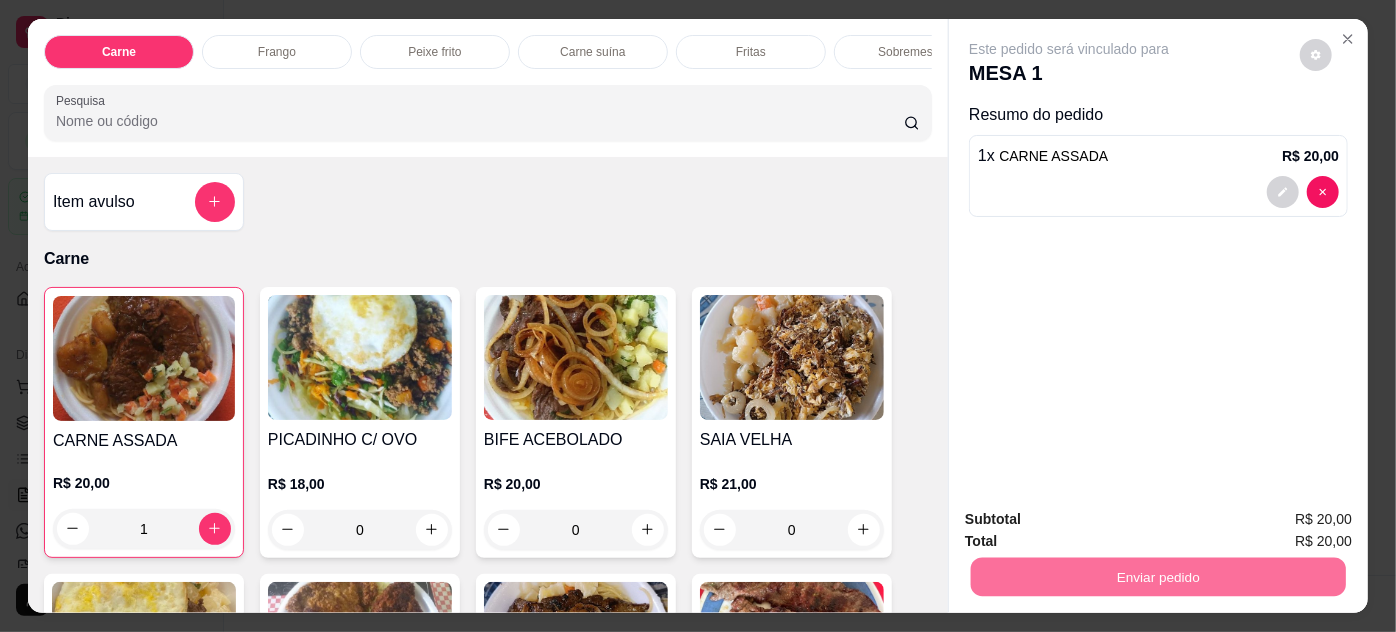 click on "Não registrar e enviar pedido" at bounding box center (1093, 520) 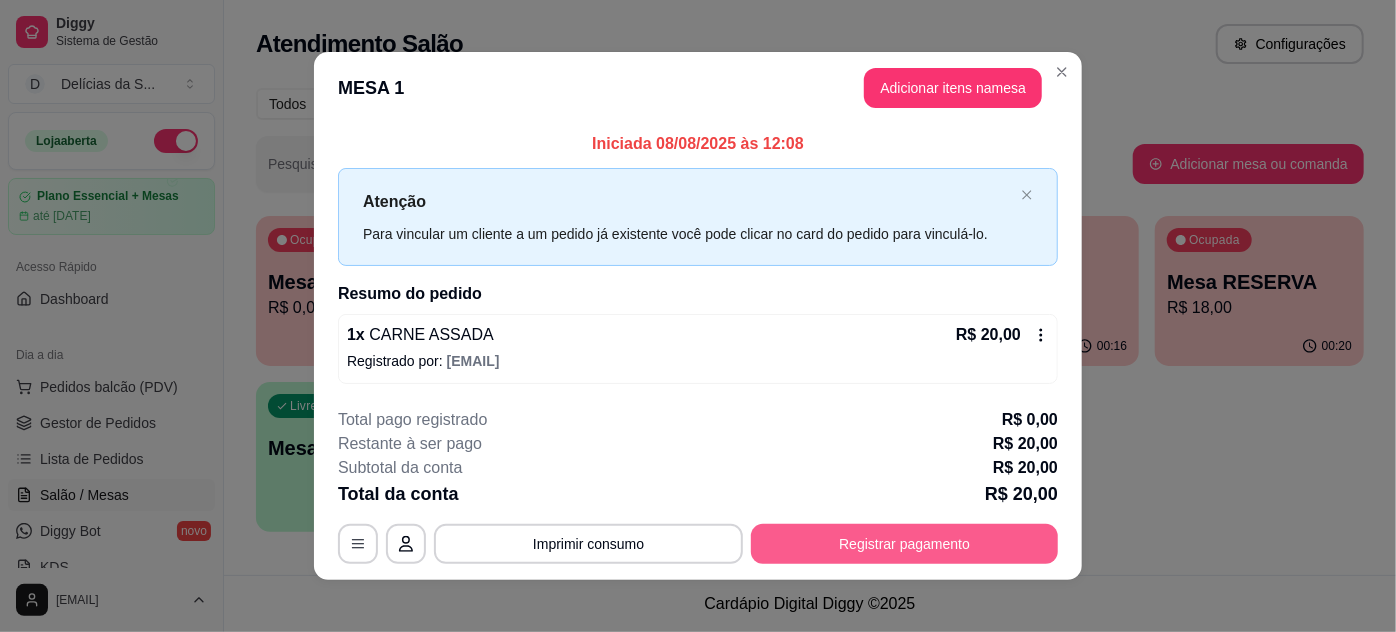 click on "Registrar pagamento" at bounding box center [904, 544] 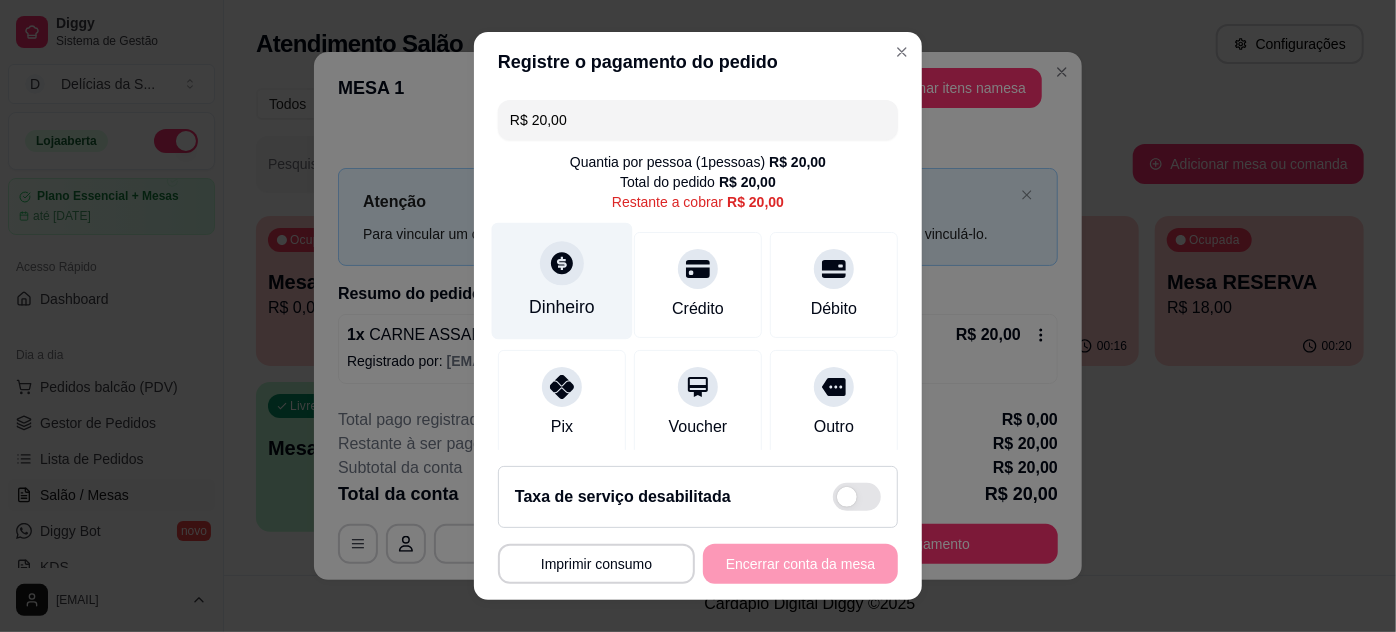 click at bounding box center (562, 263) 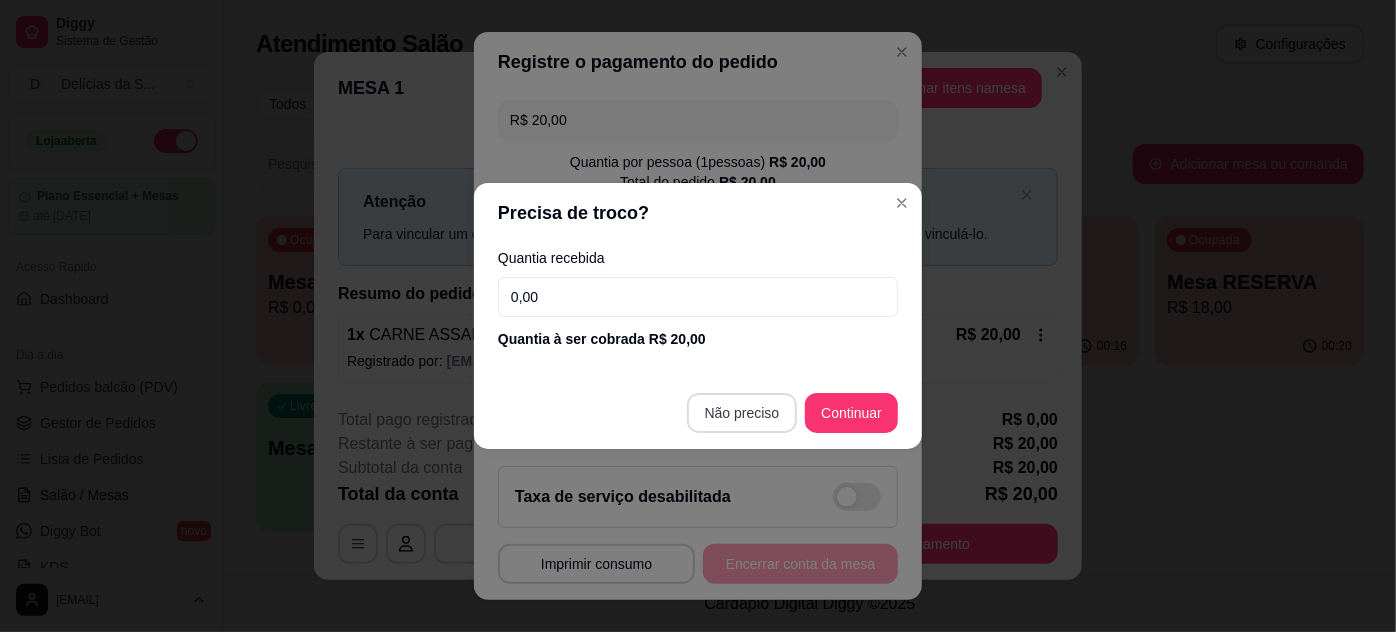 click on "Não preciso Continuar" at bounding box center (698, 413) 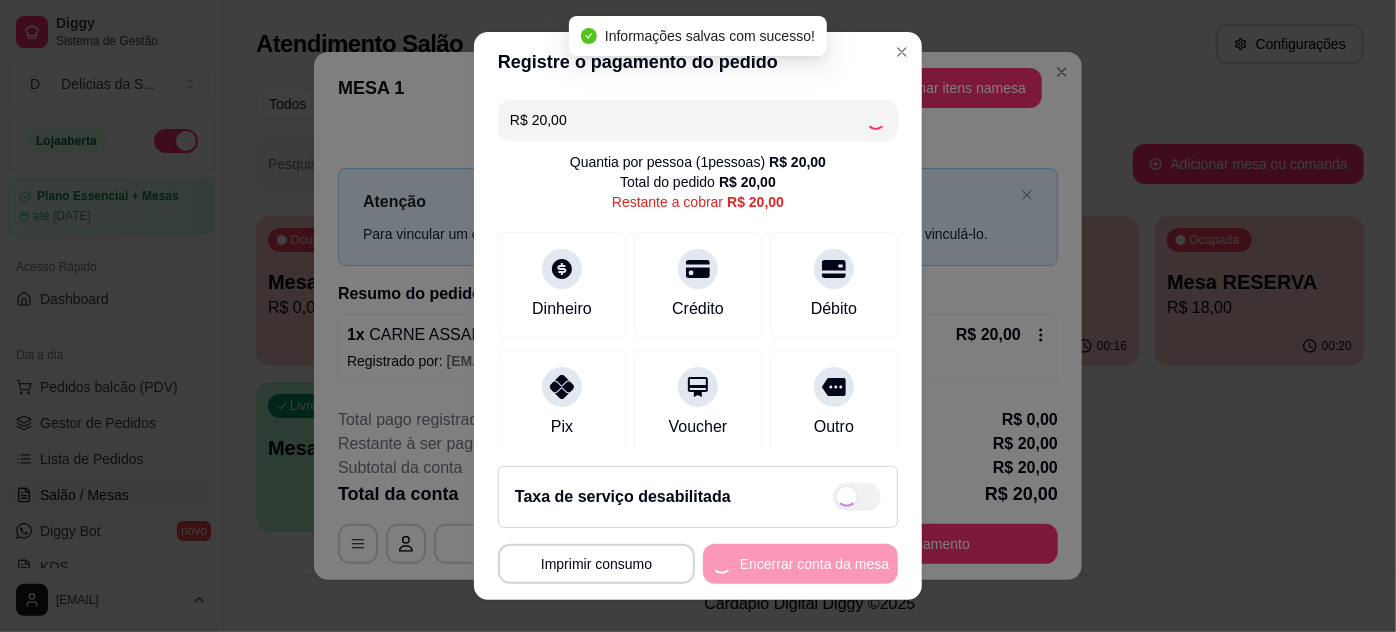 type on "R$ 0,00" 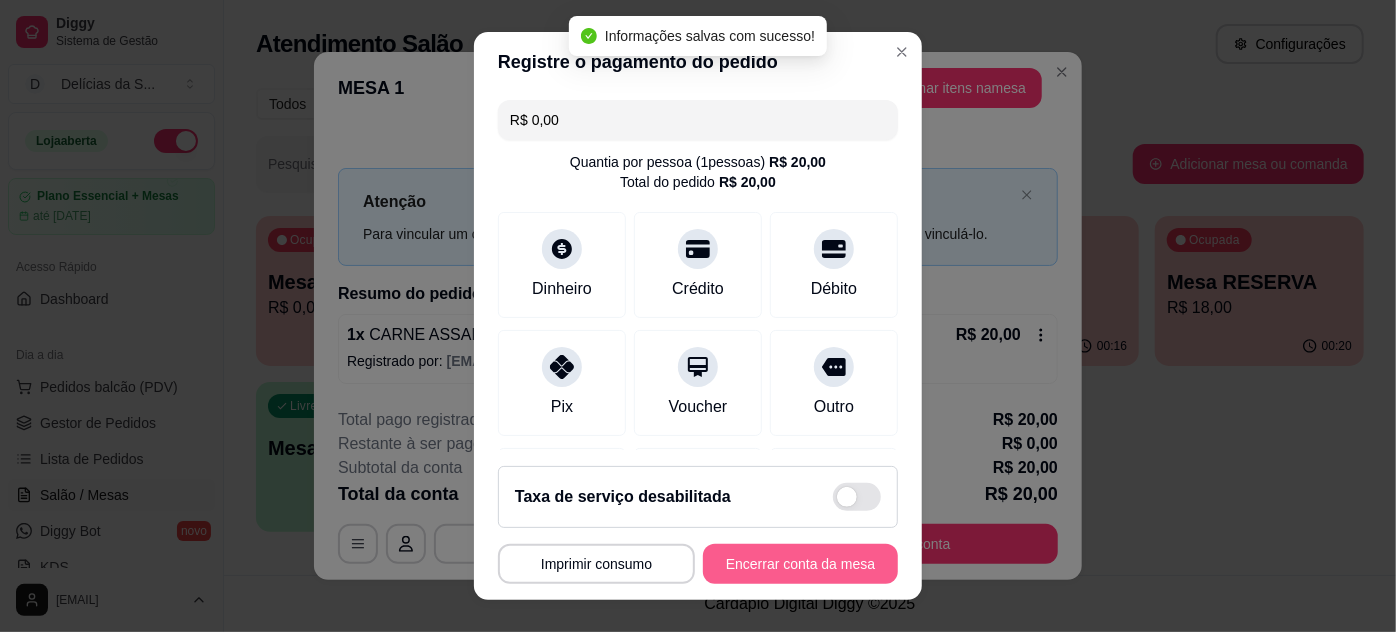 click on "Encerrar conta da mesa" at bounding box center (800, 564) 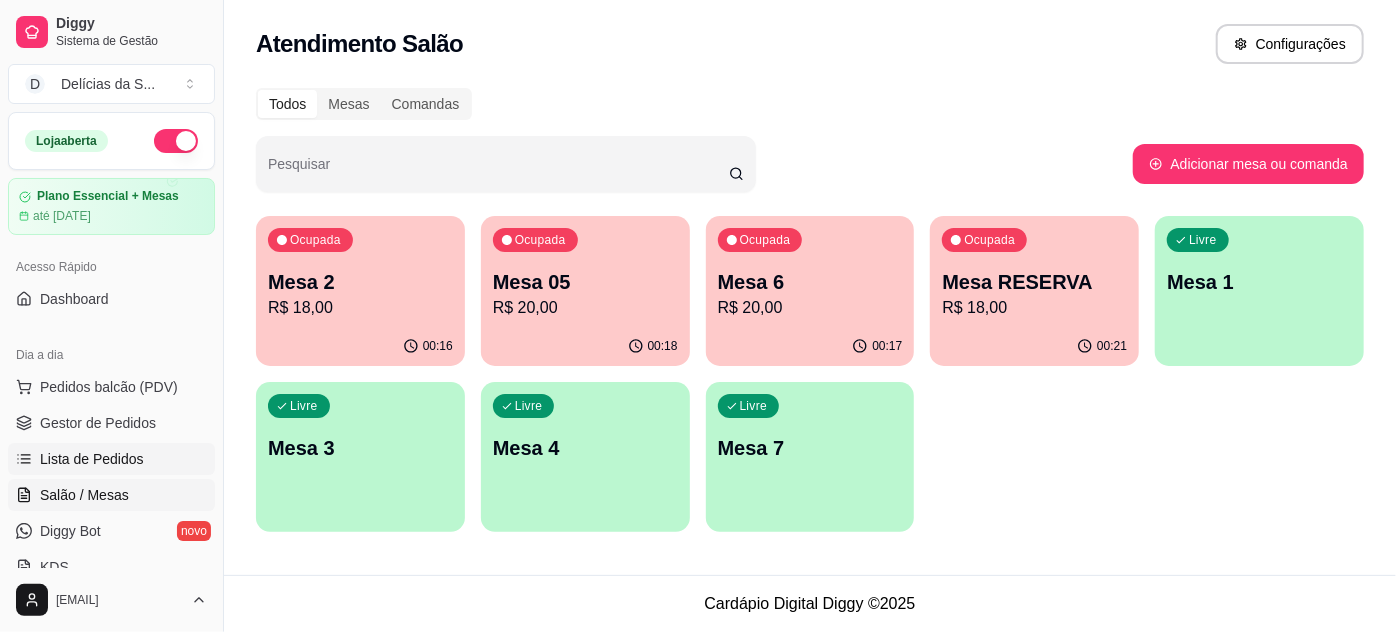 click on "Lista de Pedidos" at bounding box center (92, 459) 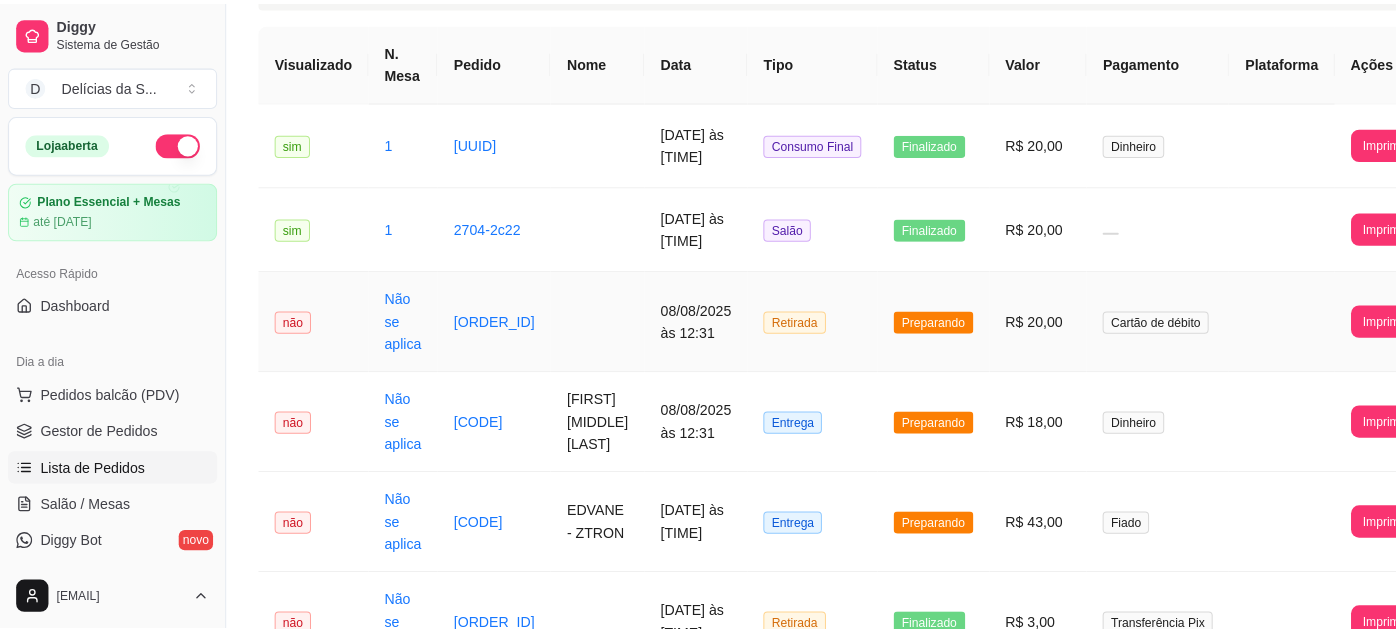 scroll, scrollTop: 181, scrollLeft: 0, axis: vertical 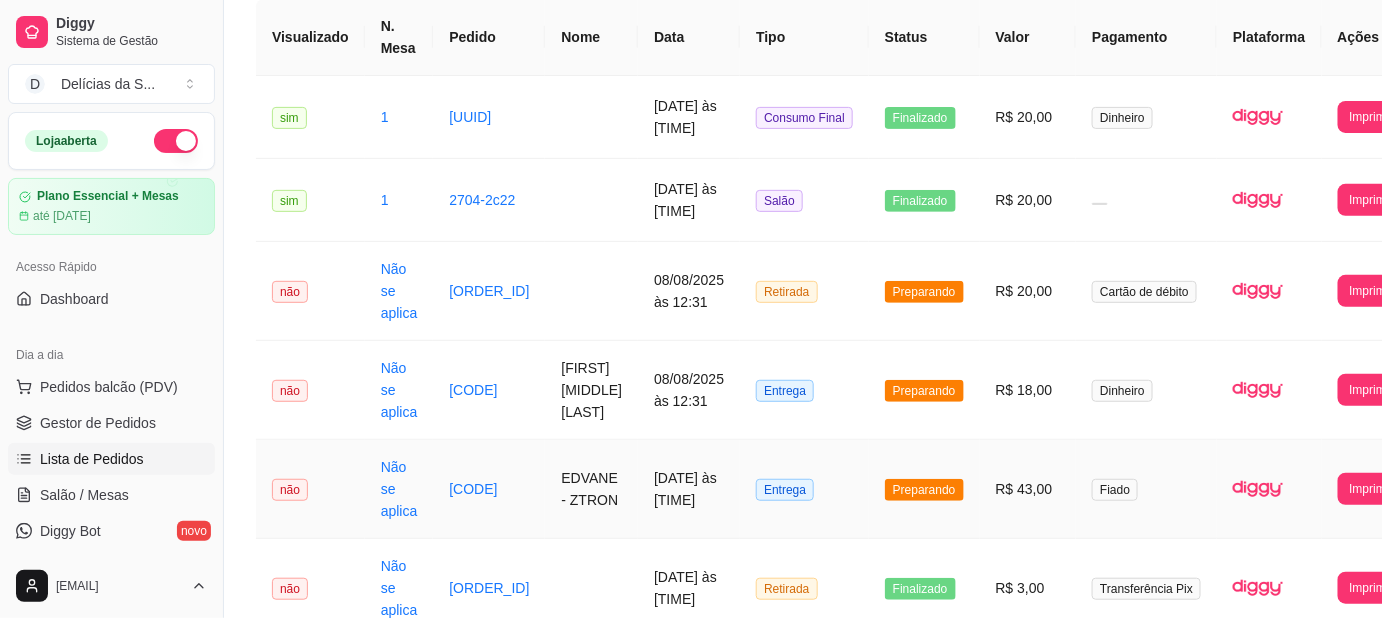 click on "EDVANE - ZTRON" at bounding box center [591, 489] 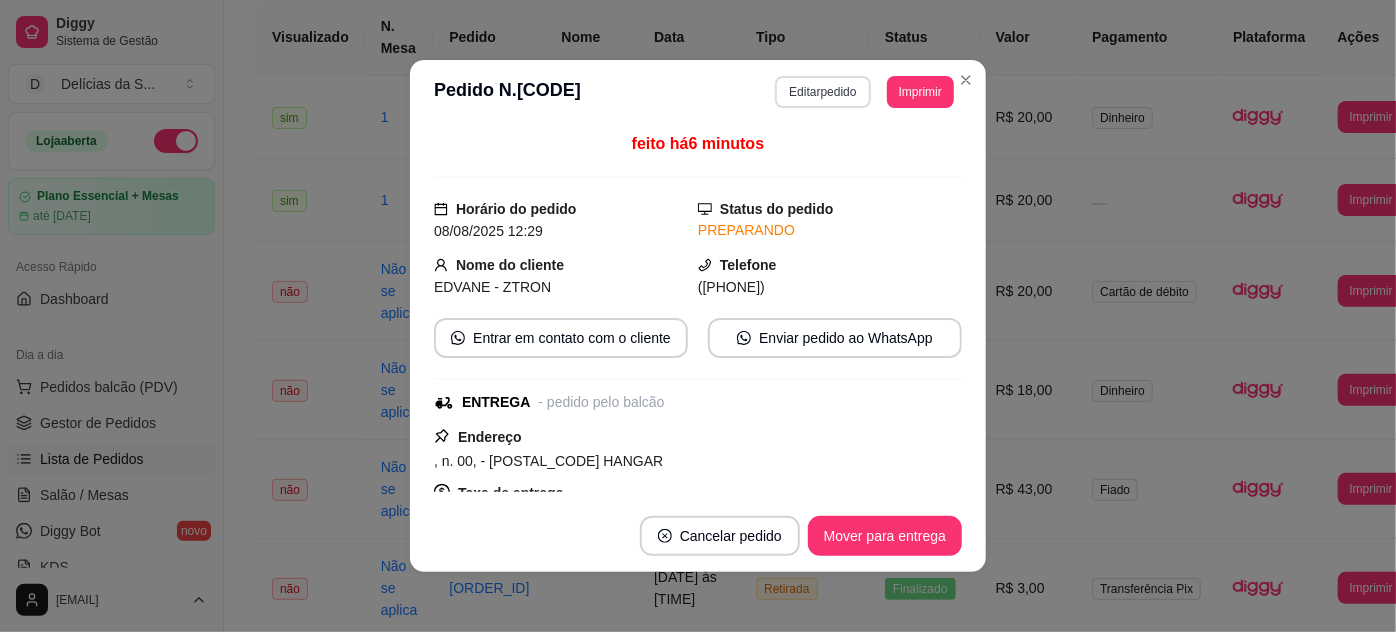 click on "Editar  pedido" at bounding box center [822, 92] 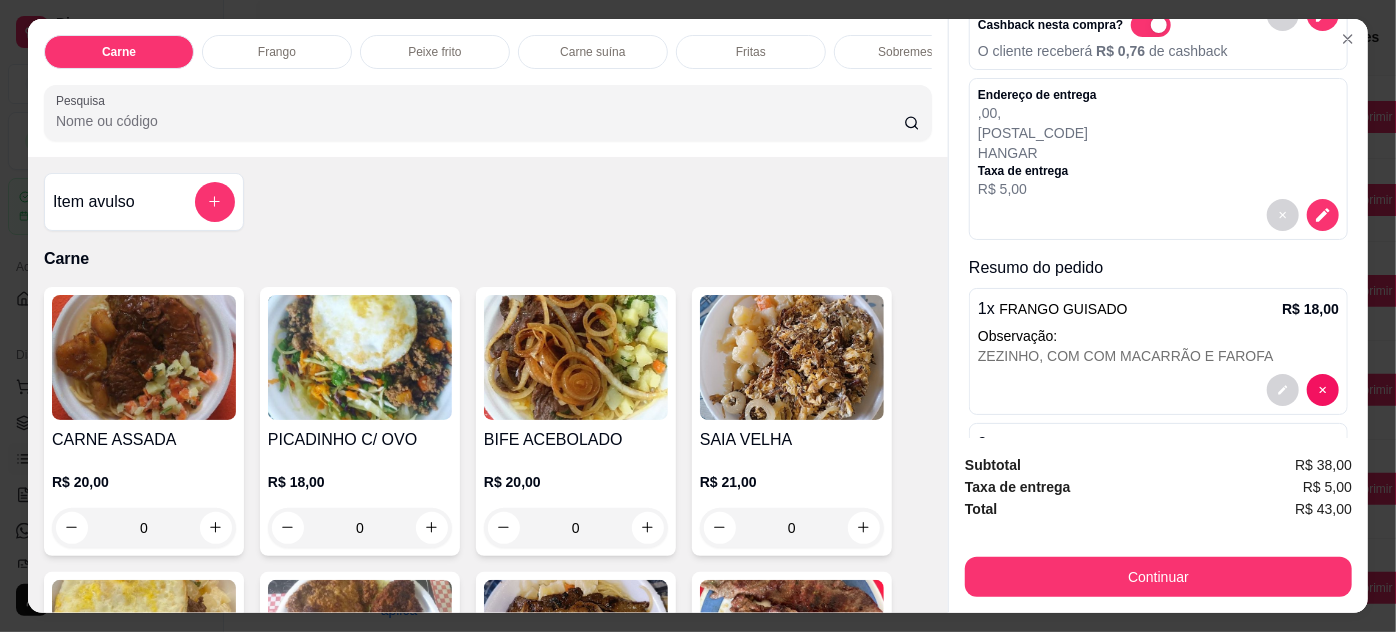 scroll, scrollTop: 248, scrollLeft: 0, axis: vertical 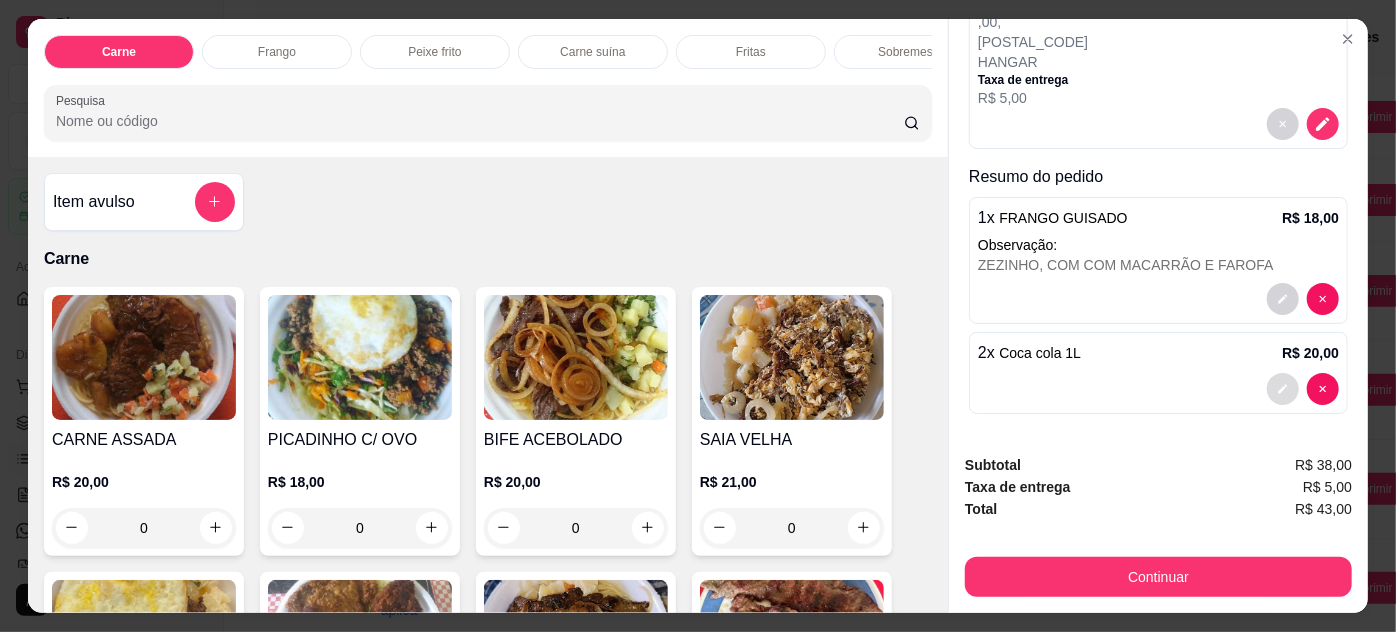 click 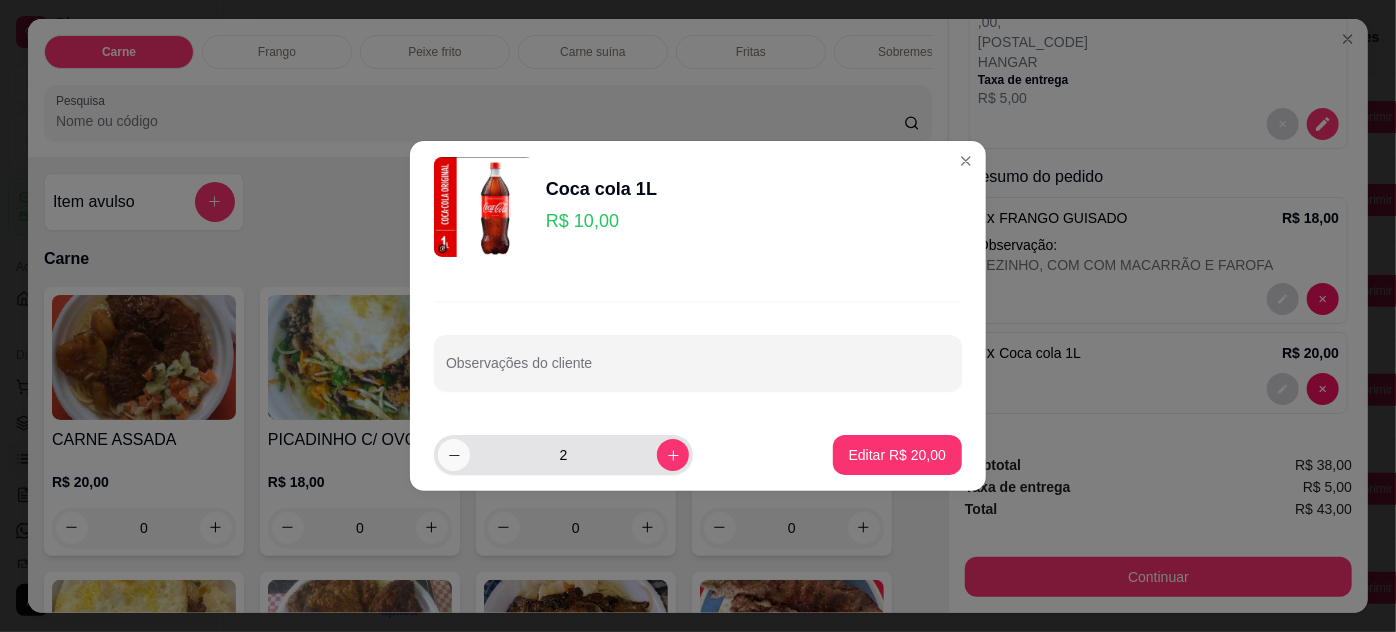 click 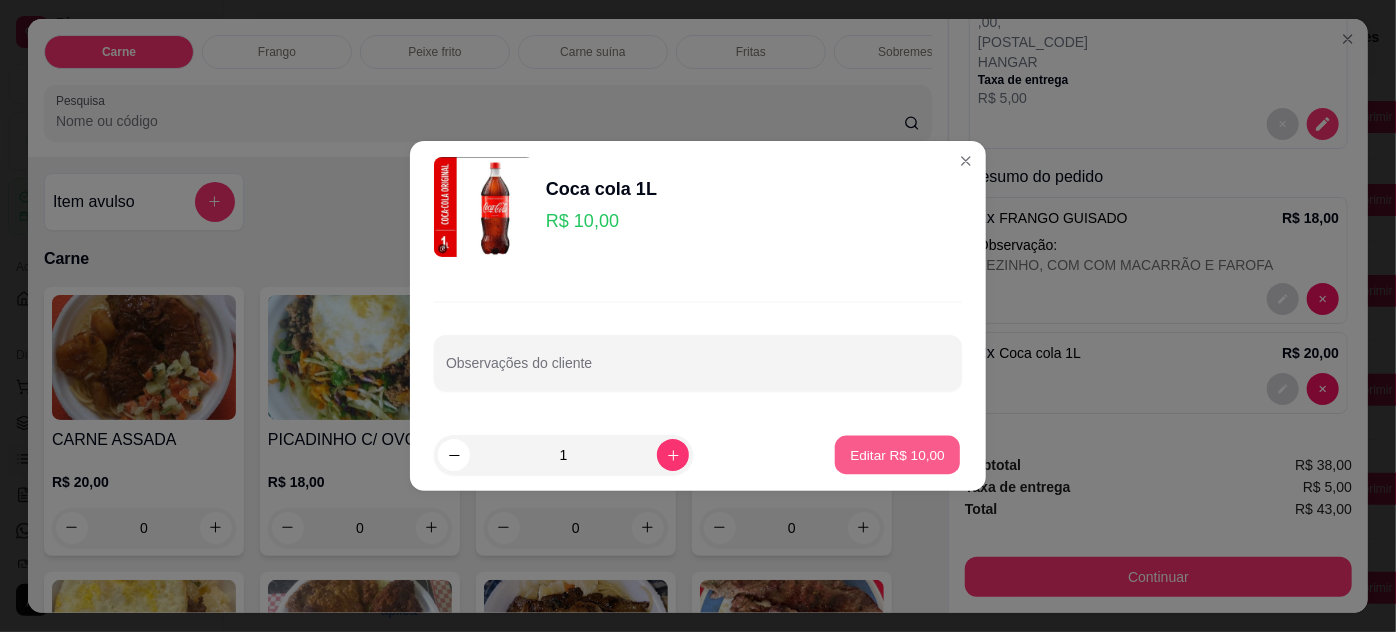 click on "Editar   R$ 10,00" at bounding box center (897, 454) 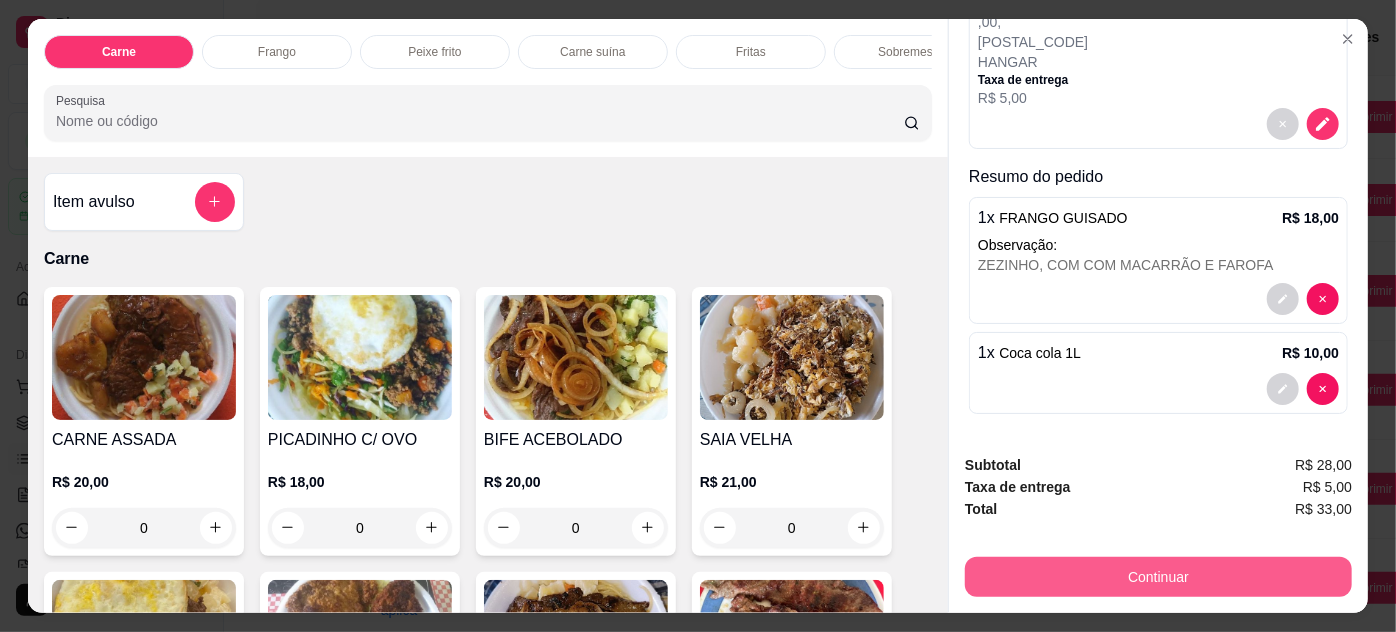 click on "Continuar" at bounding box center (1158, 577) 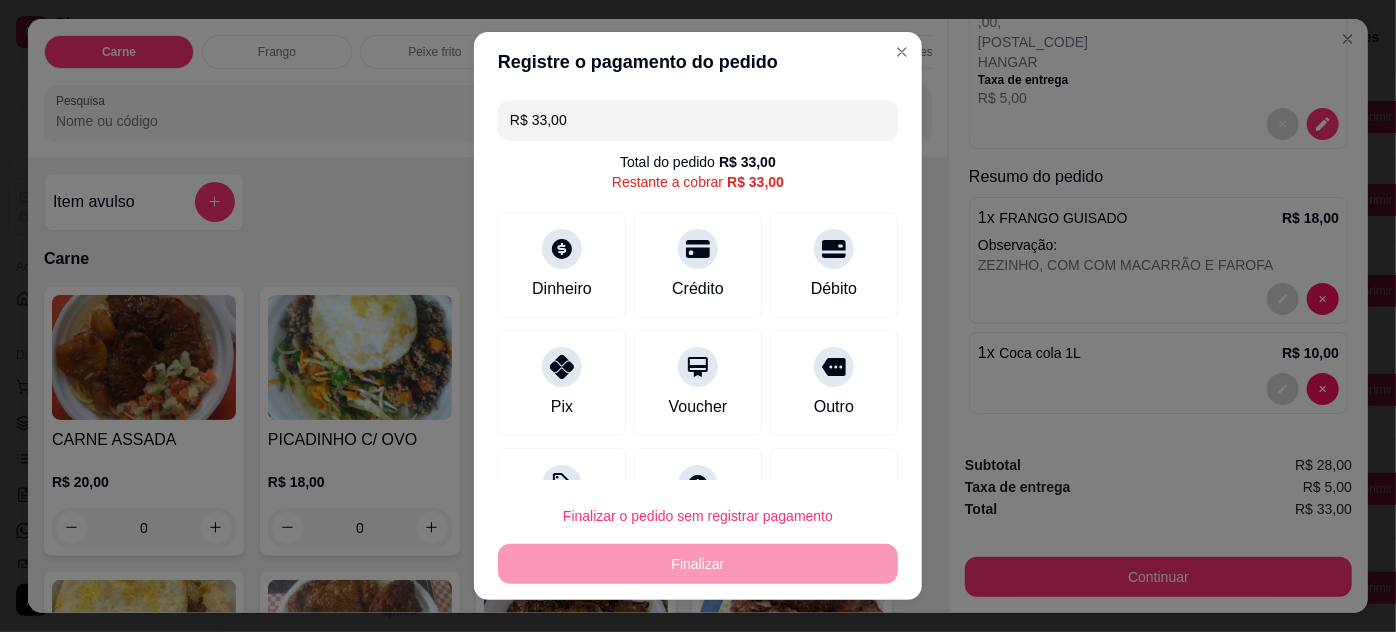 scroll, scrollTop: 79, scrollLeft: 0, axis: vertical 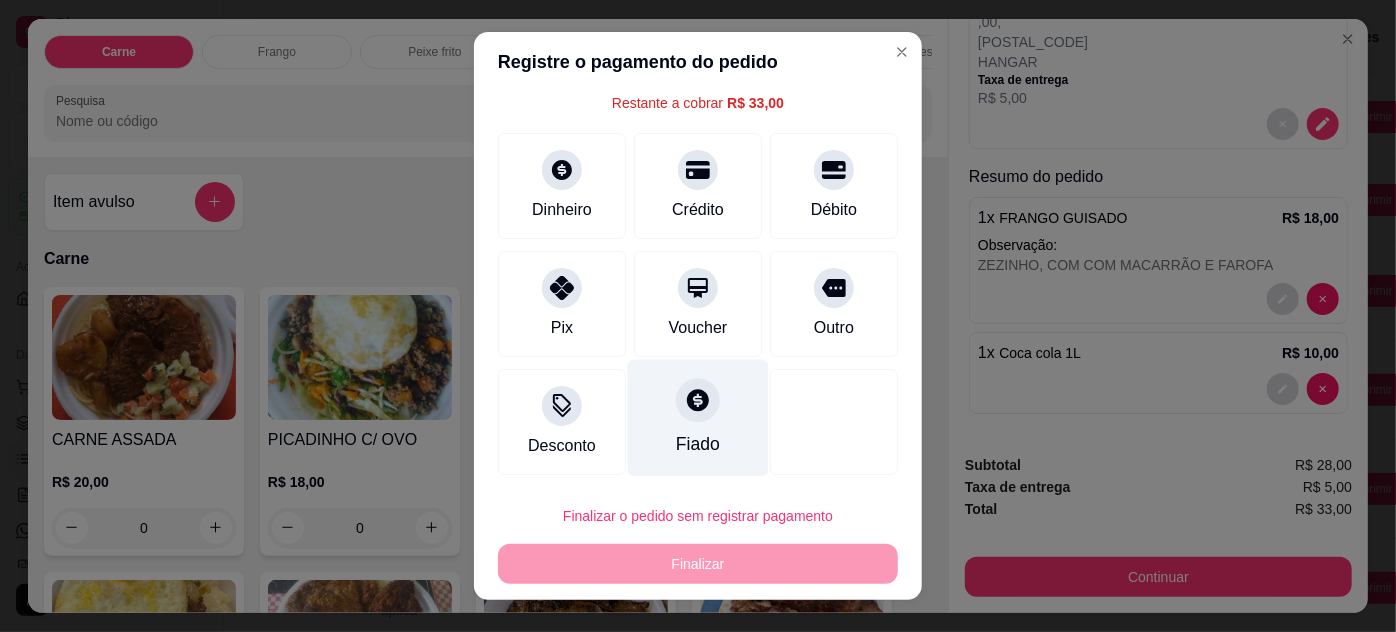 click on "Fiado" at bounding box center [698, 417] 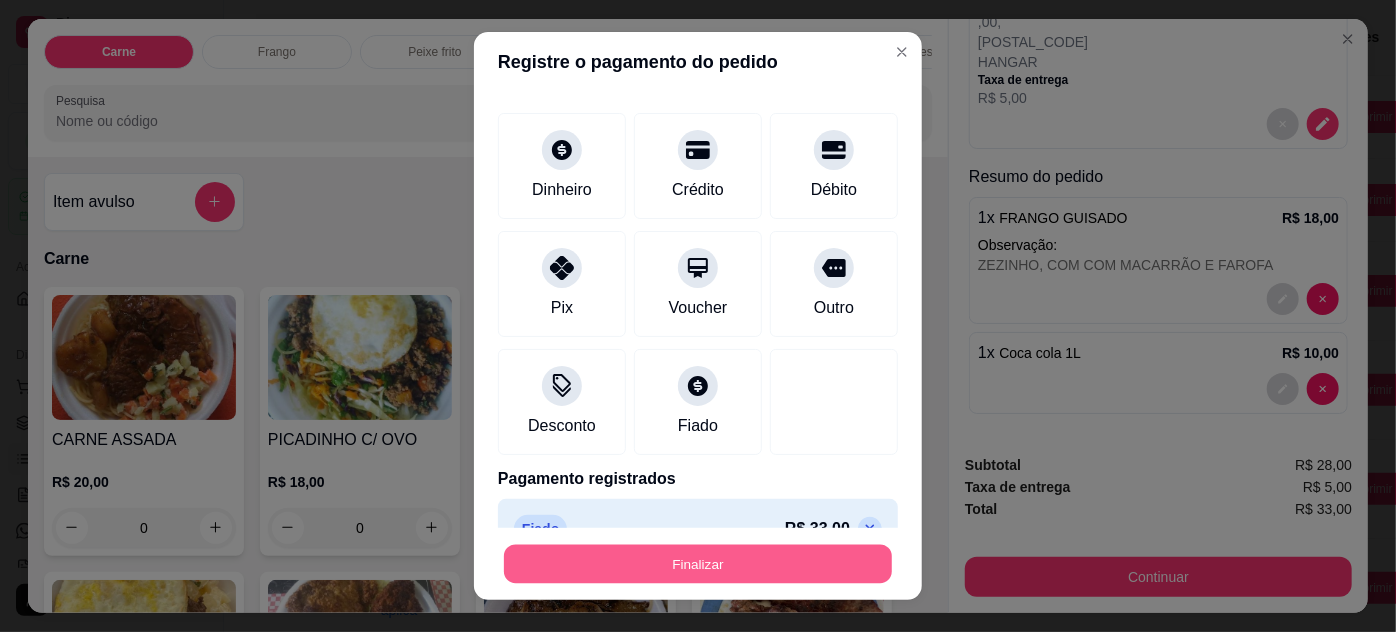 click on "Finalizar" at bounding box center [698, 564] 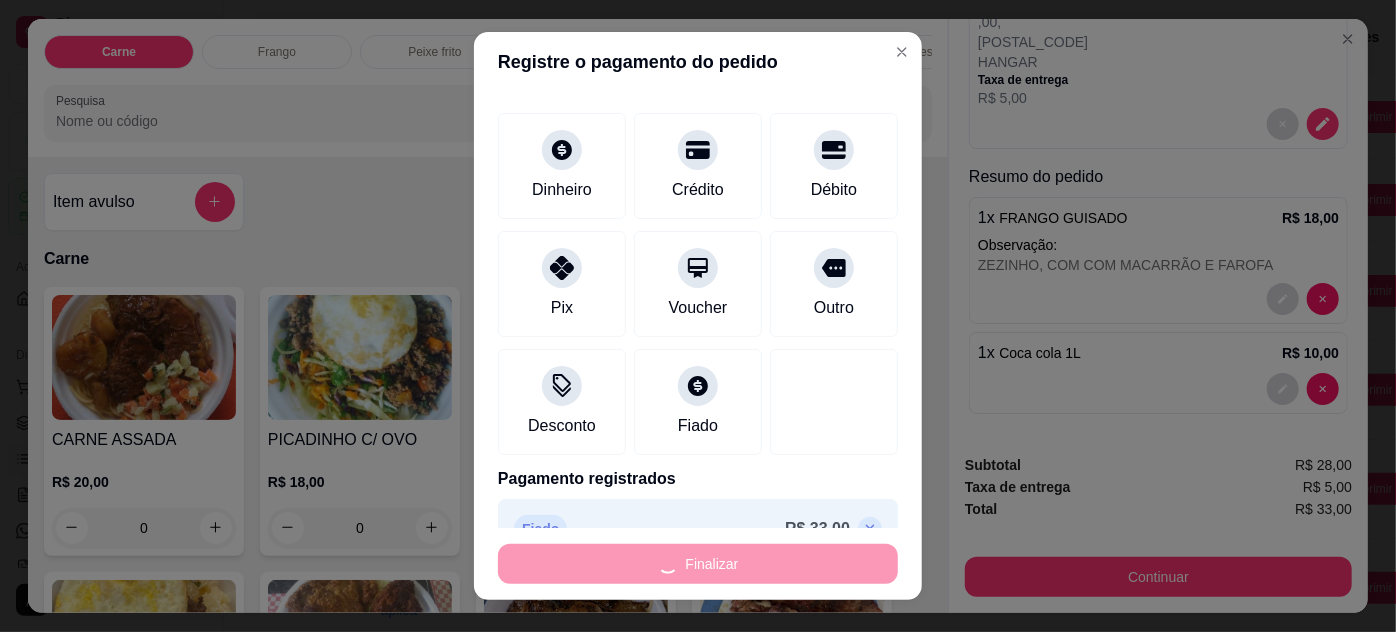 type on "0" 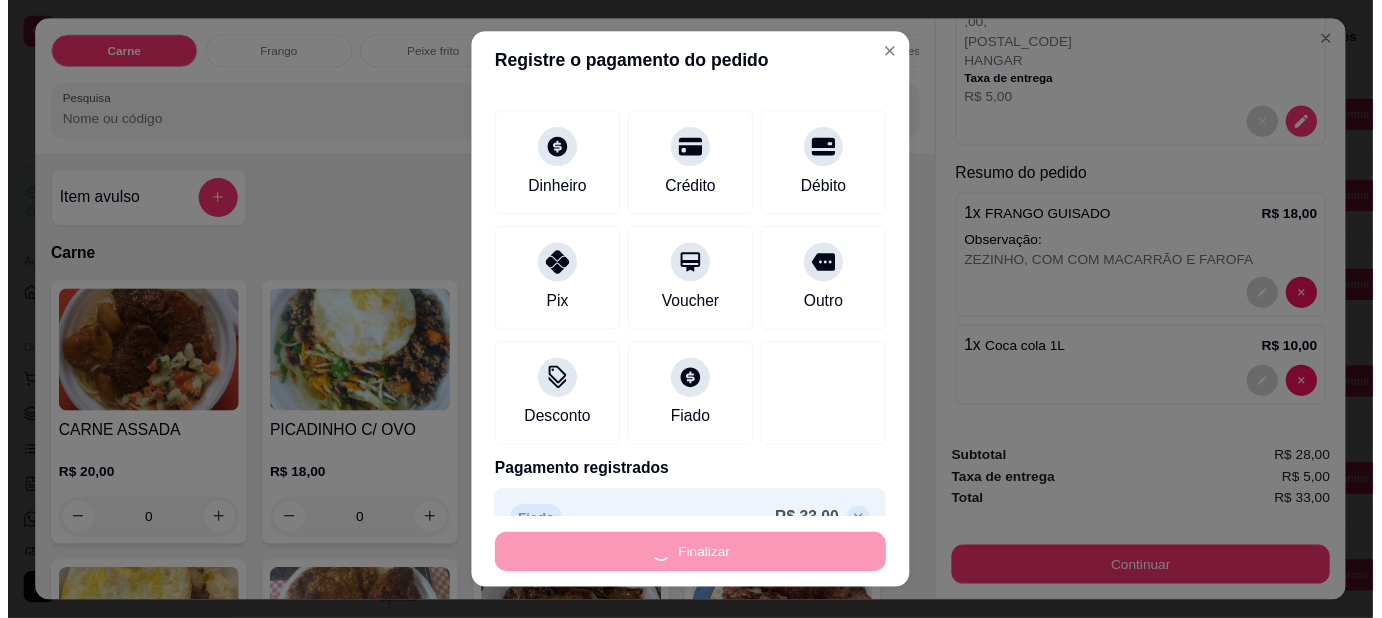 scroll, scrollTop: 0, scrollLeft: 0, axis: both 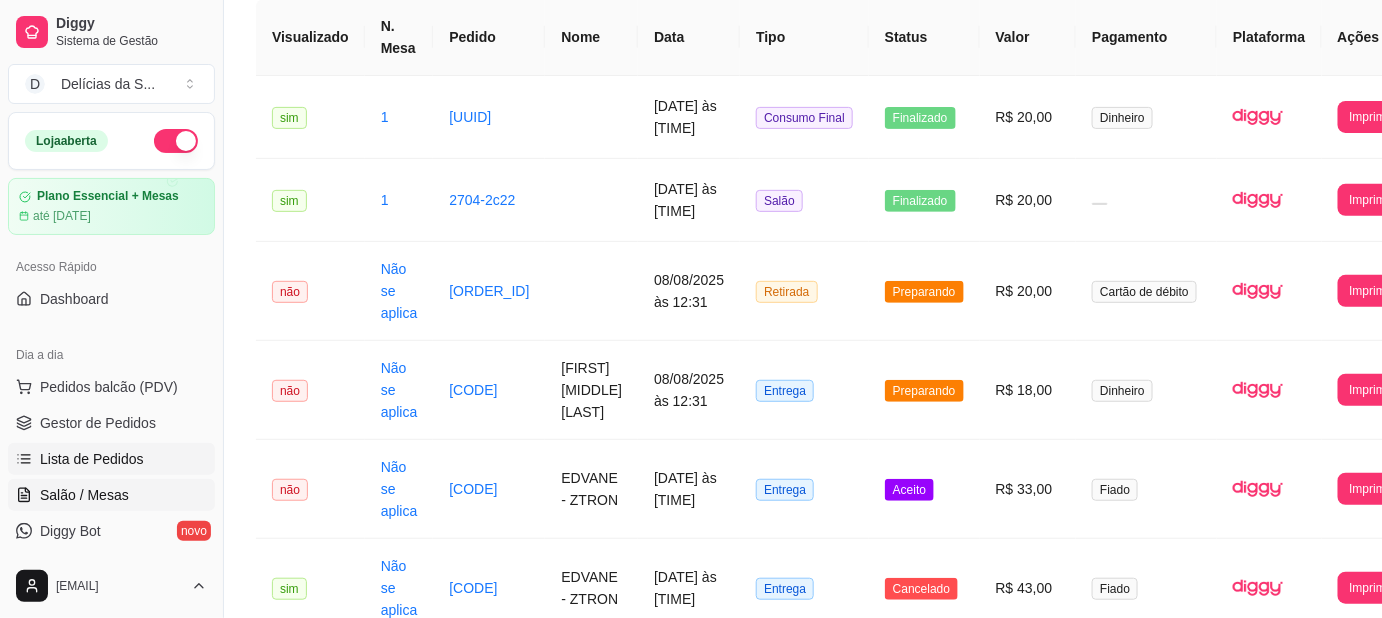 click on "Salão / Mesas" at bounding box center (84, 495) 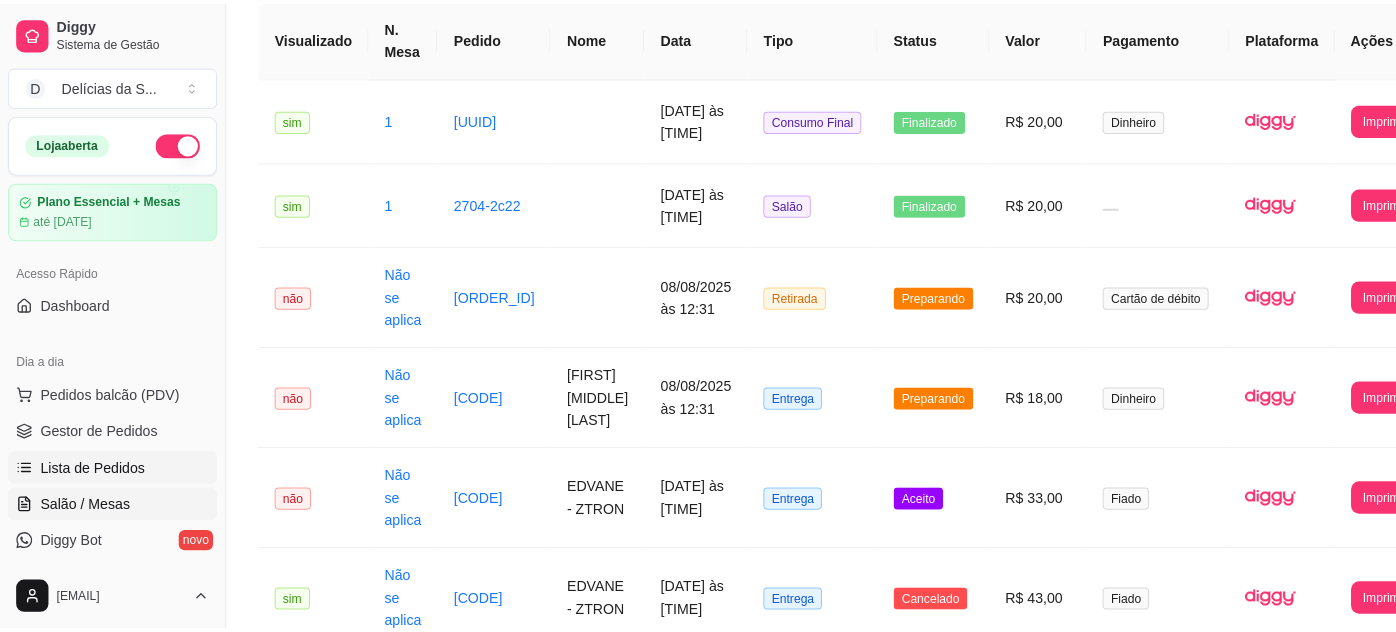 scroll, scrollTop: 0, scrollLeft: 0, axis: both 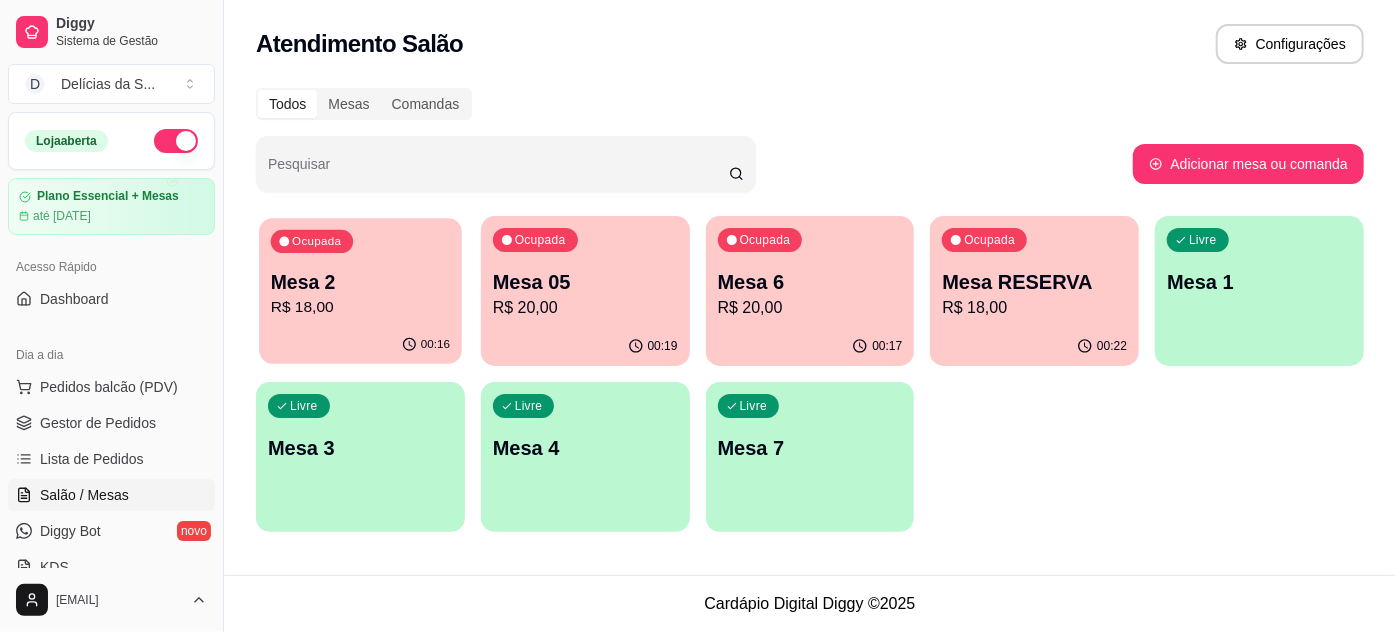 click on "R$ 18,00" at bounding box center [360, 307] 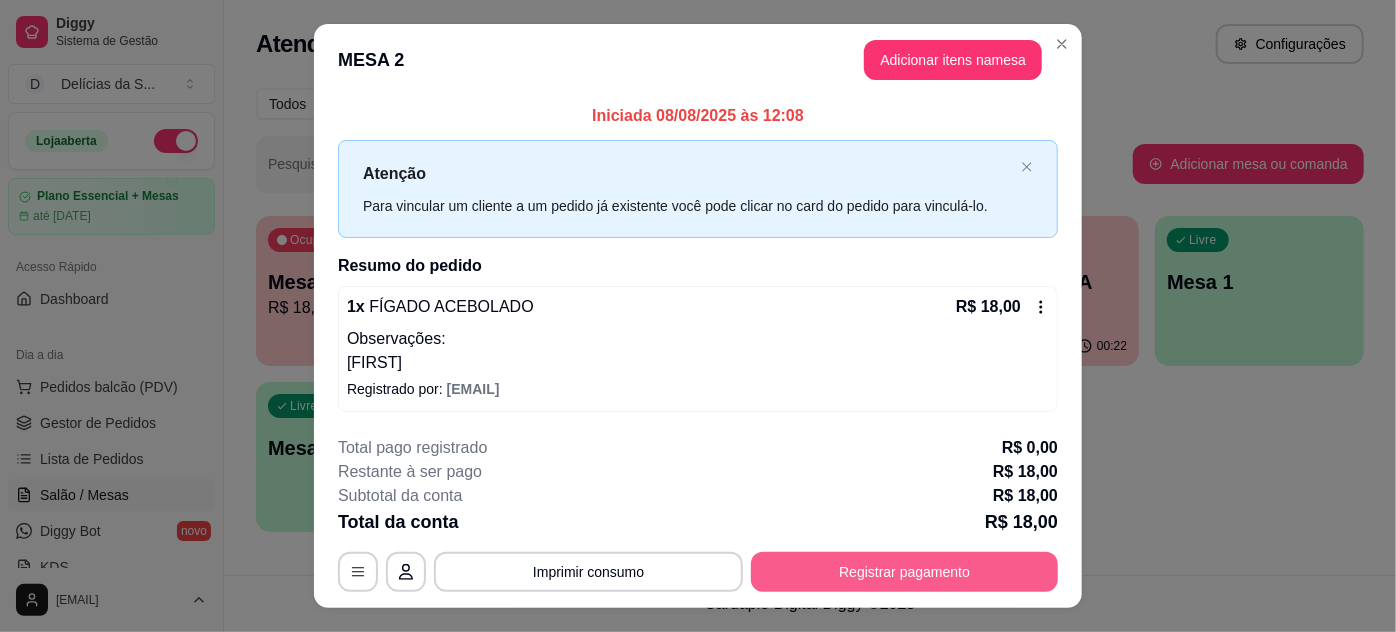 click on "Registrar pagamento" at bounding box center [904, 572] 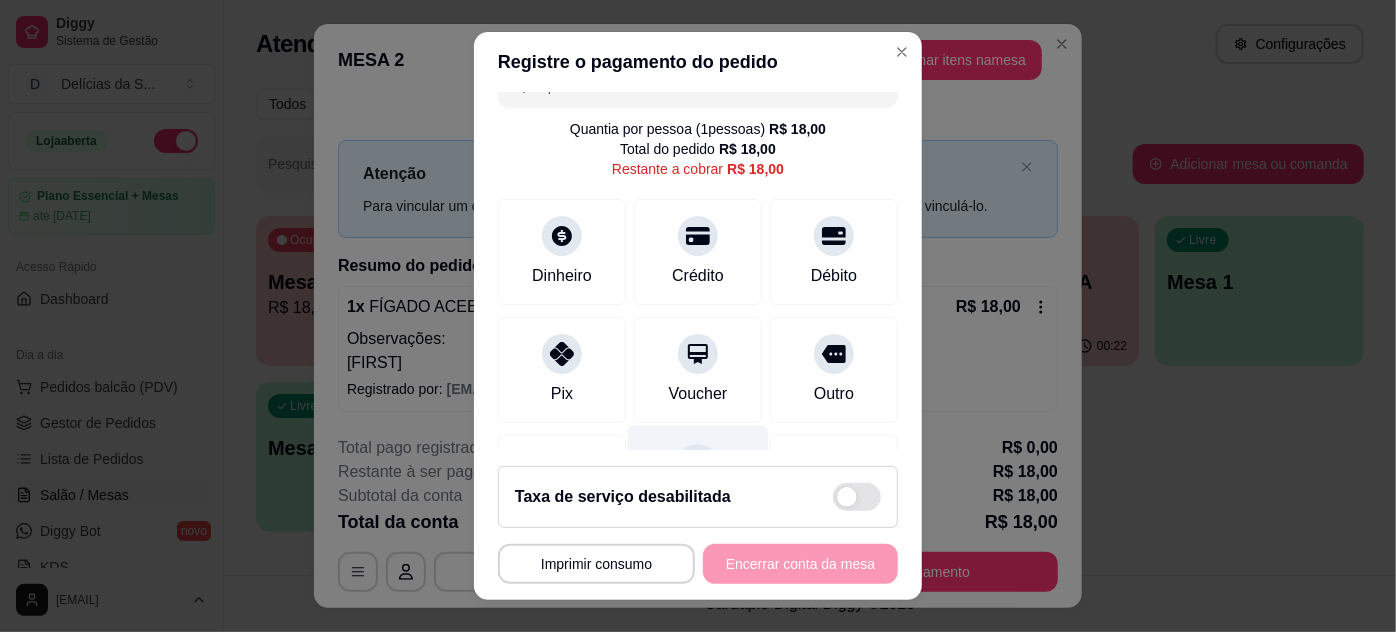 scroll, scrollTop: 0, scrollLeft: 0, axis: both 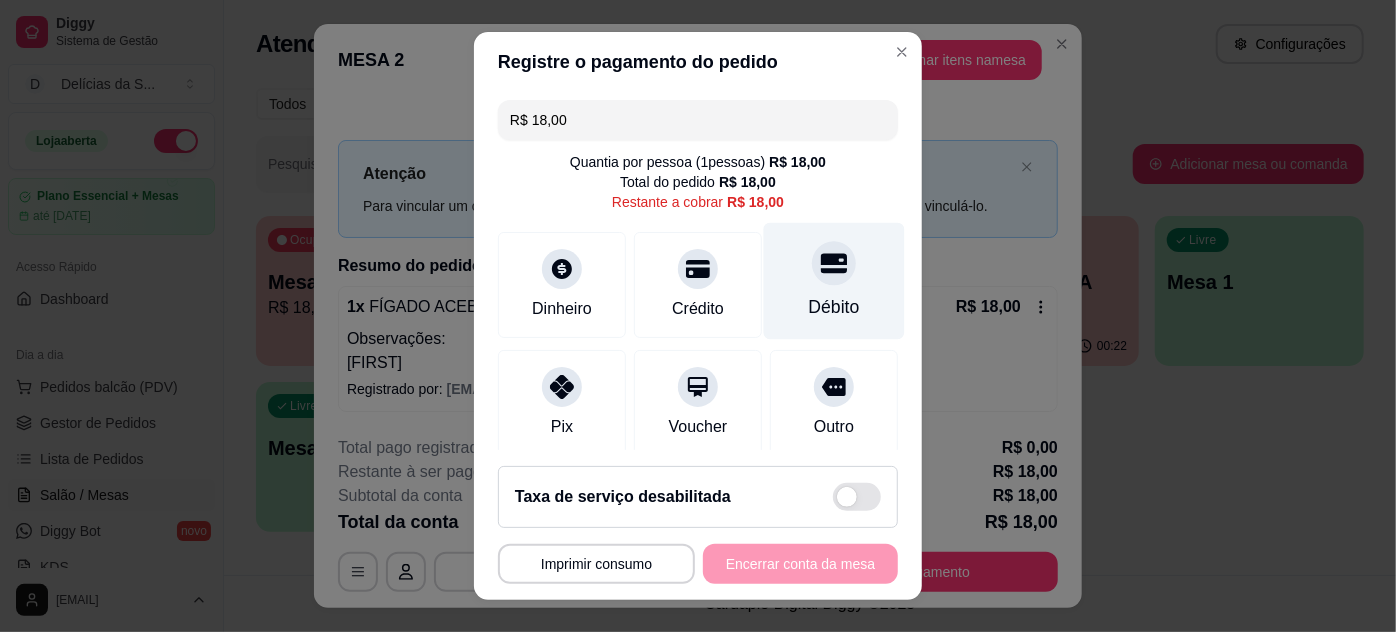 click on "Débito" at bounding box center (834, 280) 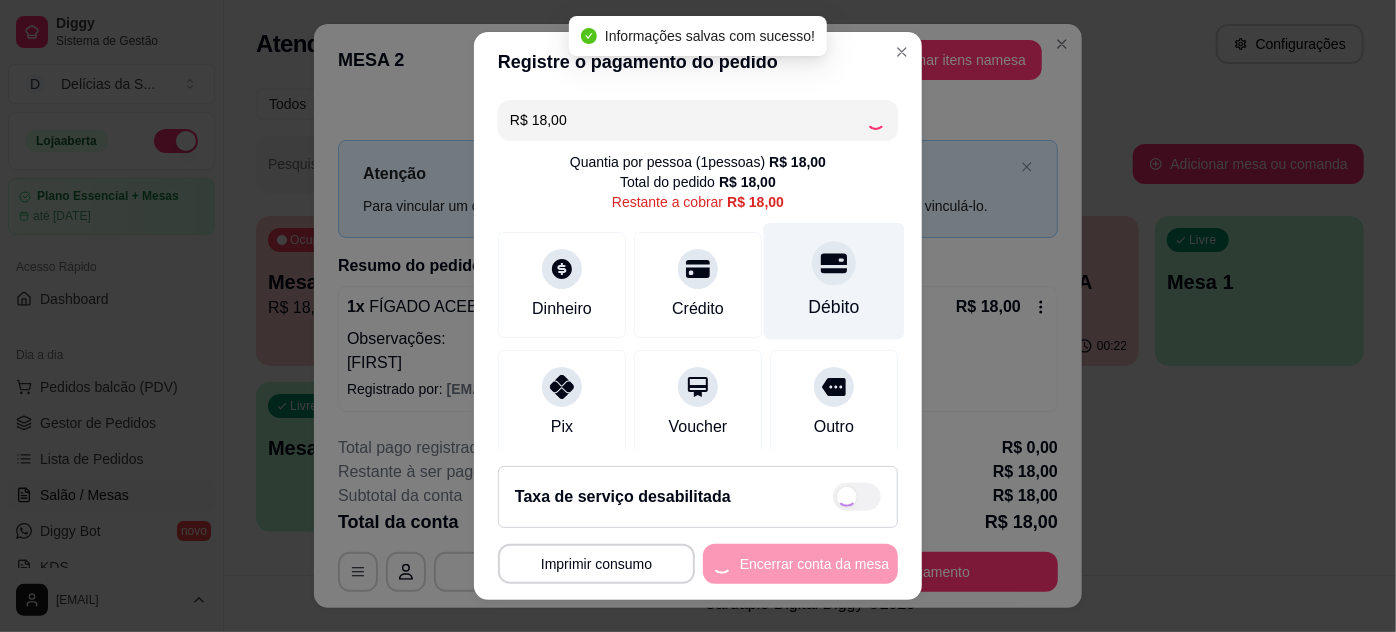 type on "R$ 0,00" 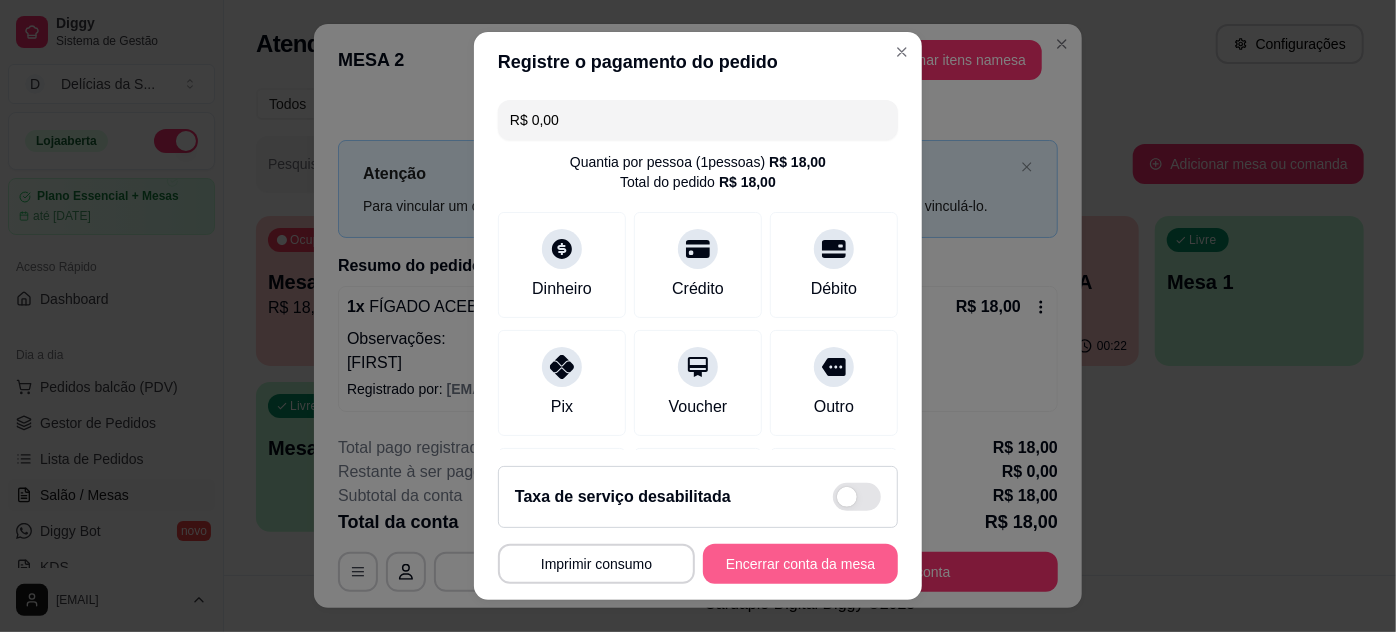 click on "Encerrar conta da mesa" at bounding box center [800, 564] 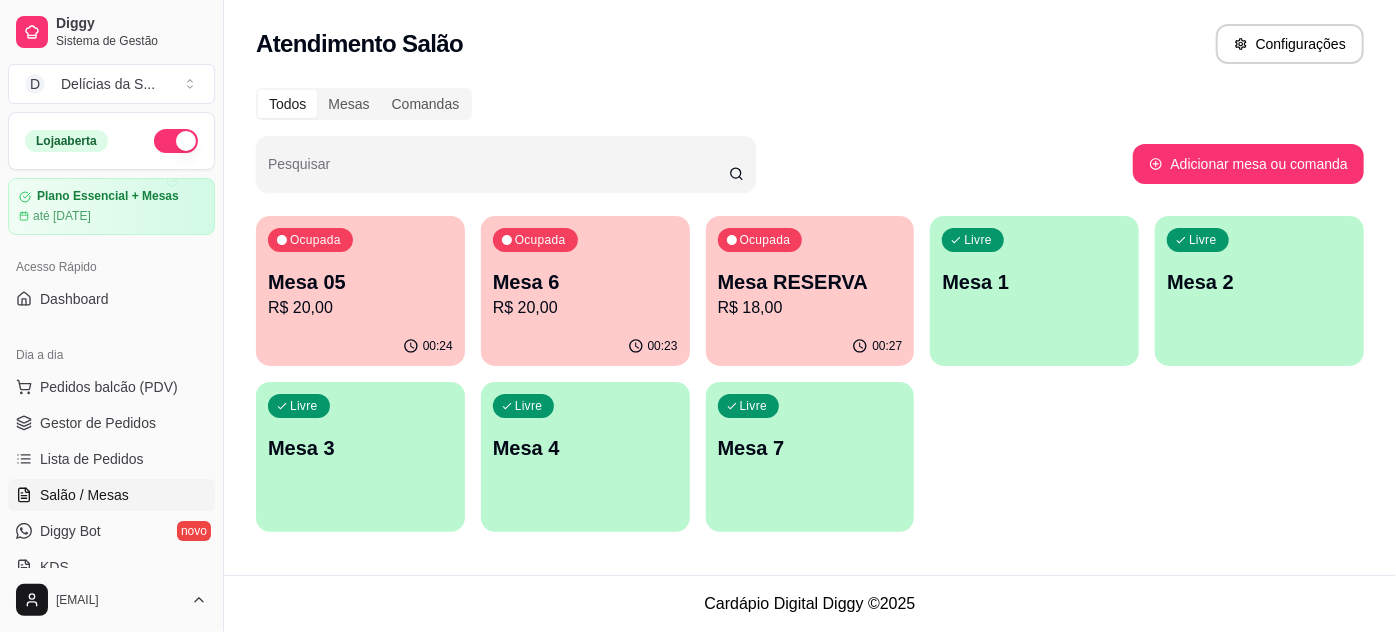 click on "R$ 20,00" at bounding box center (360, 308) 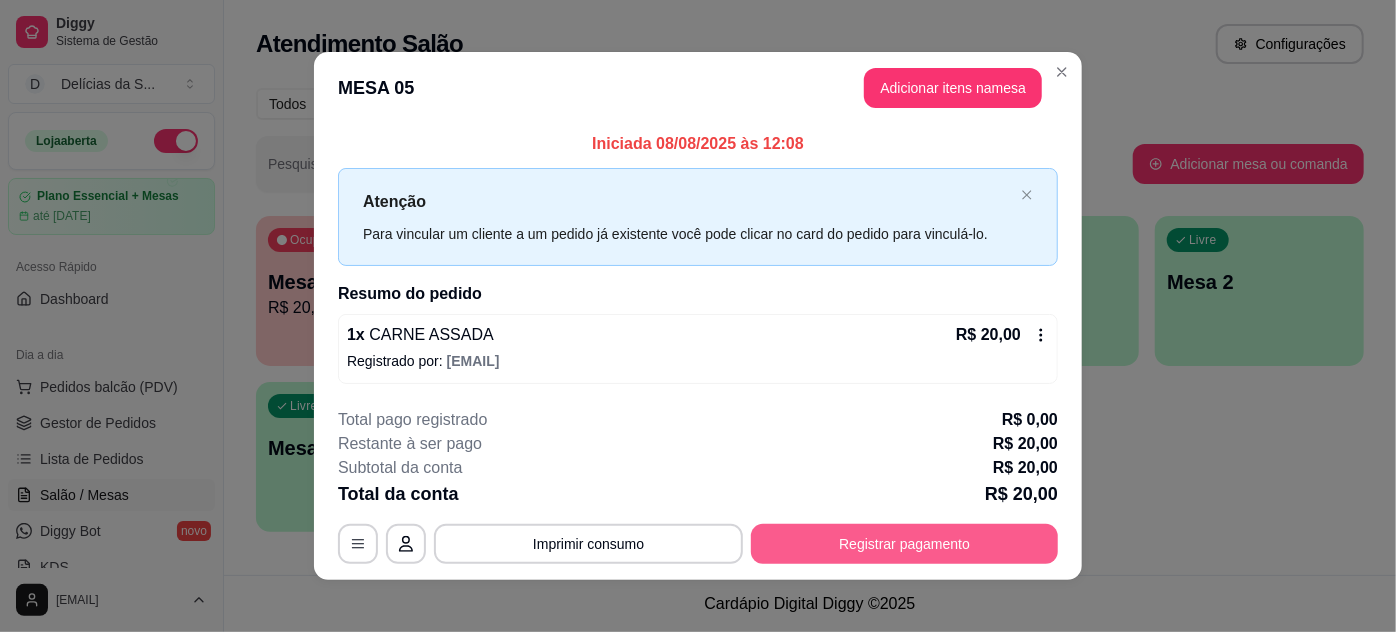 click on "Registrar pagamento" at bounding box center [904, 544] 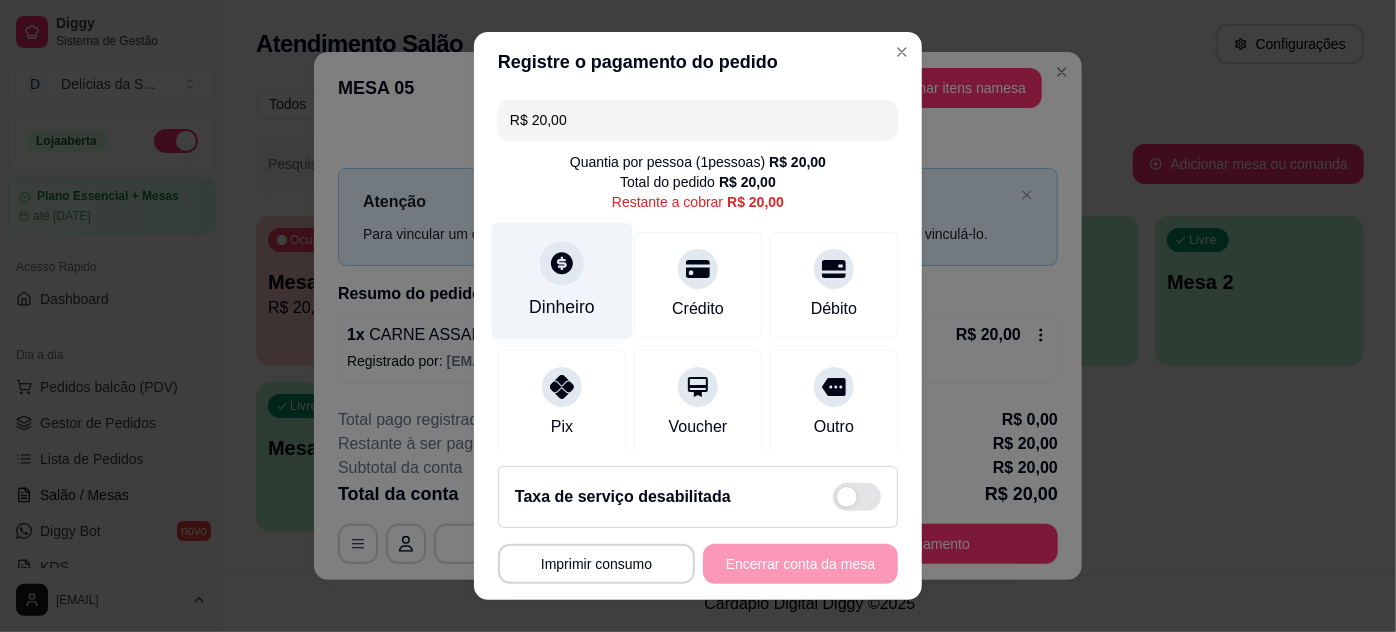 click on "Dinheiro" at bounding box center [562, 307] 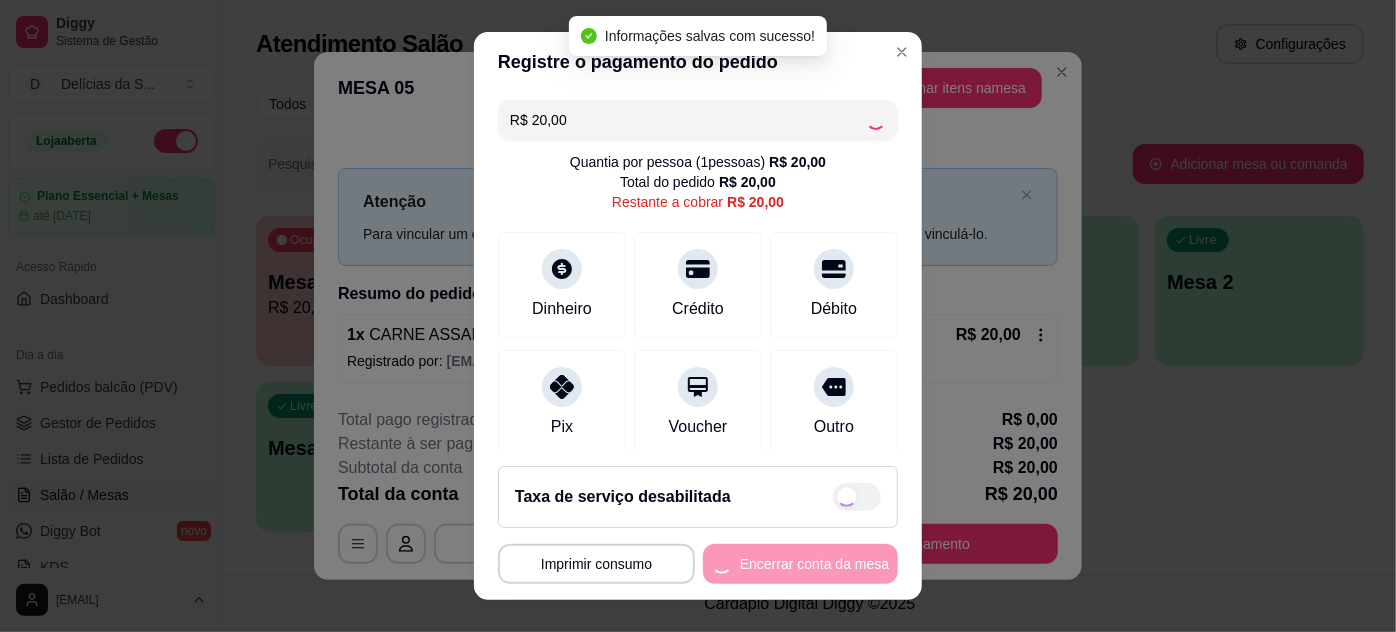 type on "R$ 0,00" 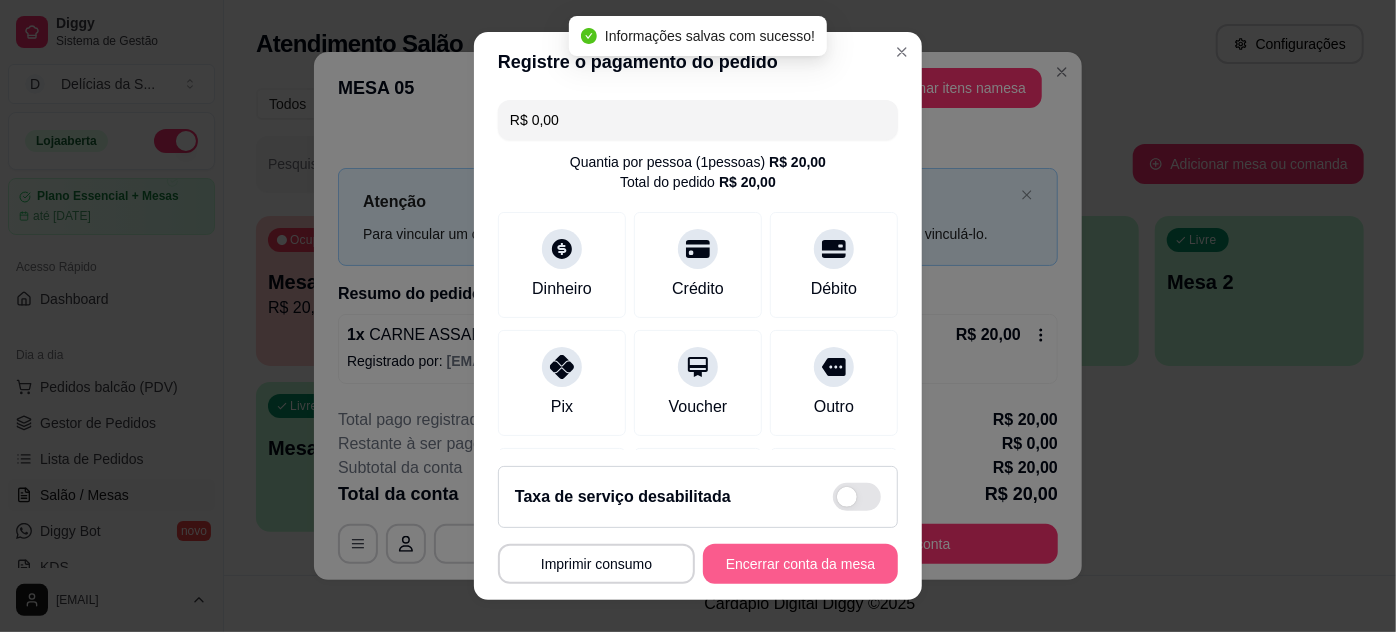 click on "Encerrar conta da mesa" at bounding box center [800, 564] 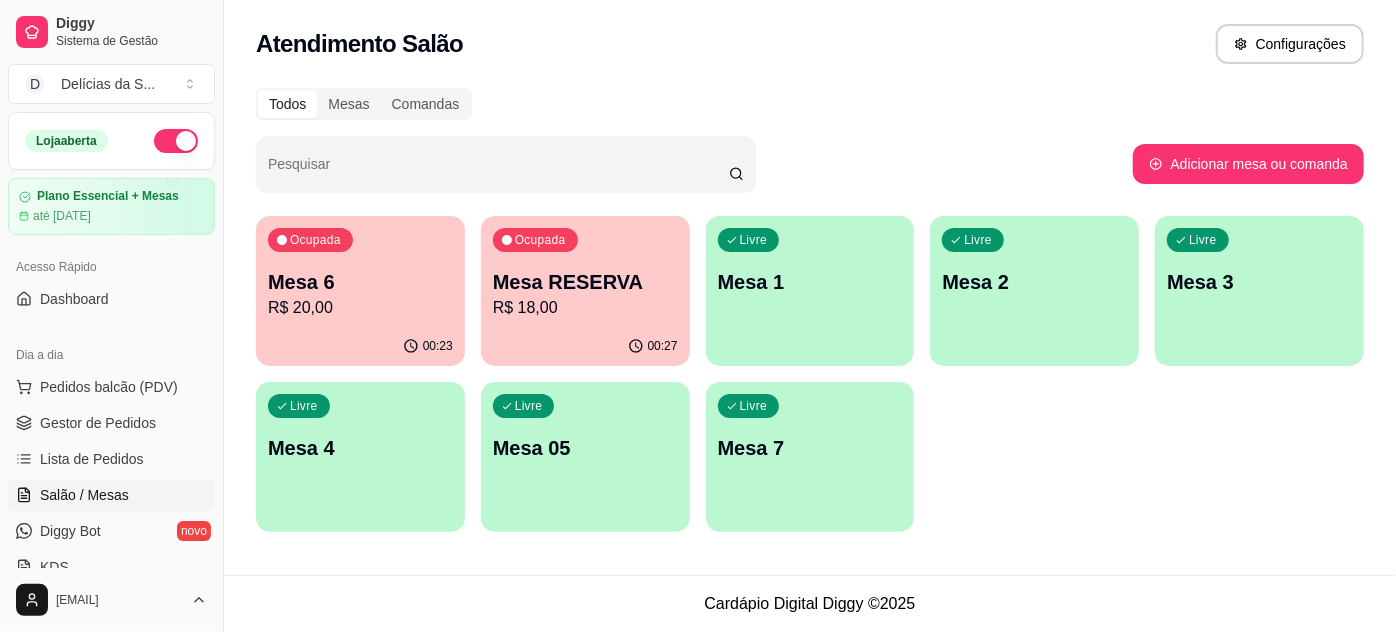 click on "Mesa 6" at bounding box center (360, 282) 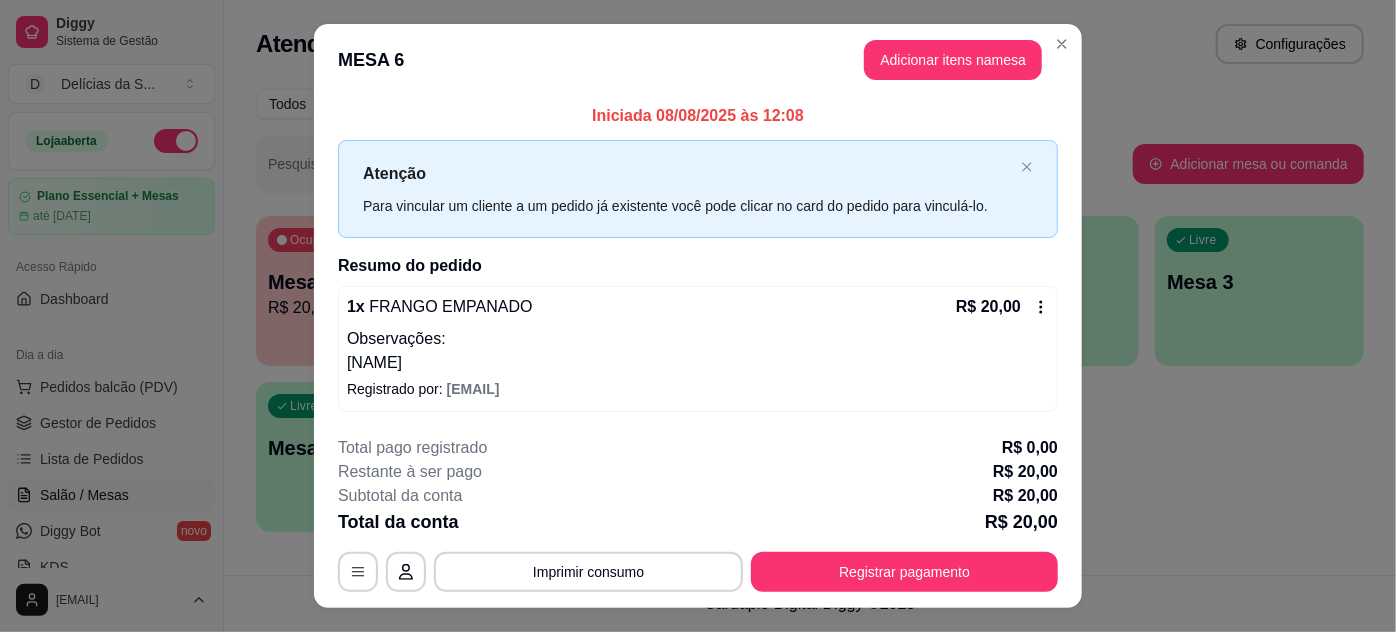 click on "Adicionar itens na  mesa" at bounding box center [953, 60] 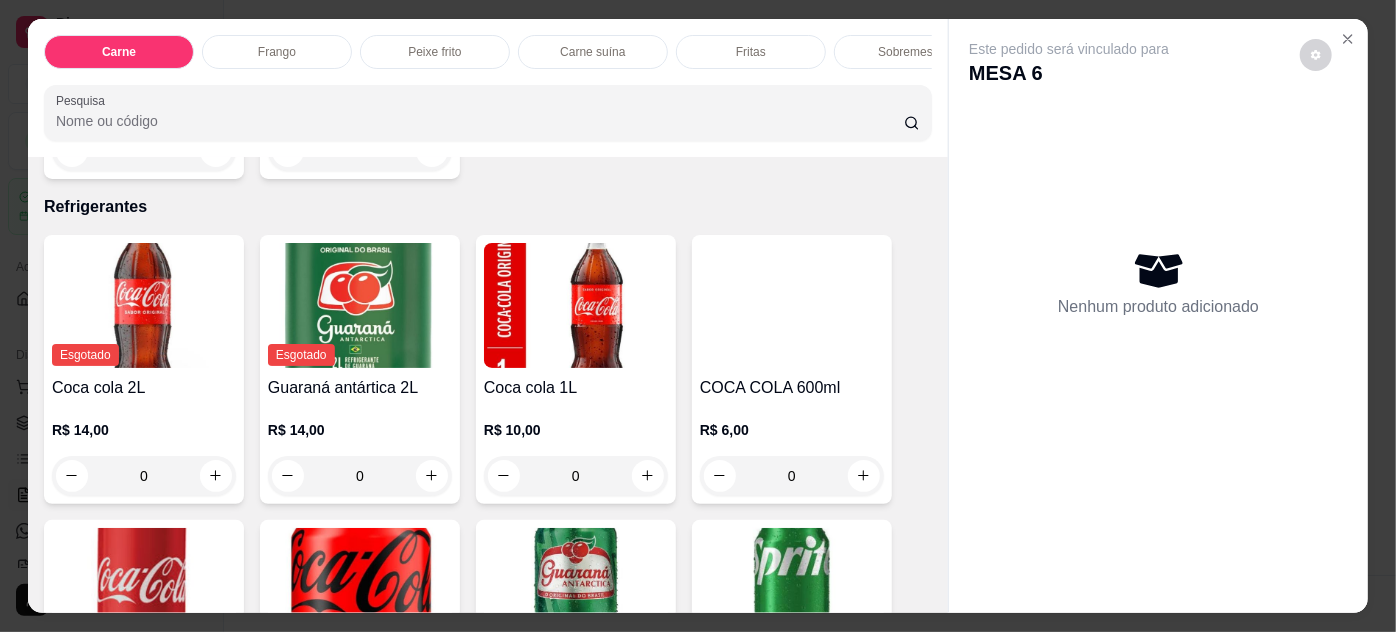 scroll, scrollTop: 3272, scrollLeft: 0, axis: vertical 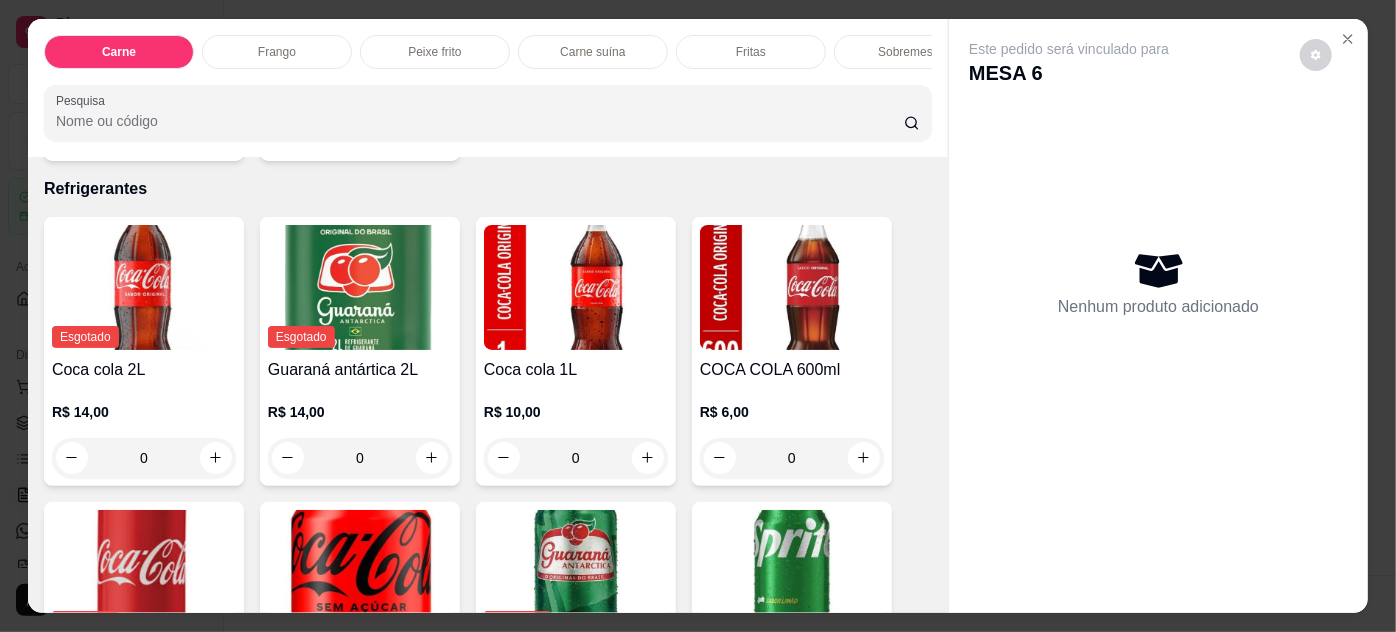 click on "0" at bounding box center [792, 458] 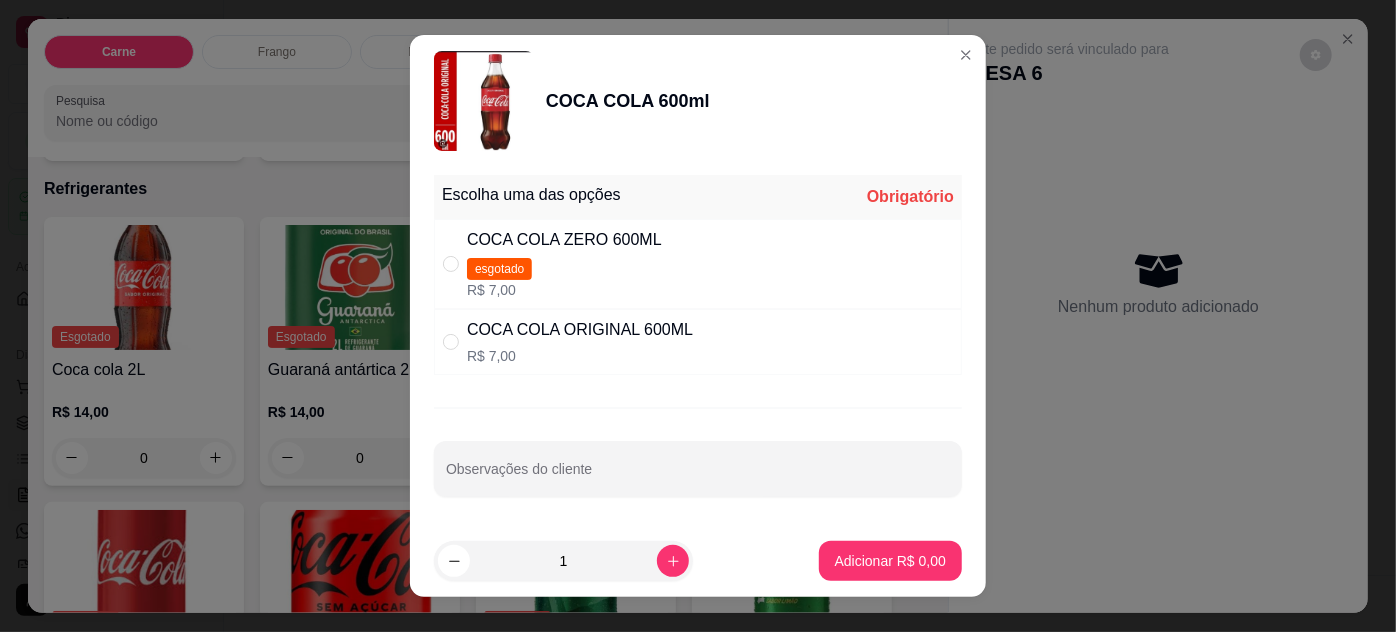 click on "COCA COLA ORIGINAL 600ML R$ 7,00" at bounding box center (698, 342) 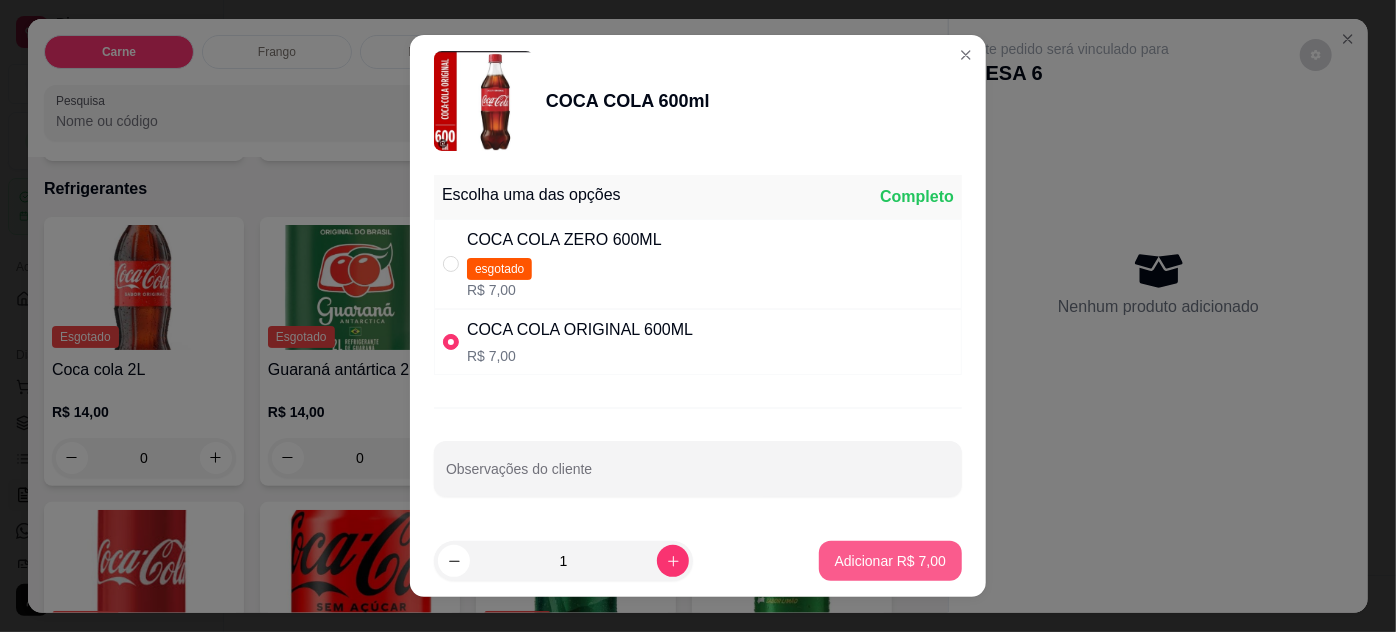 click on "Adicionar   R$ 7,00" at bounding box center (890, 561) 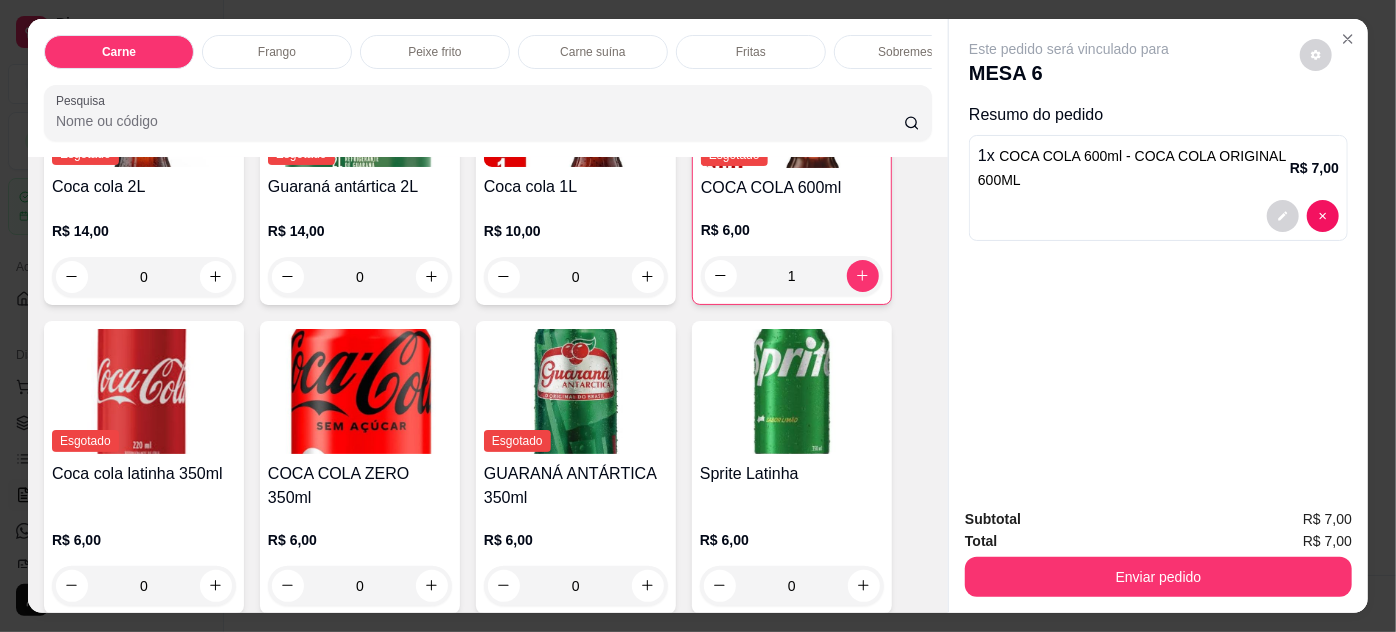 scroll, scrollTop: 3636, scrollLeft: 0, axis: vertical 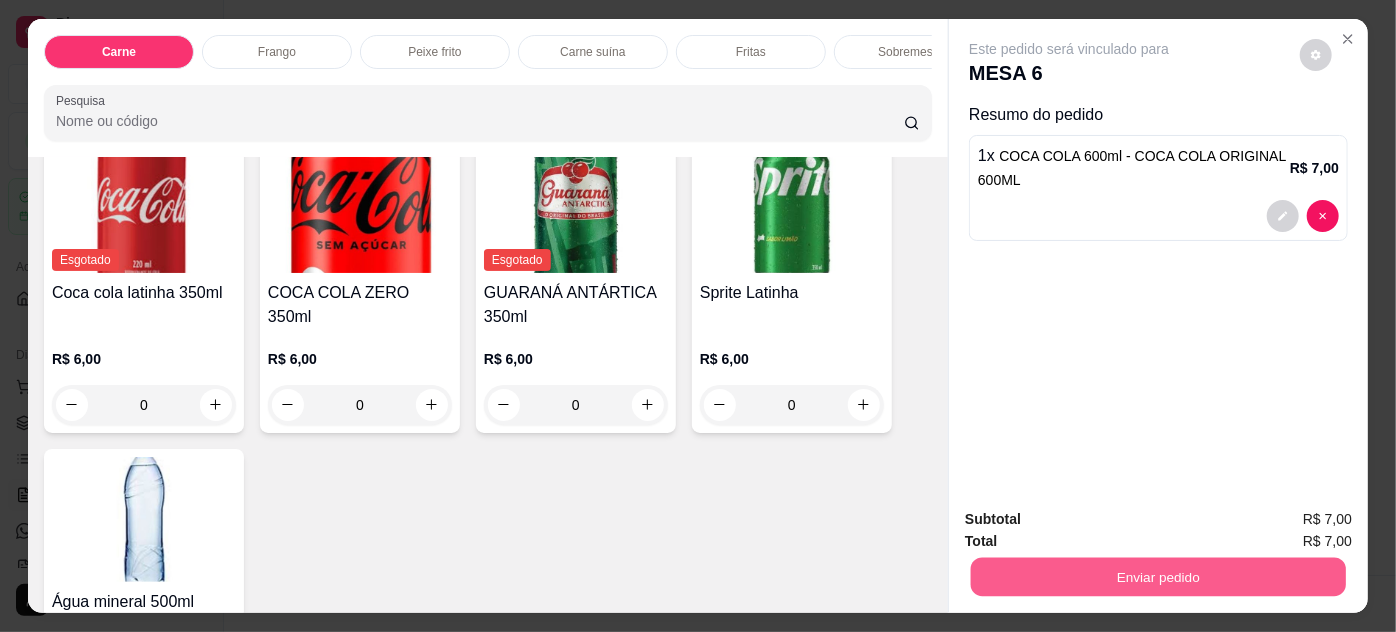 click on "Enviar pedido" at bounding box center [1158, 577] 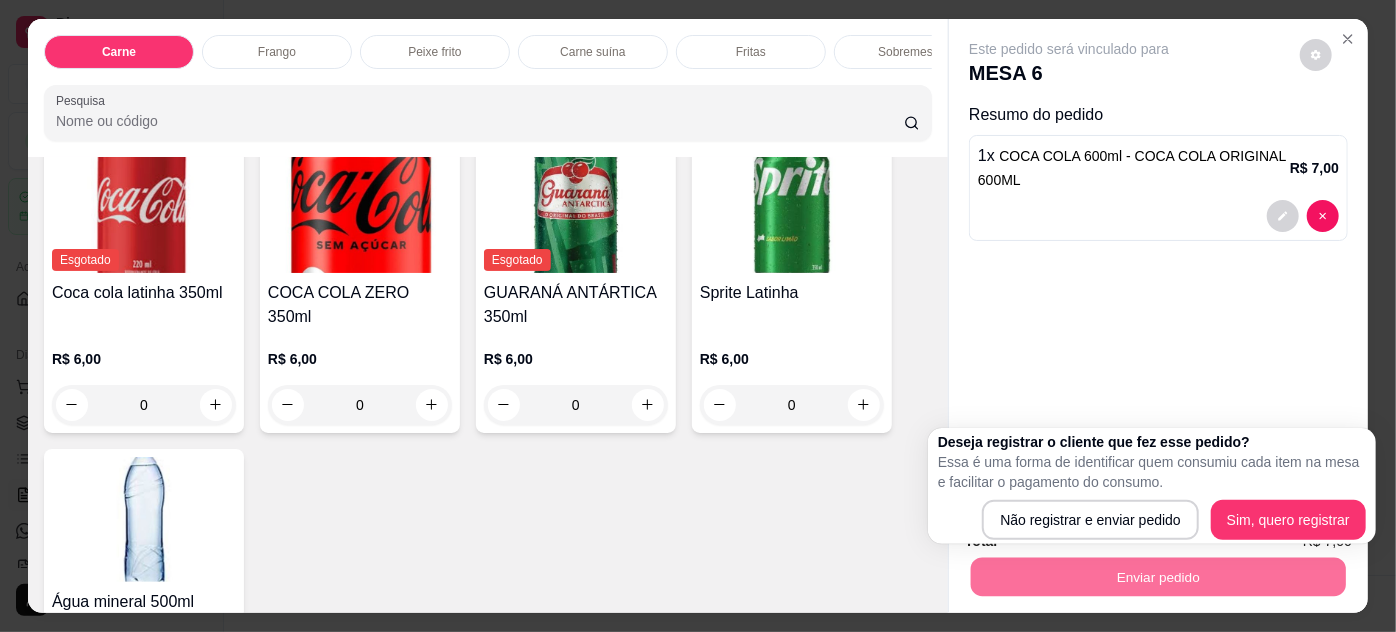 click on "Este pedido será vinculado para   MESA 6 Resumo do pedido 1 x   COCA COLA 600ml - COCA COLA ORIGINAL 600ML R$ 7,00" at bounding box center (1158, 255) 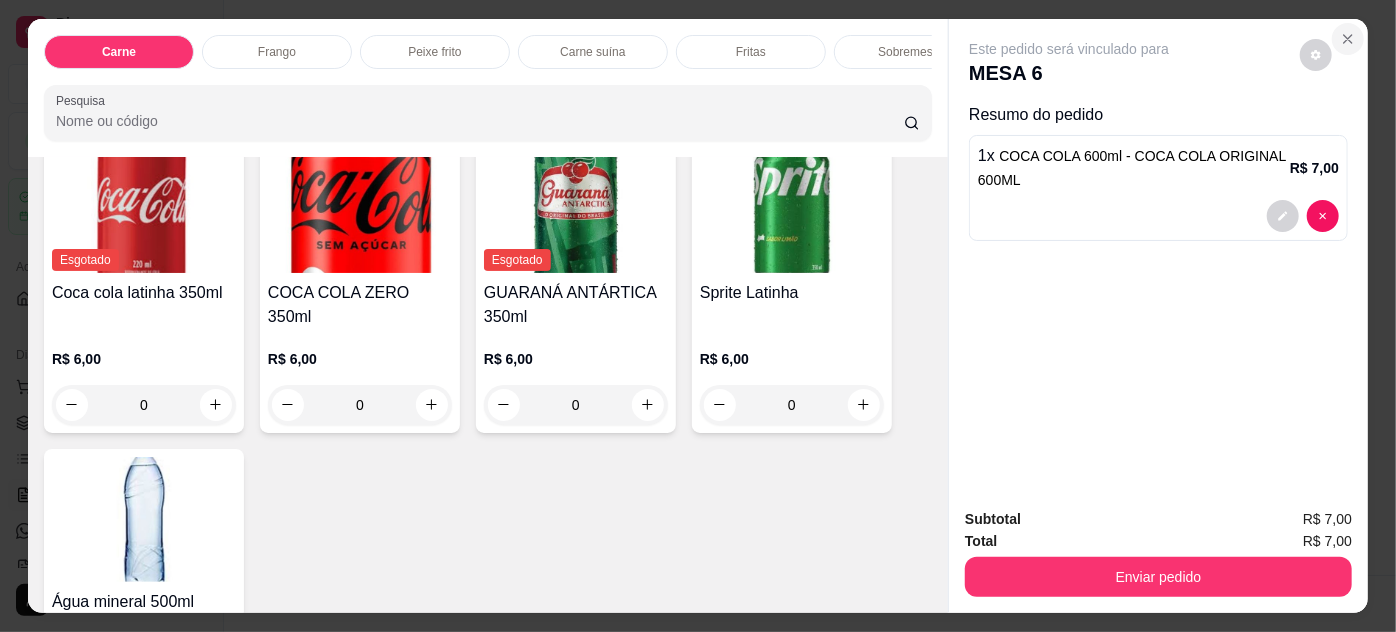 click at bounding box center [1348, 39] 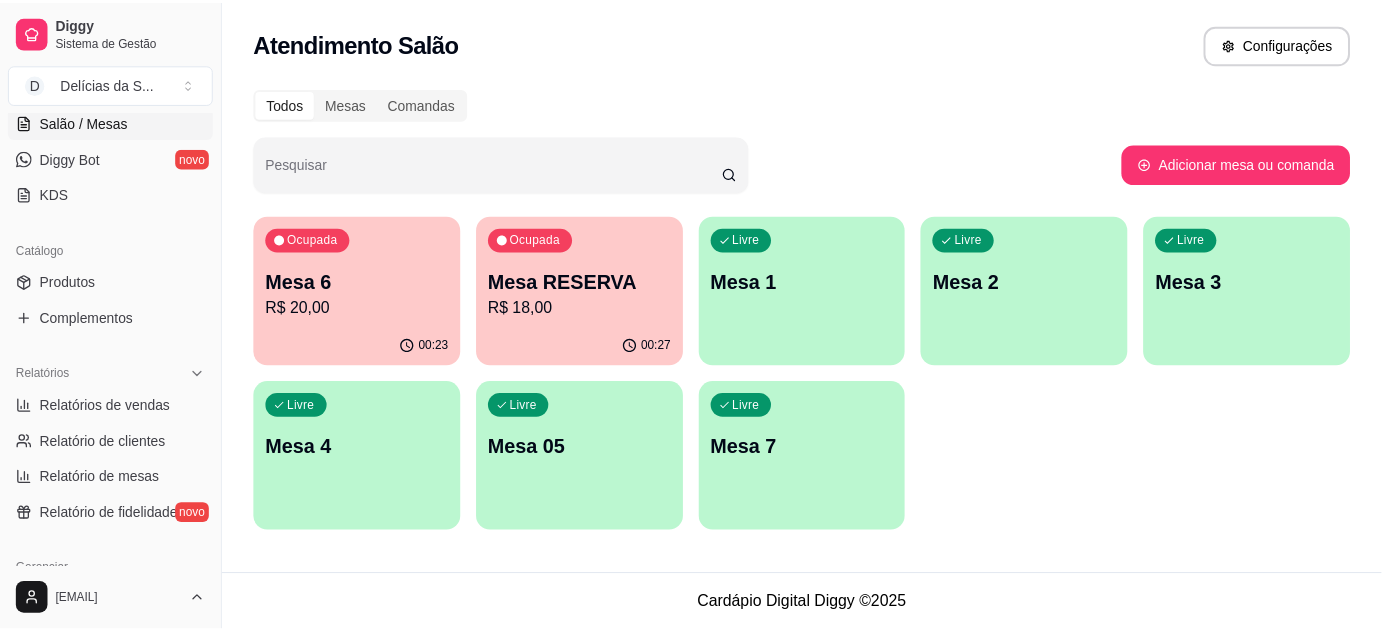 scroll, scrollTop: 363, scrollLeft: 0, axis: vertical 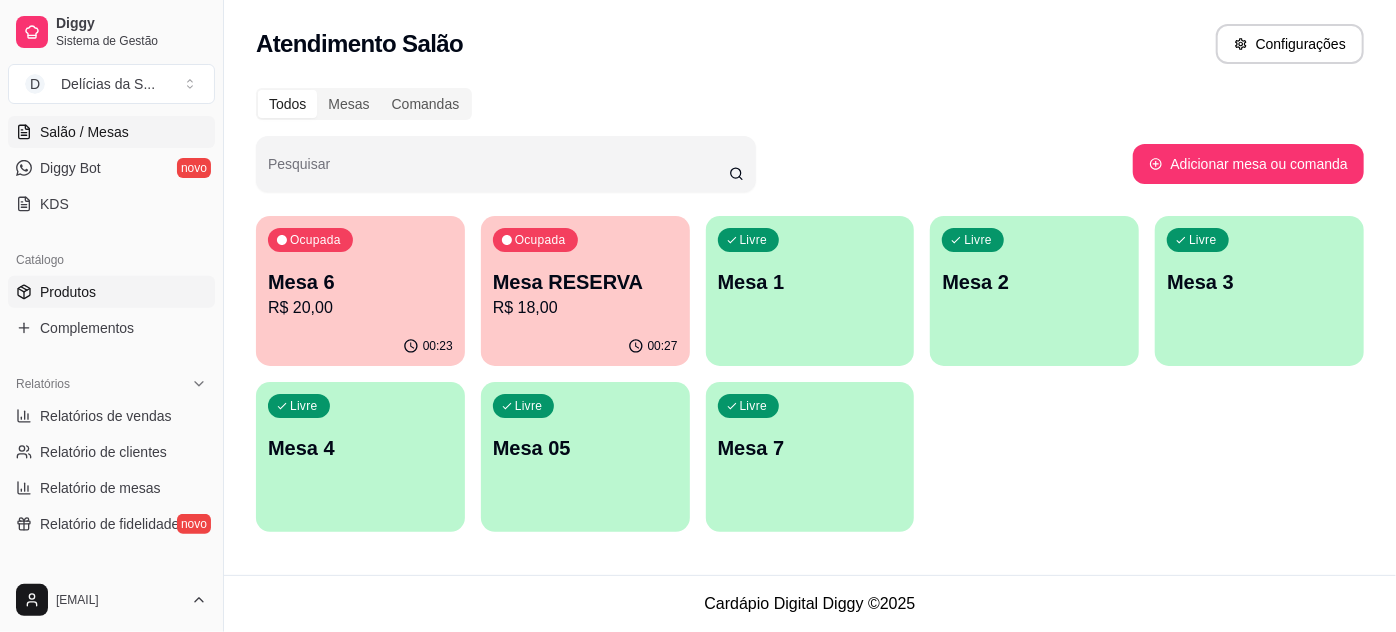 click on "Produtos" at bounding box center (111, 292) 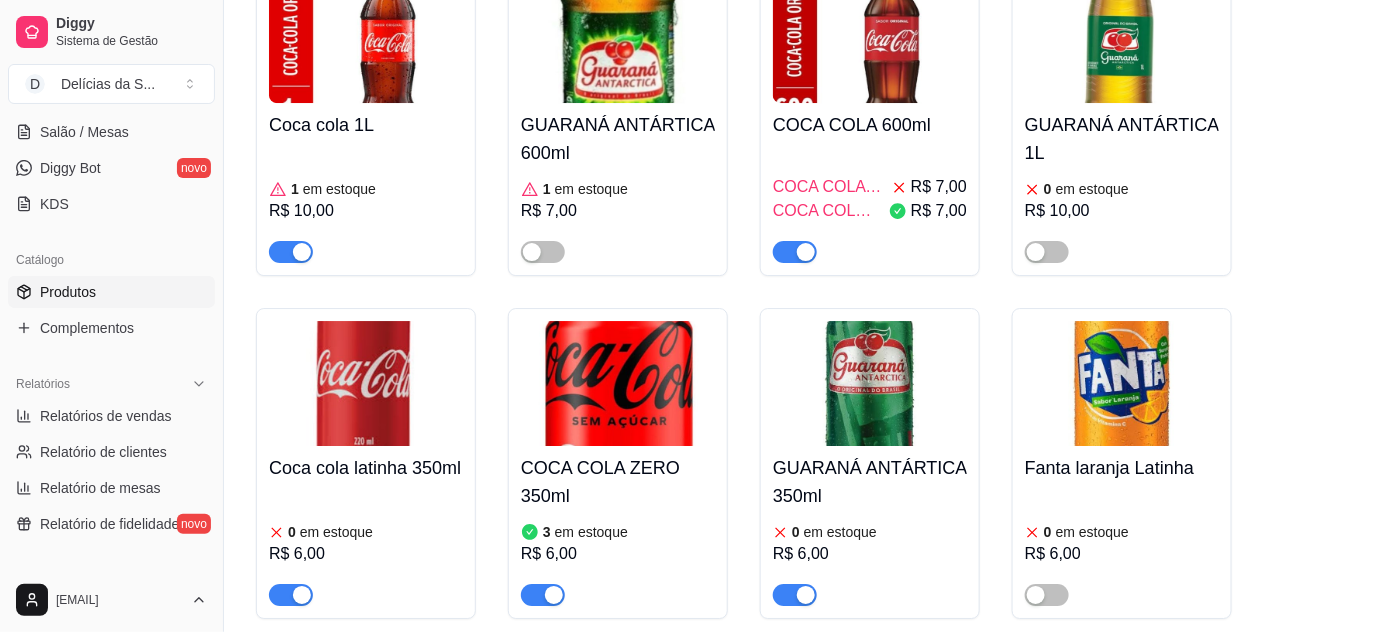 scroll, scrollTop: 7272, scrollLeft: 0, axis: vertical 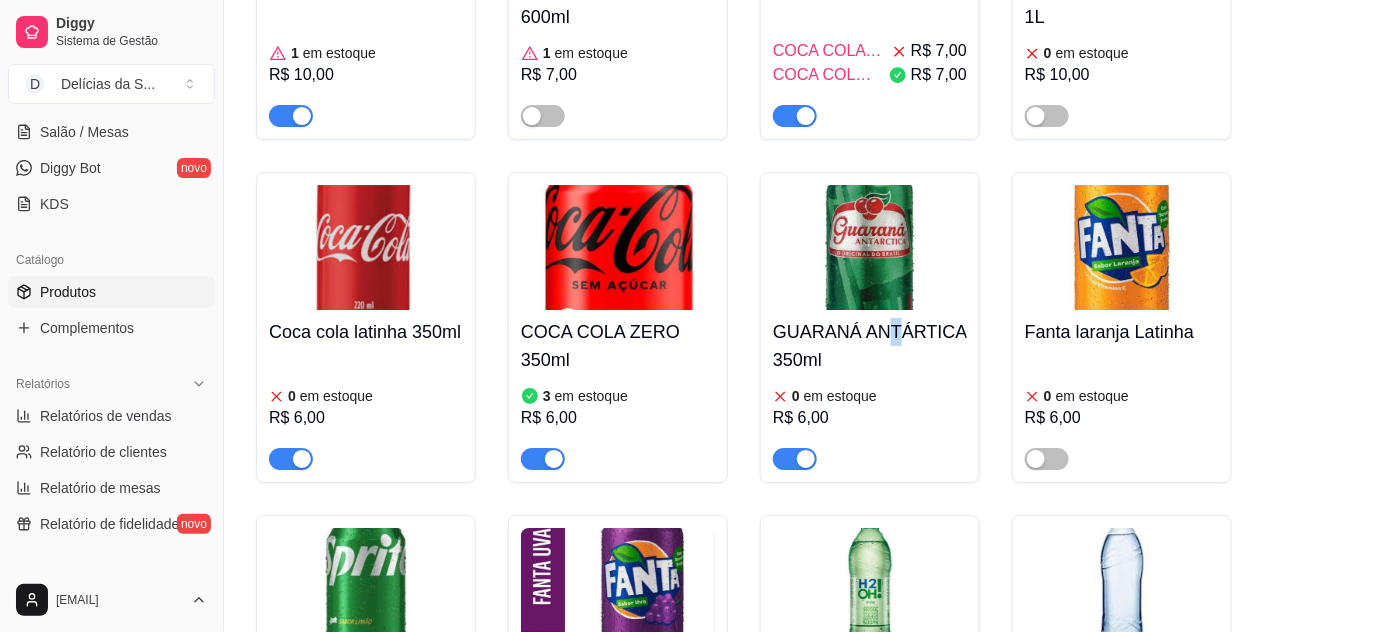 click on "GUARANÁ ANTÁRTICA 350ml" at bounding box center [870, 346] 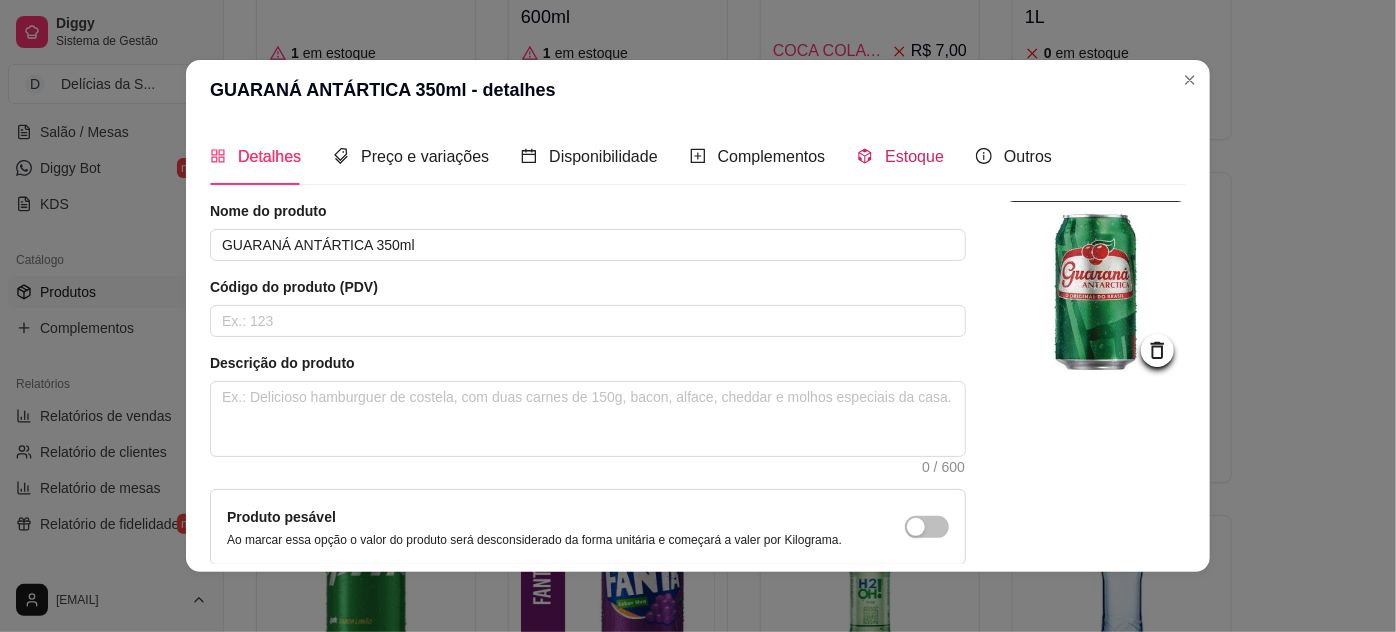 click on "Estoque" at bounding box center [914, 156] 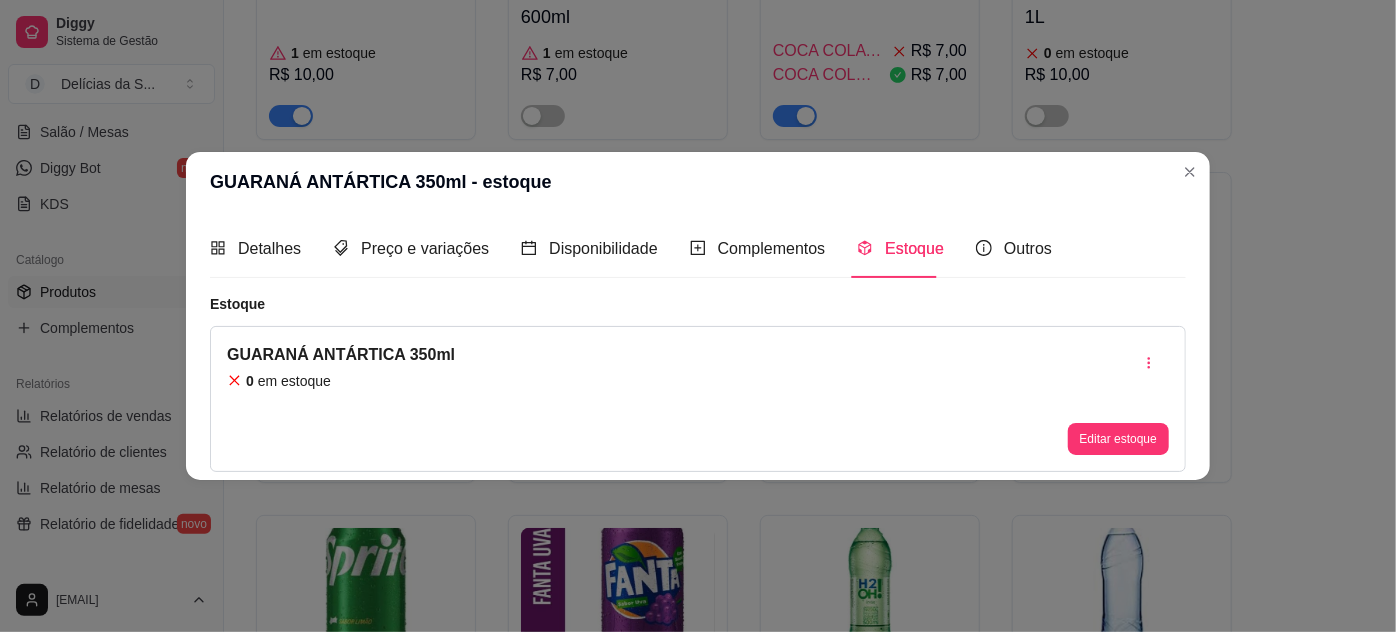 type 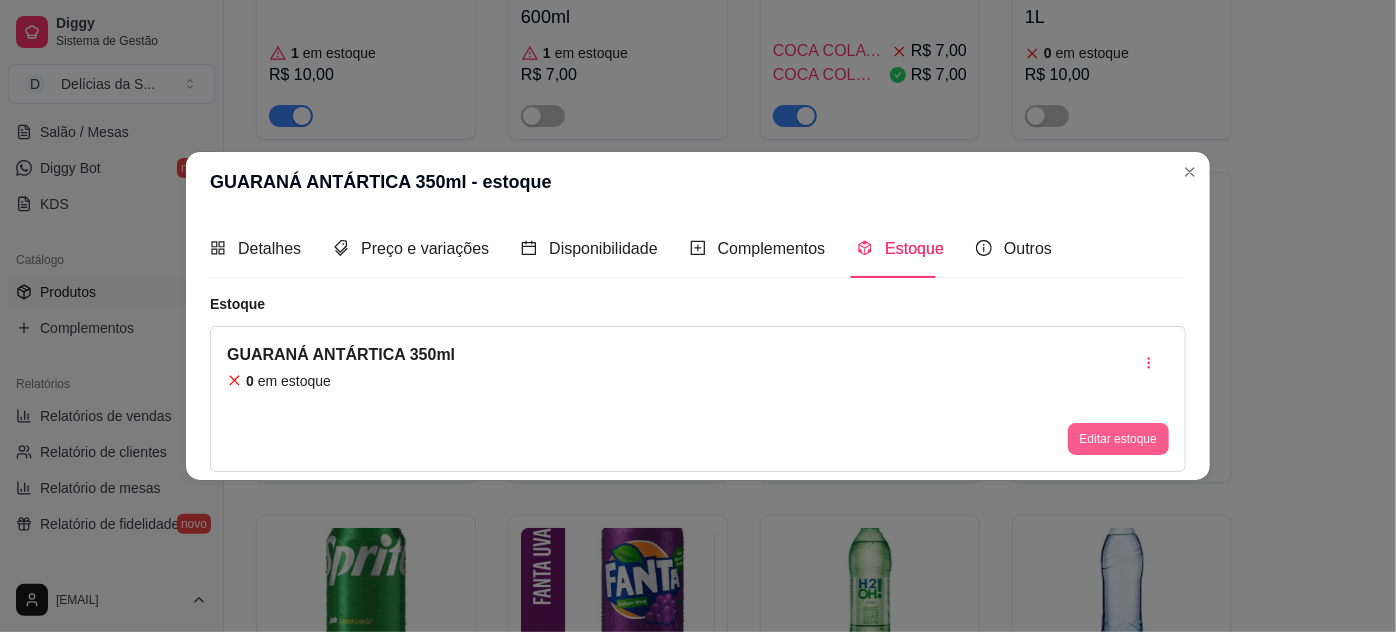 click on "Editar estoque" at bounding box center (1118, 439) 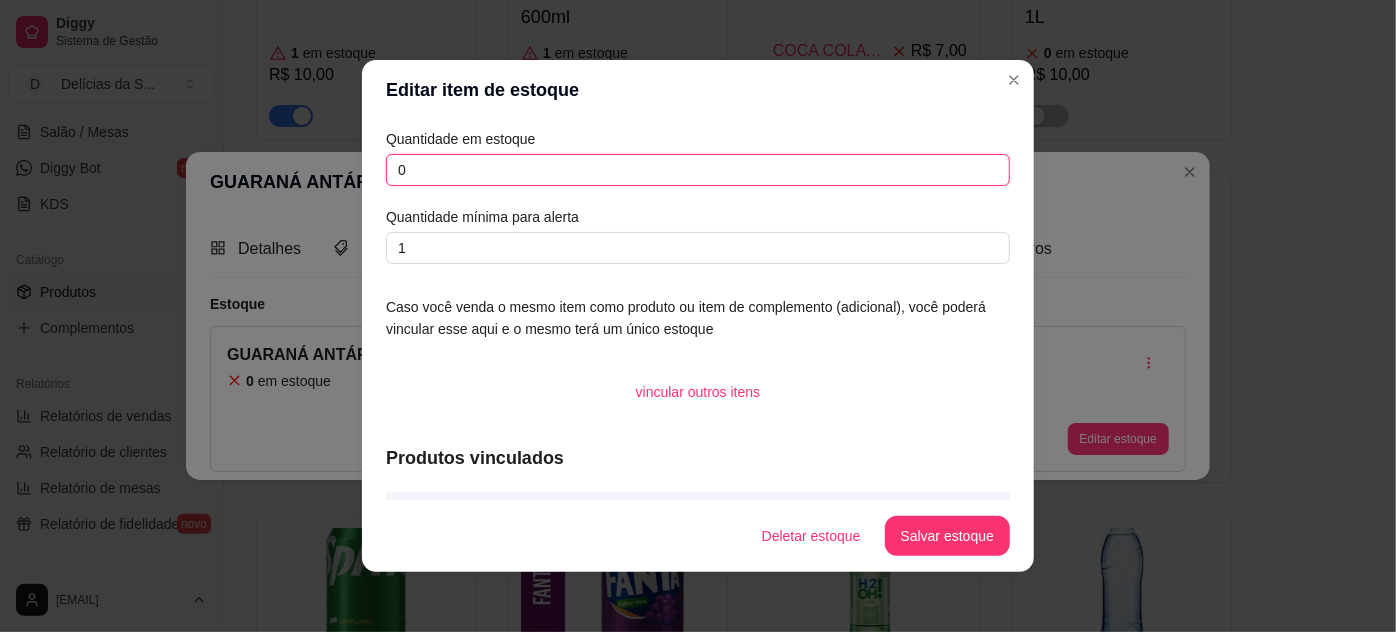drag, startPoint x: 768, startPoint y: 168, endPoint x: 778, endPoint y: 164, distance: 10.770329 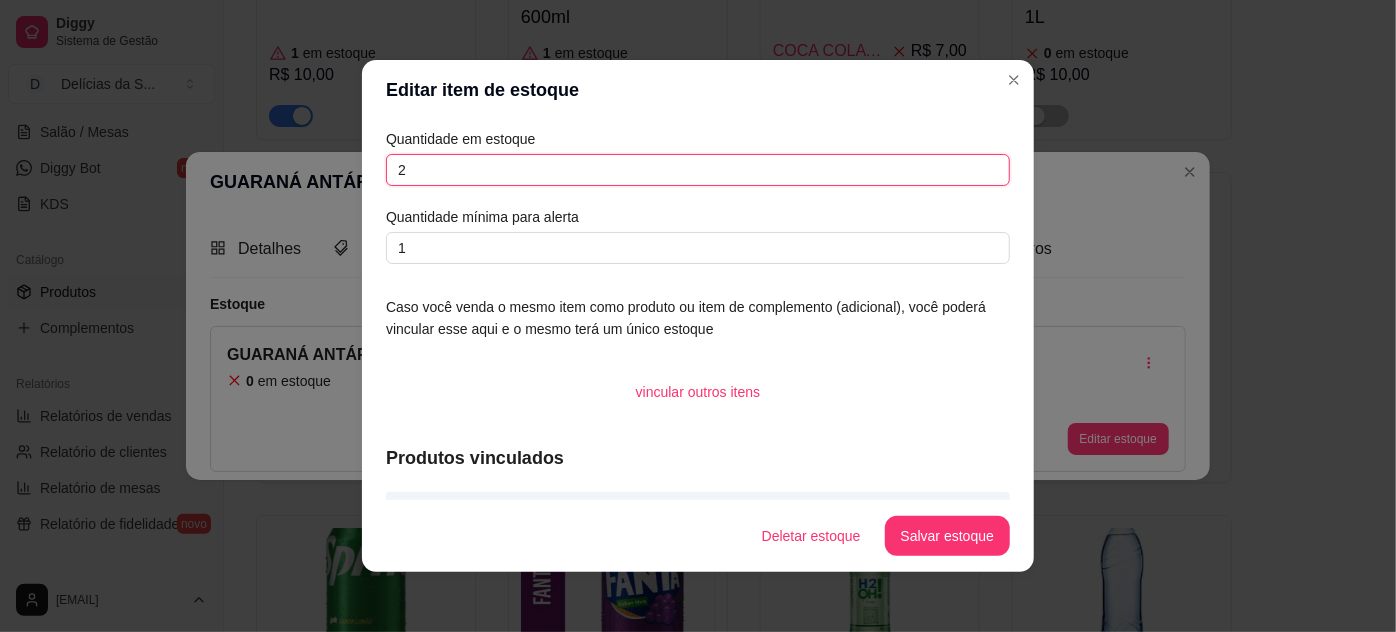 type on "2" 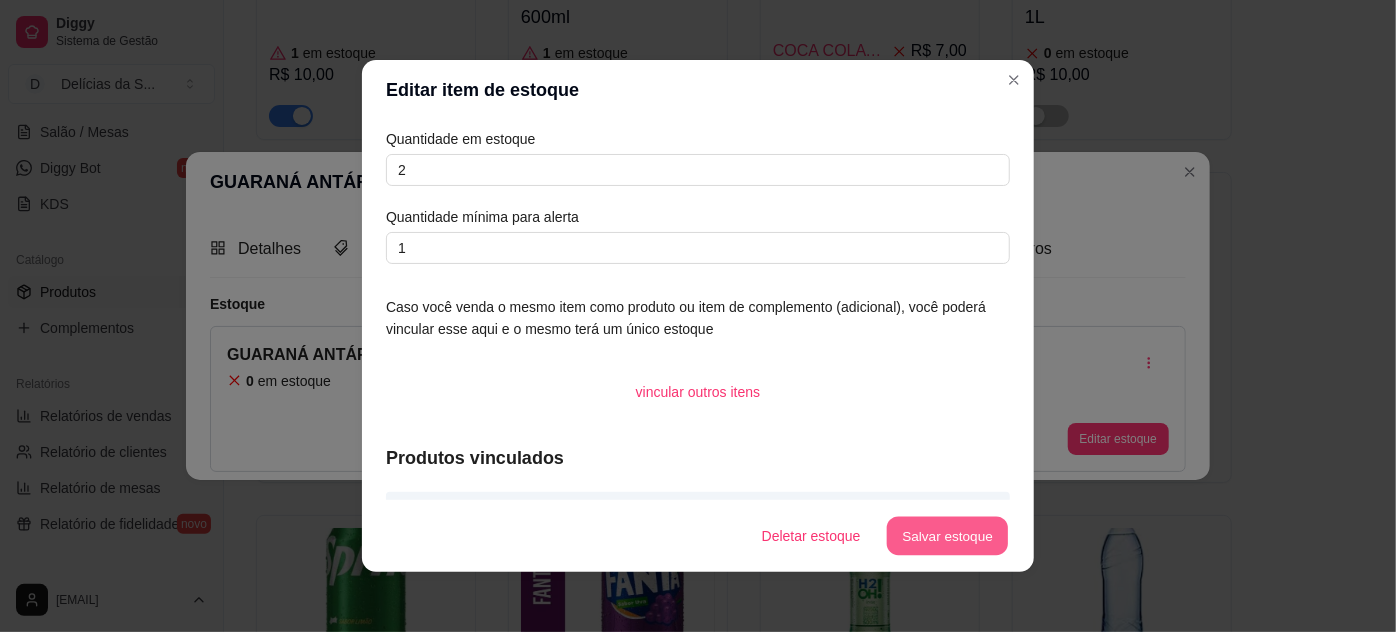 click on "Salvar estoque" at bounding box center (947, 536) 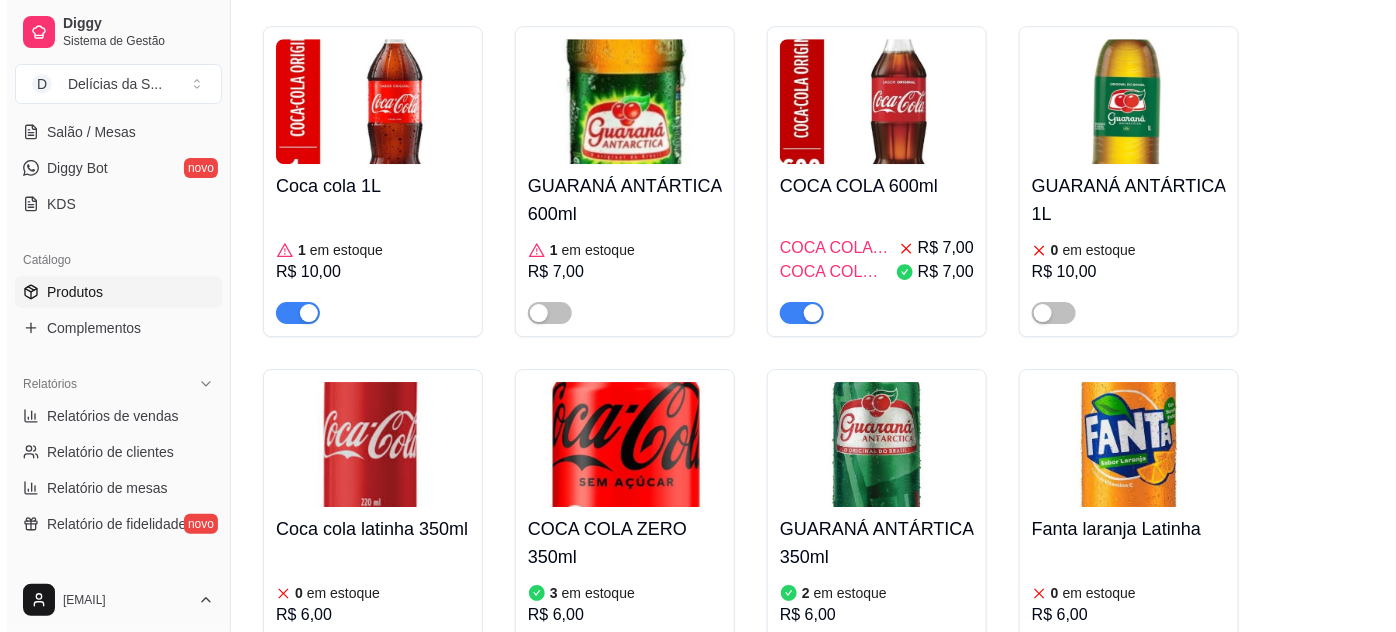 scroll, scrollTop: 6909, scrollLeft: 0, axis: vertical 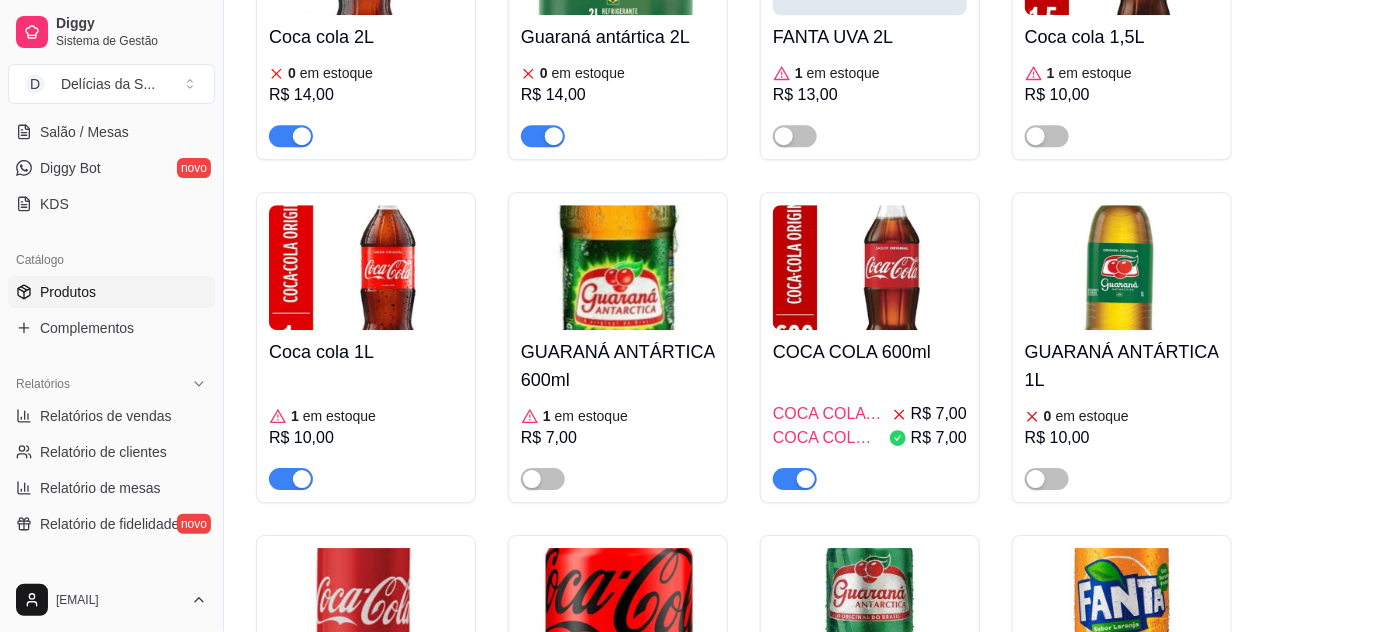 click on "COCA COLA 600ml   COCA COLA  ZERO 600ML R$ 7,00 COCA COLA ORIGINAL 600ML R$ 7,00" at bounding box center (870, 410) 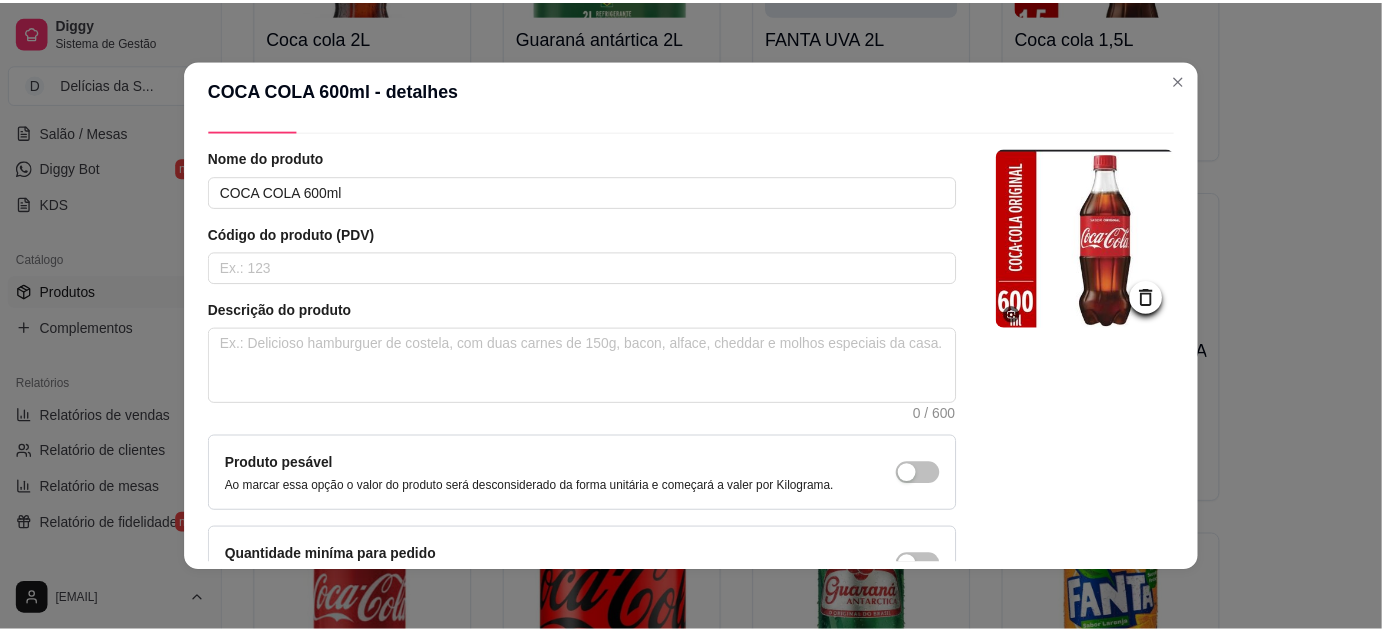 scroll, scrollTop: 0, scrollLeft: 0, axis: both 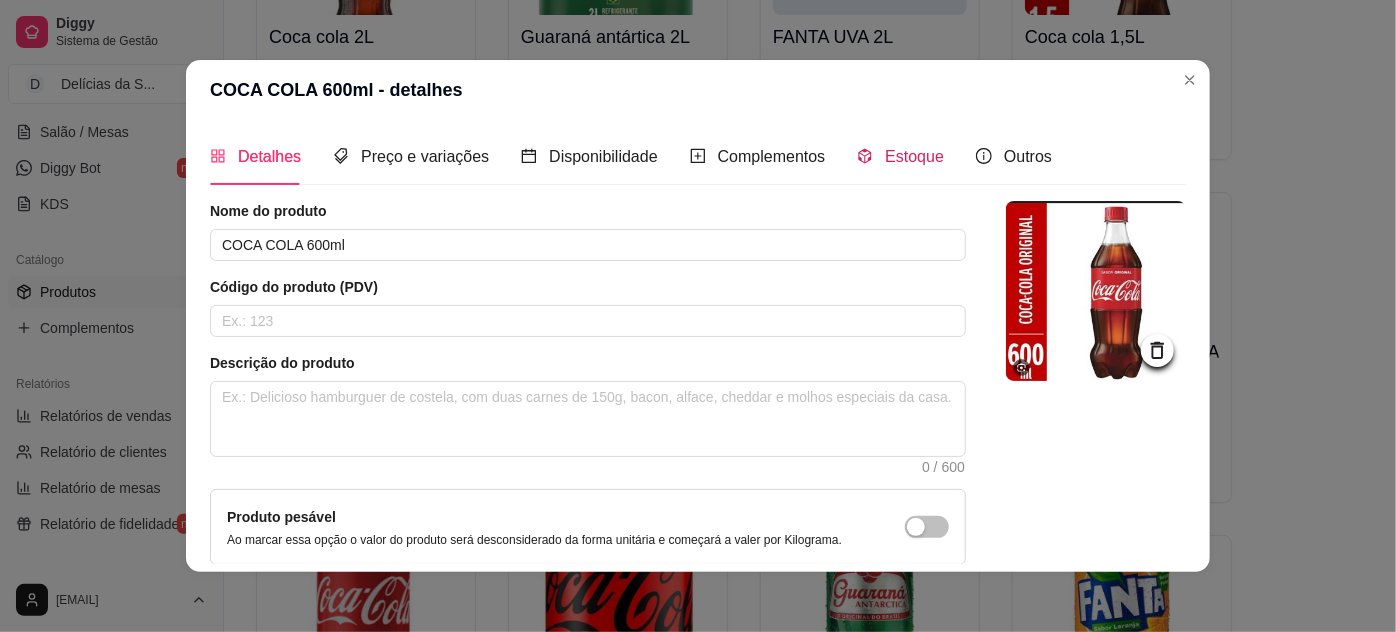 click on "Estoque" at bounding box center [914, 156] 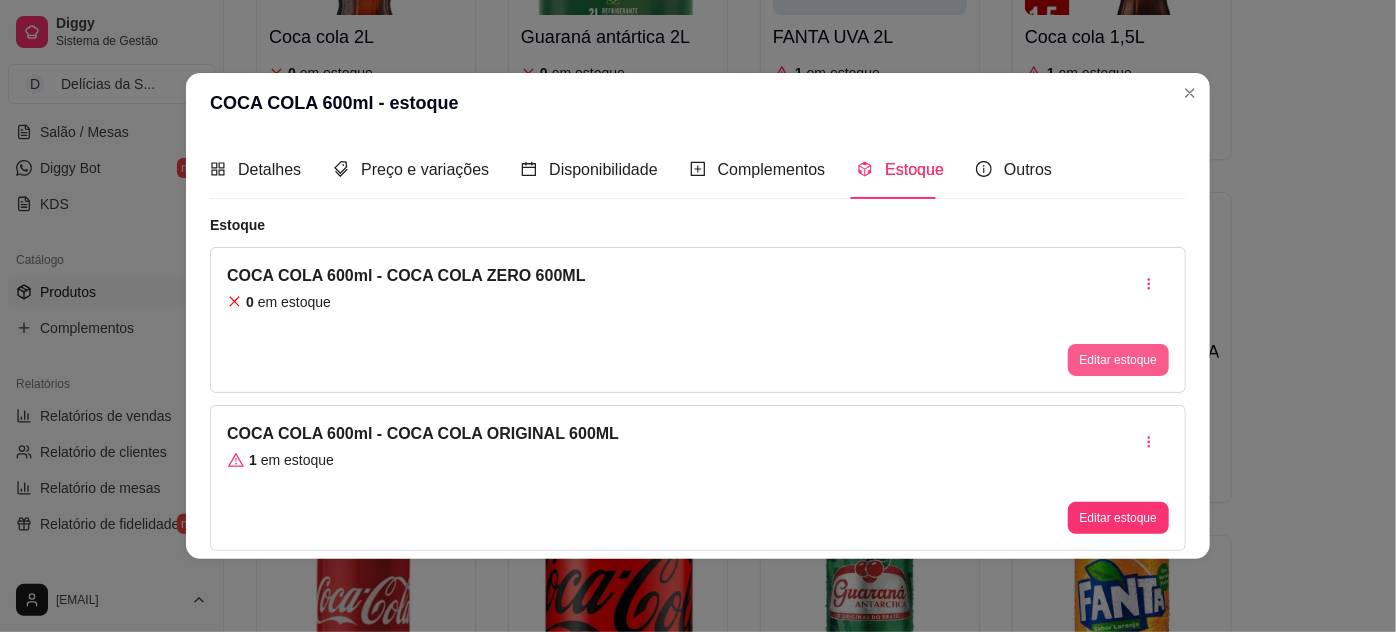 click on "Editar estoque" at bounding box center (1118, 360) 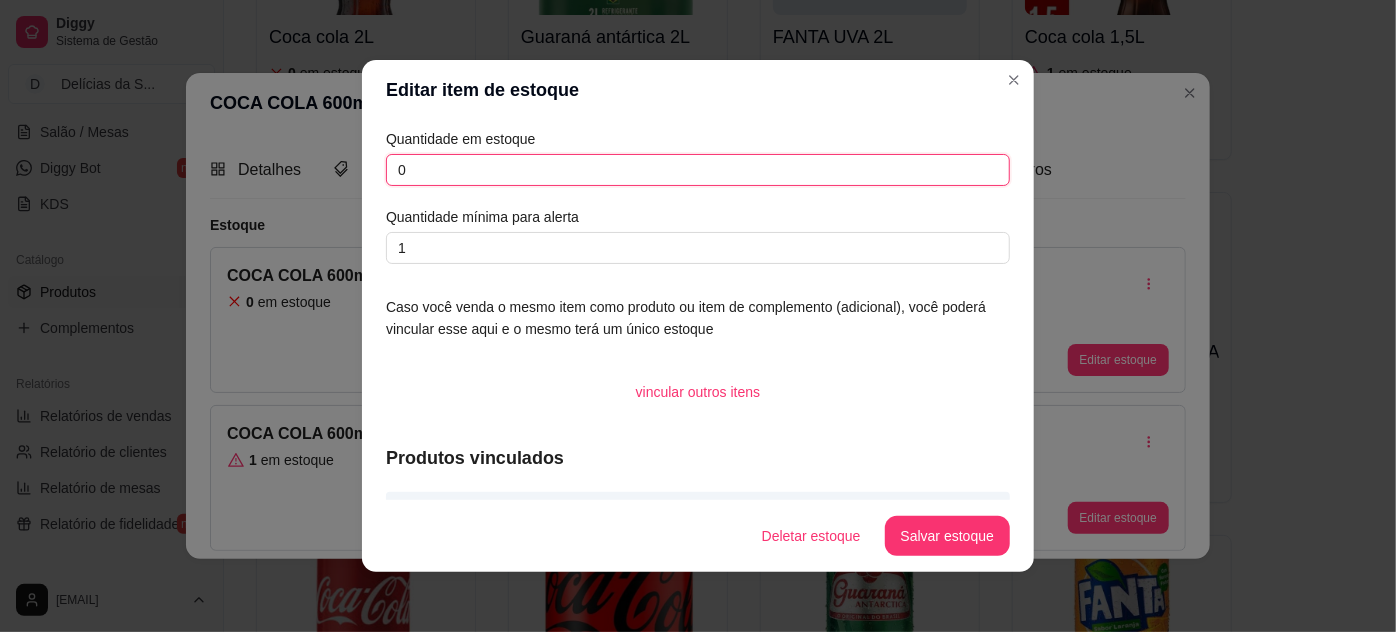 click on "0" at bounding box center (698, 170) 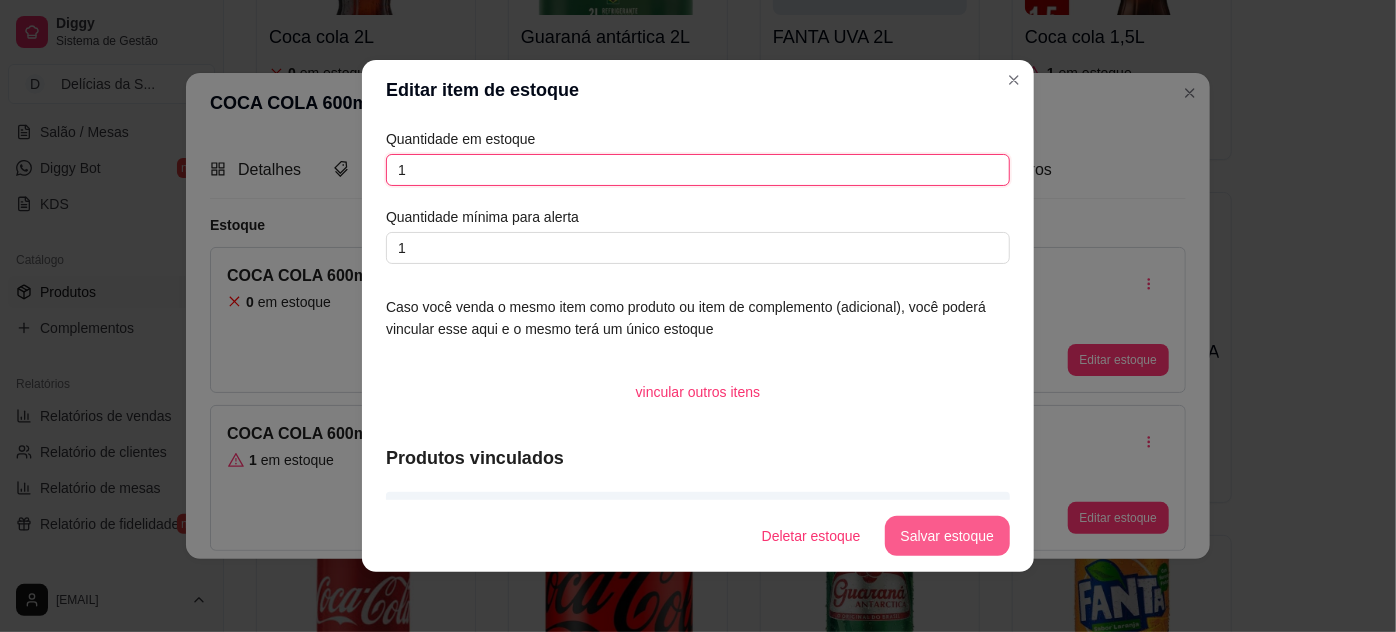 type on "1" 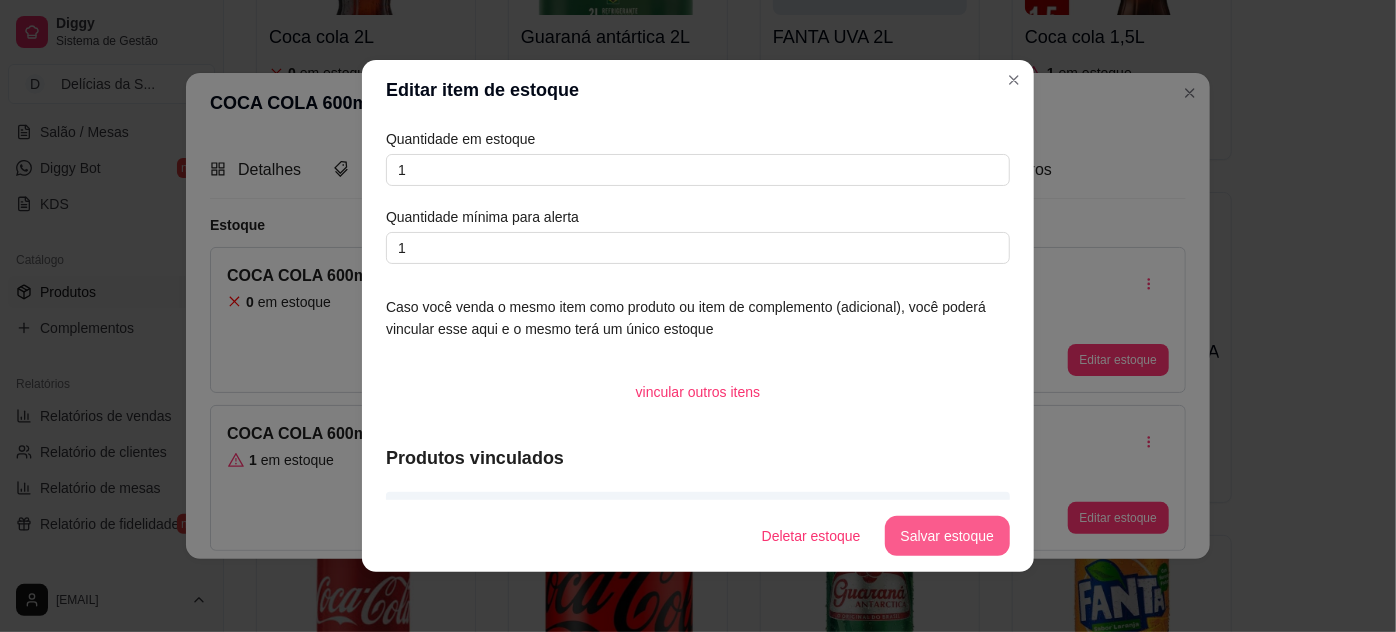 click on "Salvar estoque" at bounding box center (947, 536) 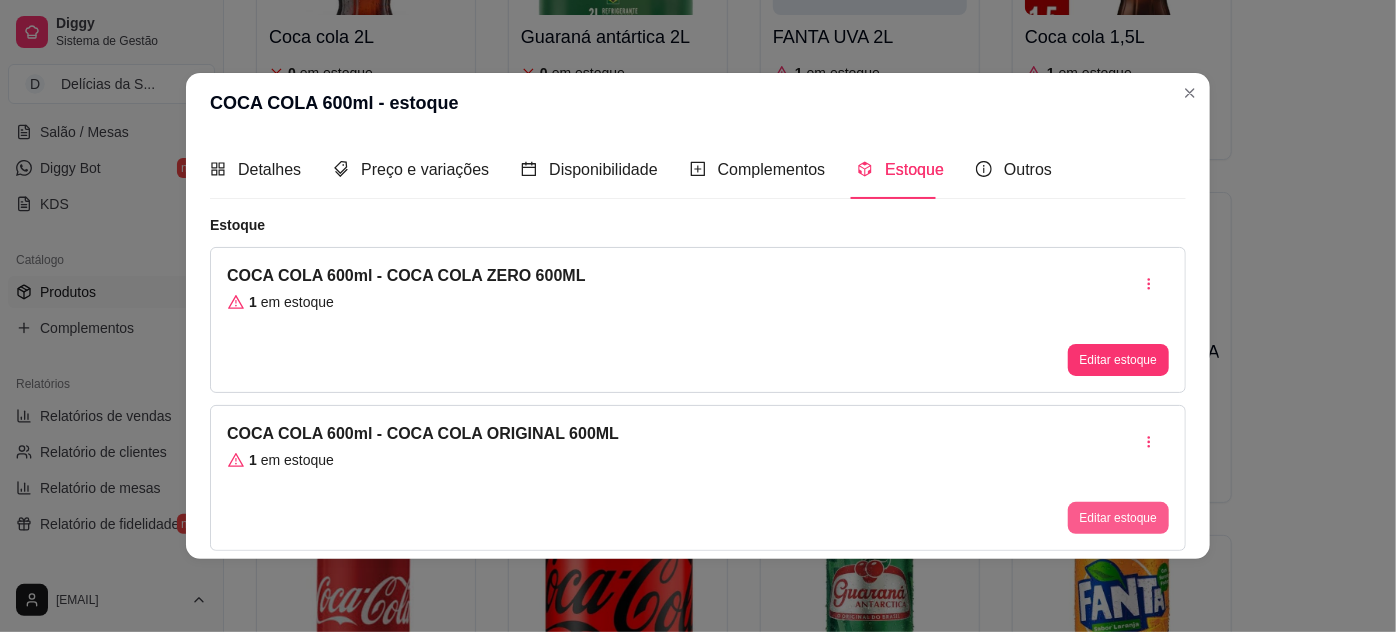 click on "Editar estoque" at bounding box center (1118, 518) 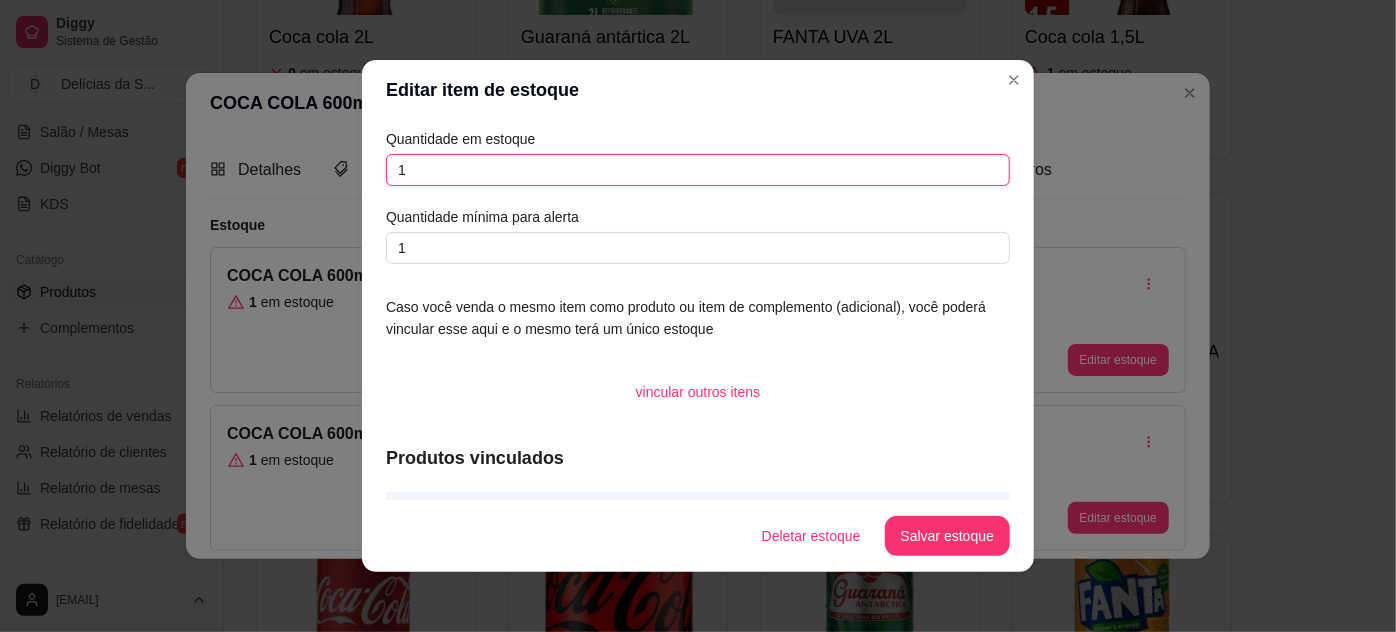 click on "1" at bounding box center (698, 170) 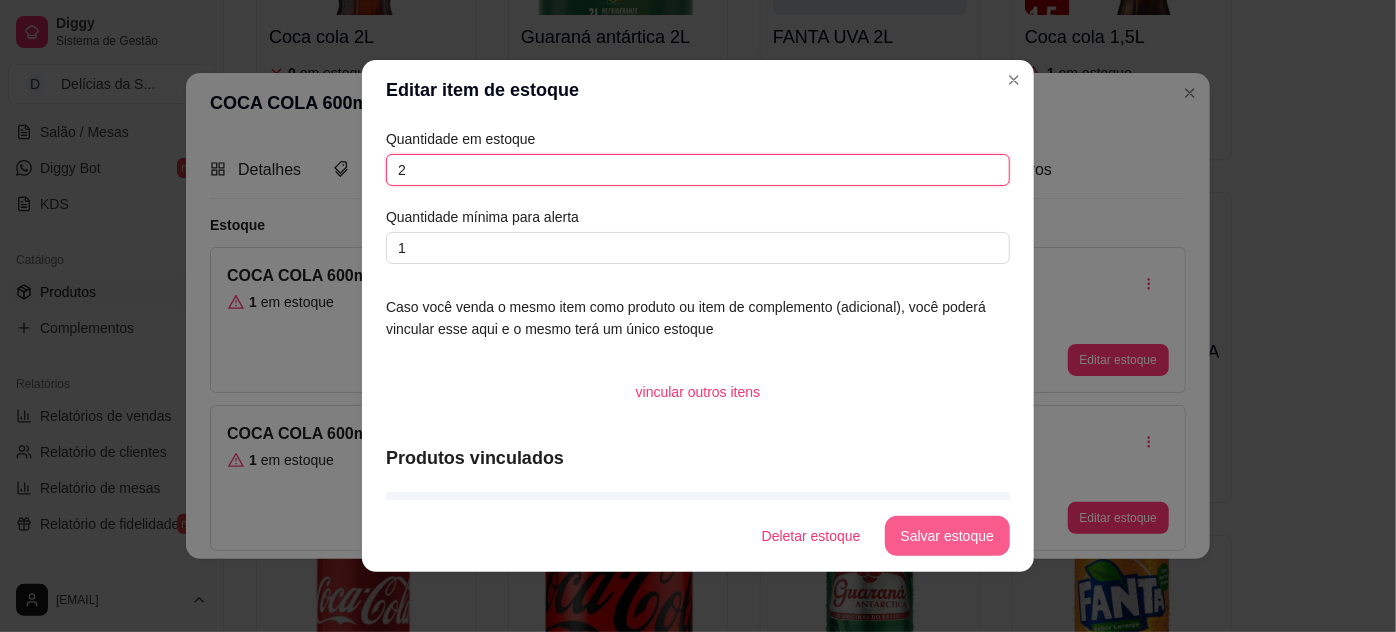 type on "2" 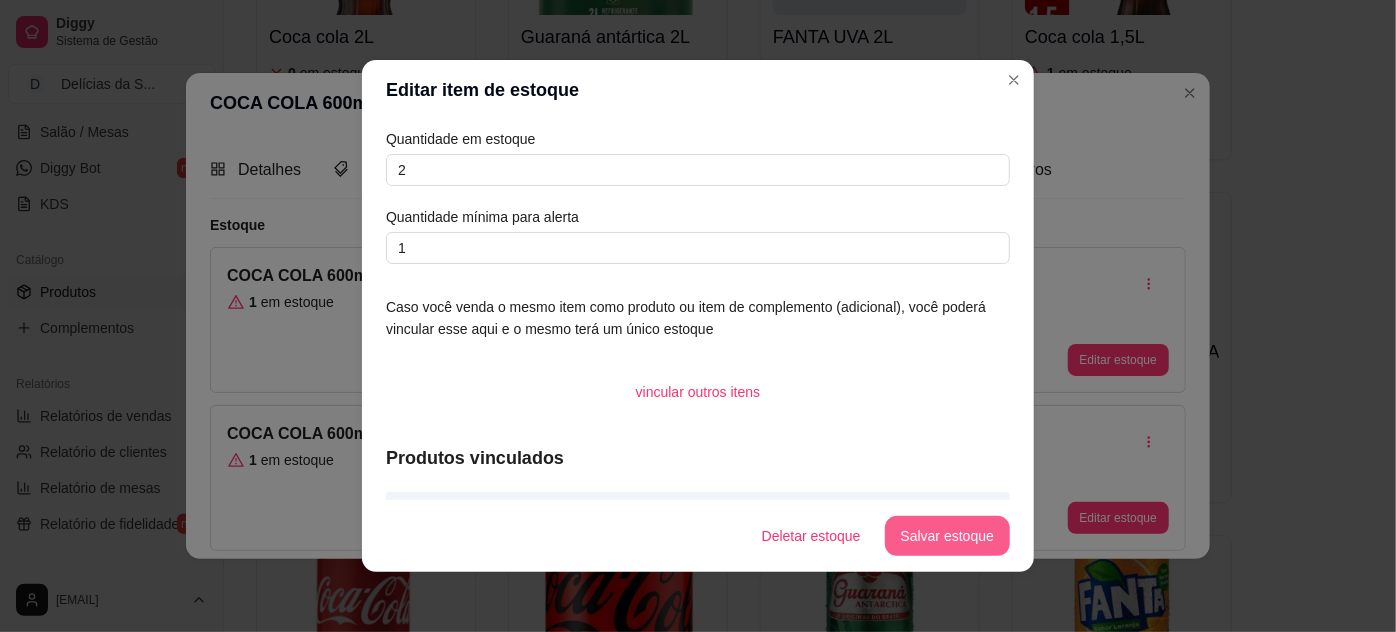 click on "Salvar estoque" at bounding box center [947, 536] 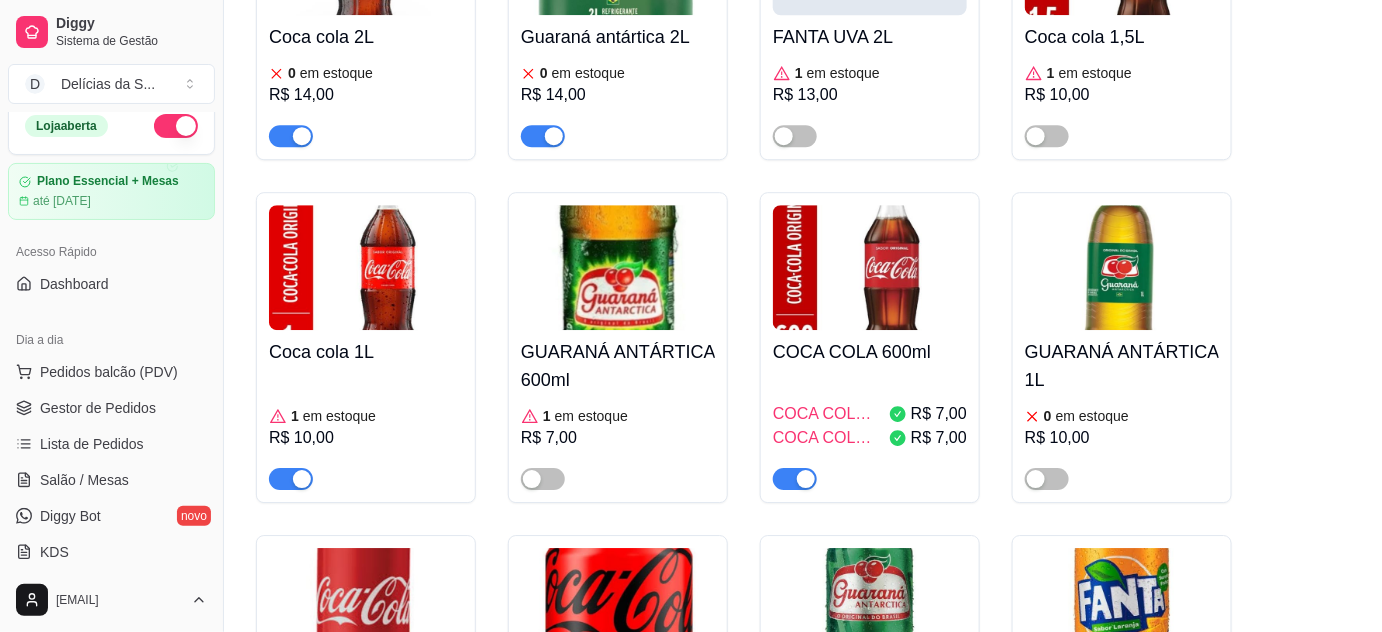 scroll, scrollTop: 0, scrollLeft: 0, axis: both 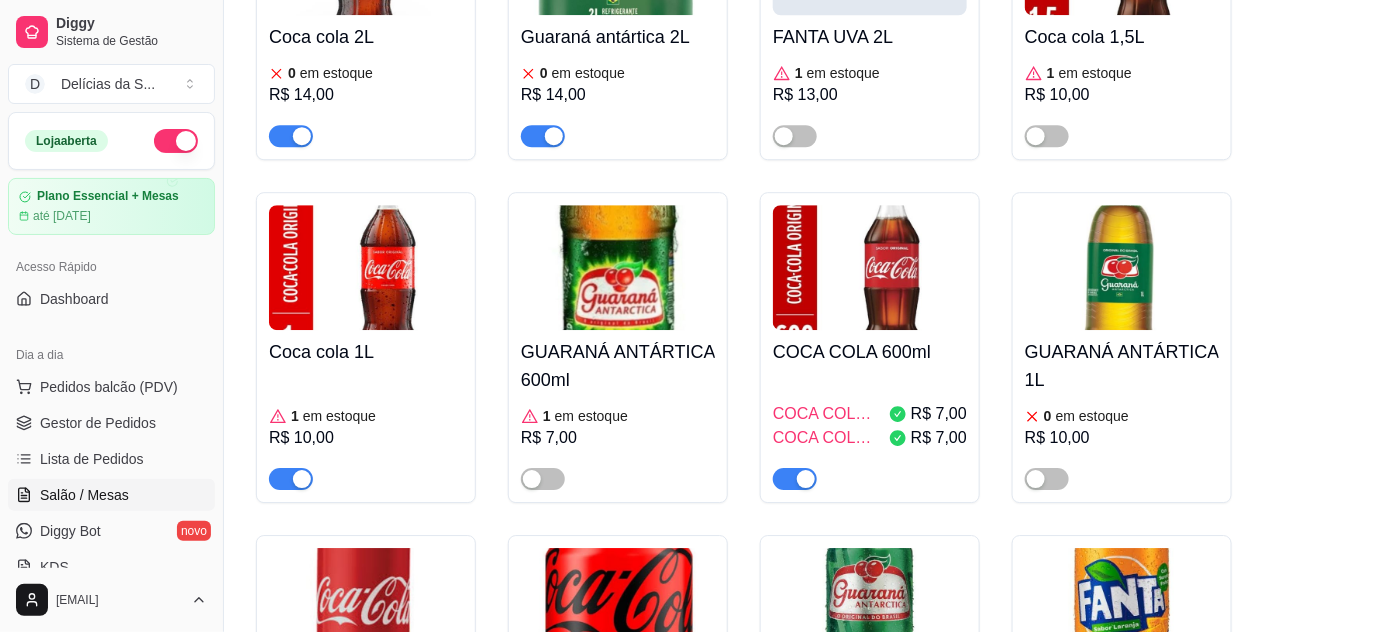 click on "Salão / Mesas" at bounding box center [84, 495] 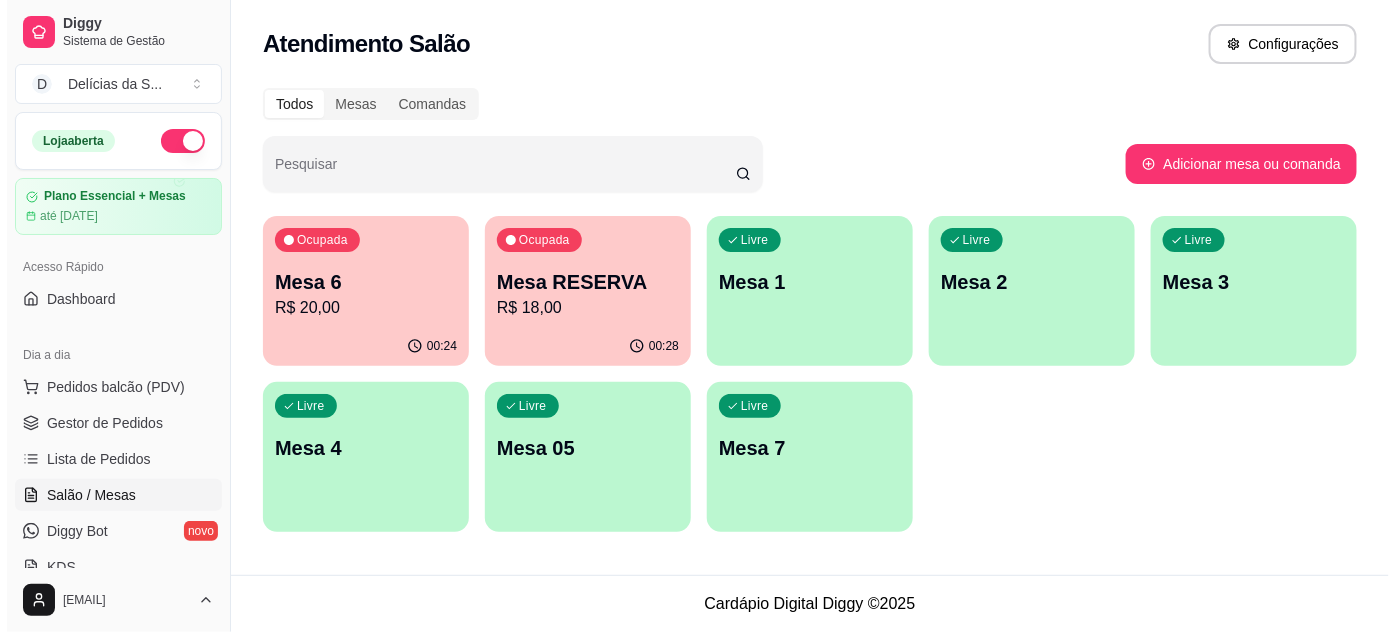 scroll, scrollTop: 0, scrollLeft: 0, axis: both 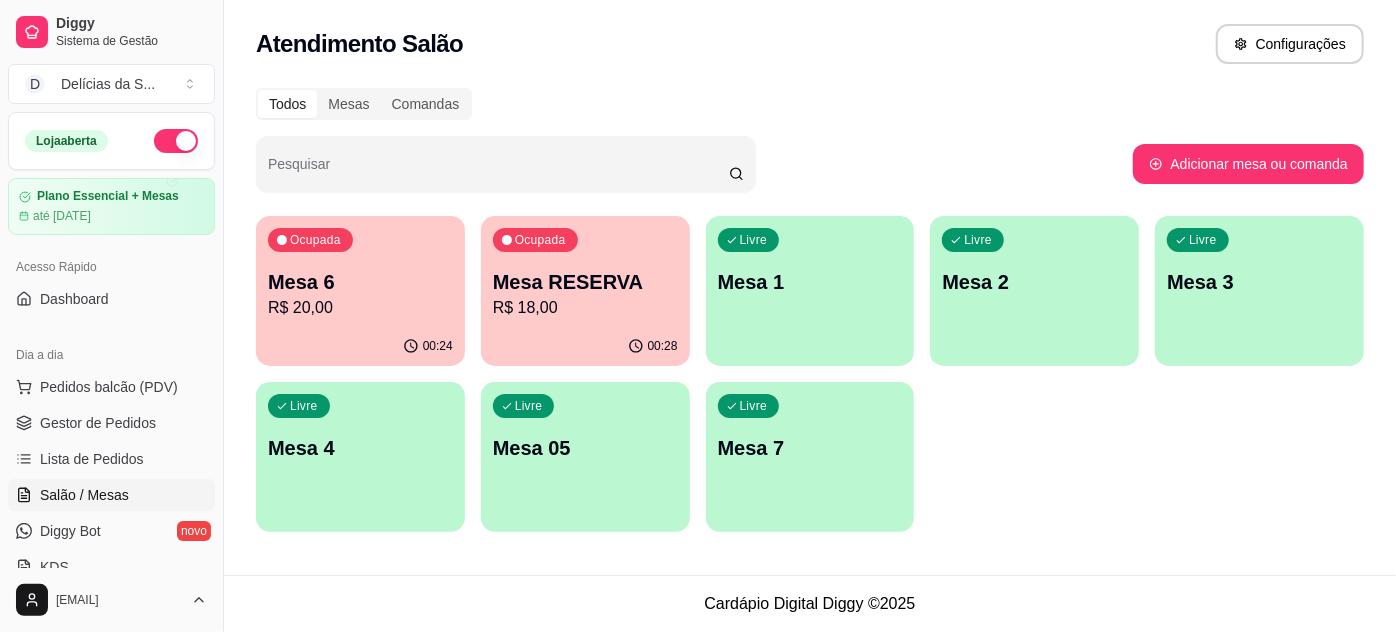 click on "Mesa 6" at bounding box center (360, 282) 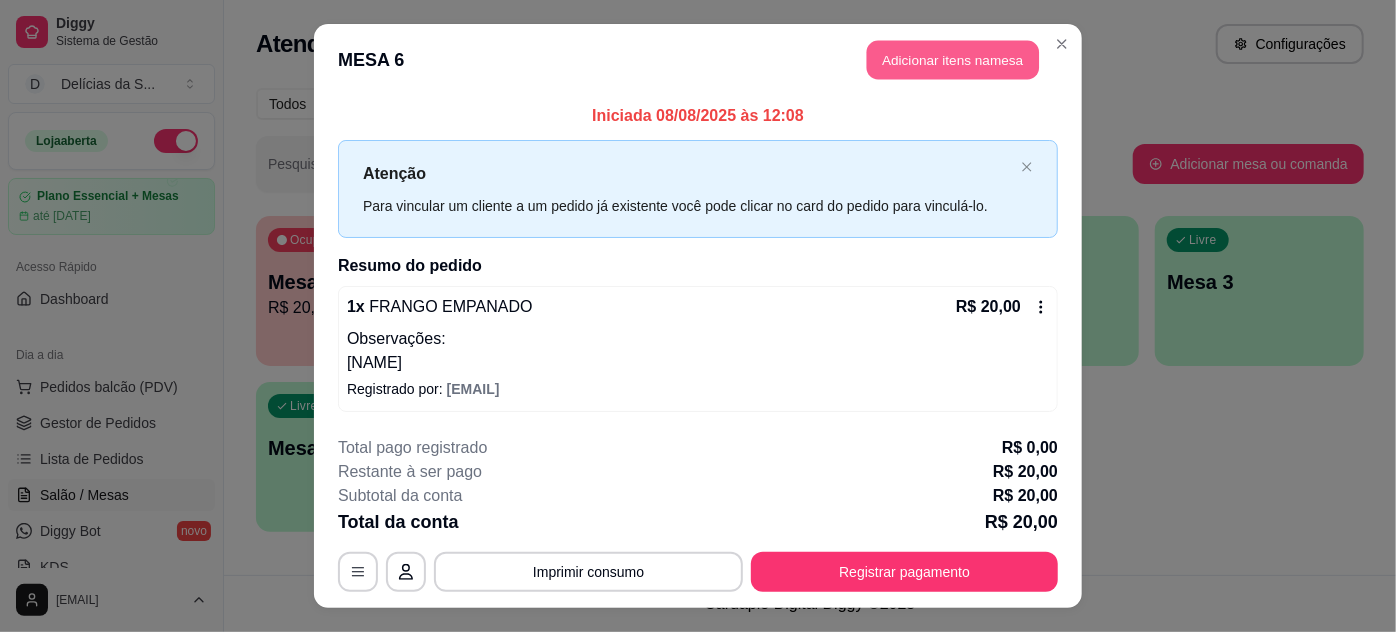 click on "Adicionar itens na  mesa" at bounding box center [953, 60] 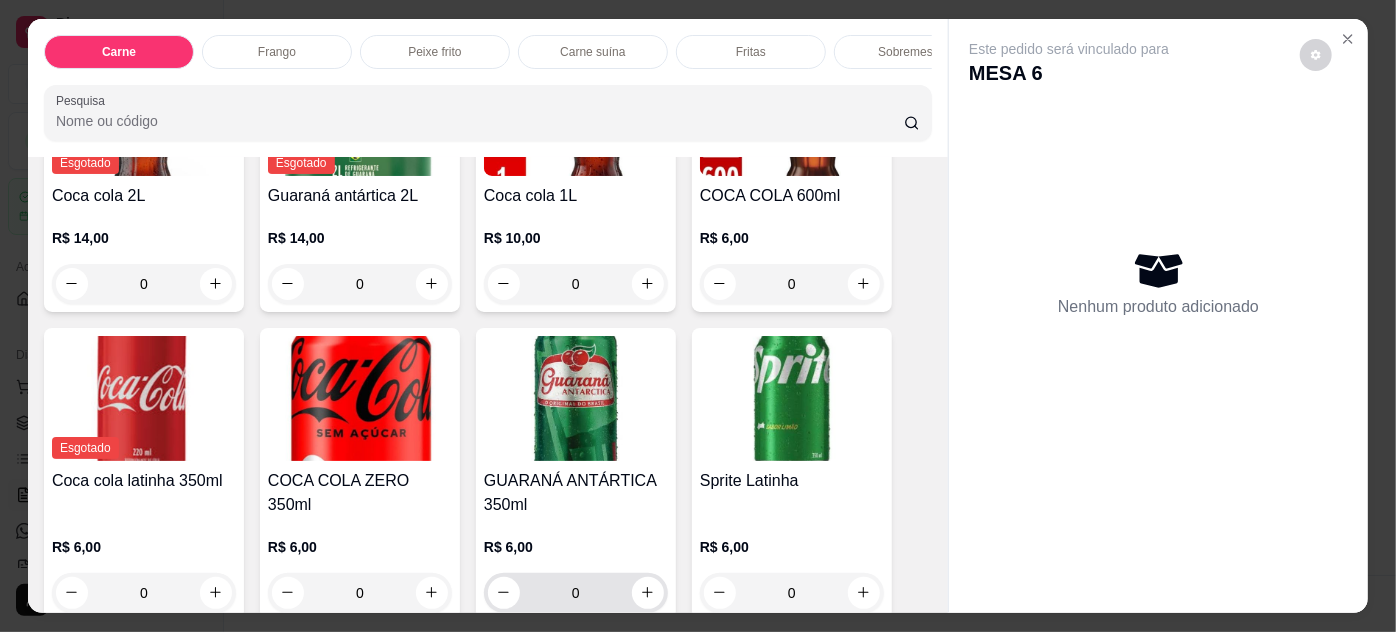 scroll, scrollTop: 3636, scrollLeft: 0, axis: vertical 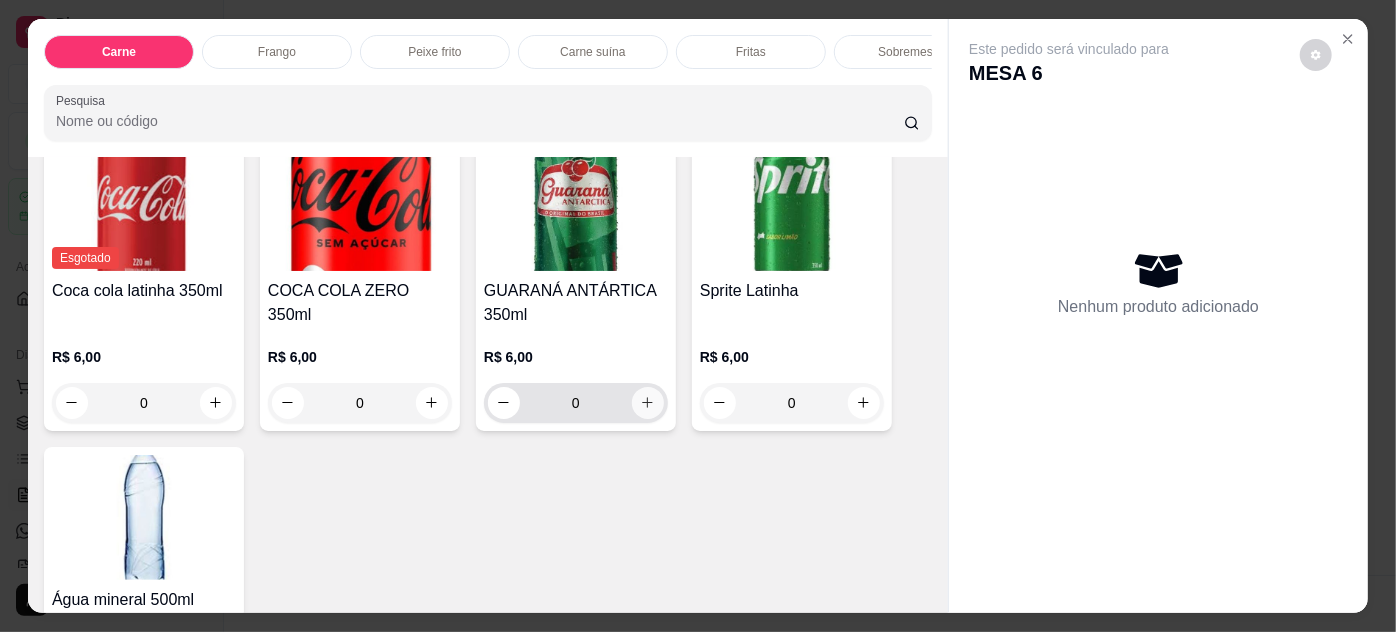click at bounding box center (648, 403) 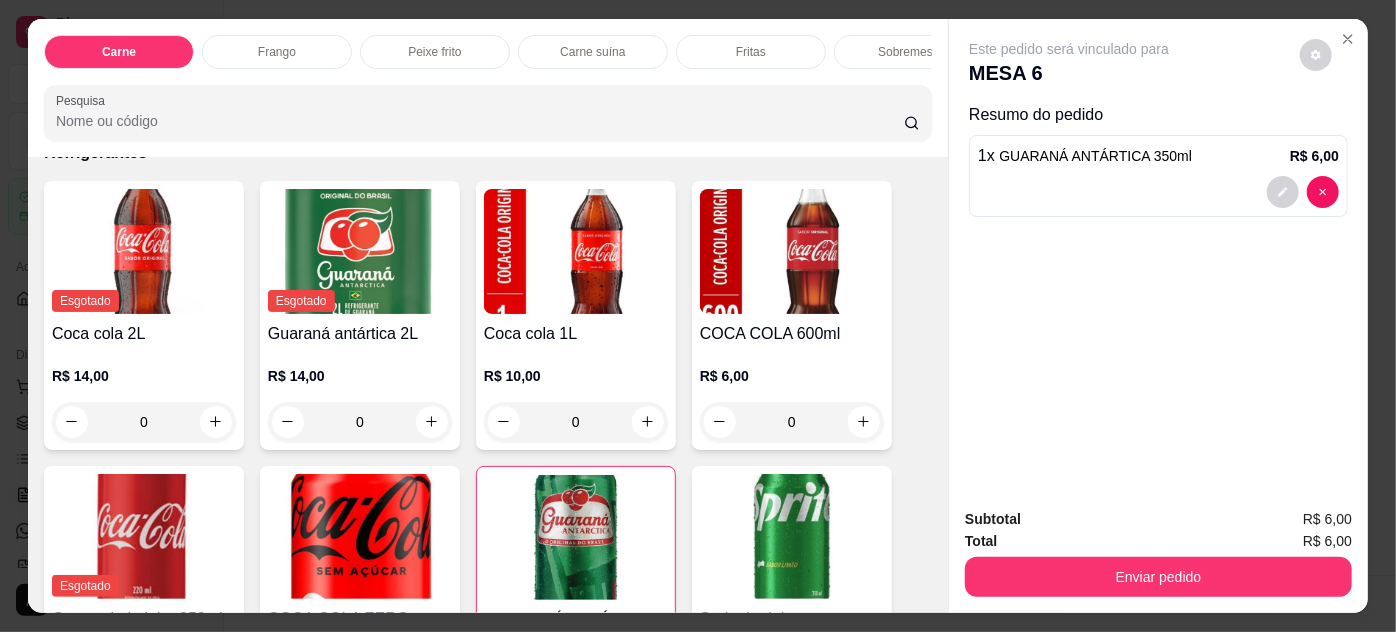 scroll, scrollTop: 3272, scrollLeft: 0, axis: vertical 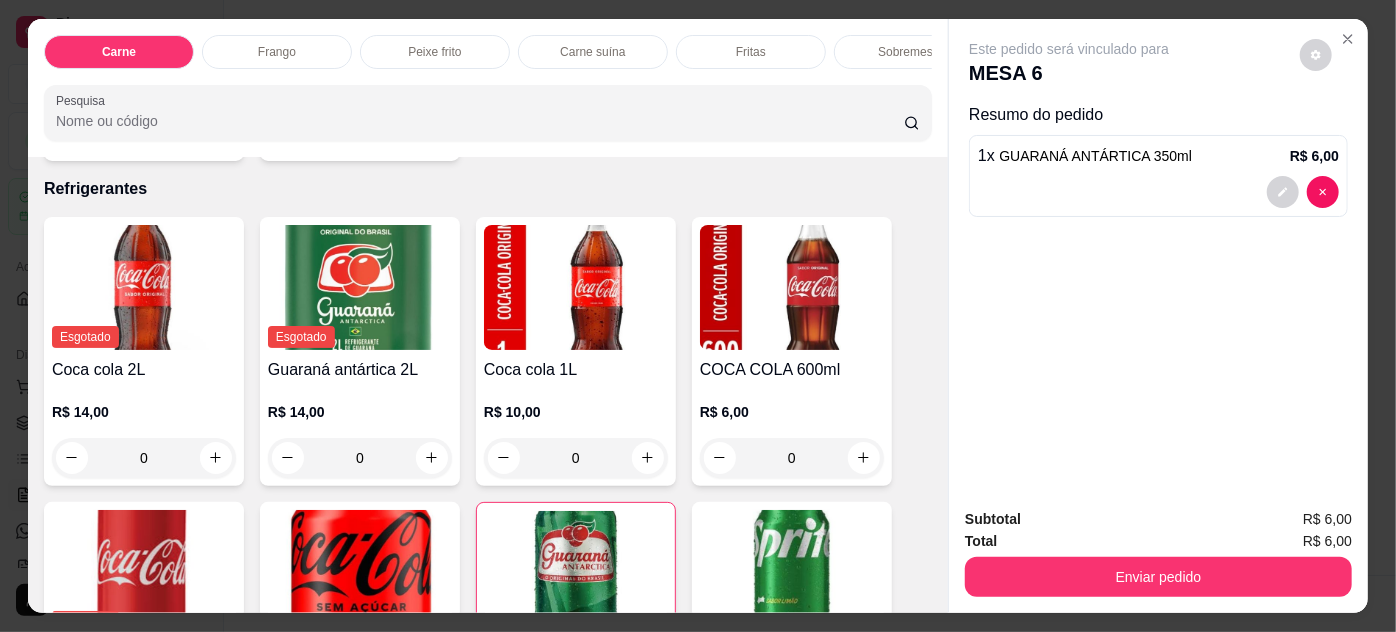 click on "COCA COLA 600ml" at bounding box center (792, 370) 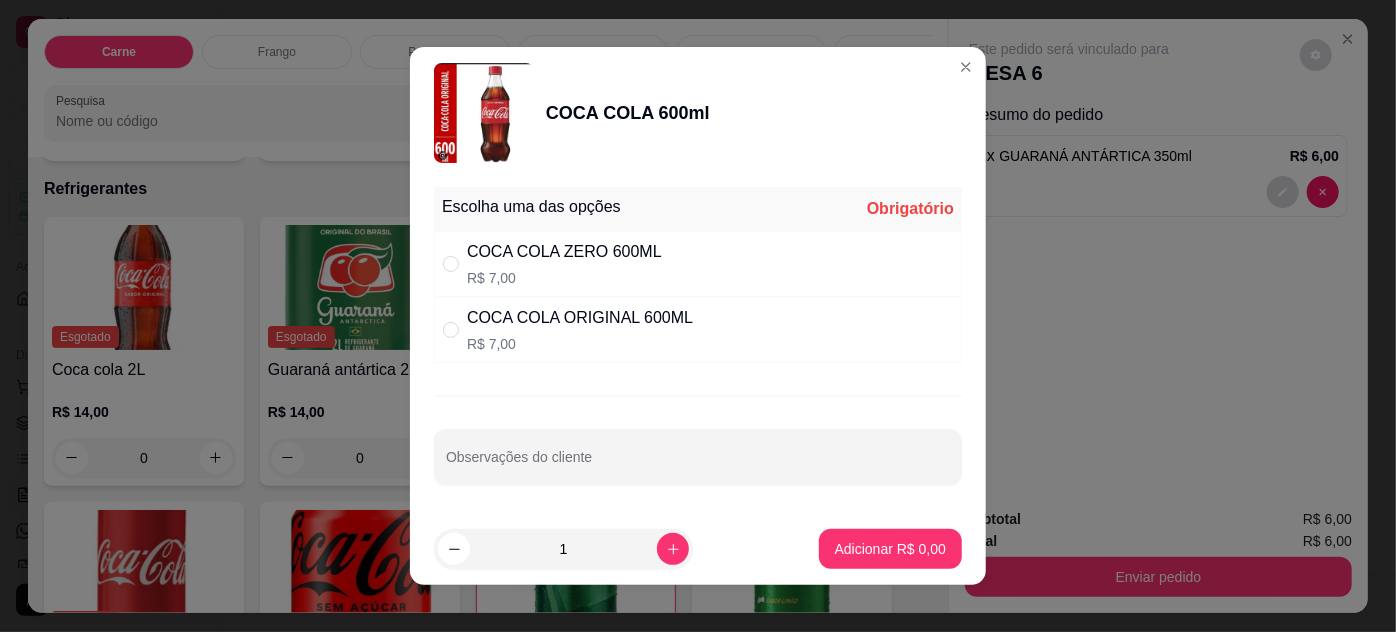 click on "COCA COLA  ZERO 600ML" at bounding box center (564, 252) 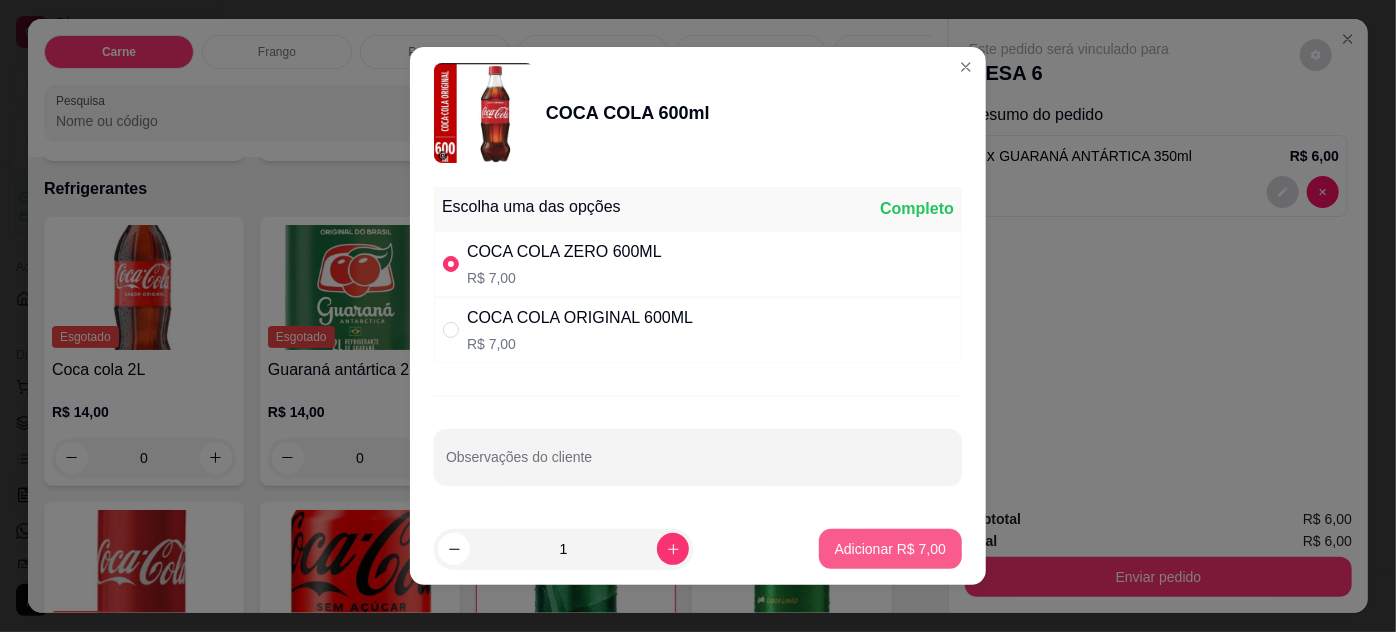 click on "Adicionar   R$ 7,00" at bounding box center (890, 549) 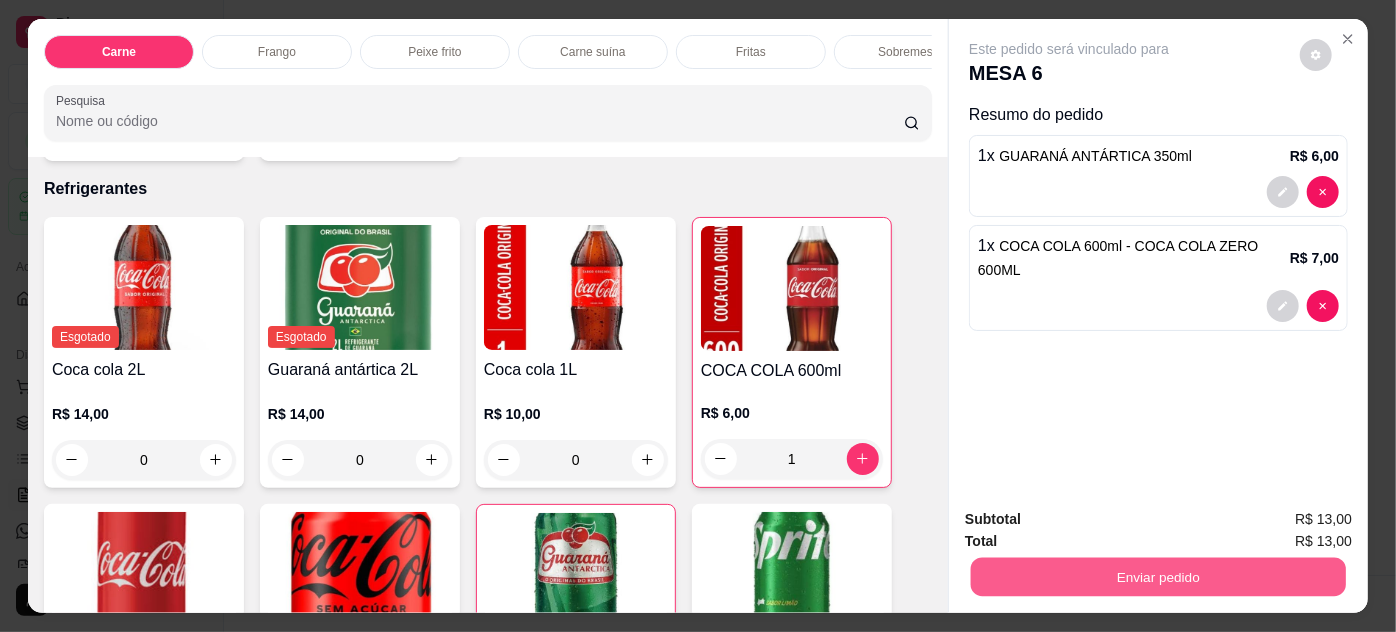 click on "Enviar pedido" at bounding box center [1158, 577] 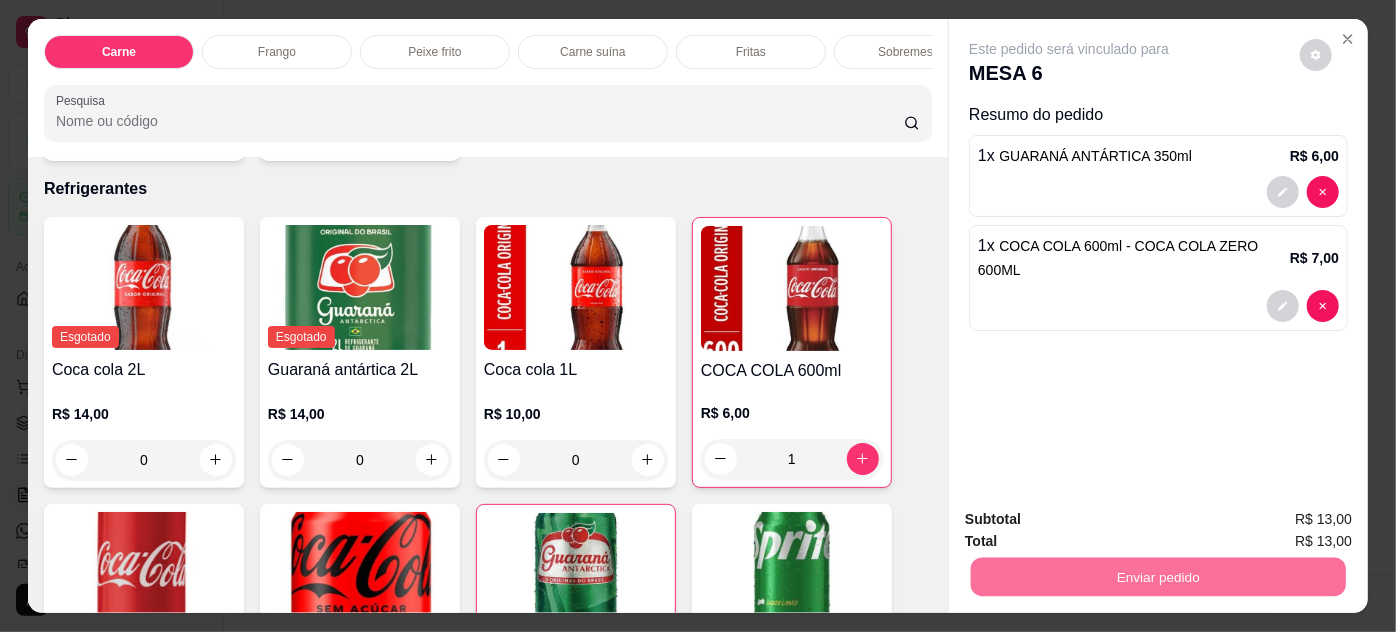 click on "Não registrar e enviar pedido" at bounding box center [1093, 521] 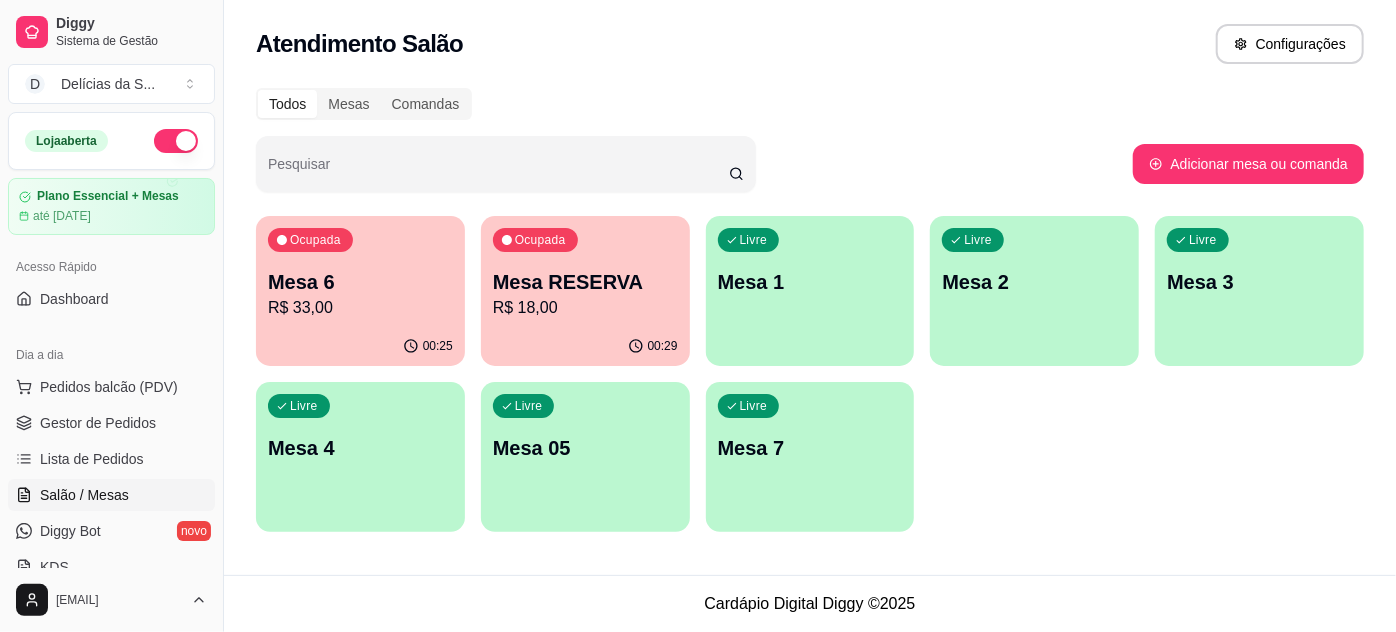 click on "Mesa 2" at bounding box center (1034, 282) 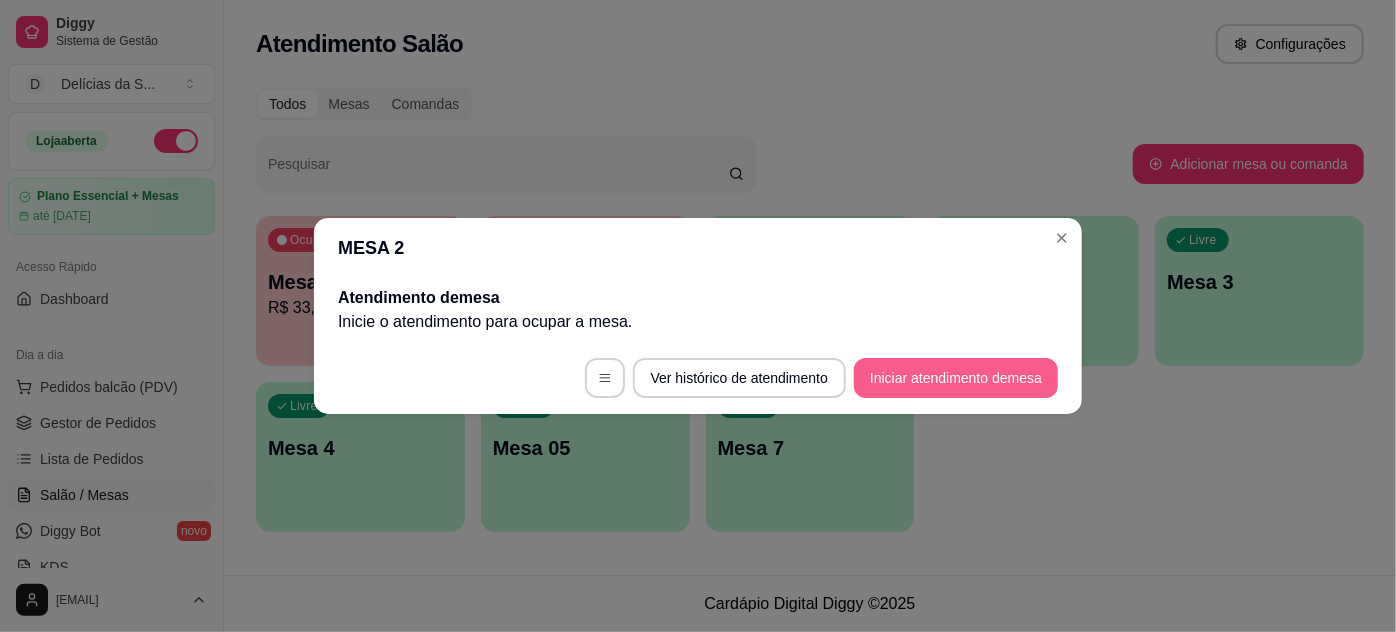 click on "Iniciar atendimento de  mesa" at bounding box center [956, 378] 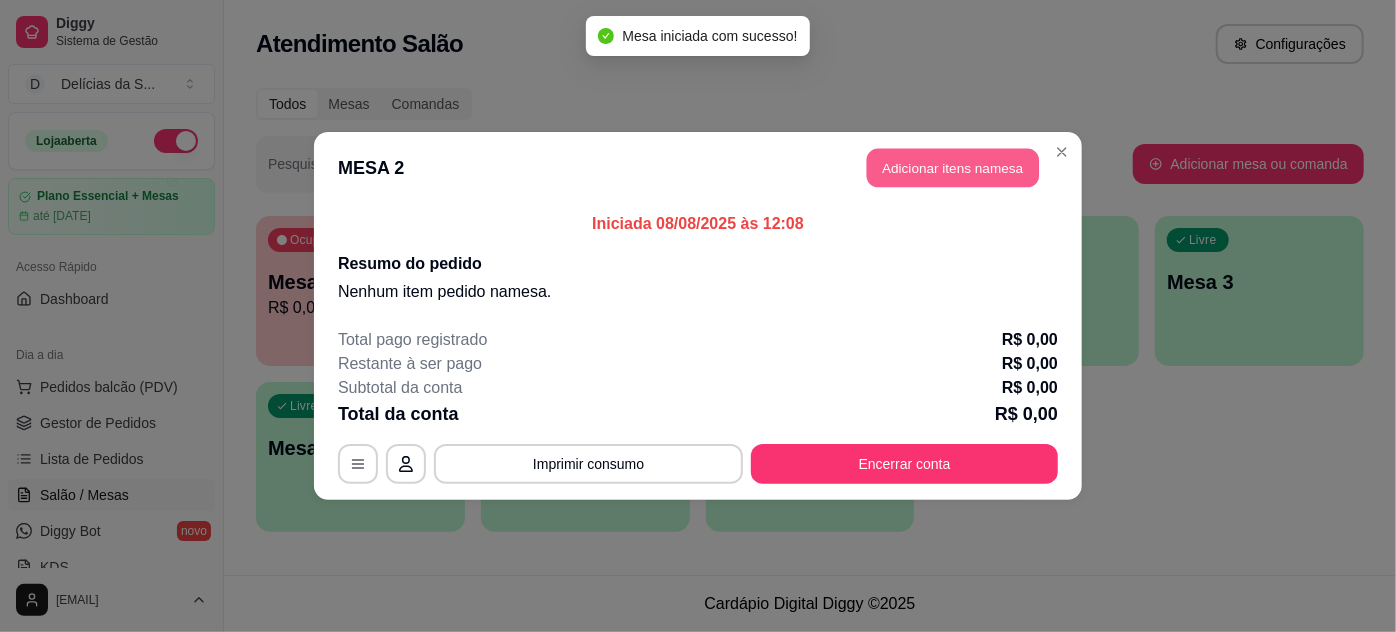 click on "Adicionar itens na  mesa" at bounding box center (953, 168) 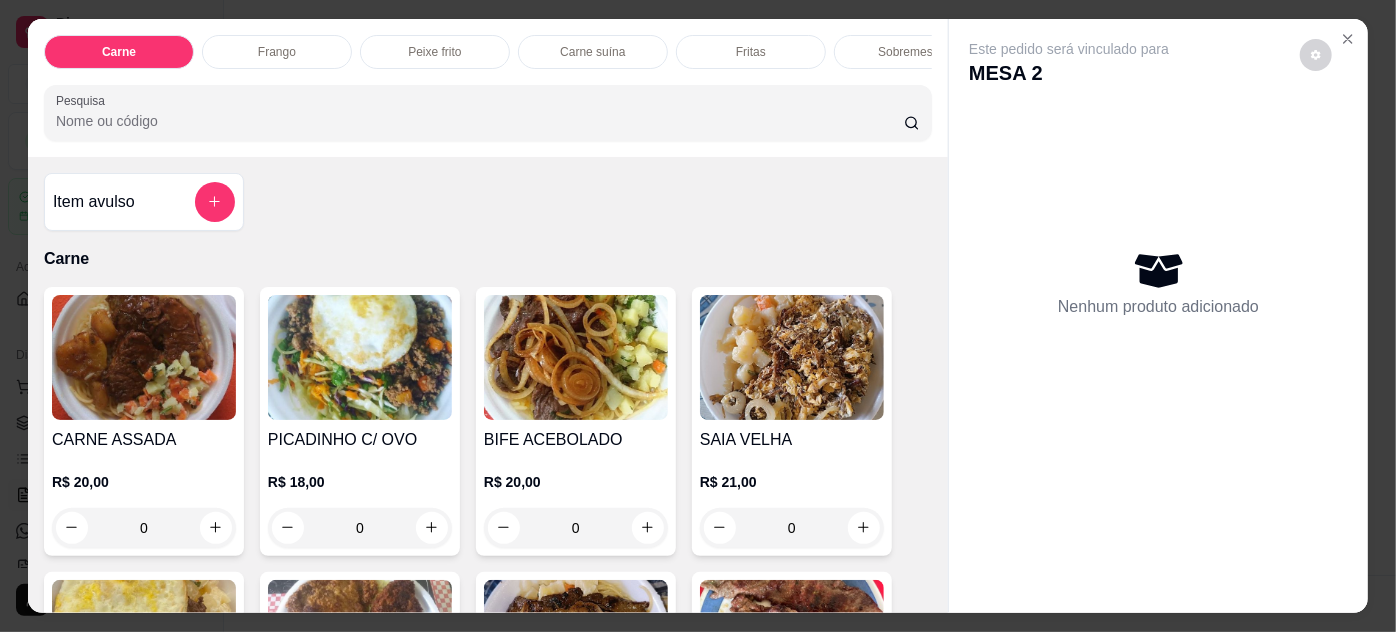 click at bounding box center (144, 357) 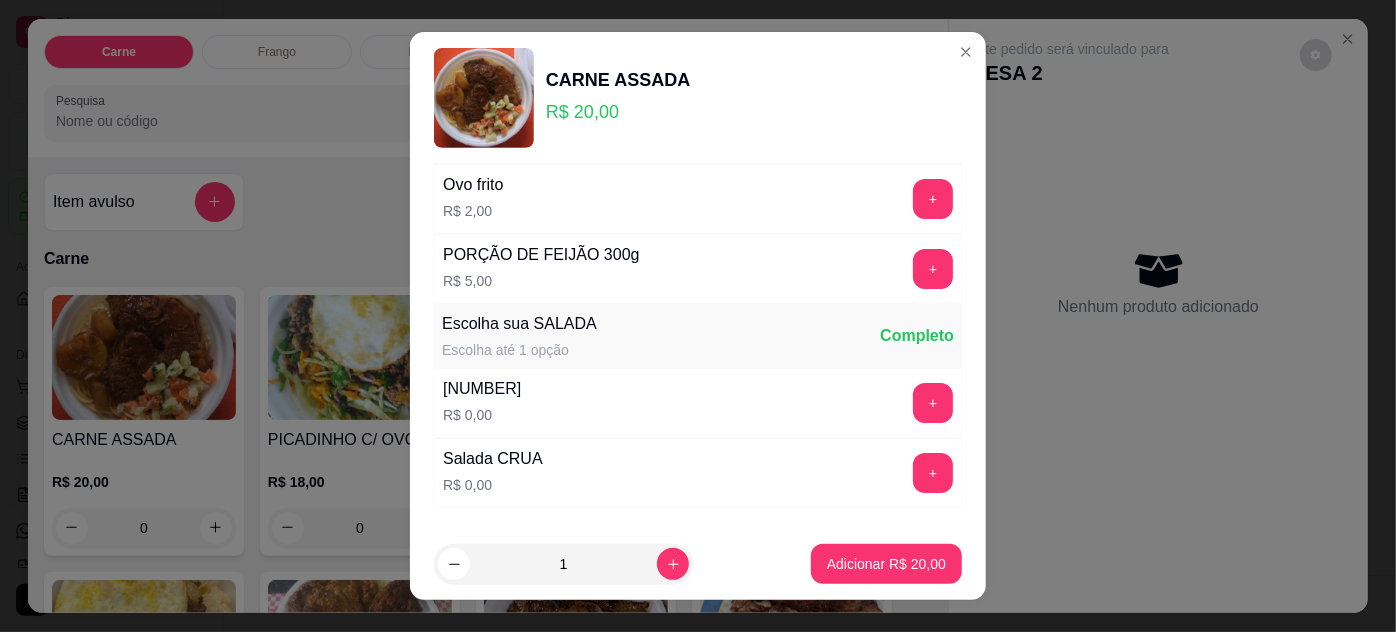 scroll, scrollTop: 199, scrollLeft: 0, axis: vertical 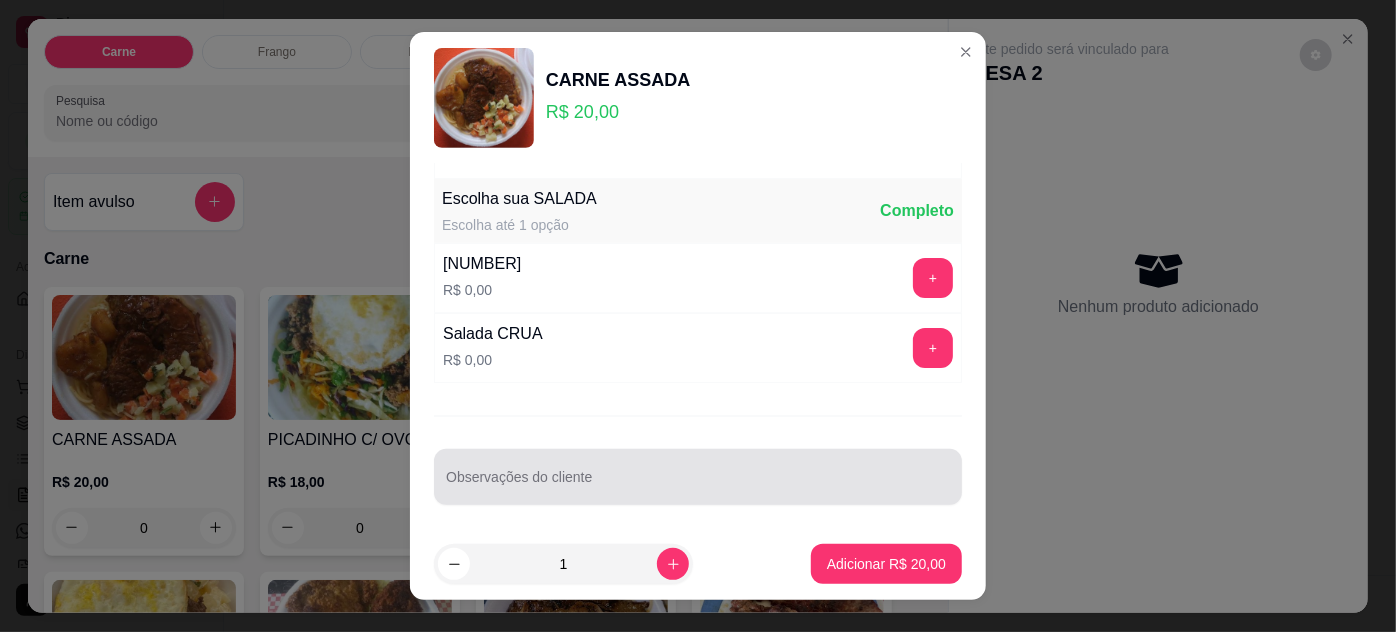 click on "Observações do cliente" at bounding box center (698, 485) 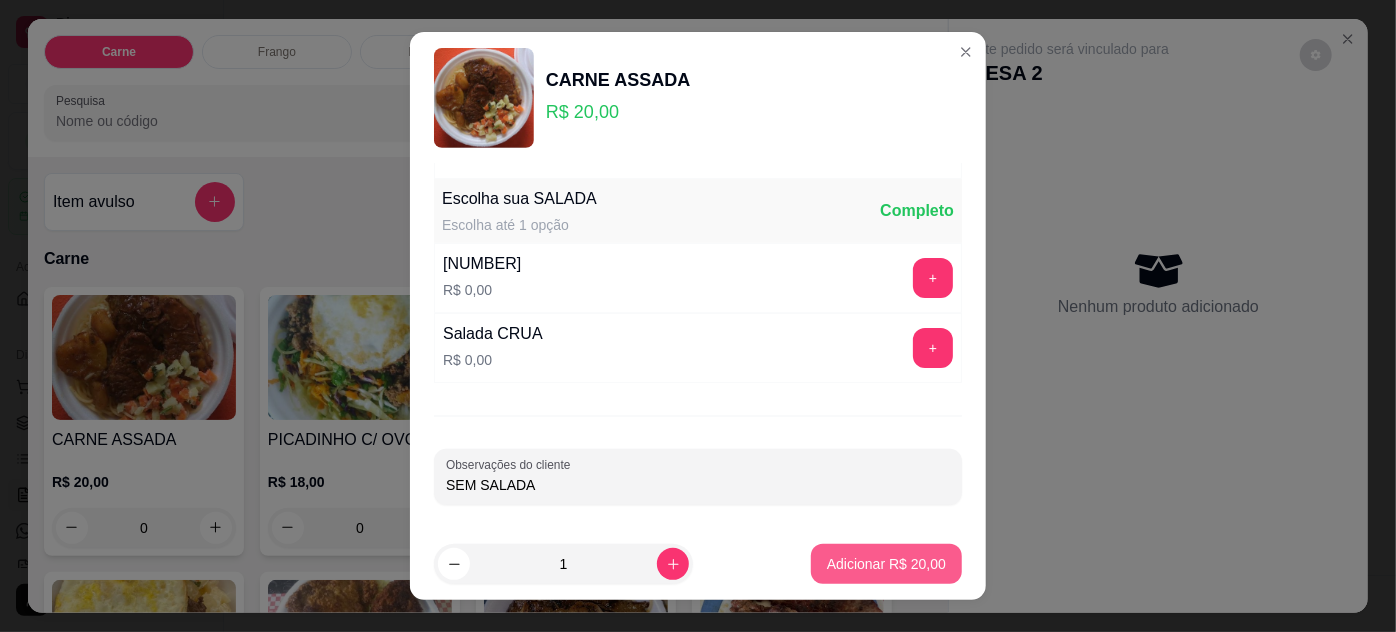 type on "SEM SALADA" 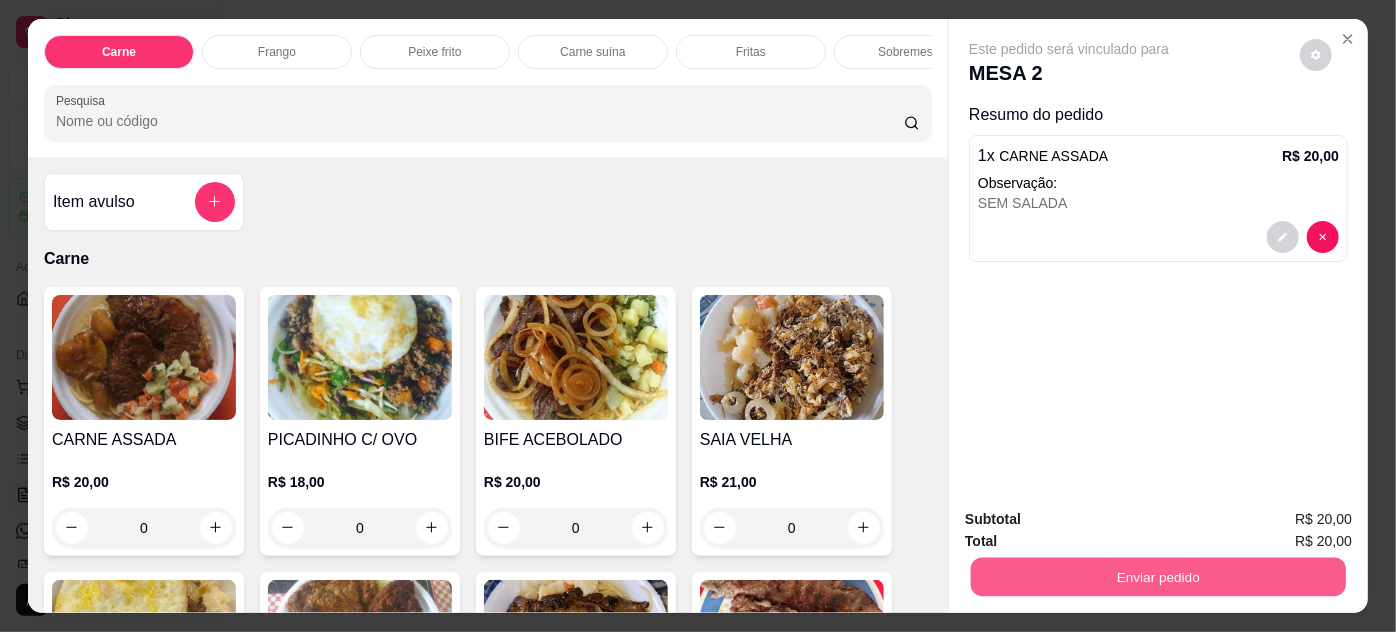 click on "Enviar pedido" at bounding box center [1158, 577] 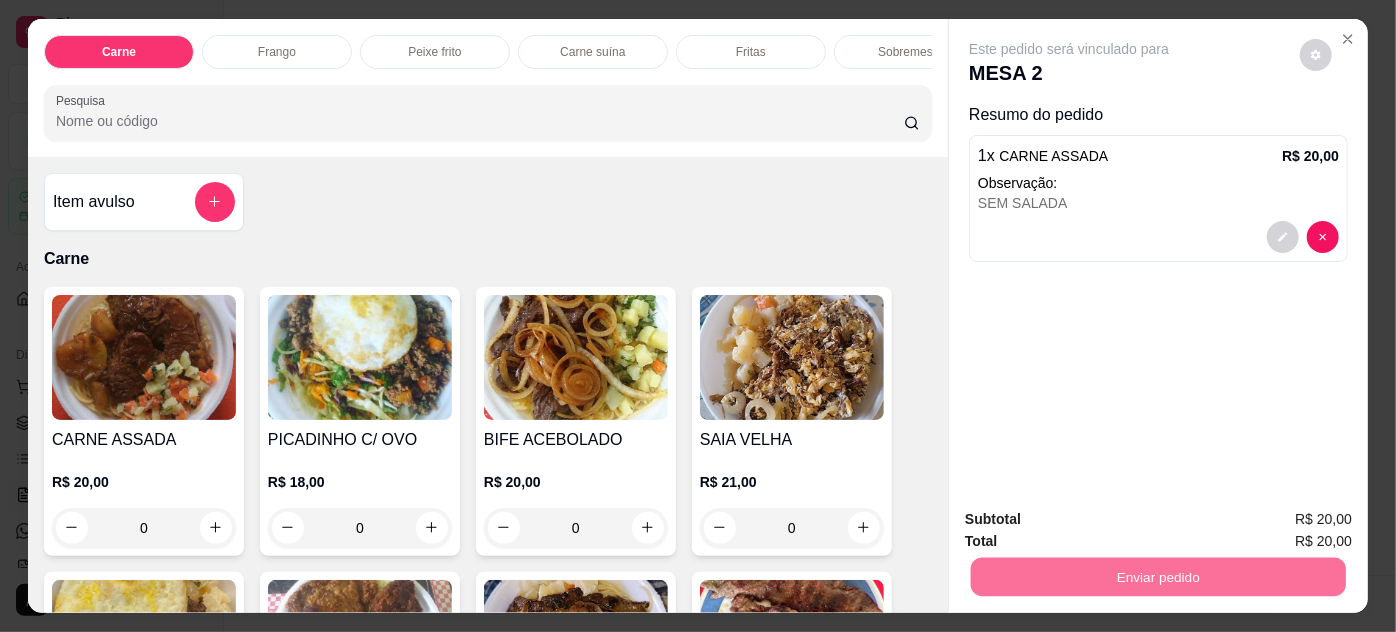 click on "Não registrar e enviar pedido" at bounding box center (1093, 520) 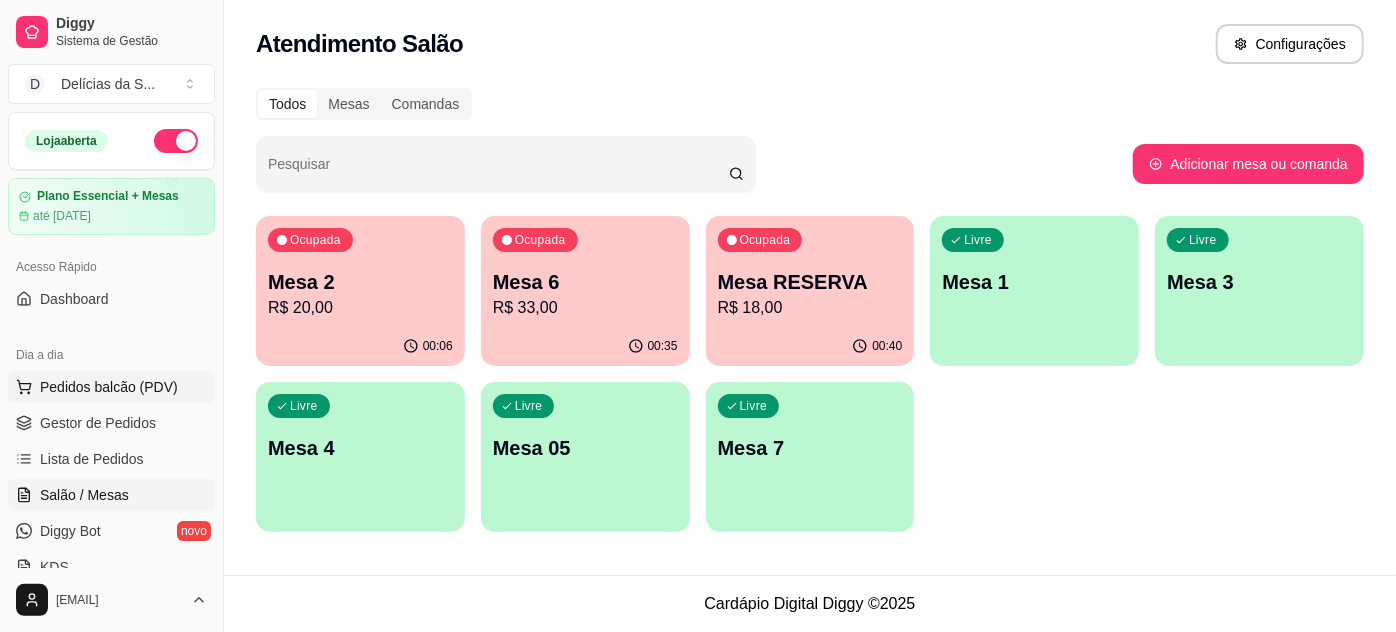 click on "Pedidos balcão (PDV)" at bounding box center (109, 387) 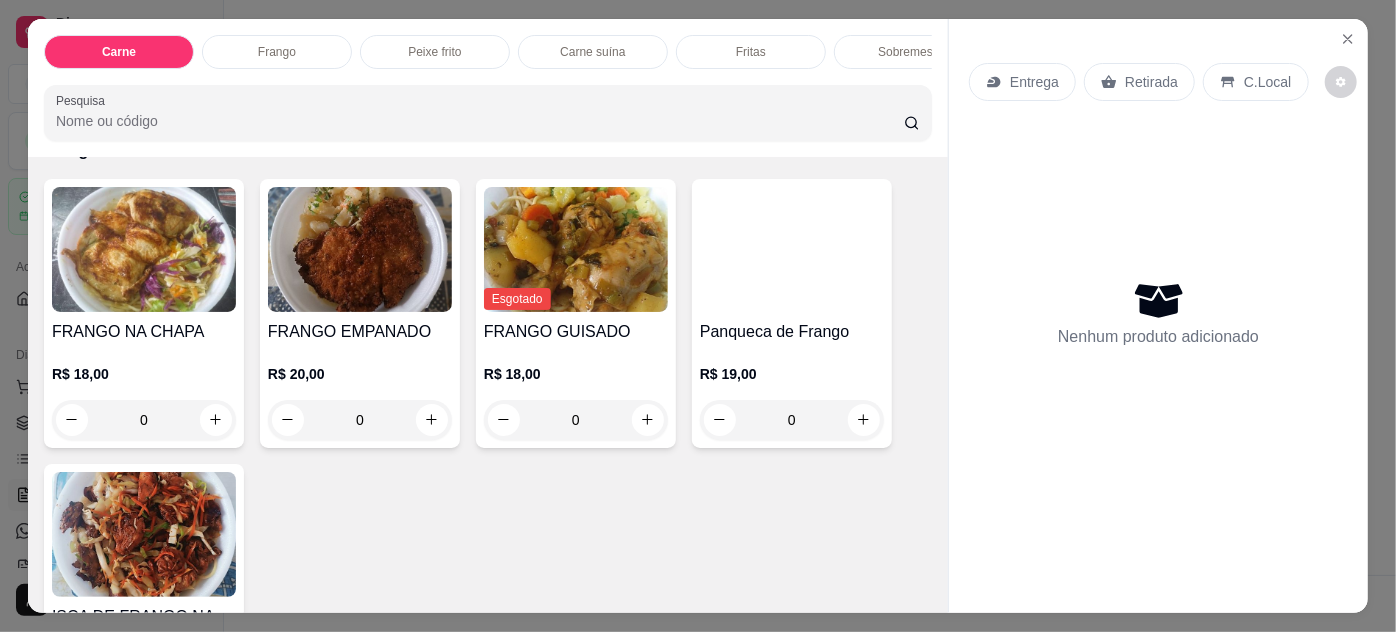 scroll, scrollTop: 1090, scrollLeft: 0, axis: vertical 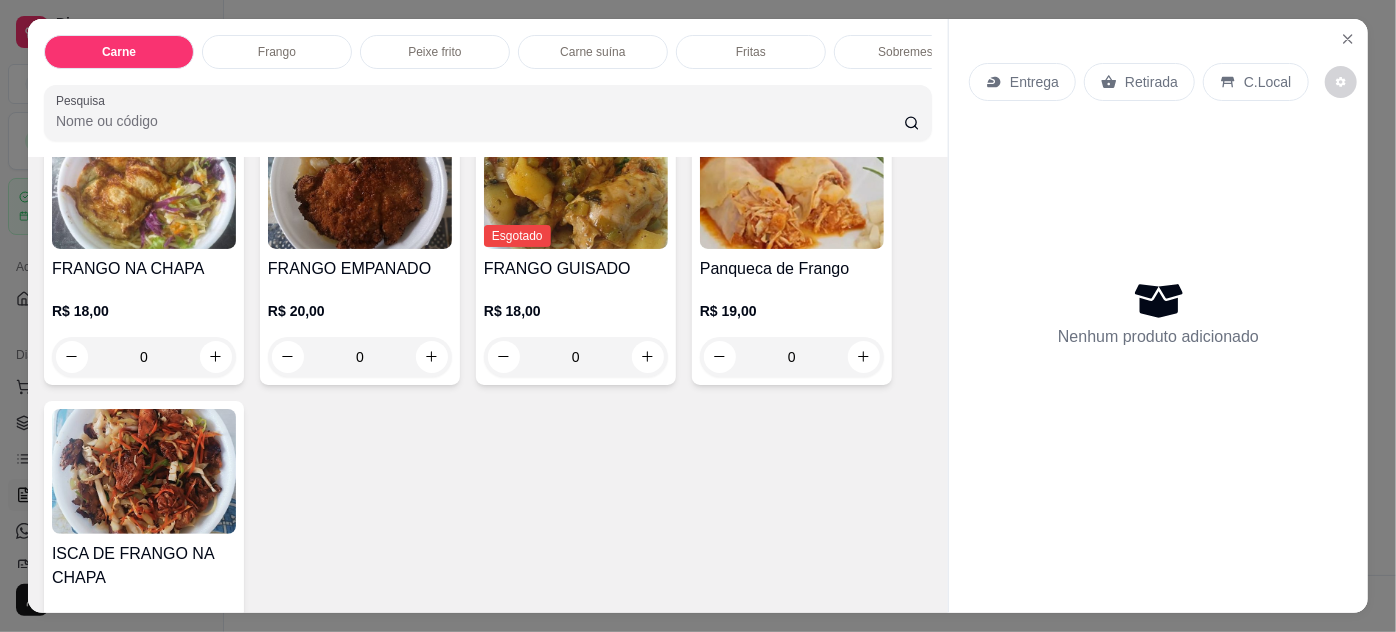 click at bounding box center (144, 471) 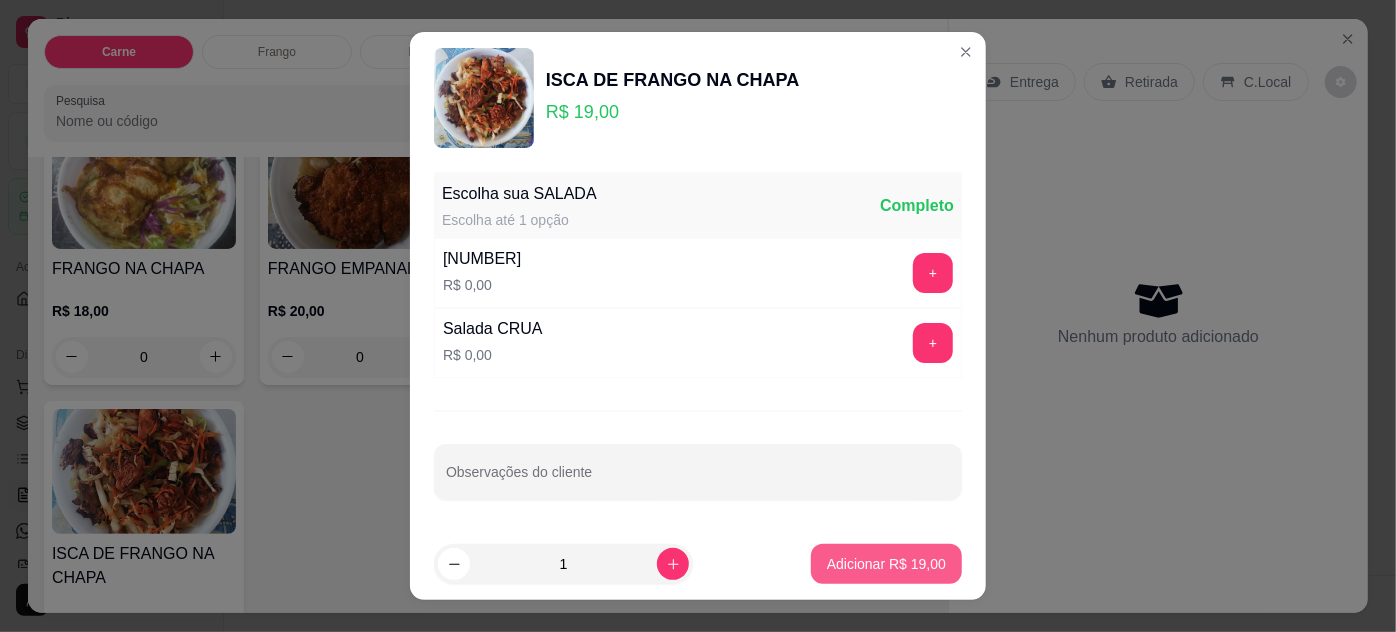 click on "Adicionar   R$ 19,00" at bounding box center (886, 564) 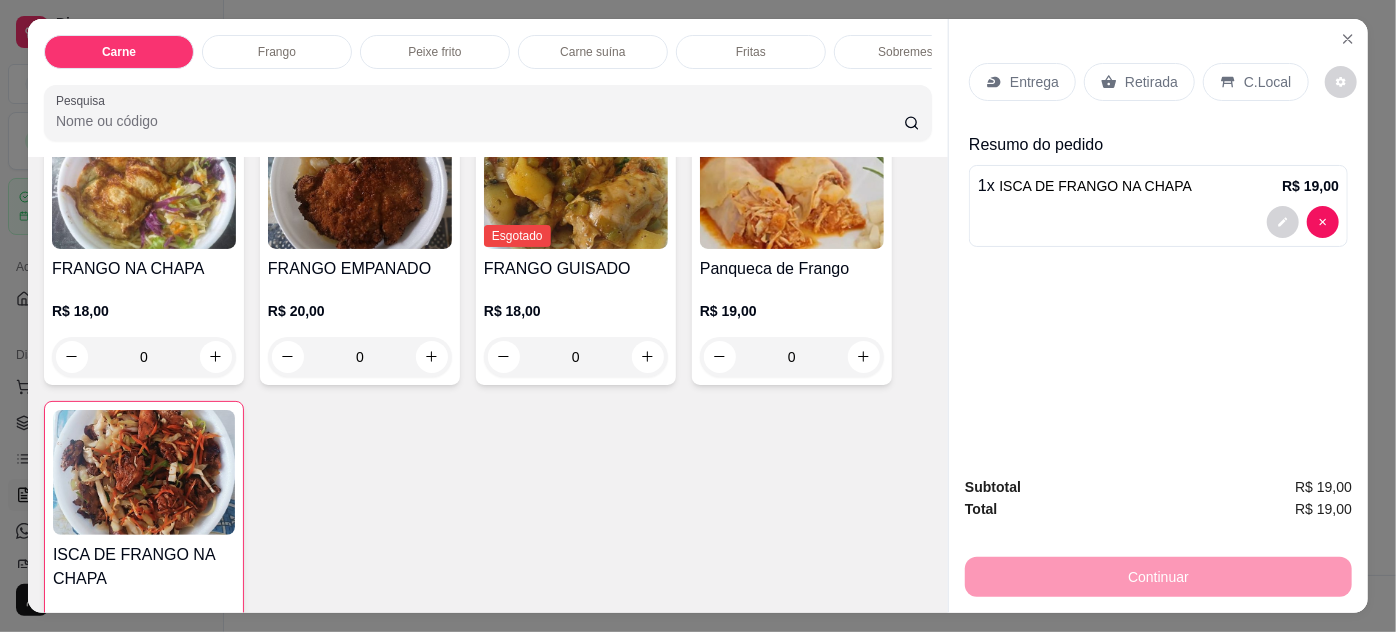 click on "Entrega" at bounding box center (1034, 82) 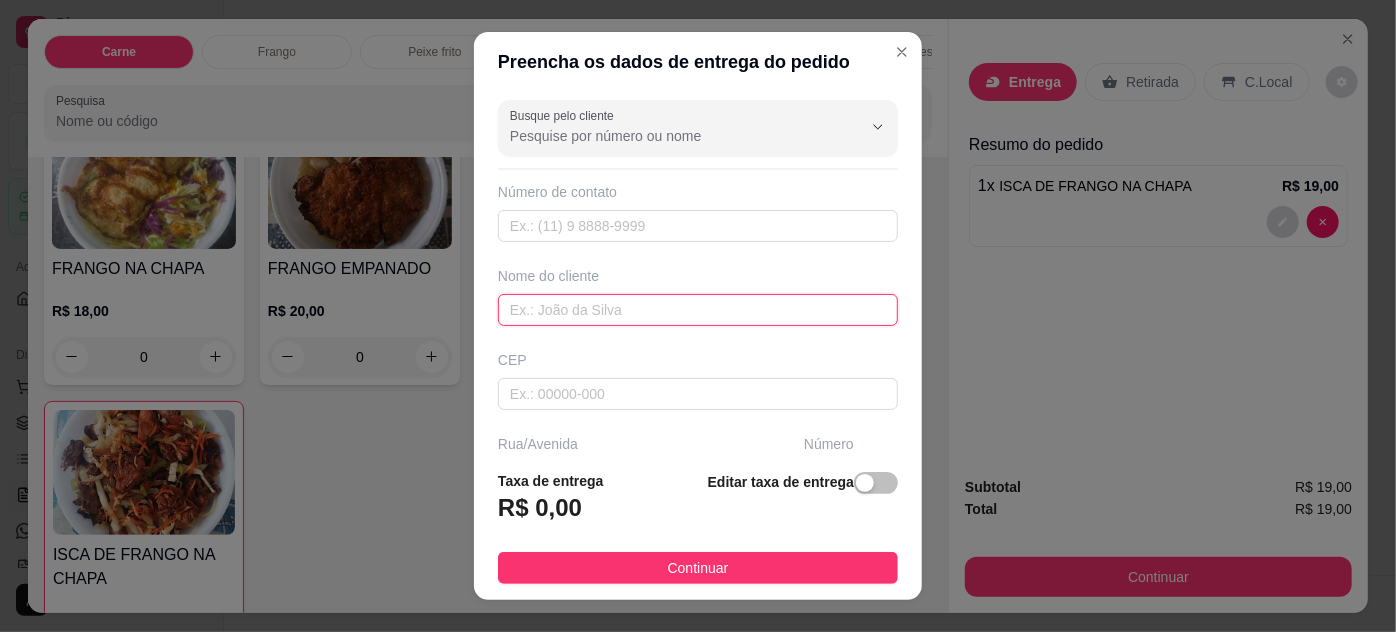 click at bounding box center [698, 310] 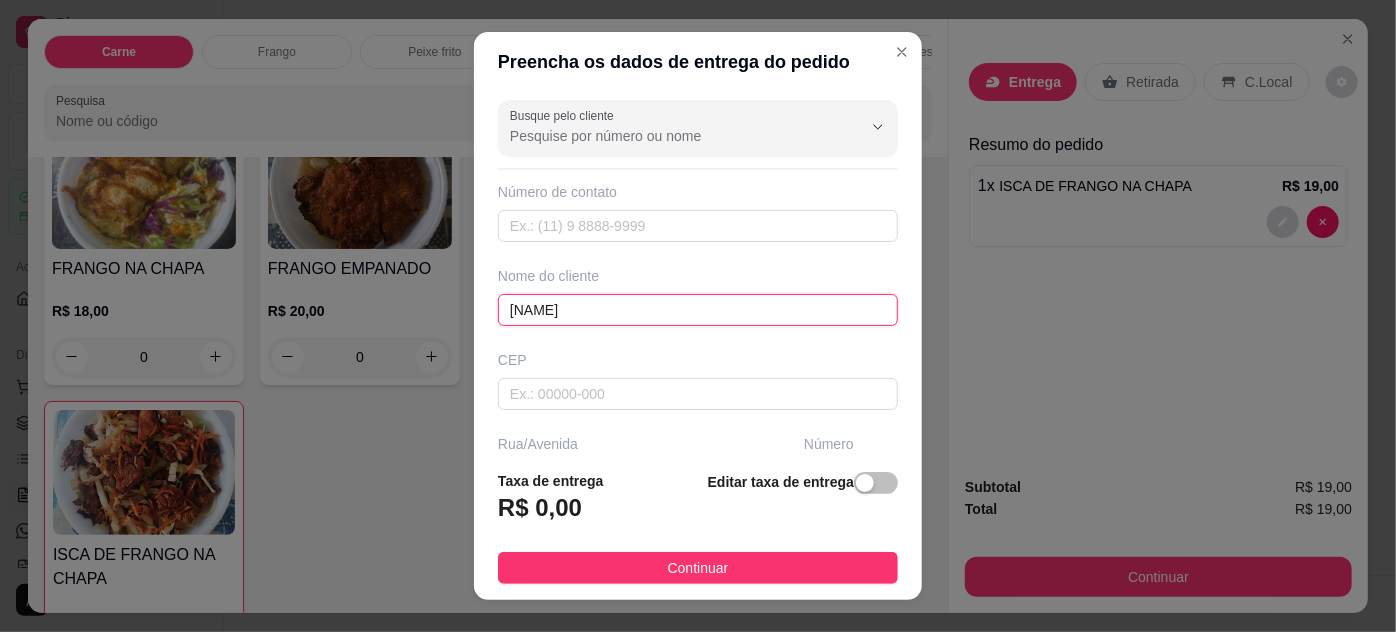 type on "MARLON" 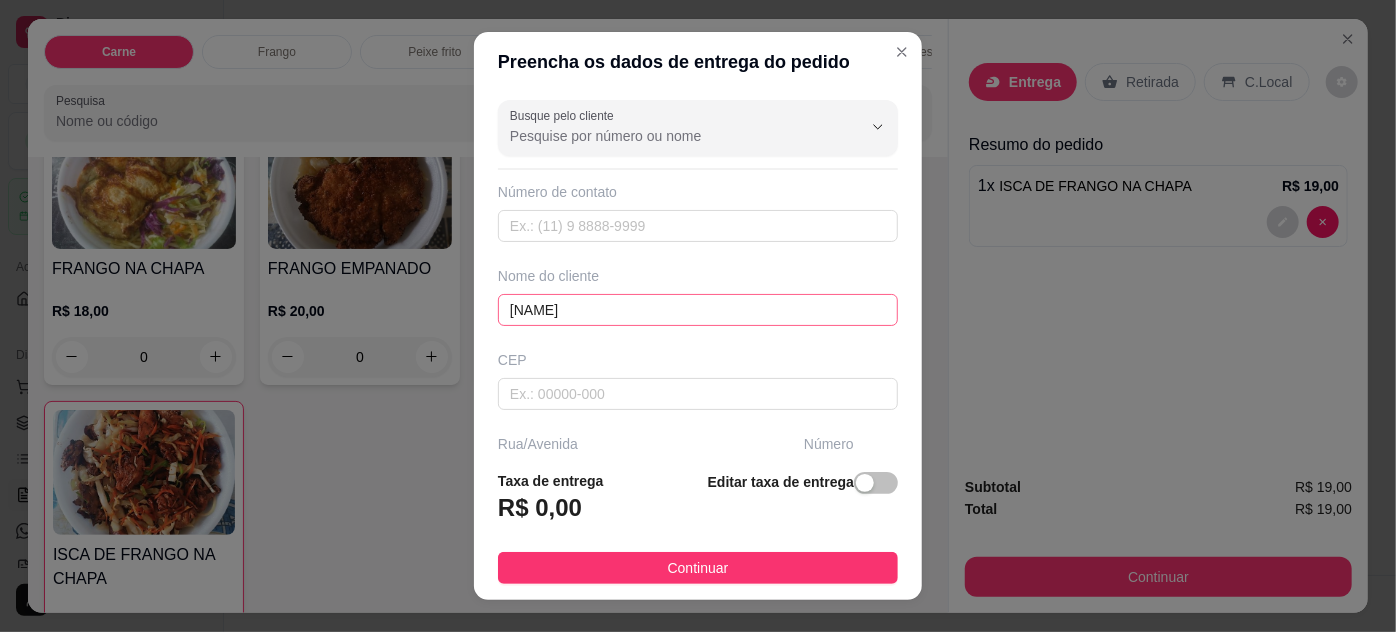 scroll, scrollTop: 202, scrollLeft: 0, axis: vertical 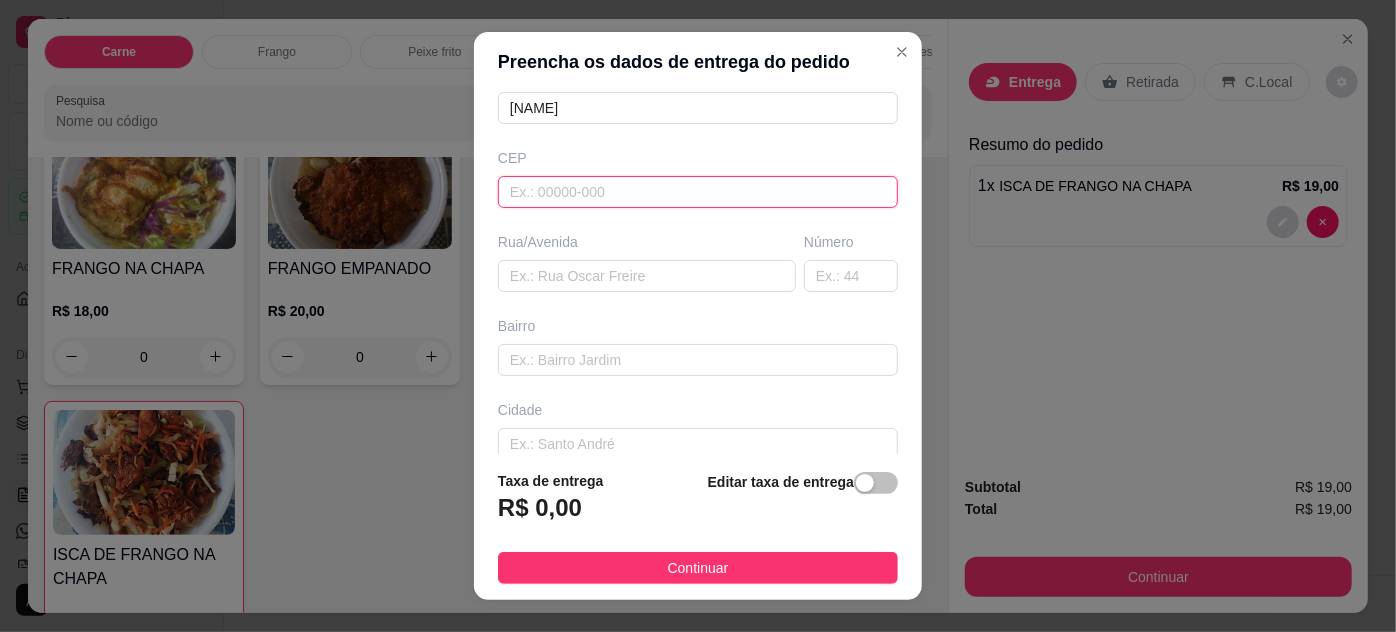 click at bounding box center [698, 192] 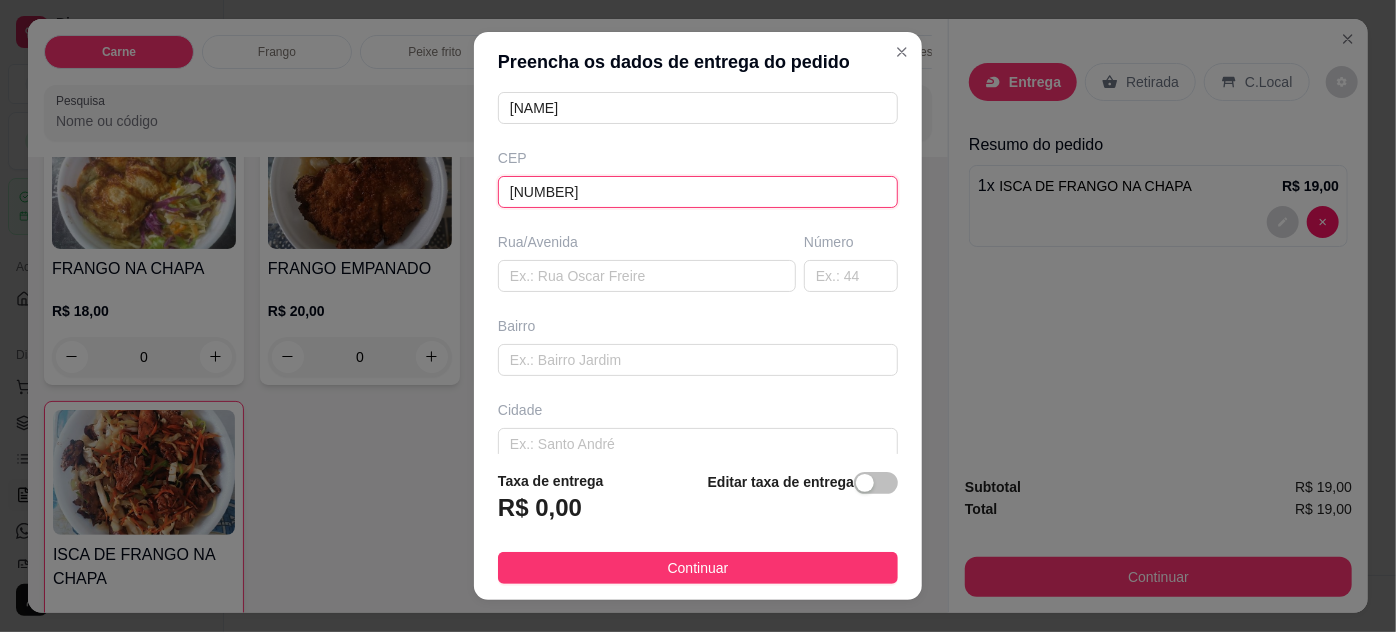 type on "[NUMBER]" 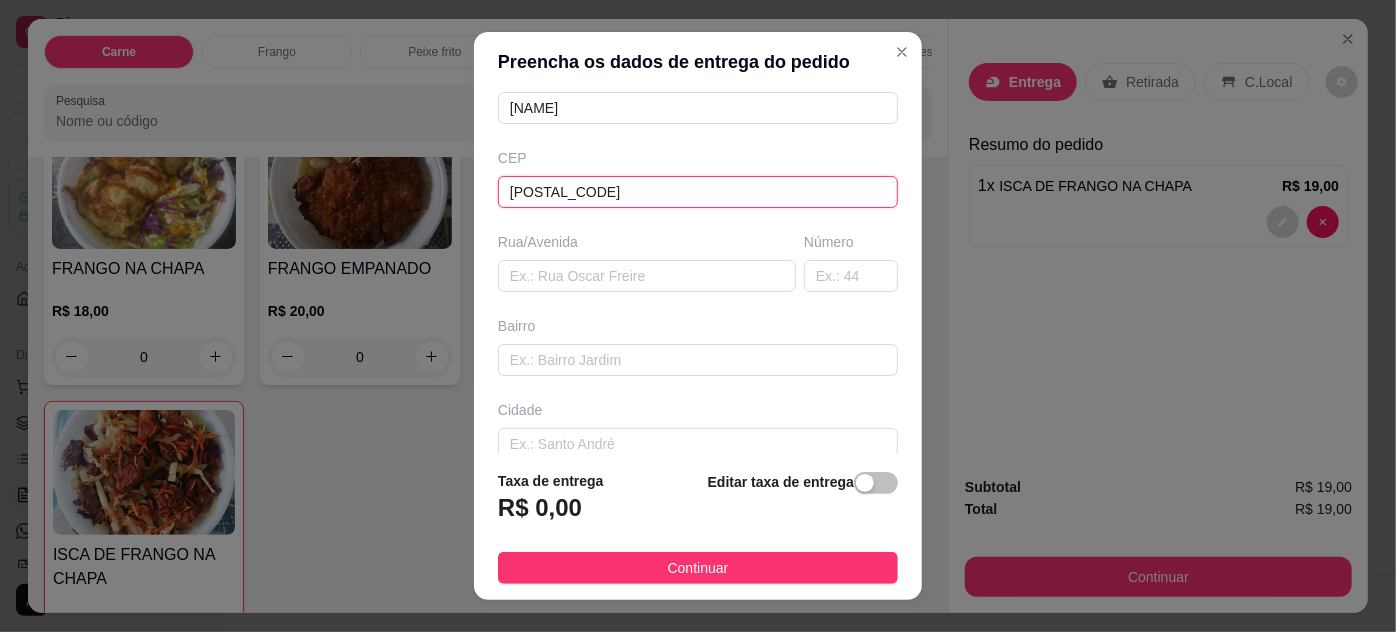 type on "Passagem A" 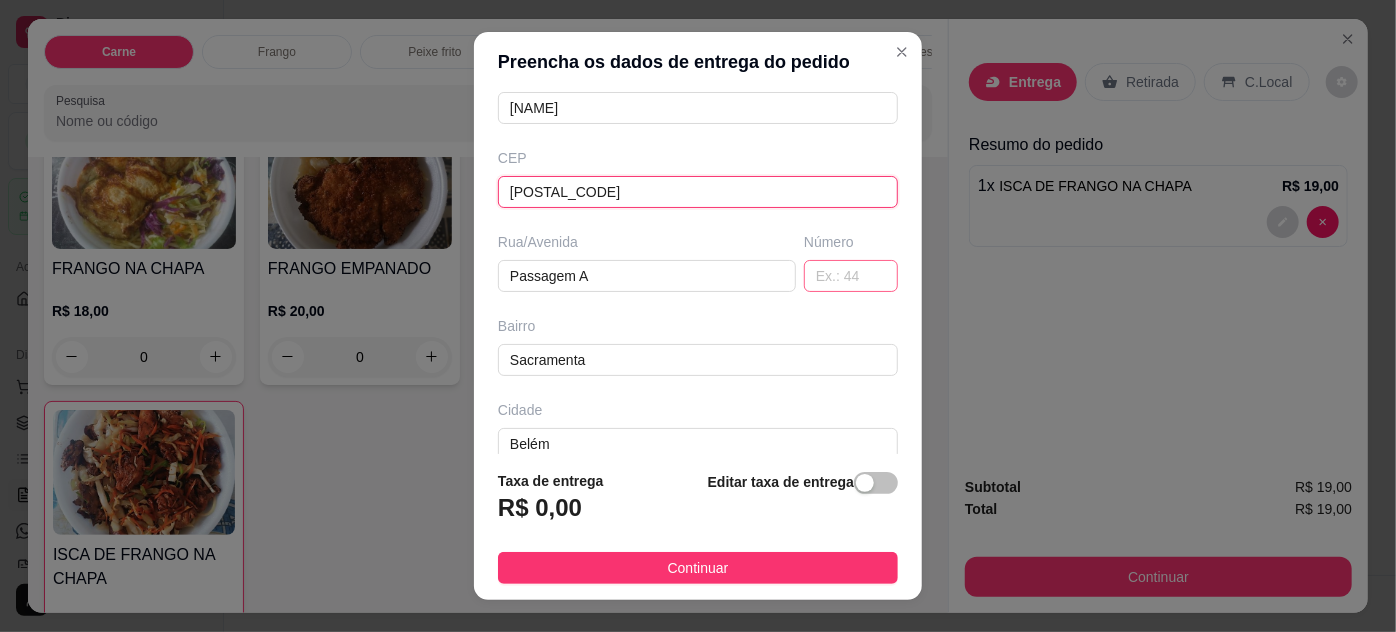 type on "[NUMBER]" 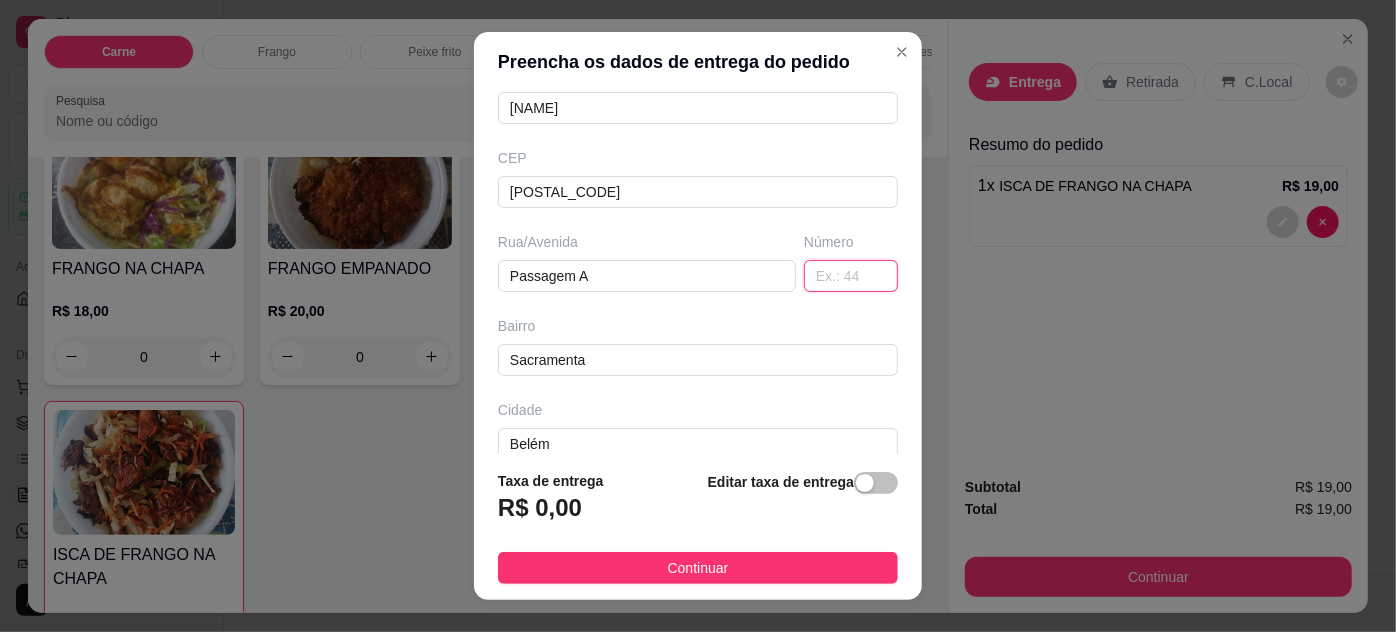 click at bounding box center [851, 276] 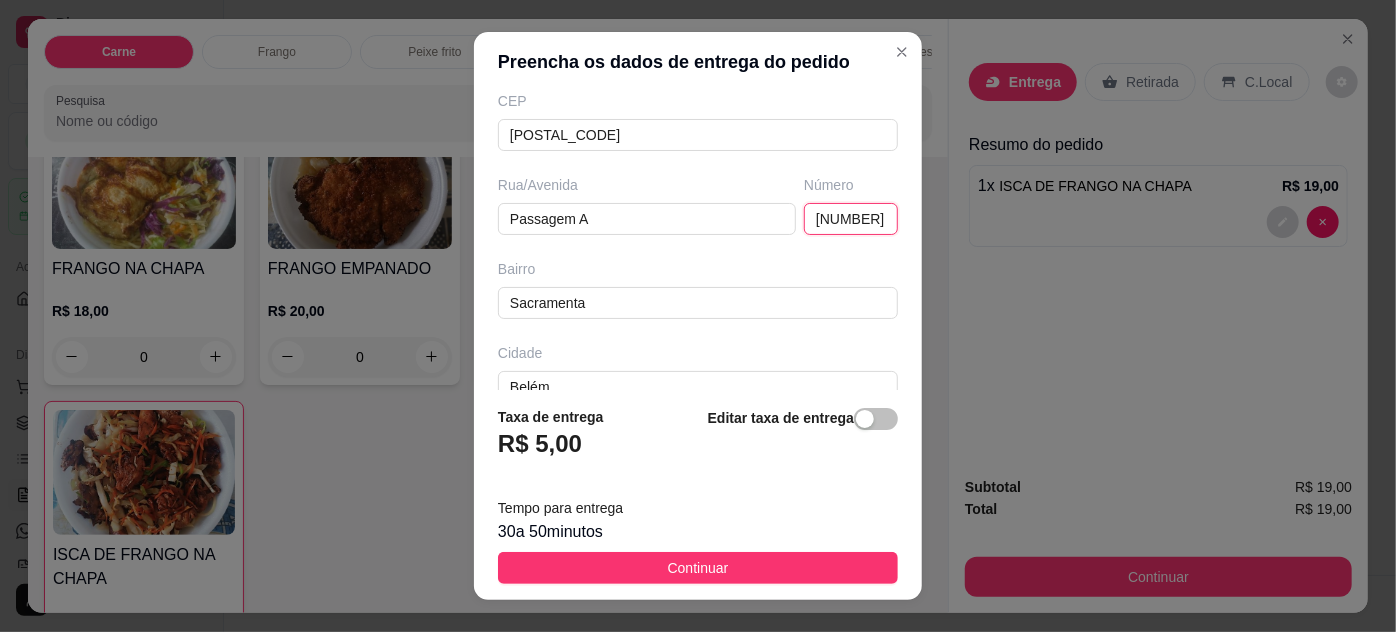 scroll, scrollTop: 285, scrollLeft: 0, axis: vertical 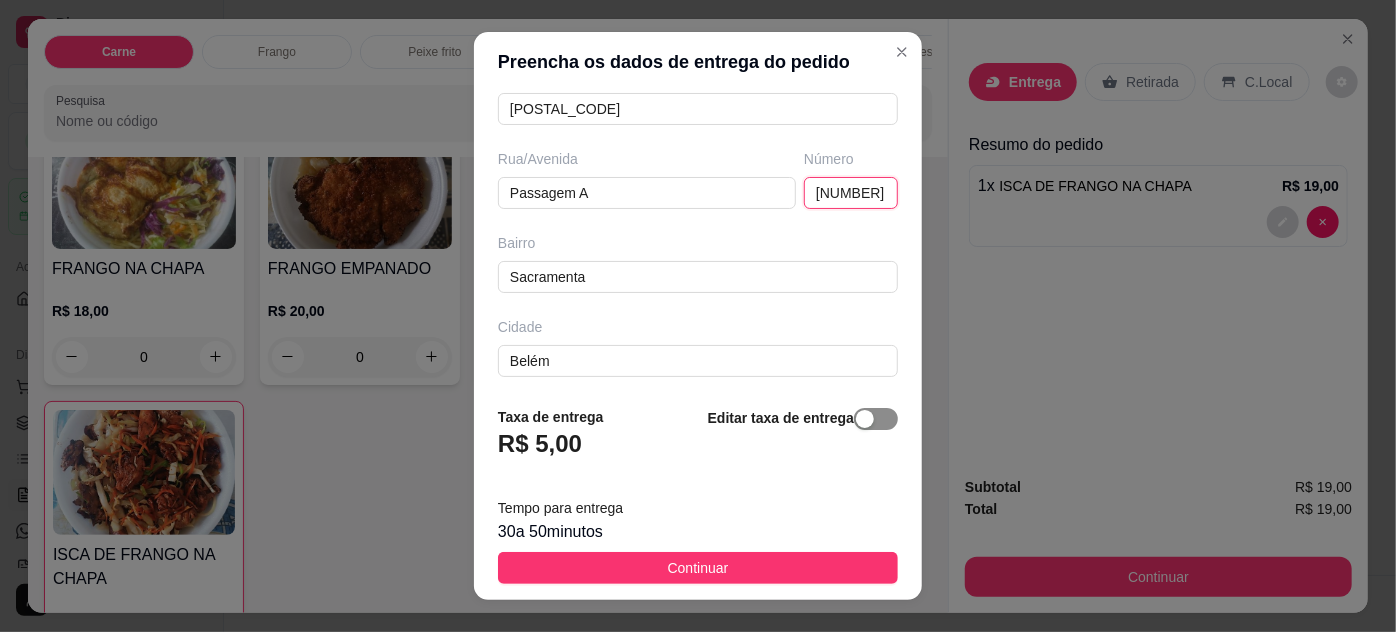 type on "[NUMBER]" 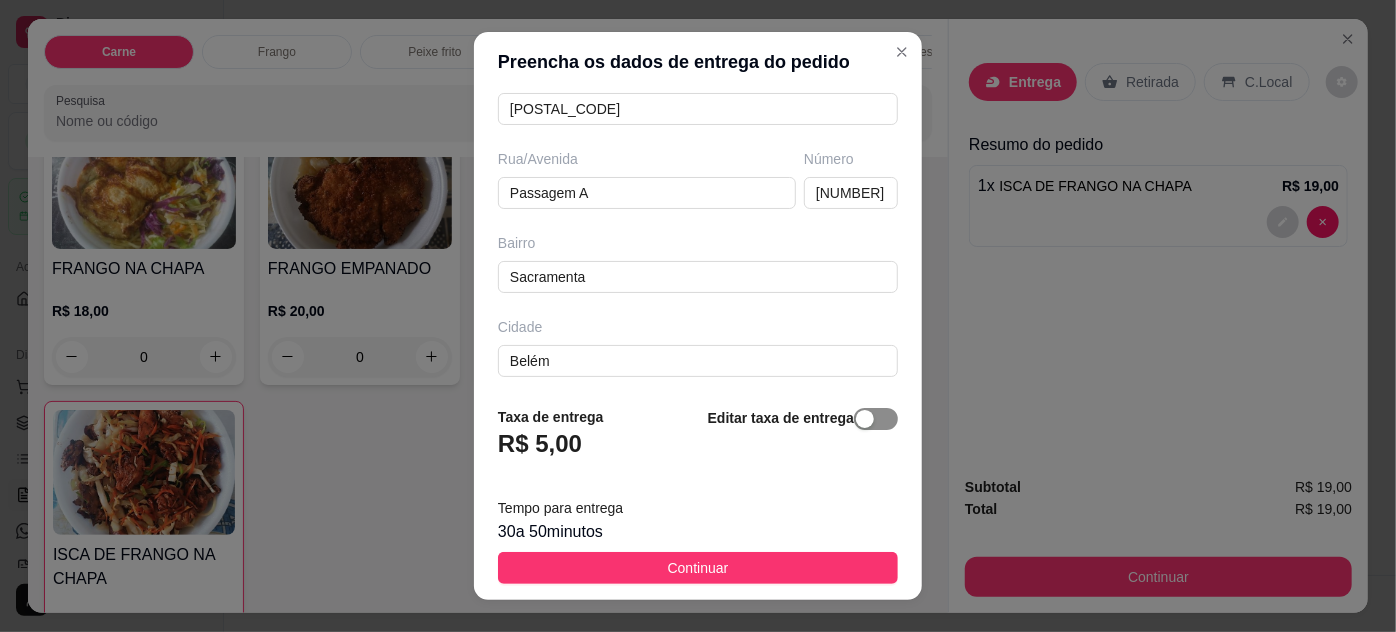 click at bounding box center [876, 419] 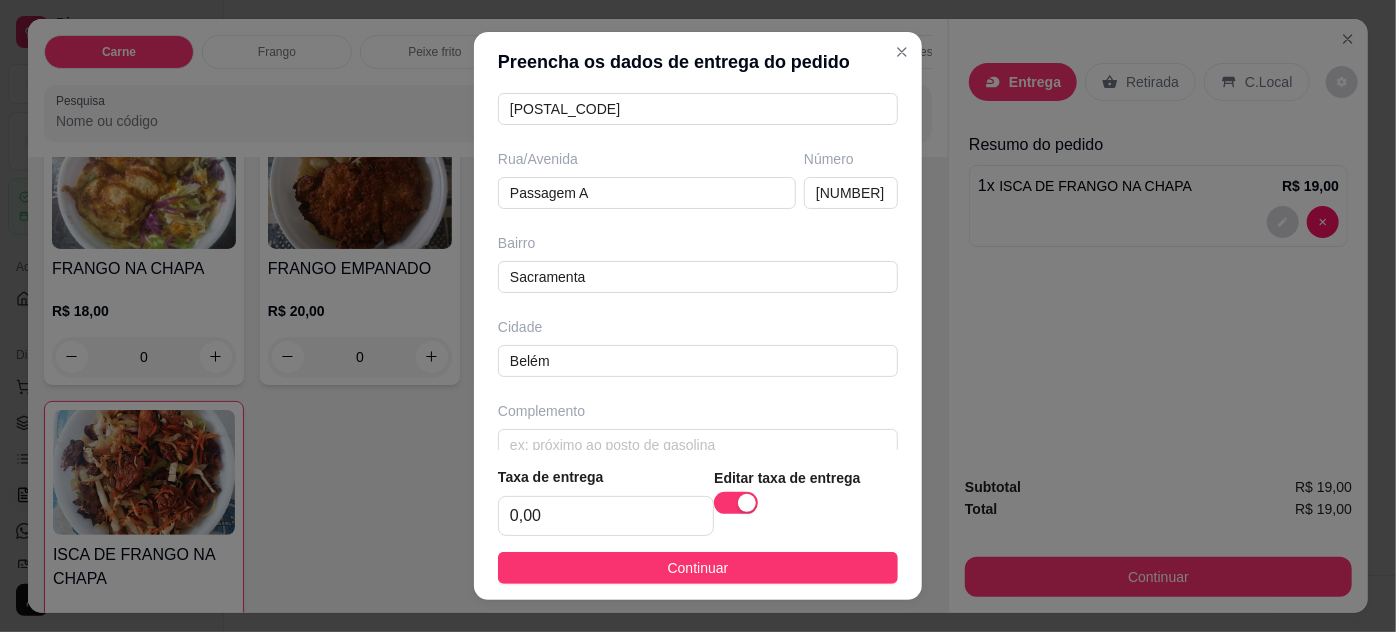 drag, startPoint x: 703, startPoint y: 568, endPoint x: 724, endPoint y: 586, distance: 27.658634 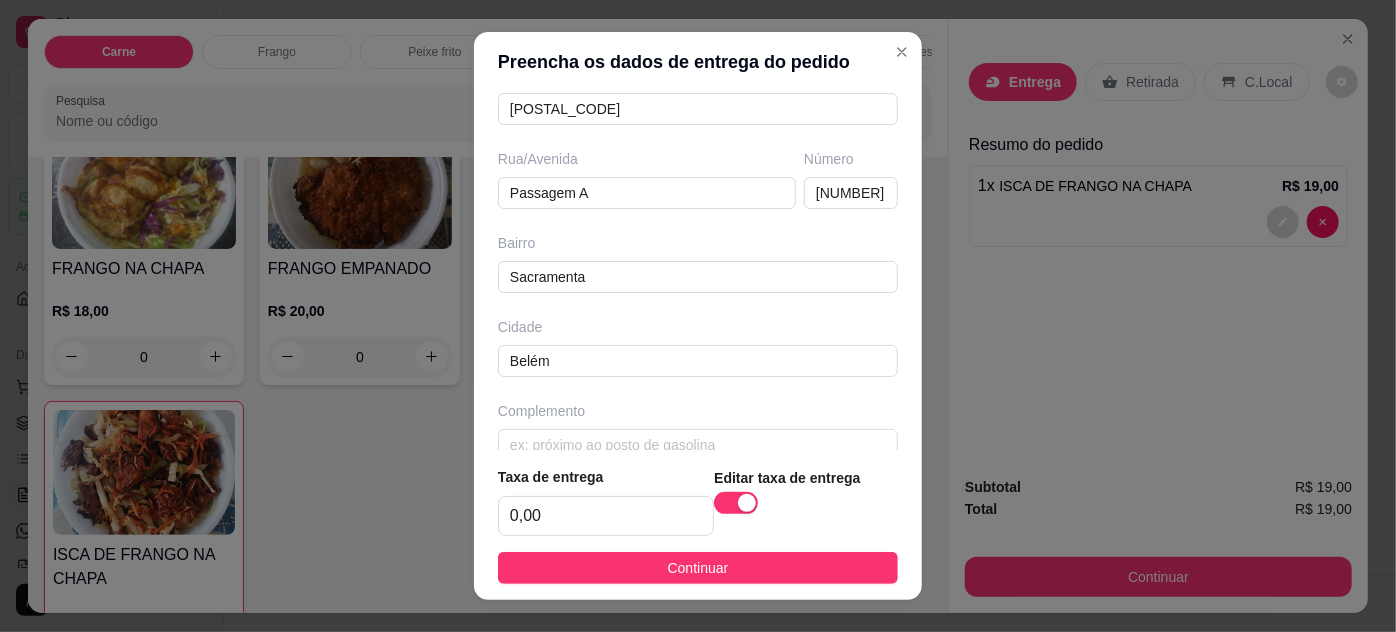 click on "Continuar" at bounding box center (698, 568) 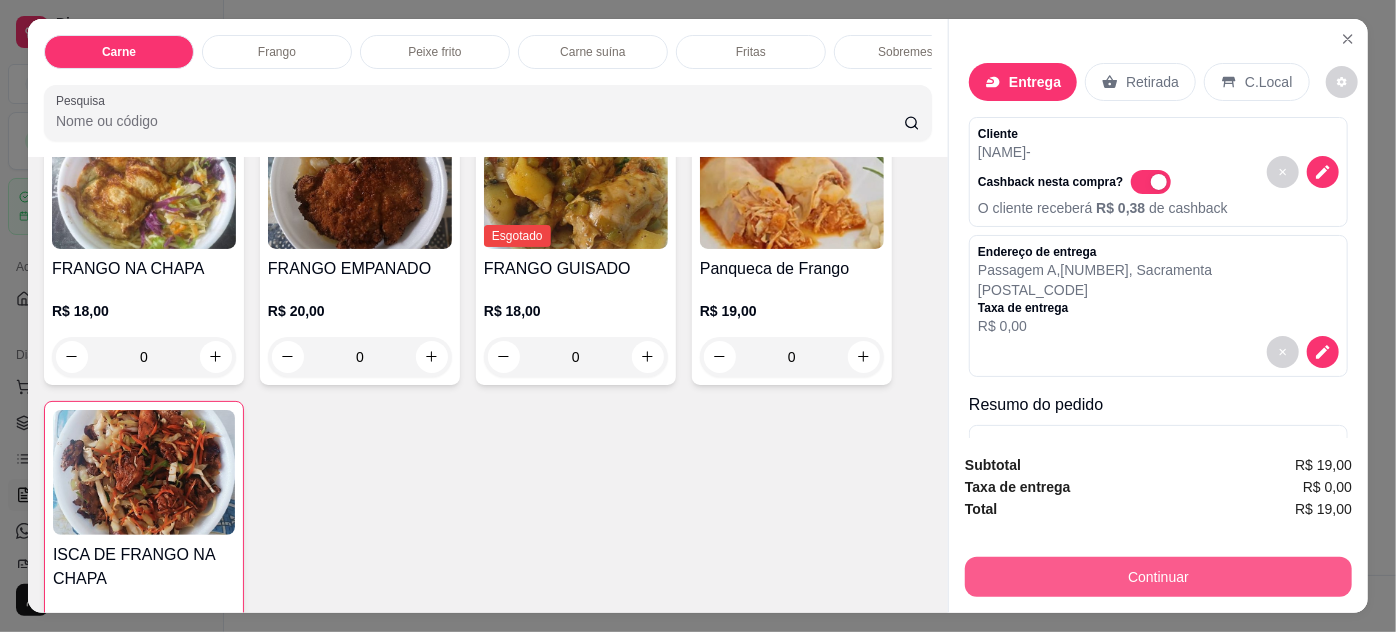 click on "Continuar" at bounding box center [1158, 577] 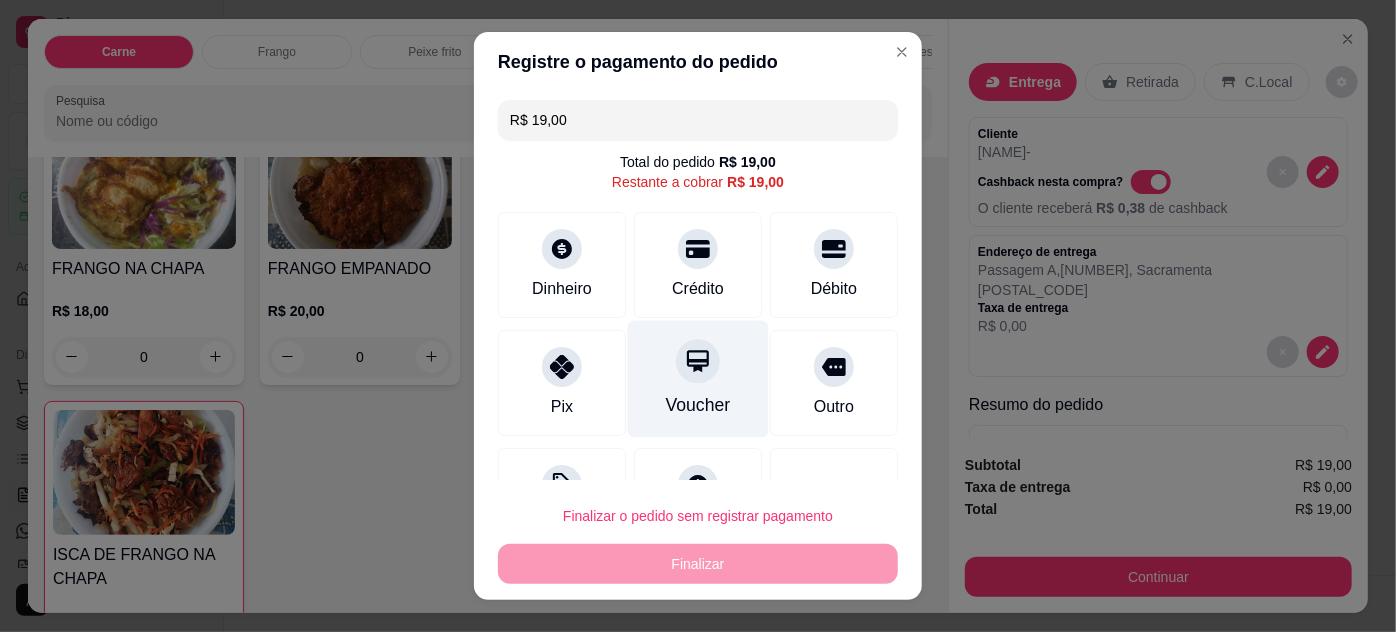 scroll, scrollTop: 79, scrollLeft: 0, axis: vertical 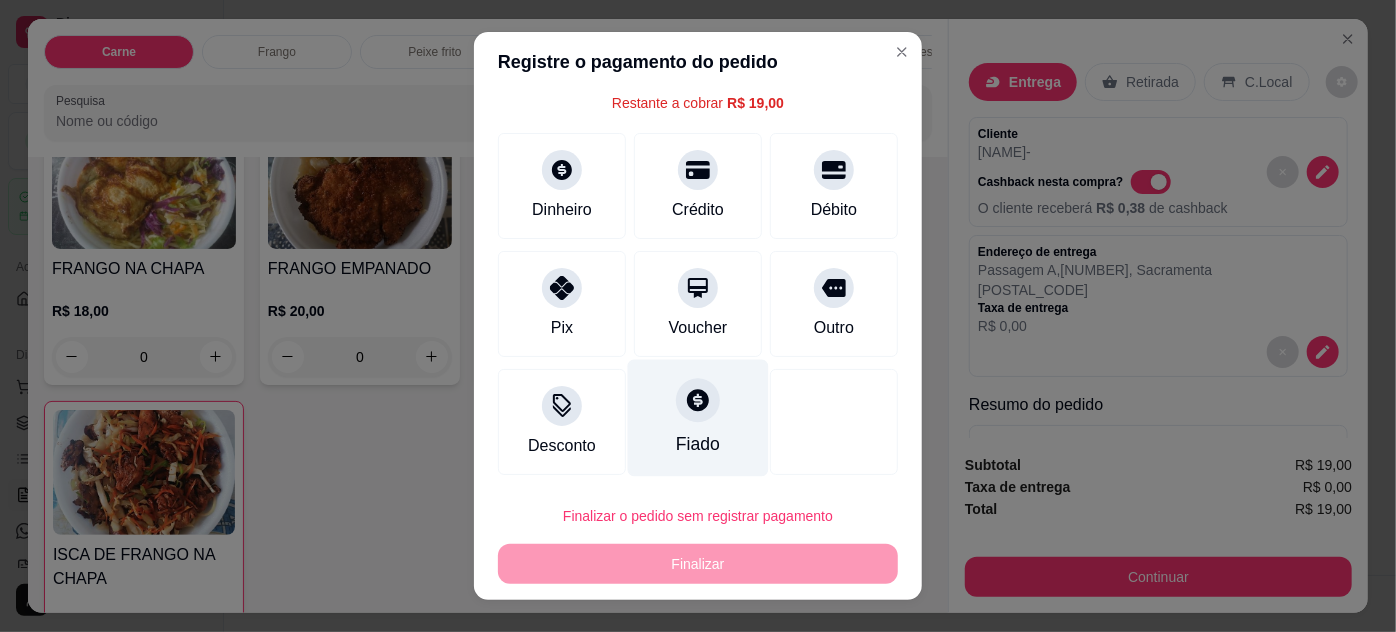 click at bounding box center [698, 400] 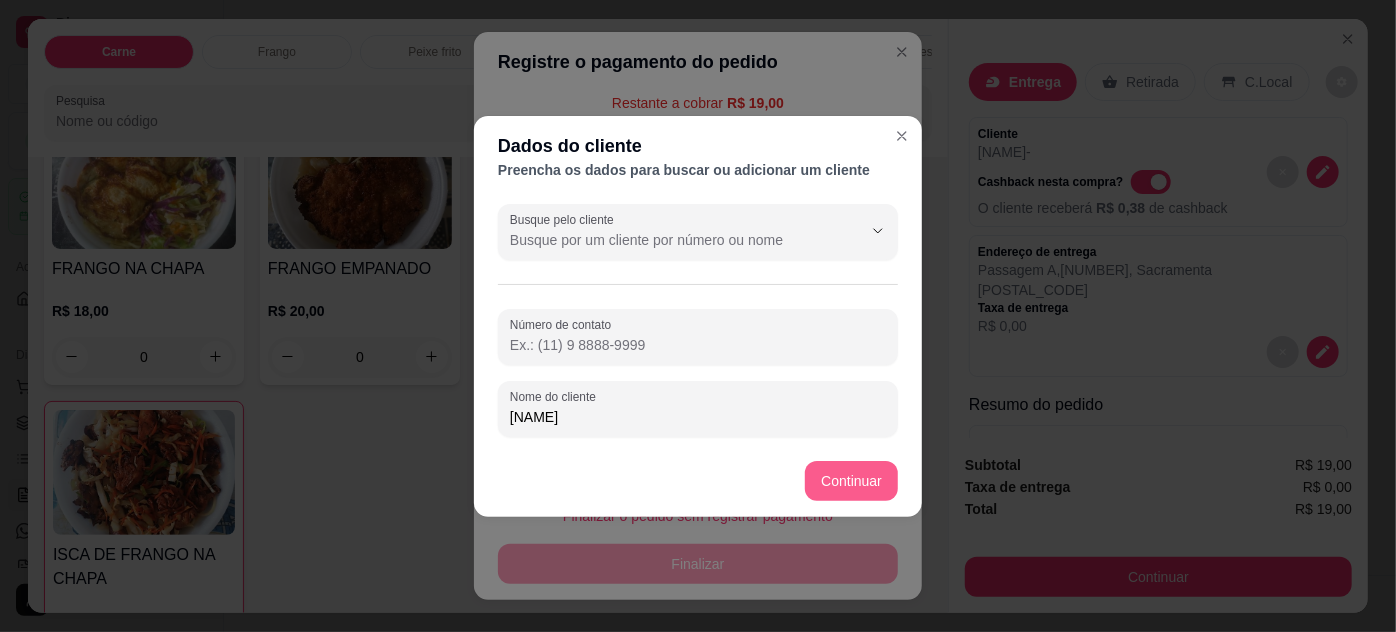 click on "Continuar" at bounding box center [851, 481] 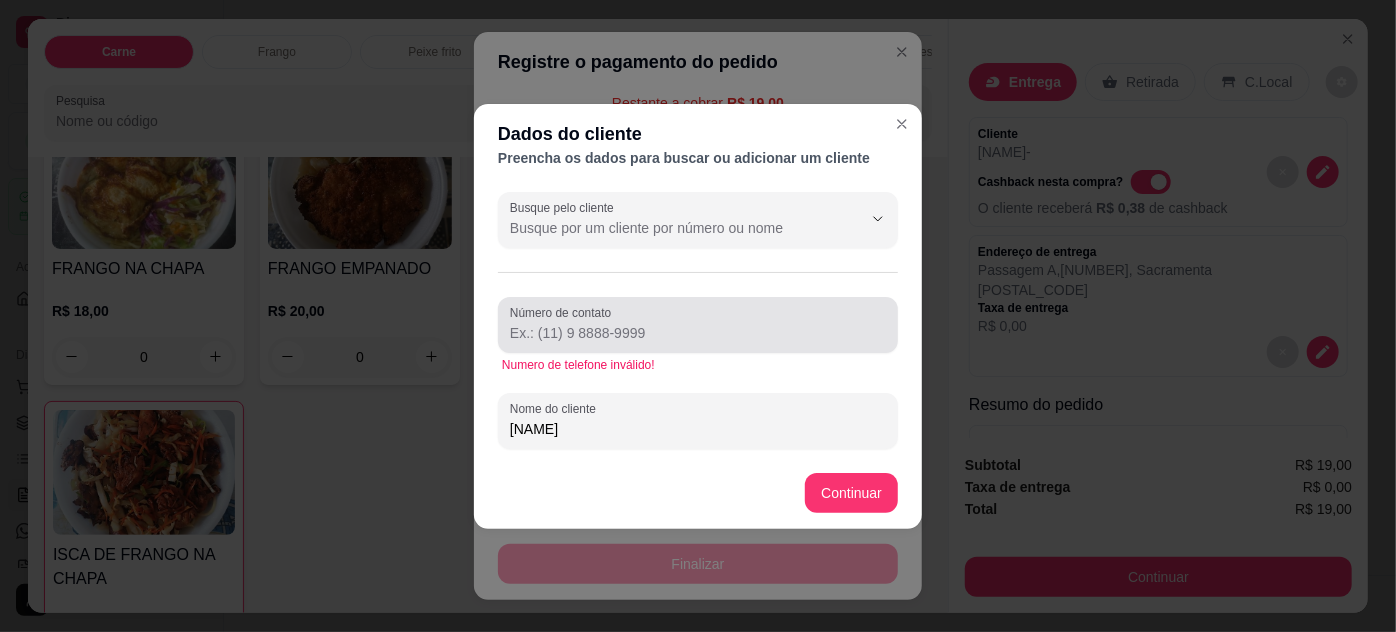 click on "Número de contato" at bounding box center [698, 333] 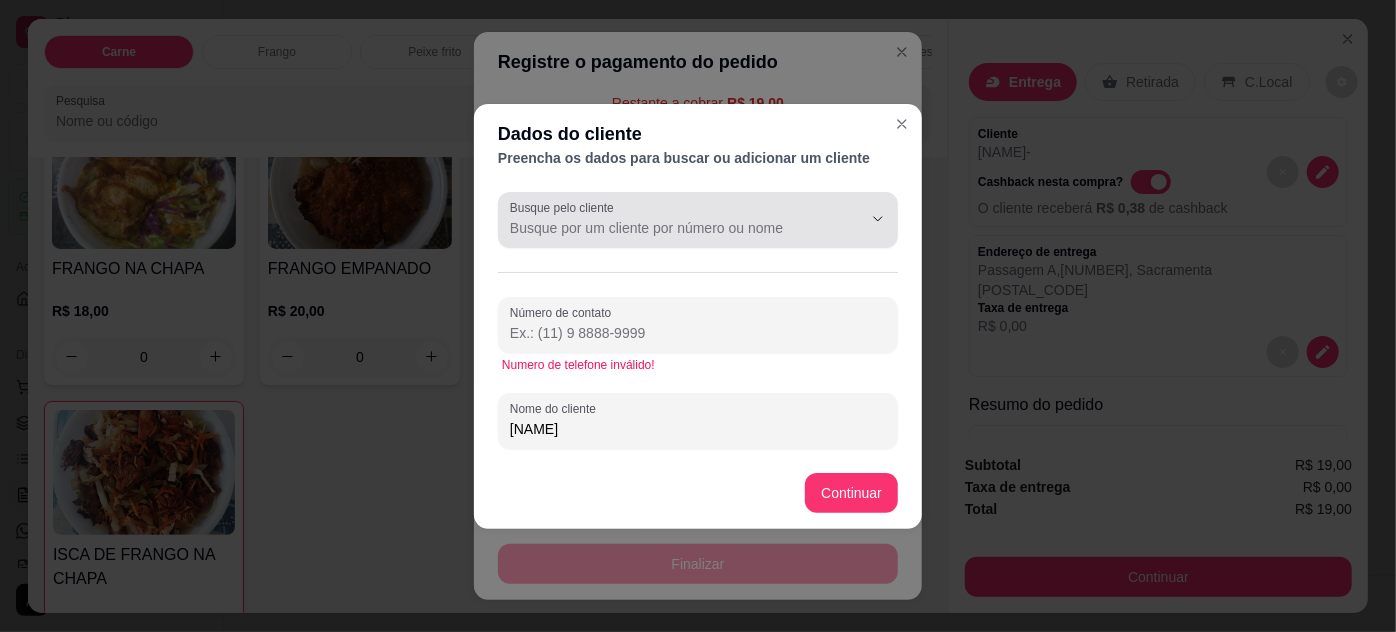 click on "Busque pelo cliente" at bounding box center [670, 228] 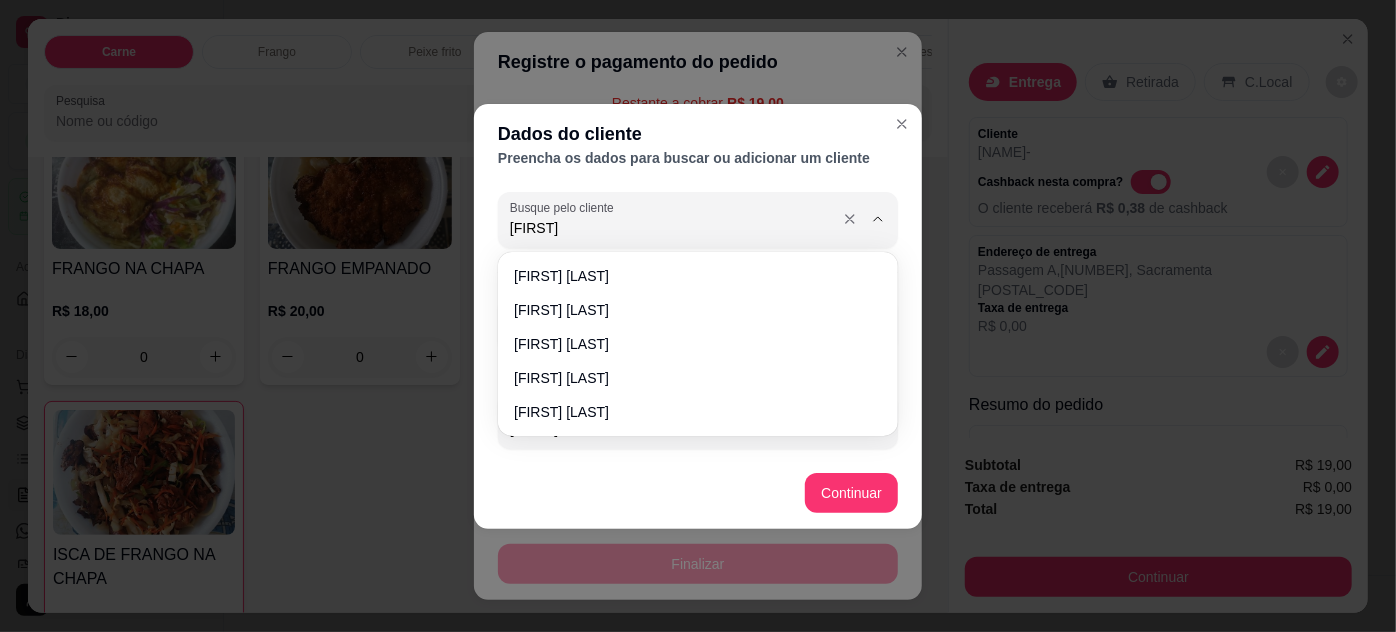 type on "MARLON" 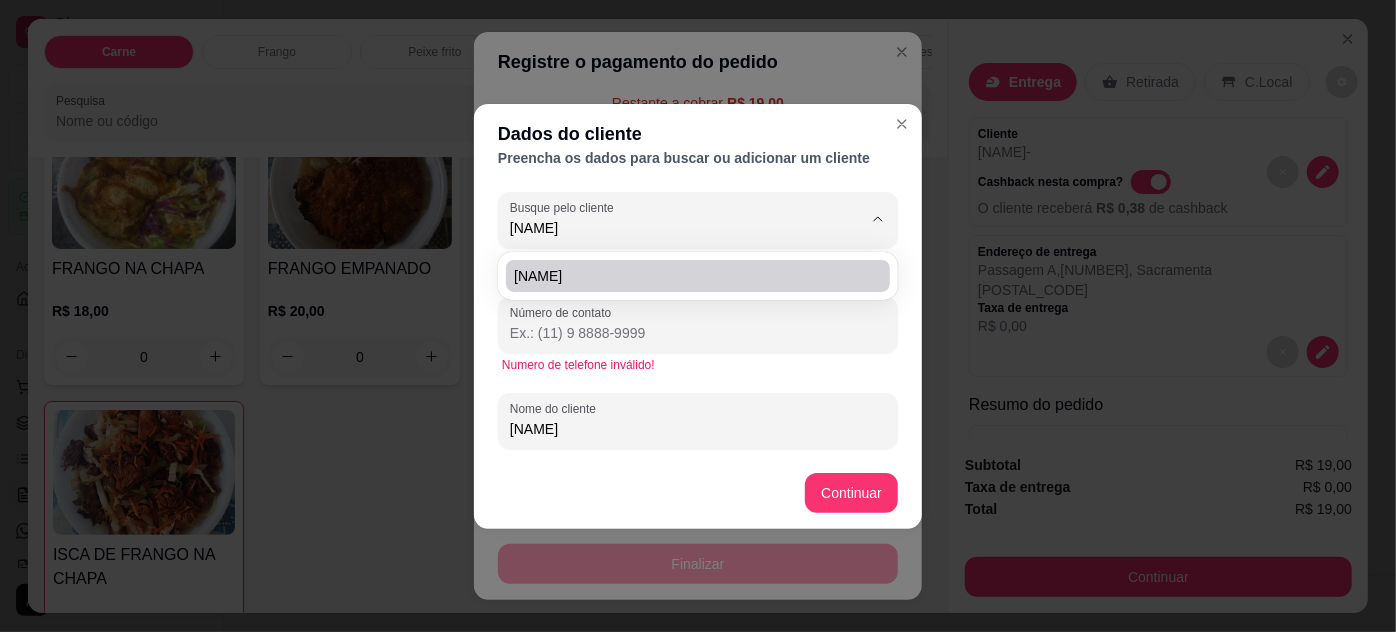 click on "MARLON" at bounding box center [688, 276] 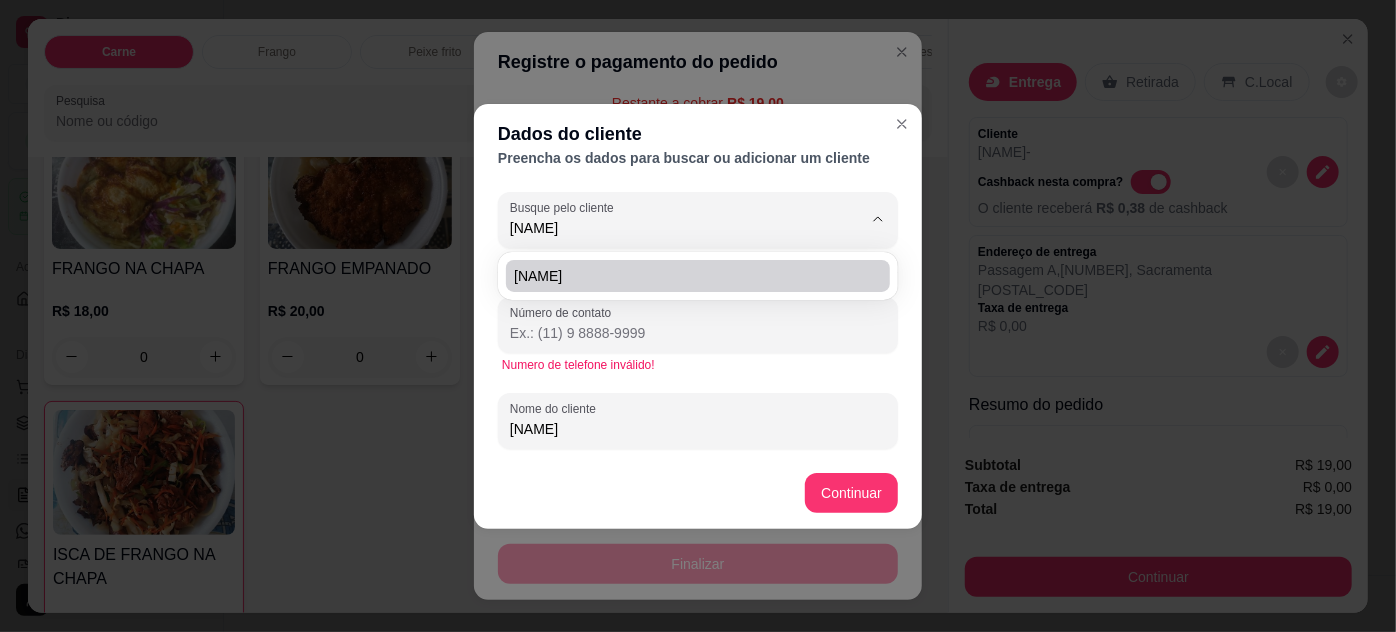 type on "(91) 9 8026-3200" 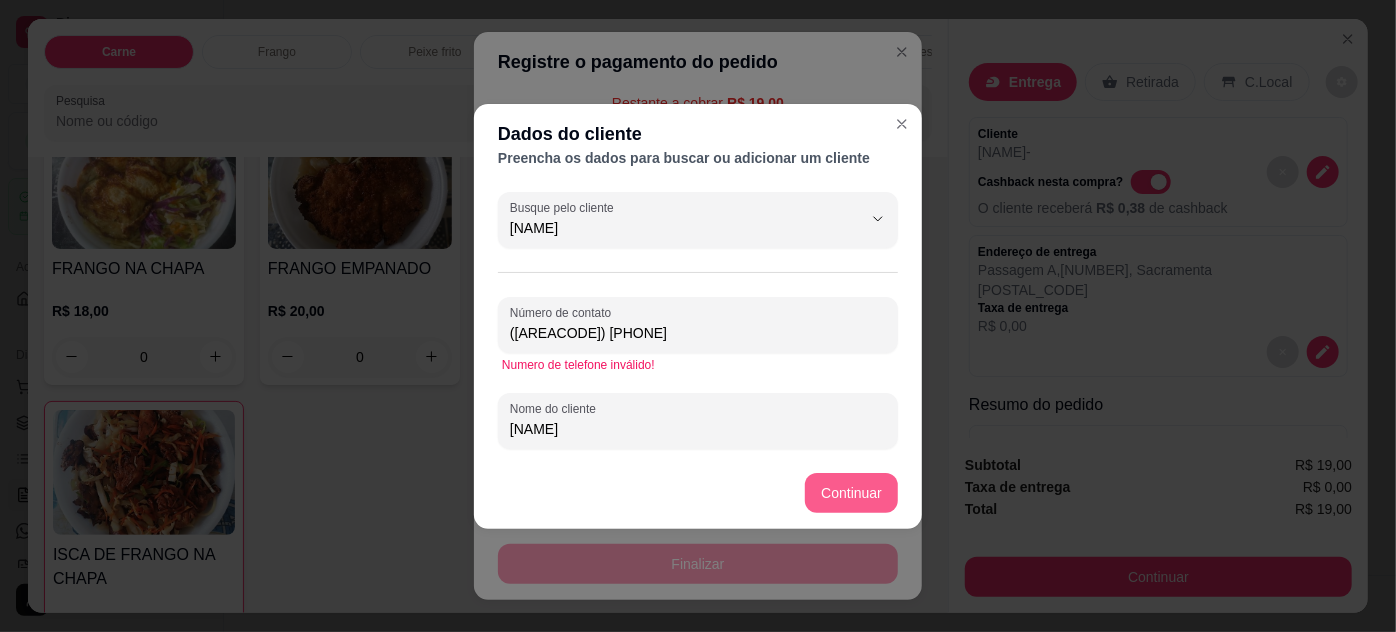 type on "MARLON" 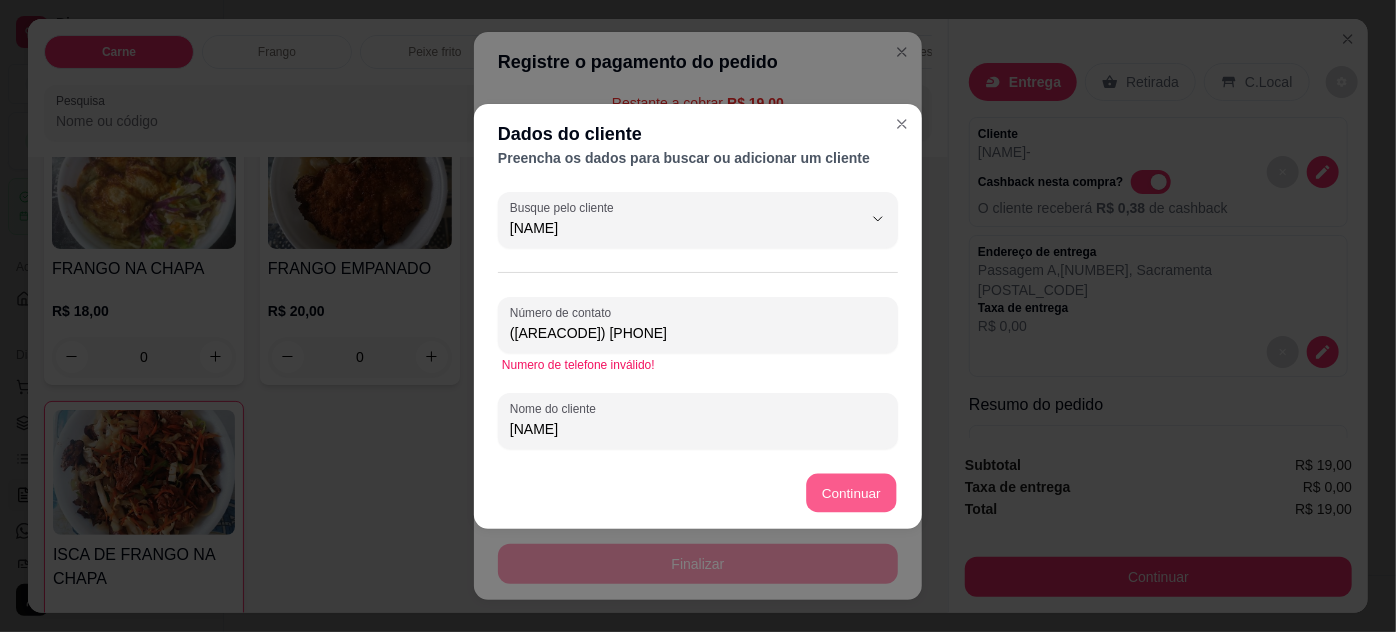 type on "R$ 0,00" 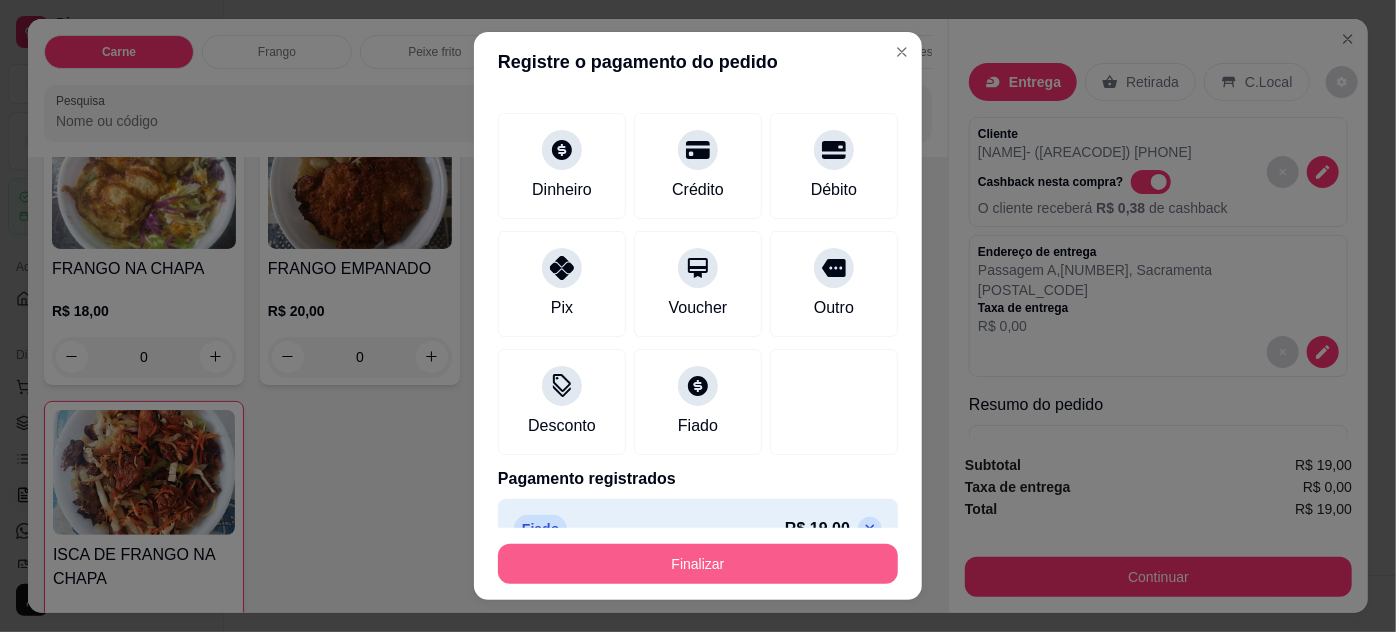 click on "Finalizar" at bounding box center (698, 564) 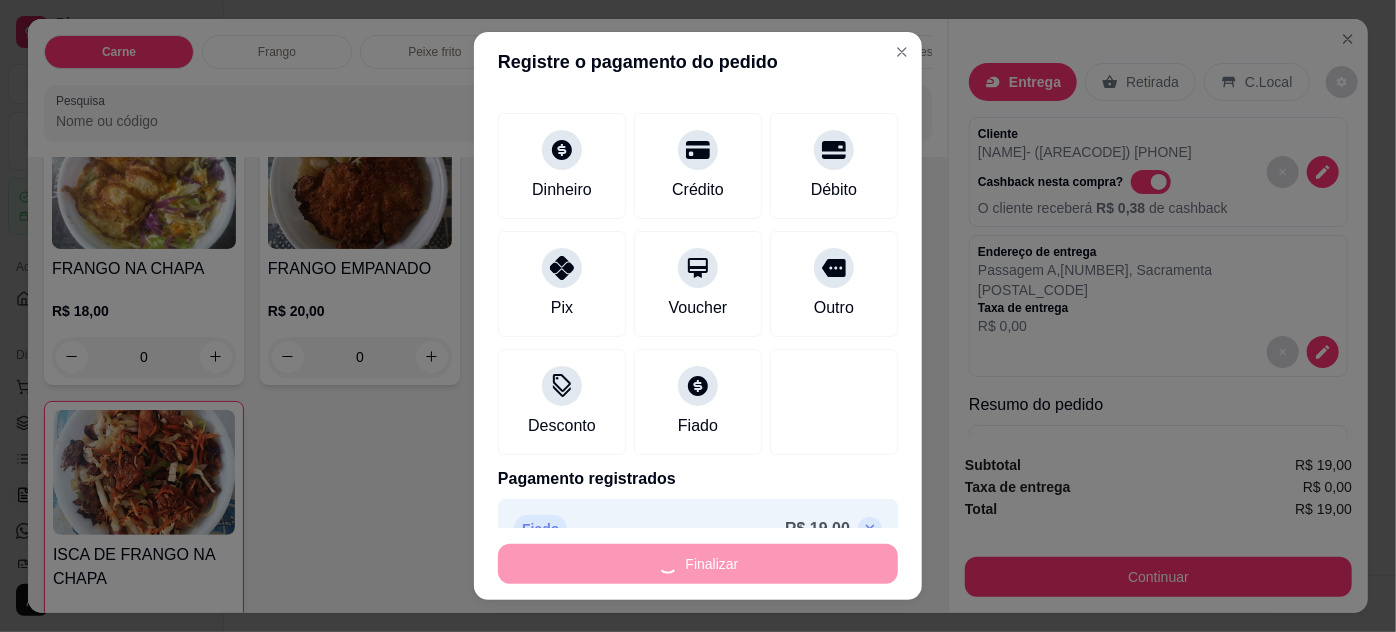 type on "0" 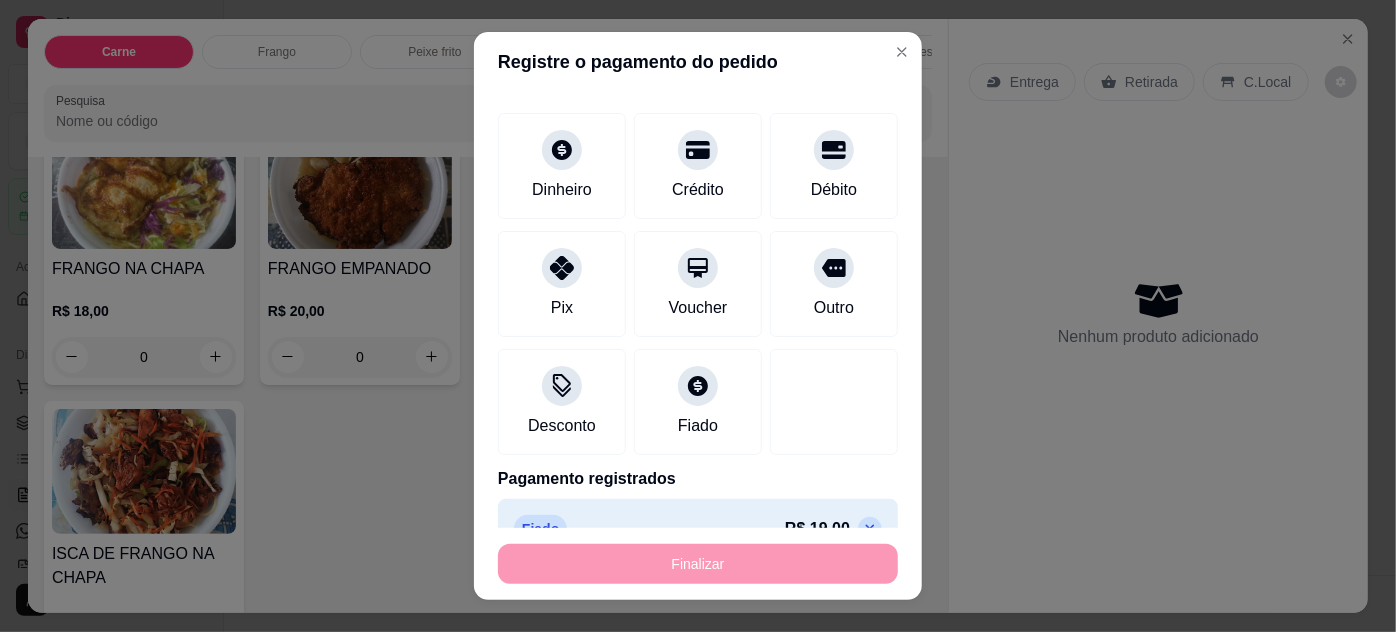 type on "-R$ 19,00" 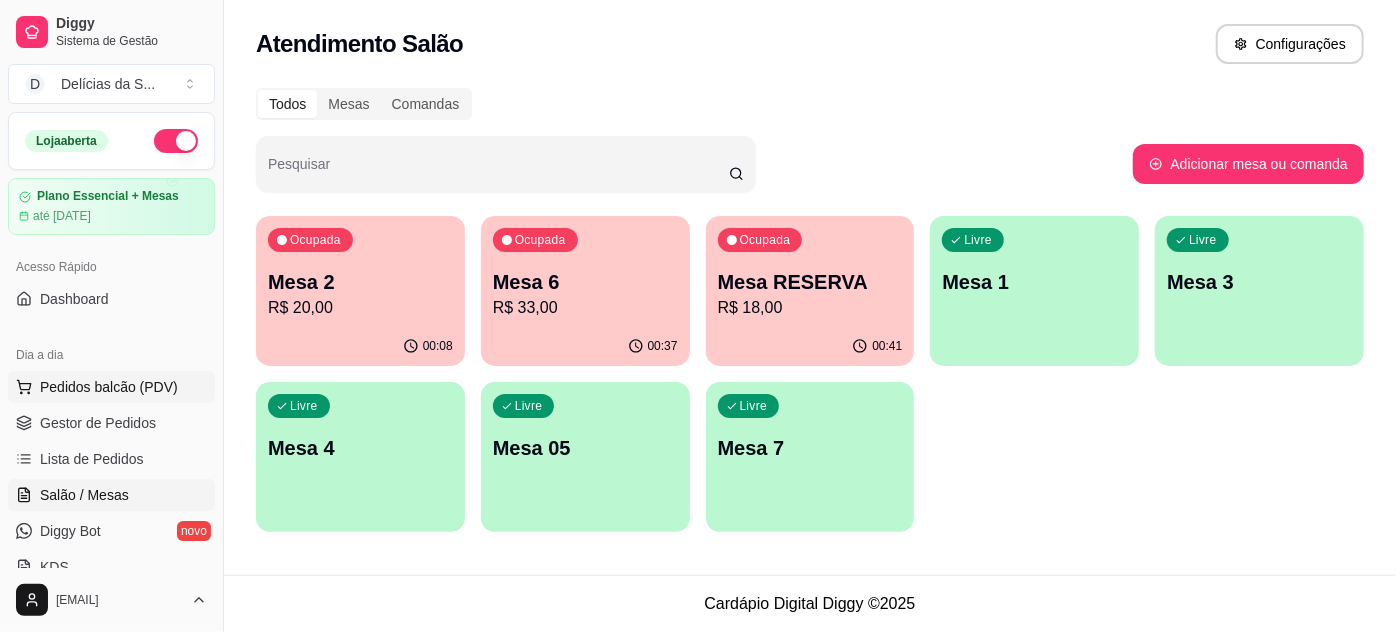 click on "Pedidos balcão (PDV)" at bounding box center [109, 387] 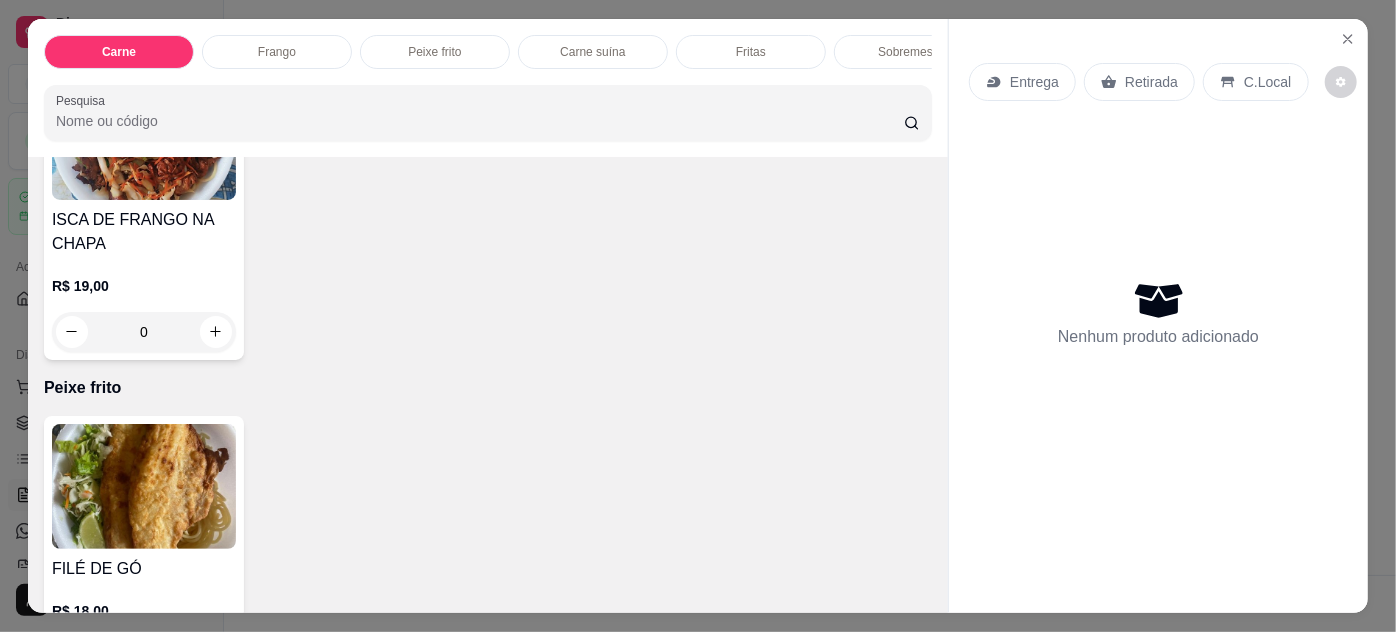 scroll, scrollTop: 1636, scrollLeft: 0, axis: vertical 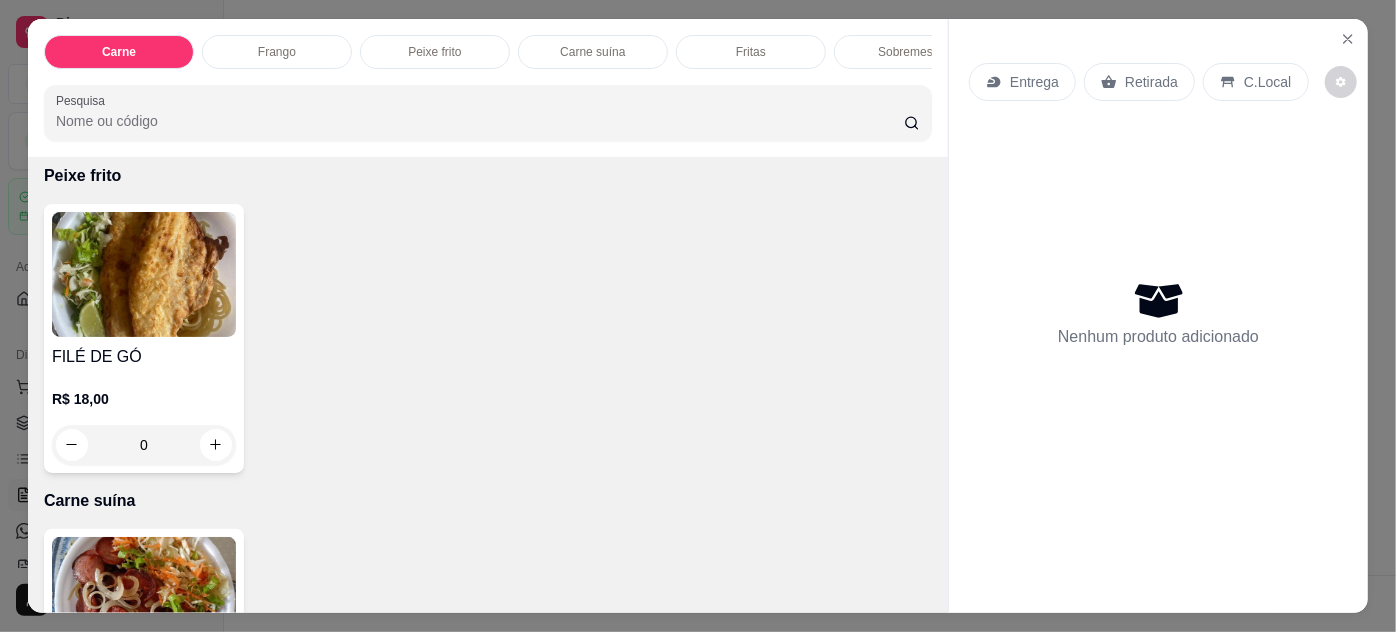 click on "R$ 18,00" at bounding box center (144, 399) 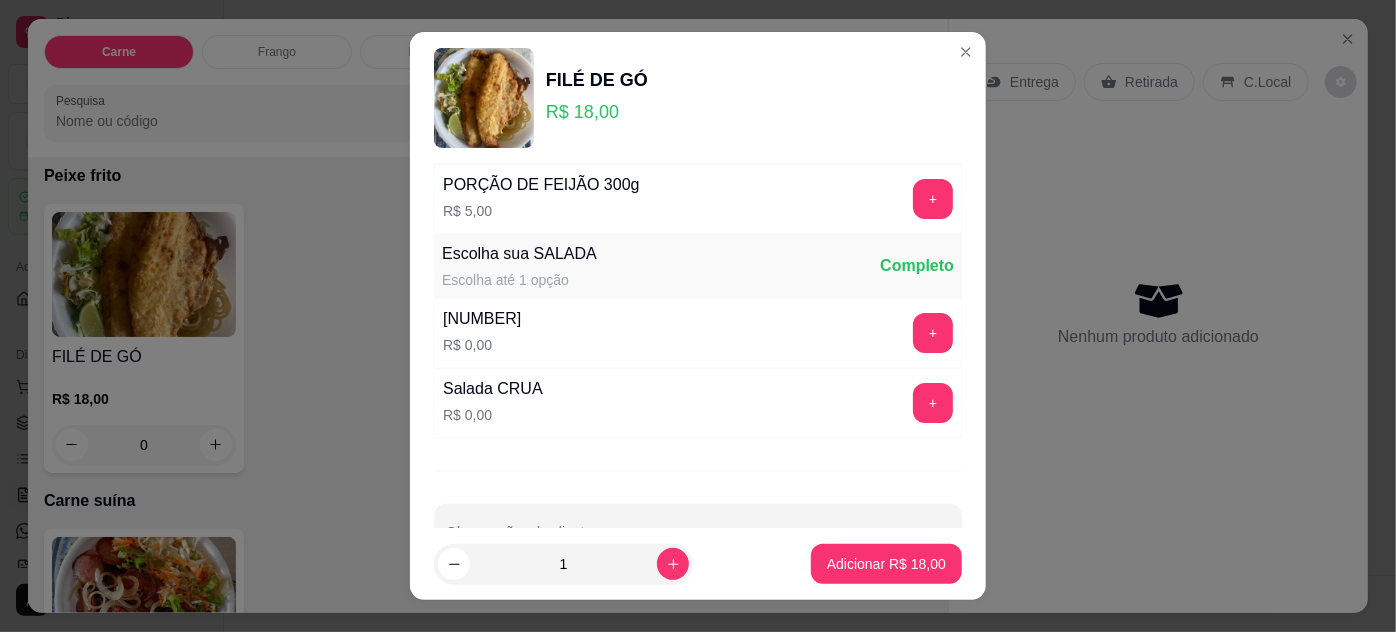 scroll, scrollTop: 199, scrollLeft: 0, axis: vertical 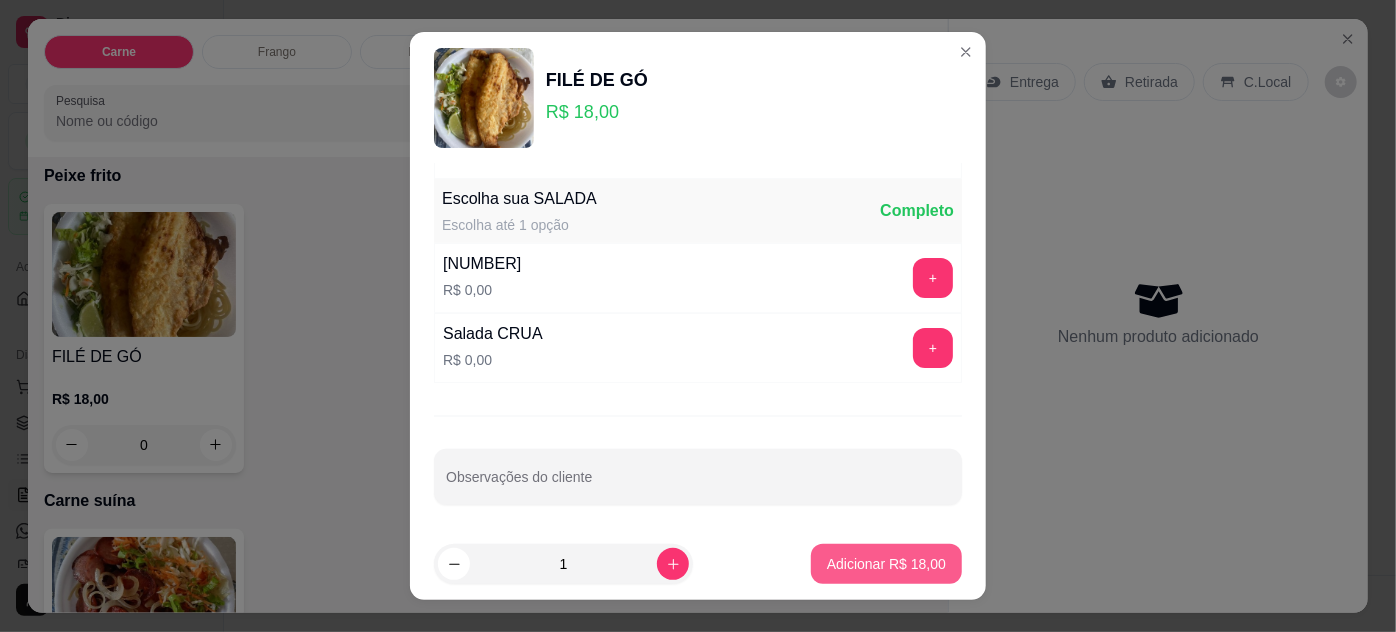 click on "Adicionar   R$ 18,00" at bounding box center [886, 564] 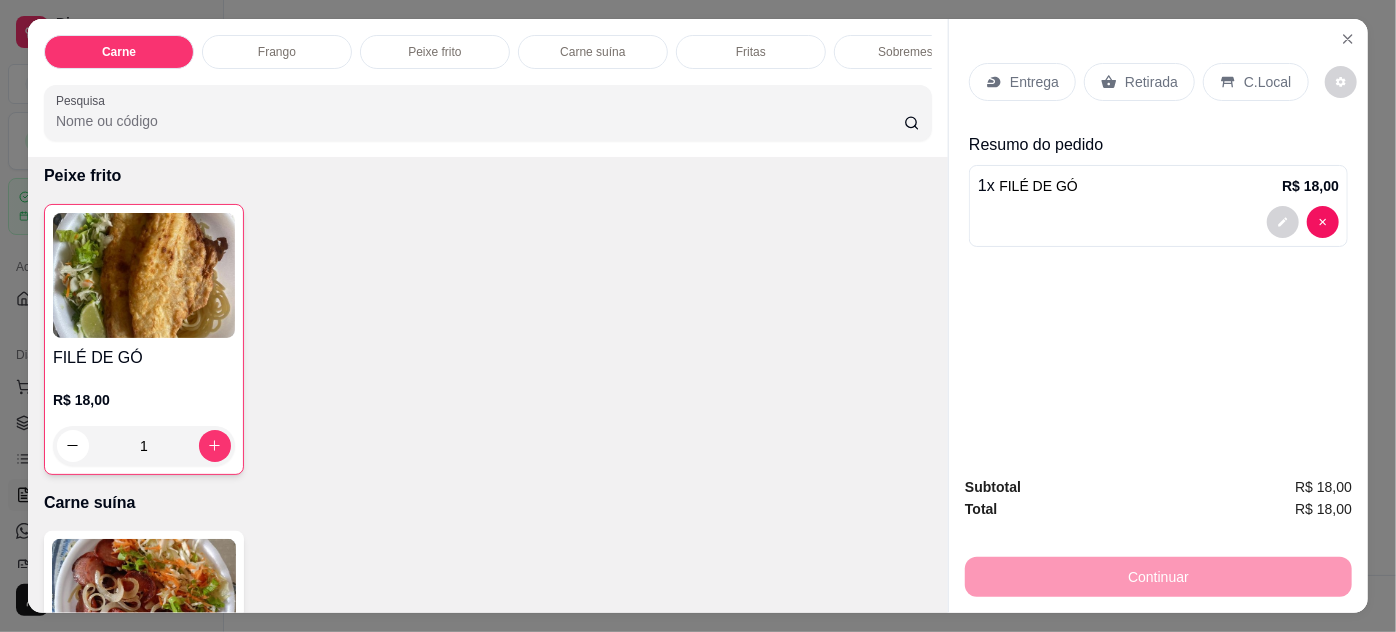 click on "Entrega" at bounding box center (1034, 82) 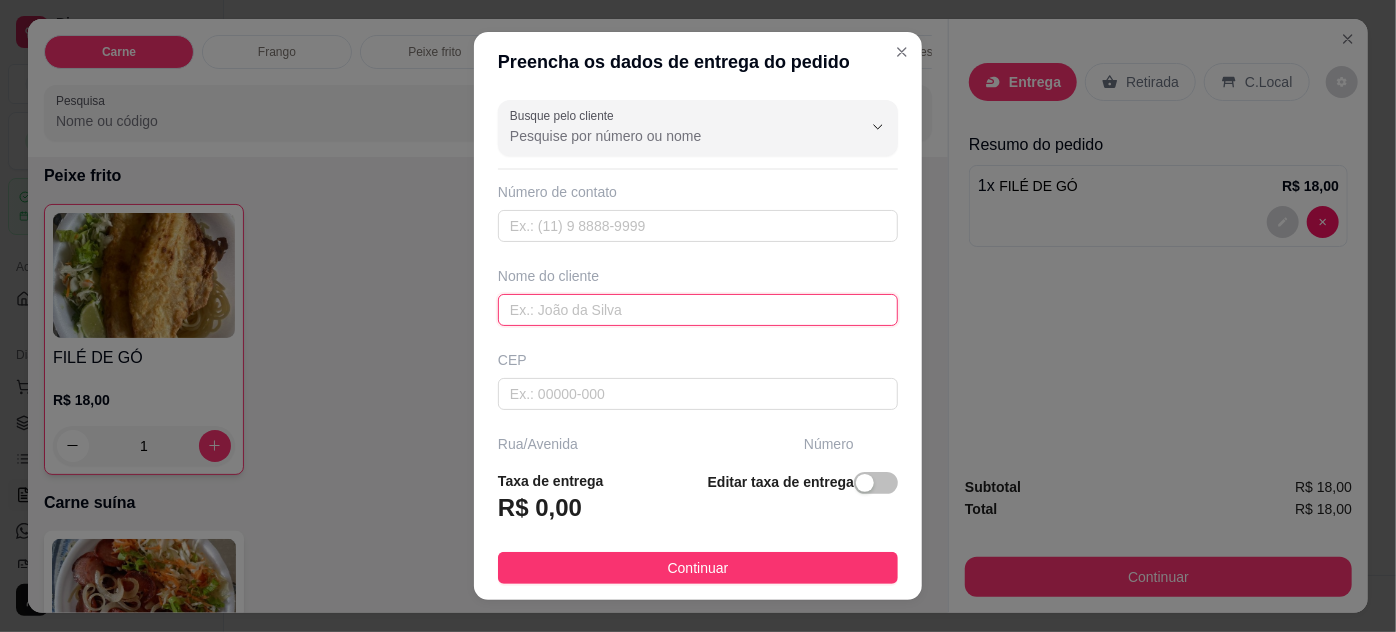 click at bounding box center (698, 310) 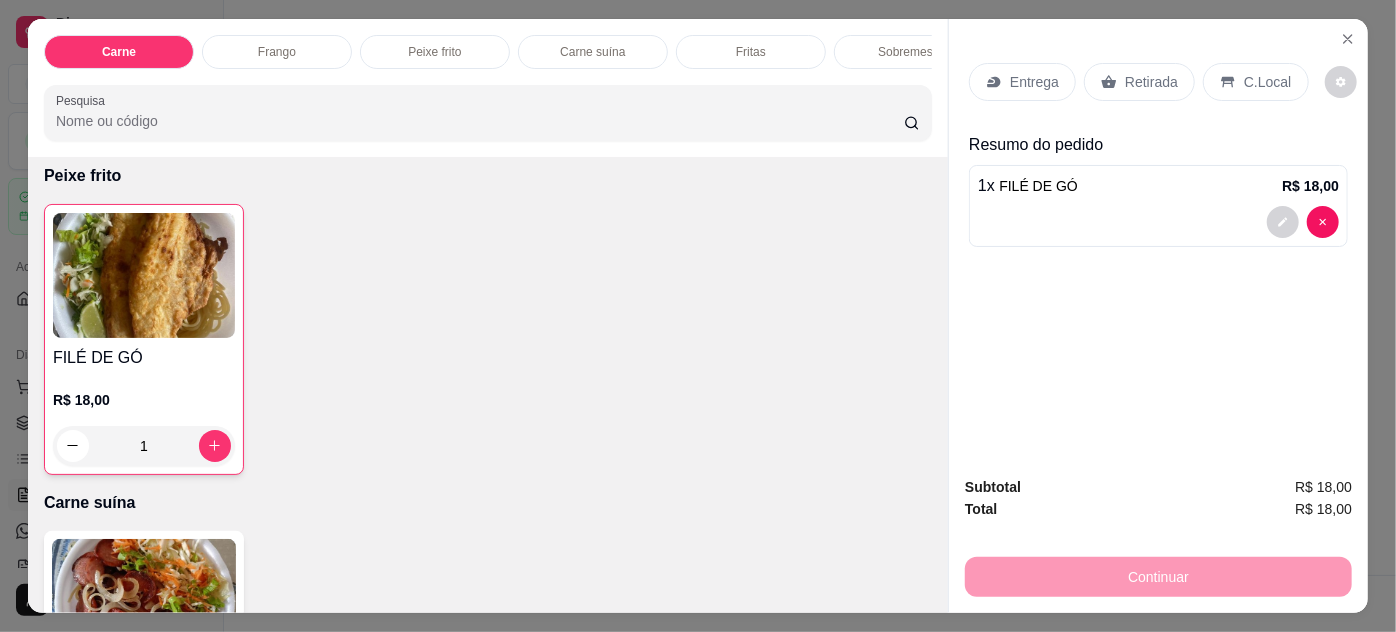 click on "FILÉ DE GÓ" at bounding box center (1038, 186) 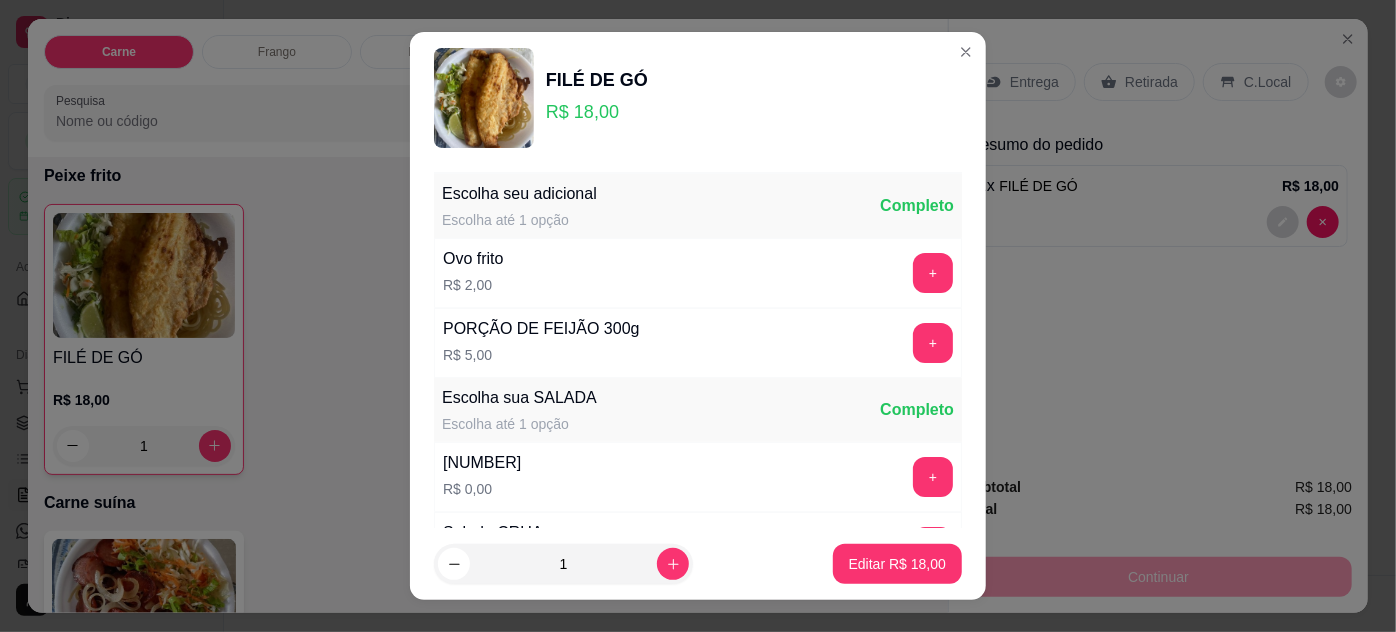 scroll, scrollTop: 199, scrollLeft: 0, axis: vertical 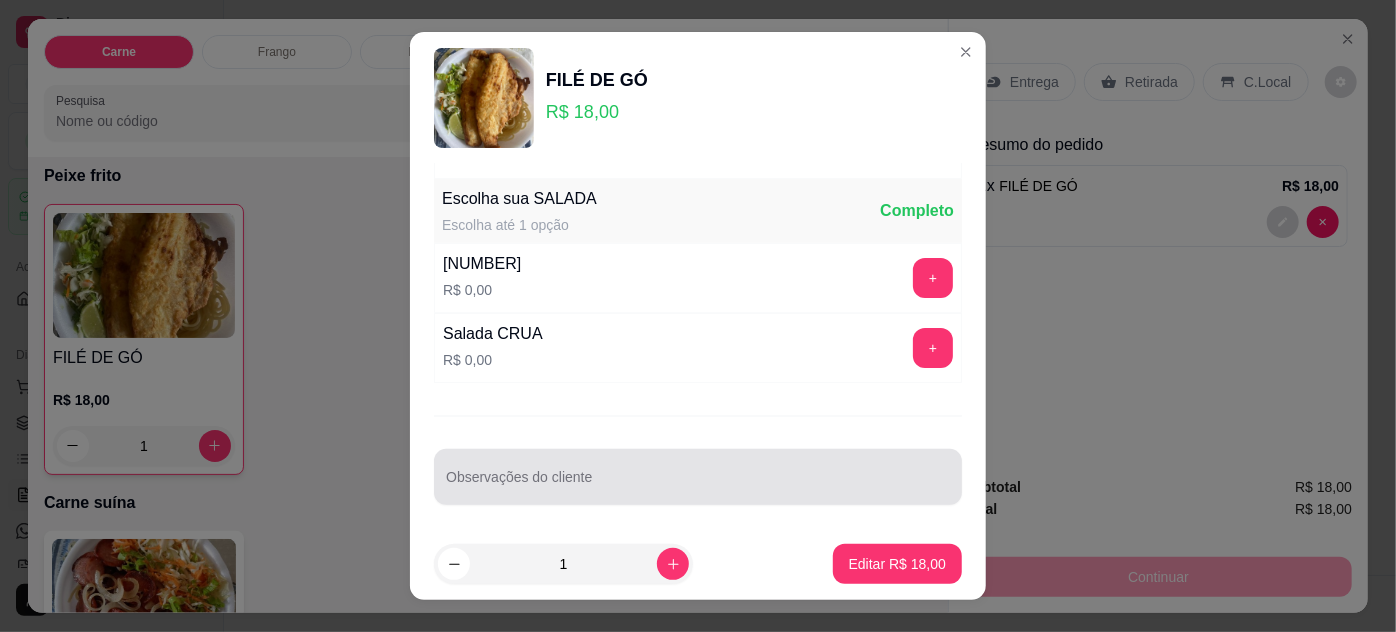 click on "Observações do cliente" at bounding box center (698, 477) 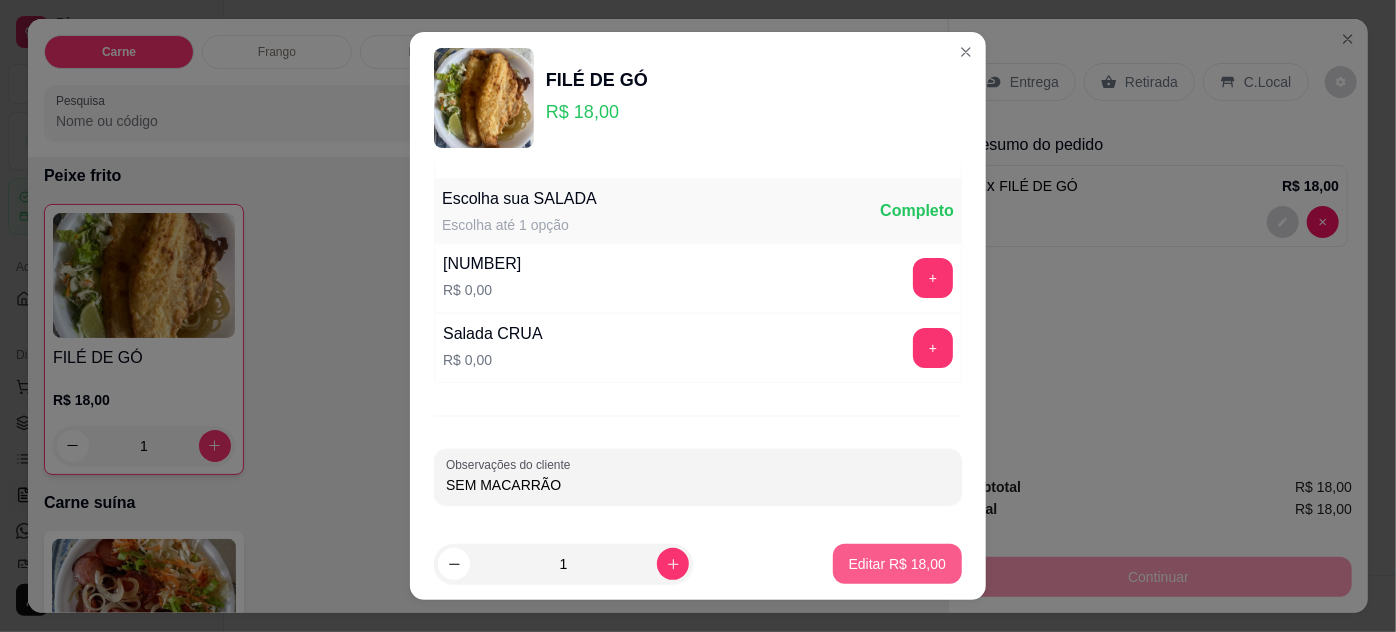 type on "SEM MACARRÃO" 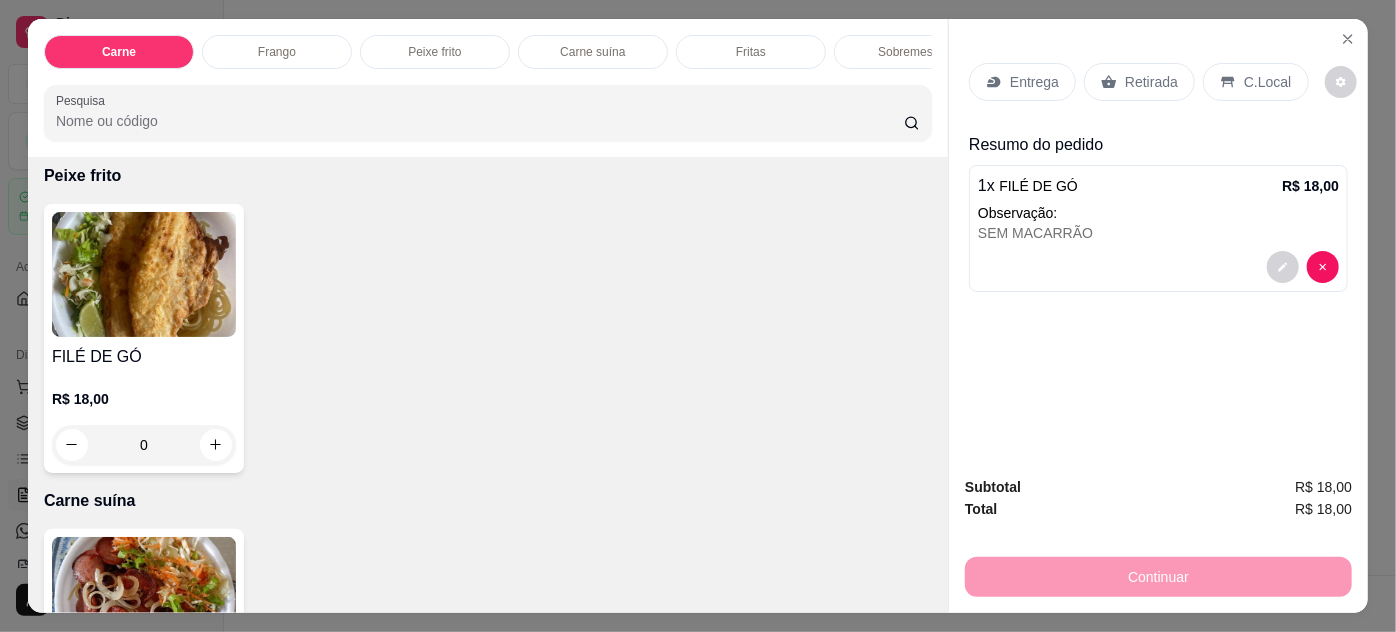 click on "Entrega" at bounding box center (1022, 82) 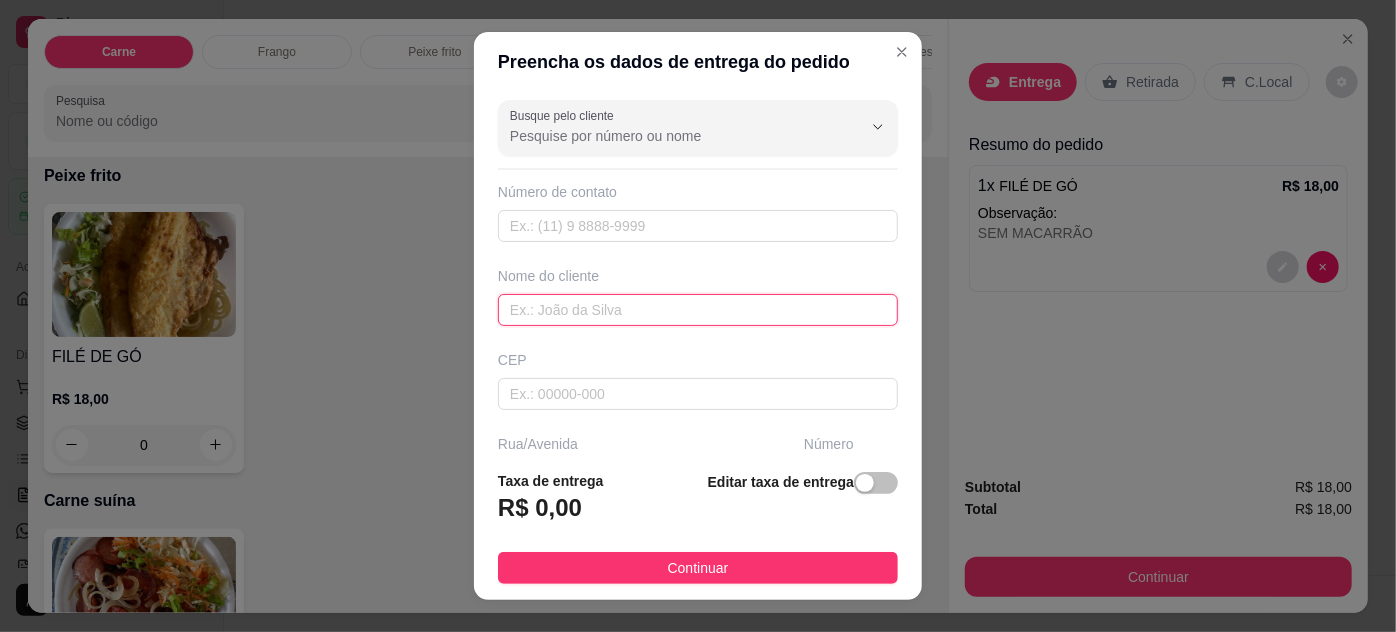 click at bounding box center (698, 310) 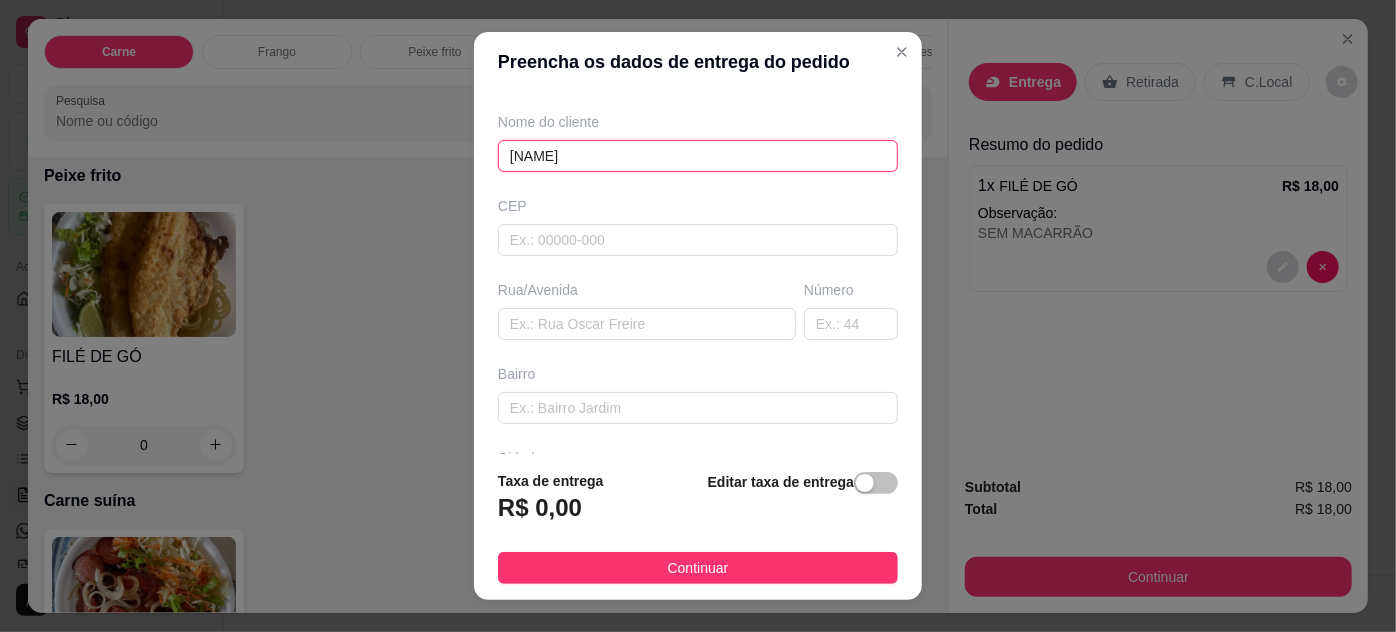 scroll, scrollTop: 181, scrollLeft: 0, axis: vertical 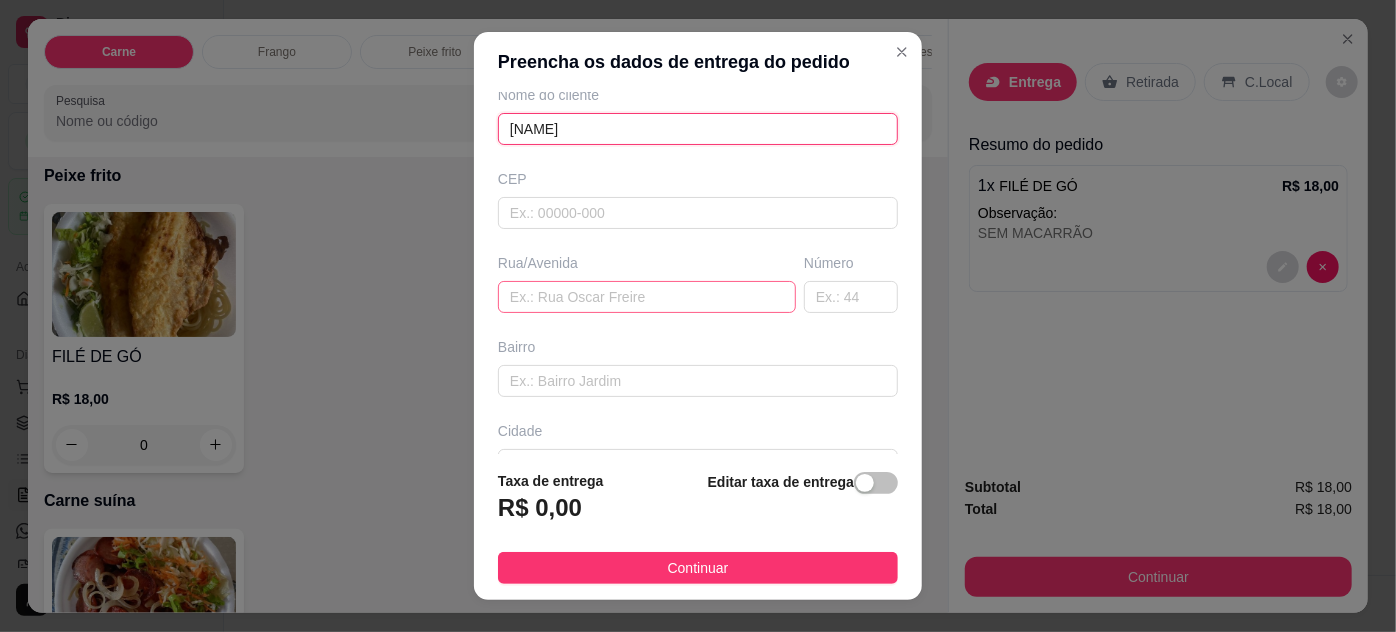 type on "JAIME" 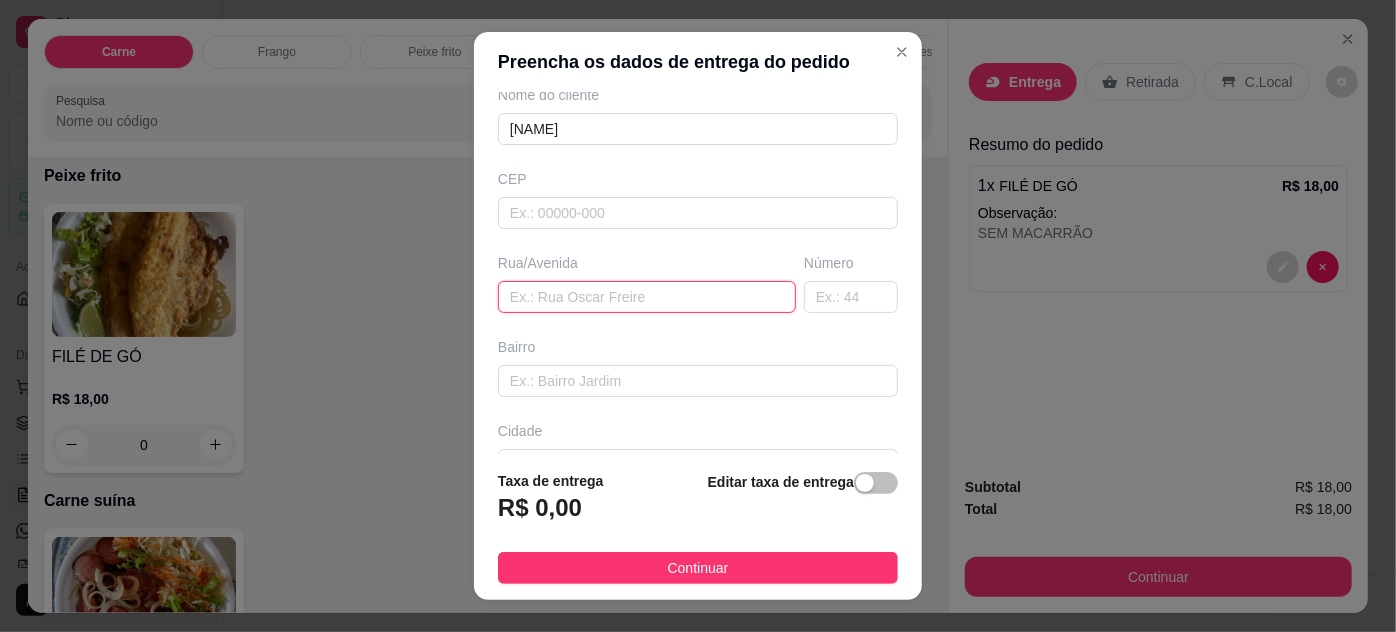 click at bounding box center [647, 297] 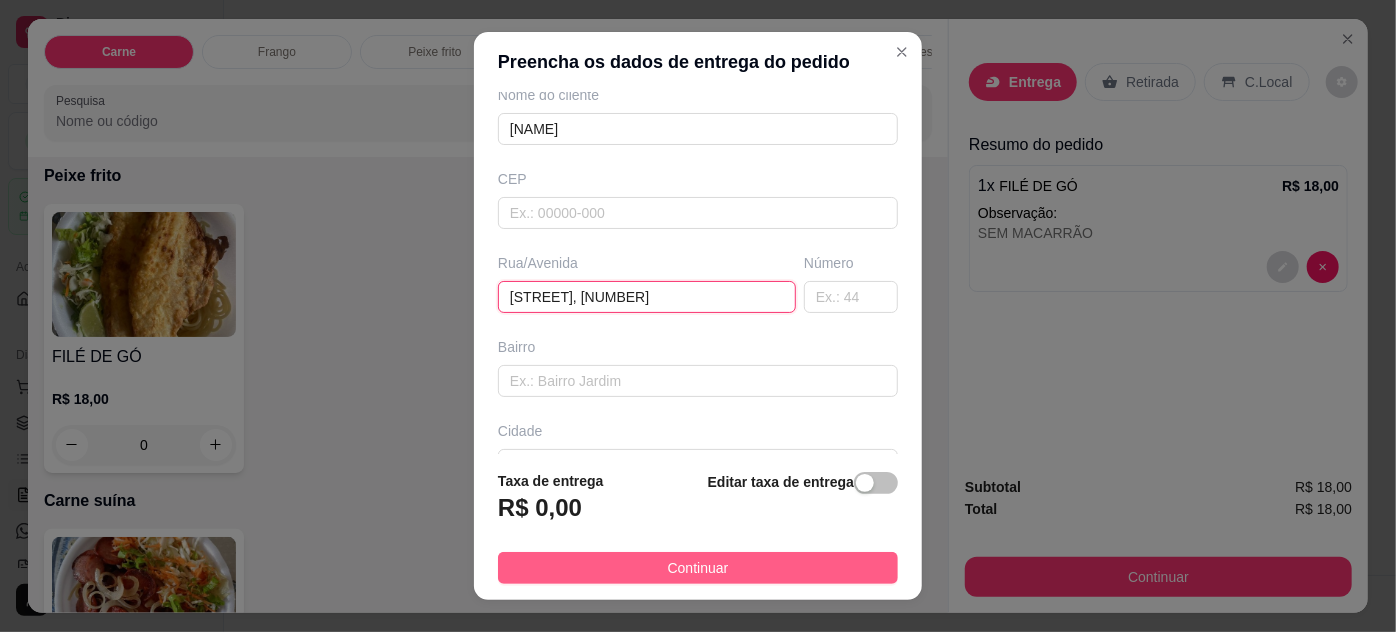 type on "Av. Visconde de Inhauma,1370" 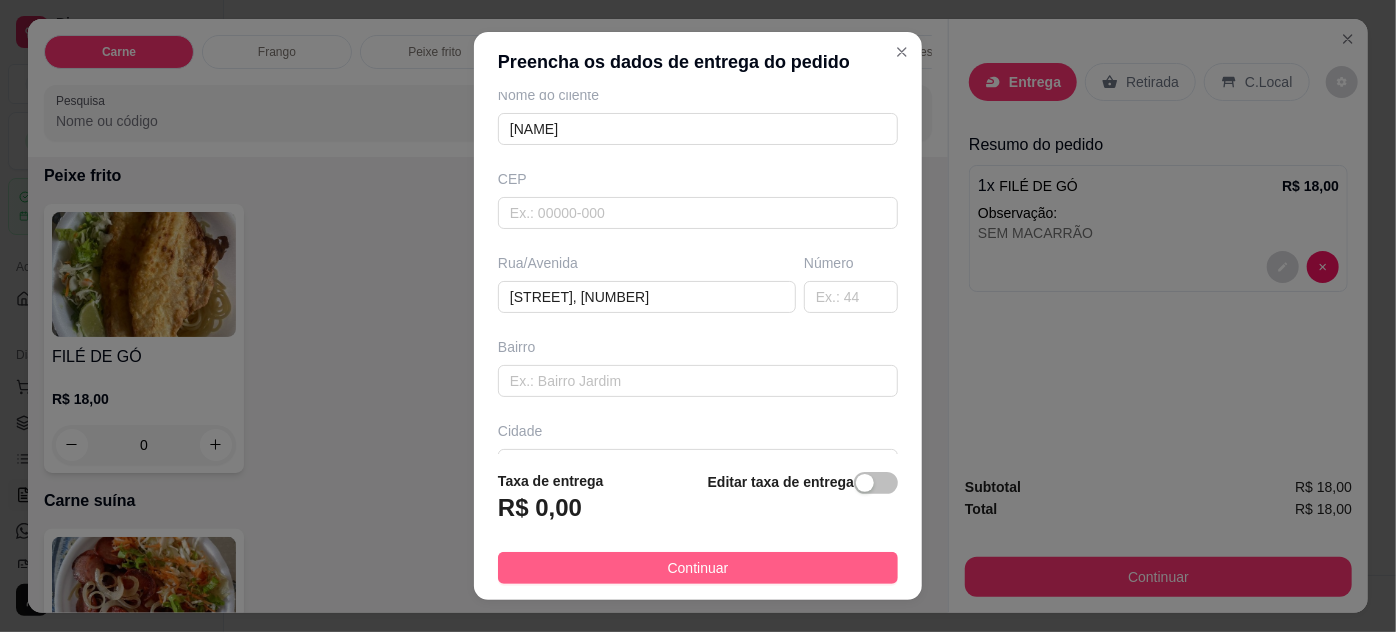 click on "Continuar" at bounding box center (698, 568) 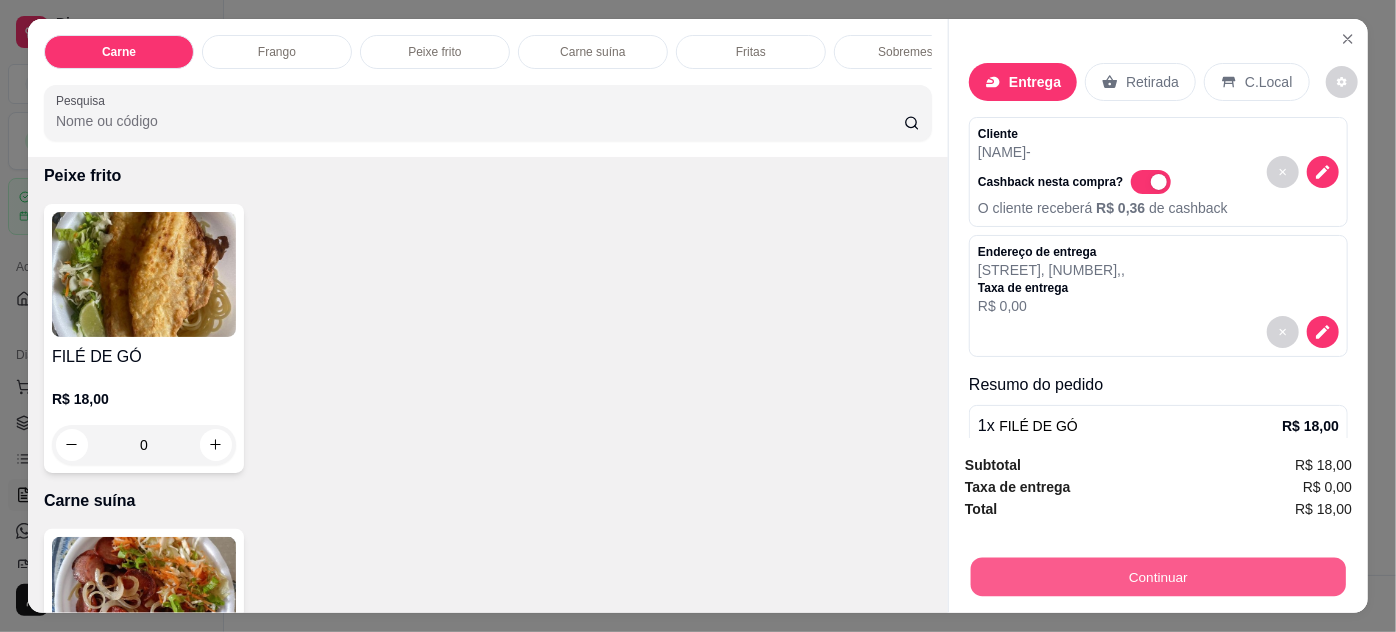 click on "Continuar" at bounding box center [1158, 577] 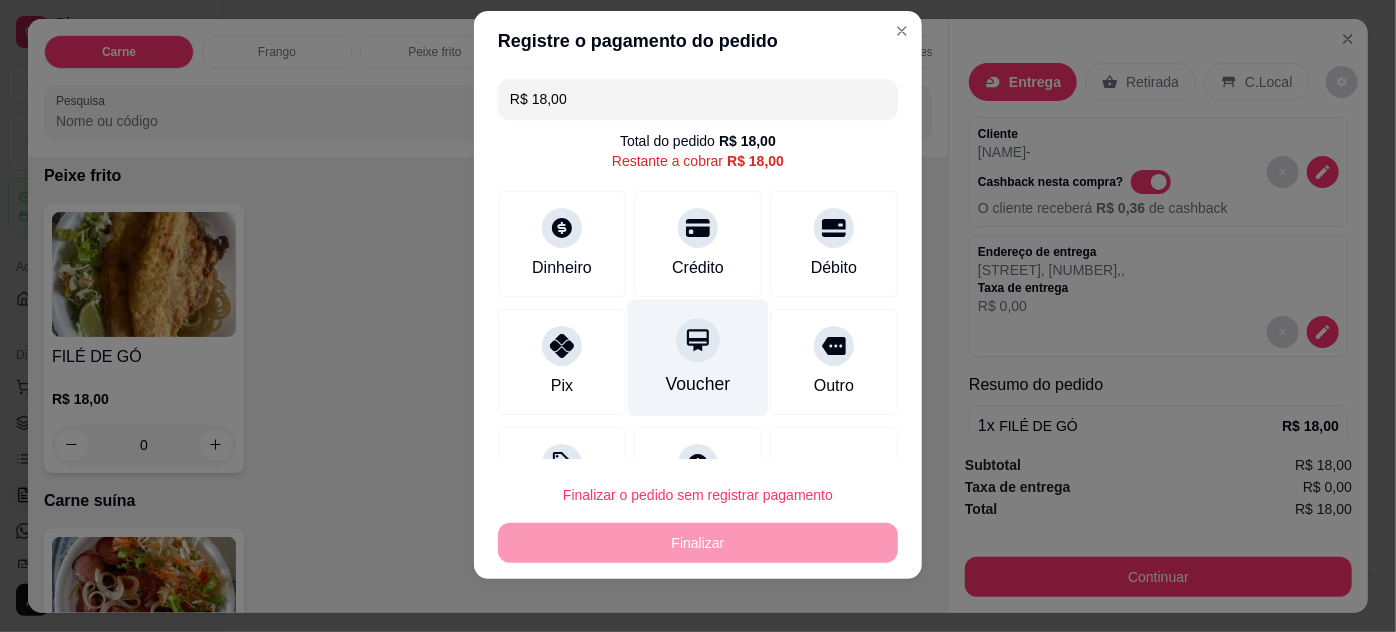 scroll, scrollTop: 32, scrollLeft: 0, axis: vertical 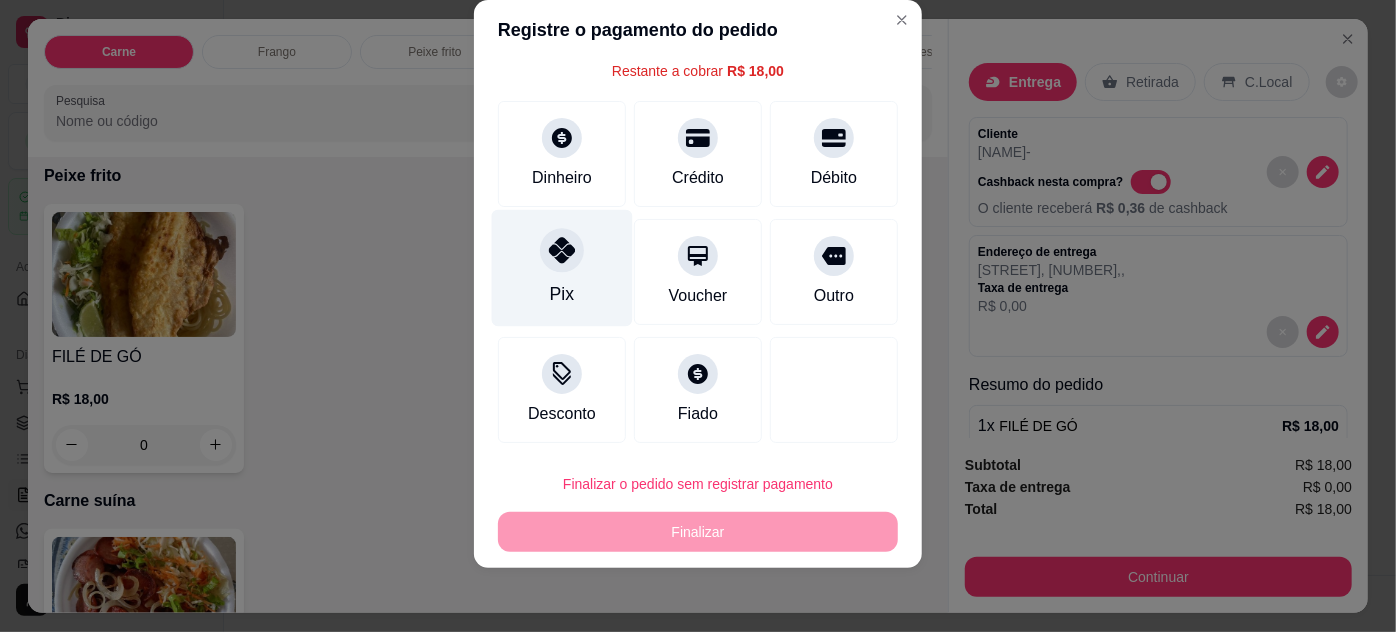 click 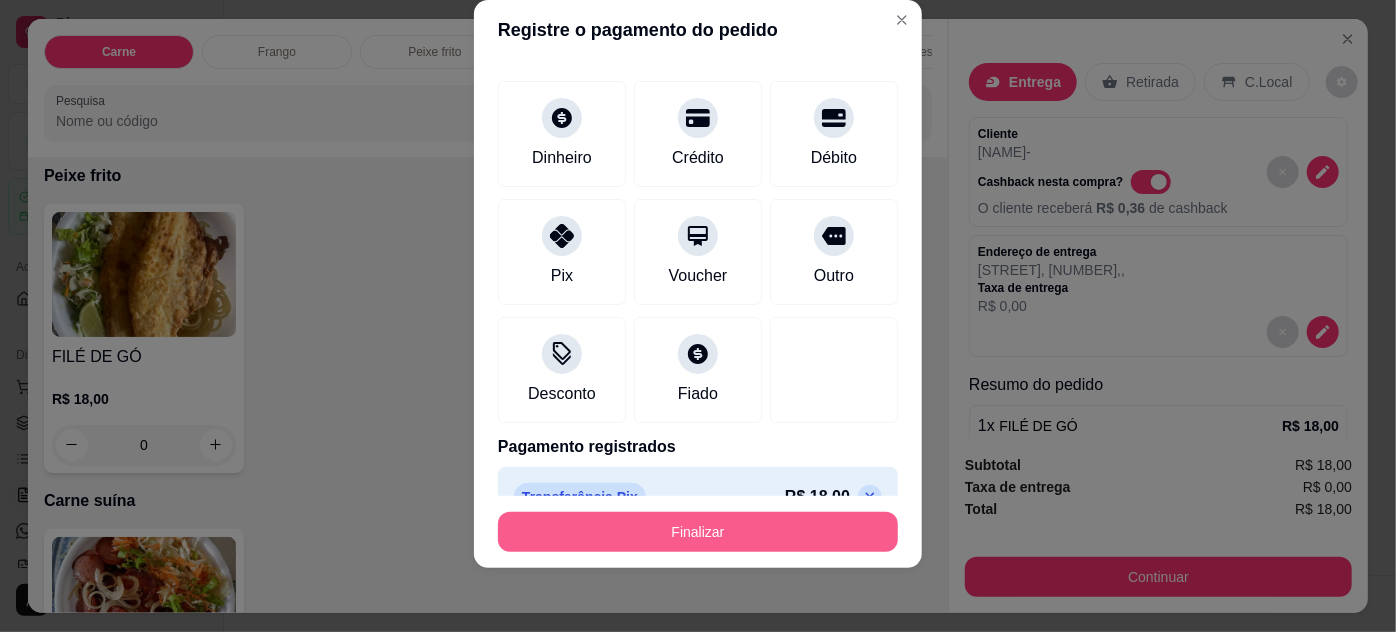 click on "Finalizar" at bounding box center (698, 532) 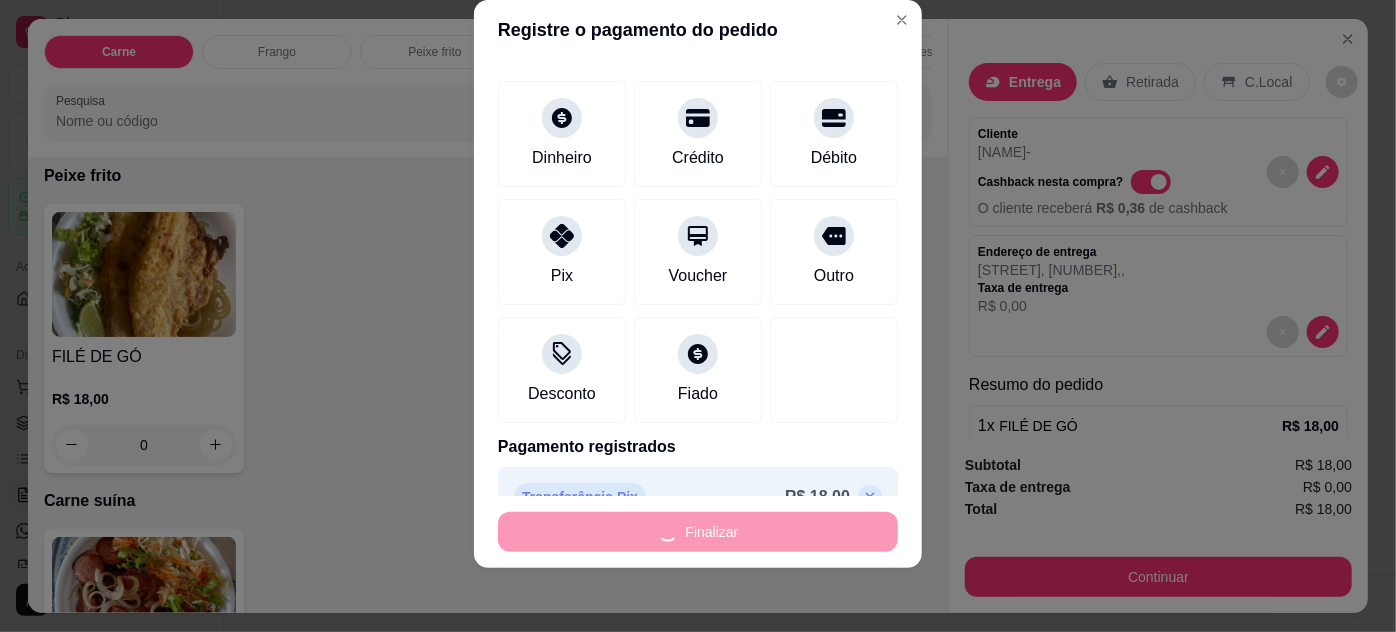type on "-R$ 18,00" 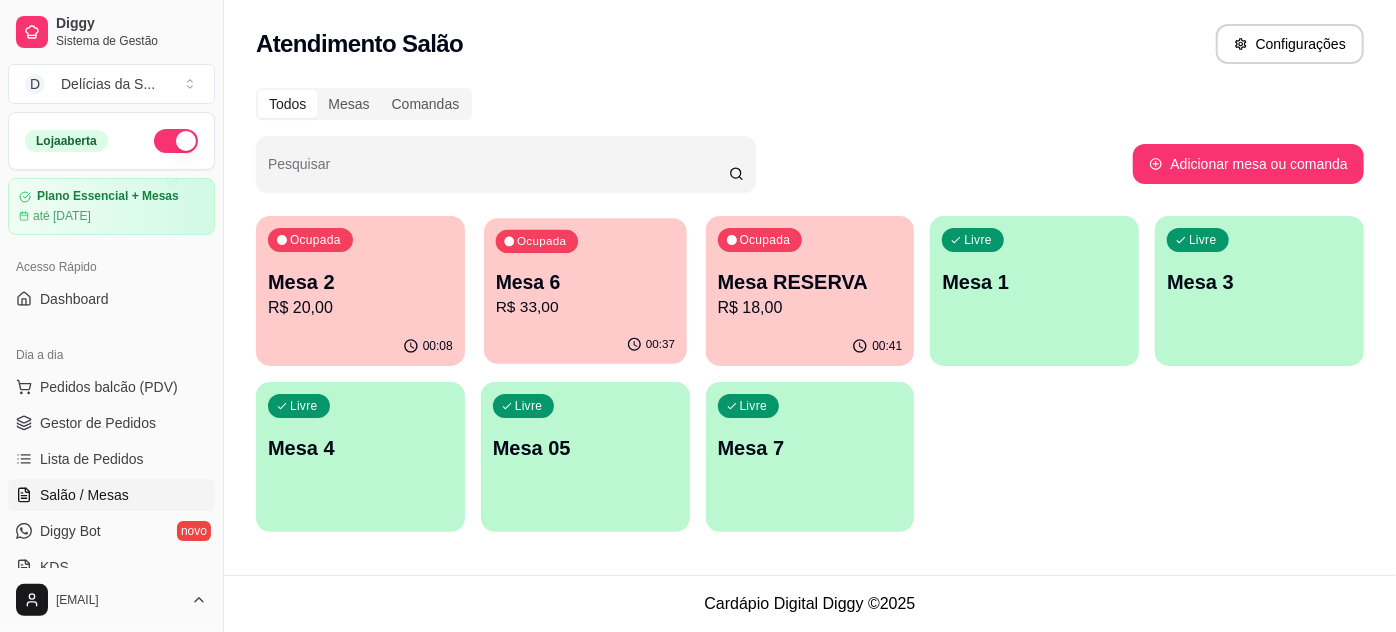 click on "R$ 33,00" at bounding box center [585, 307] 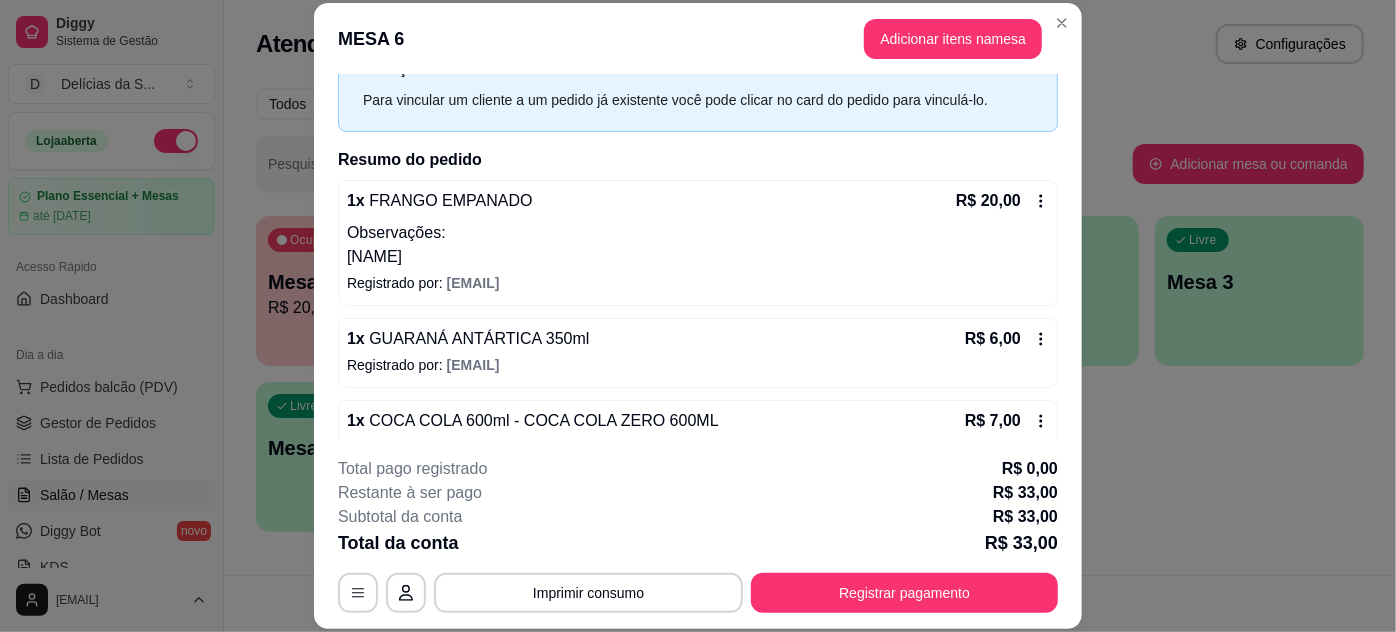 scroll, scrollTop: 119, scrollLeft: 0, axis: vertical 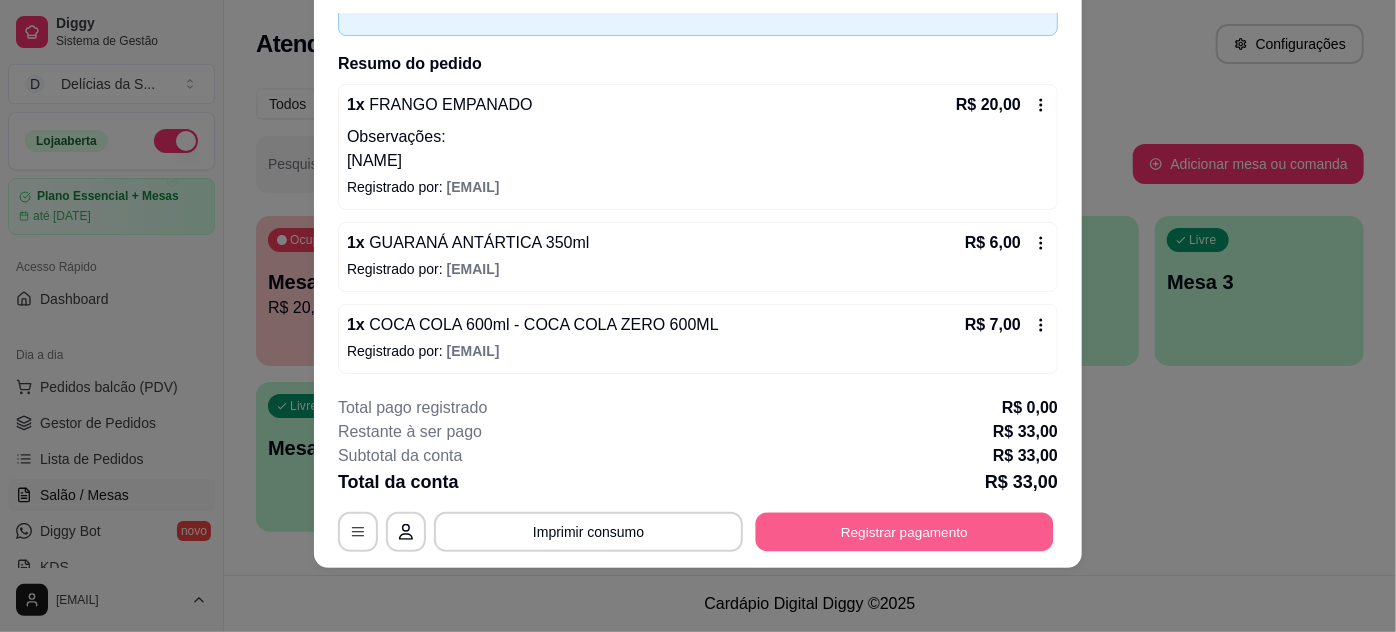 click on "Registrar pagamento" at bounding box center (905, 531) 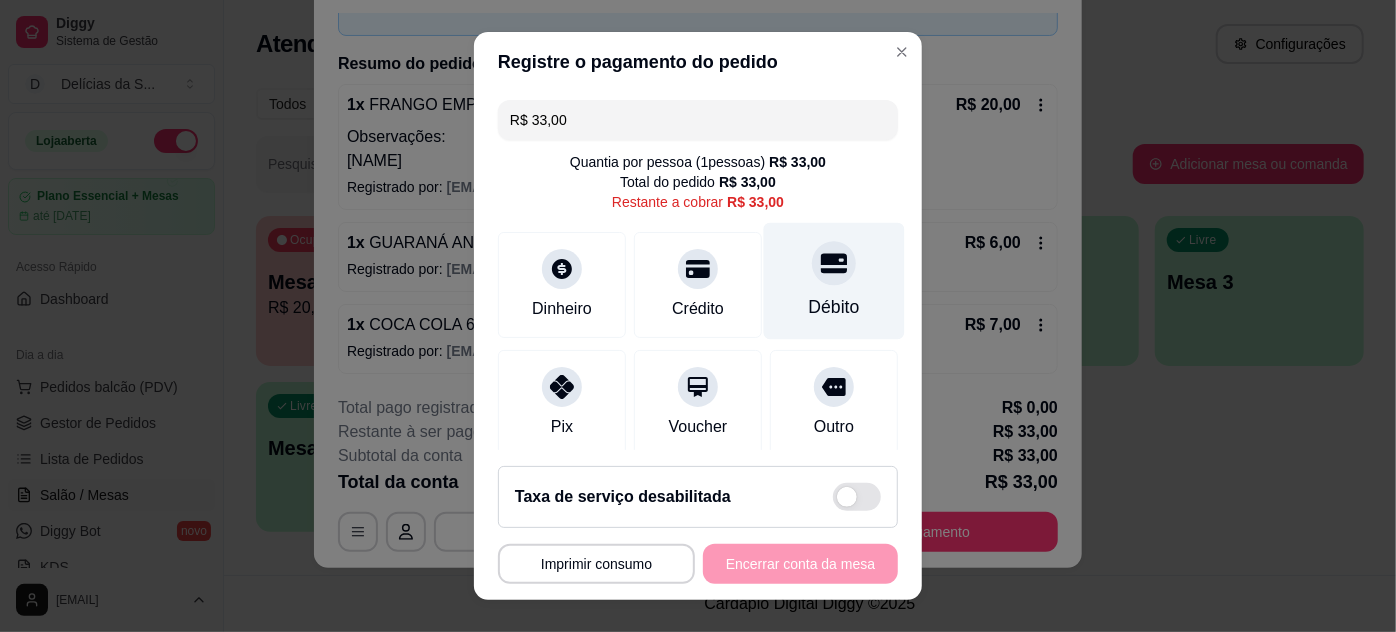 click on "Débito" at bounding box center (834, 307) 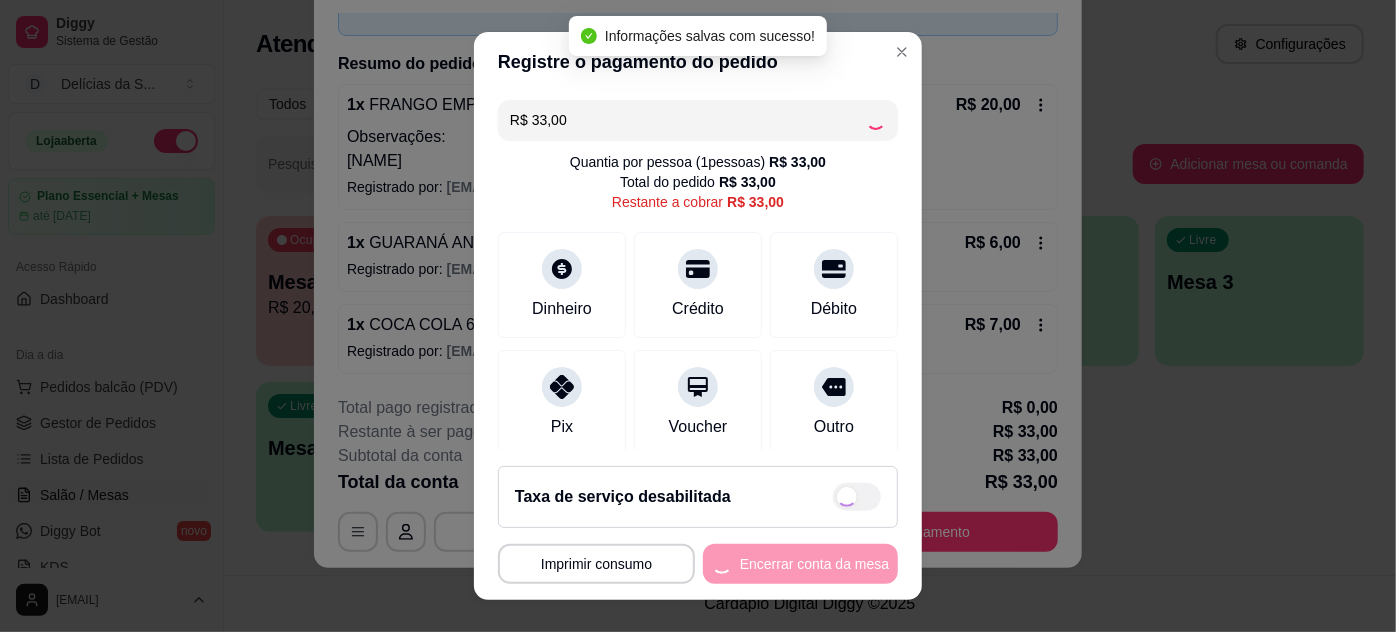 type on "R$ 0,00" 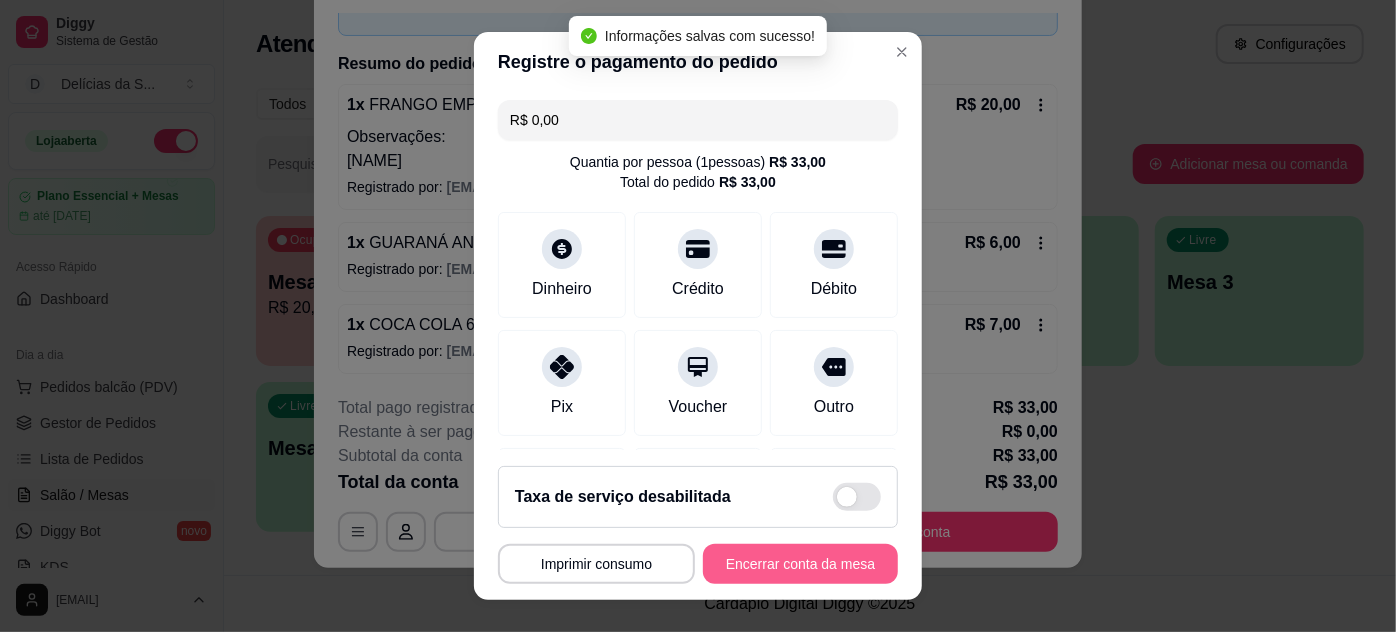 click on "Encerrar conta da mesa" at bounding box center [800, 564] 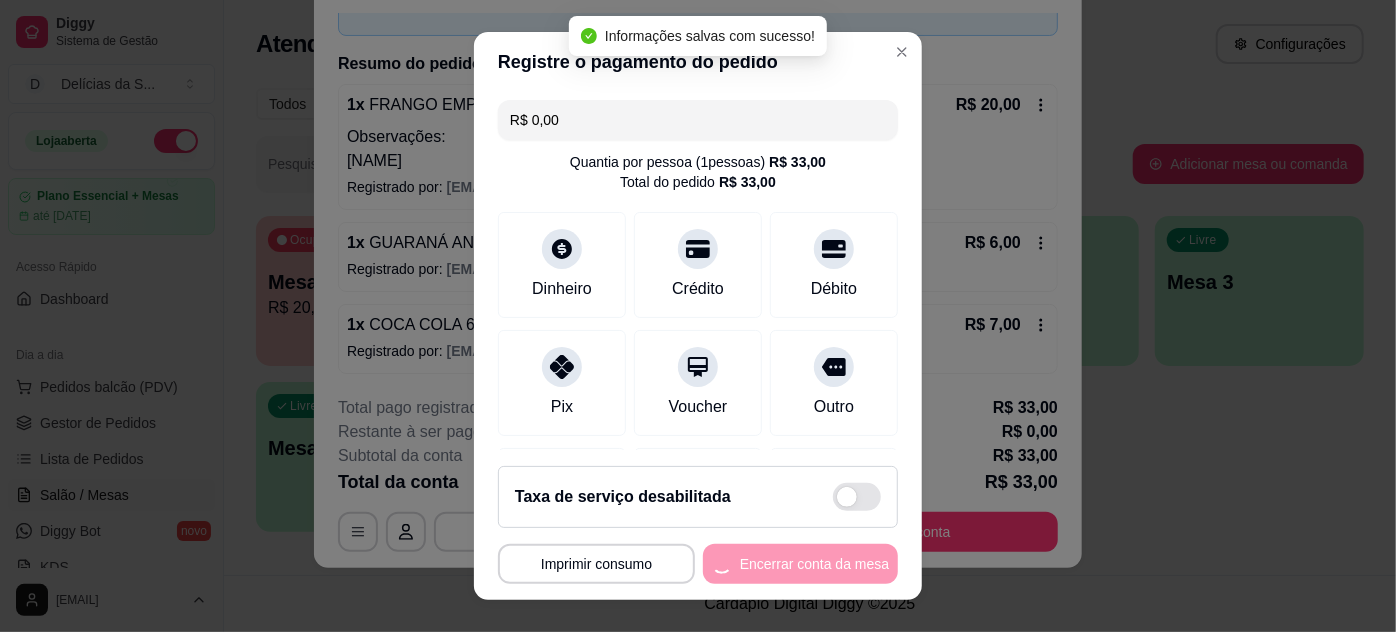 scroll, scrollTop: 0, scrollLeft: 0, axis: both 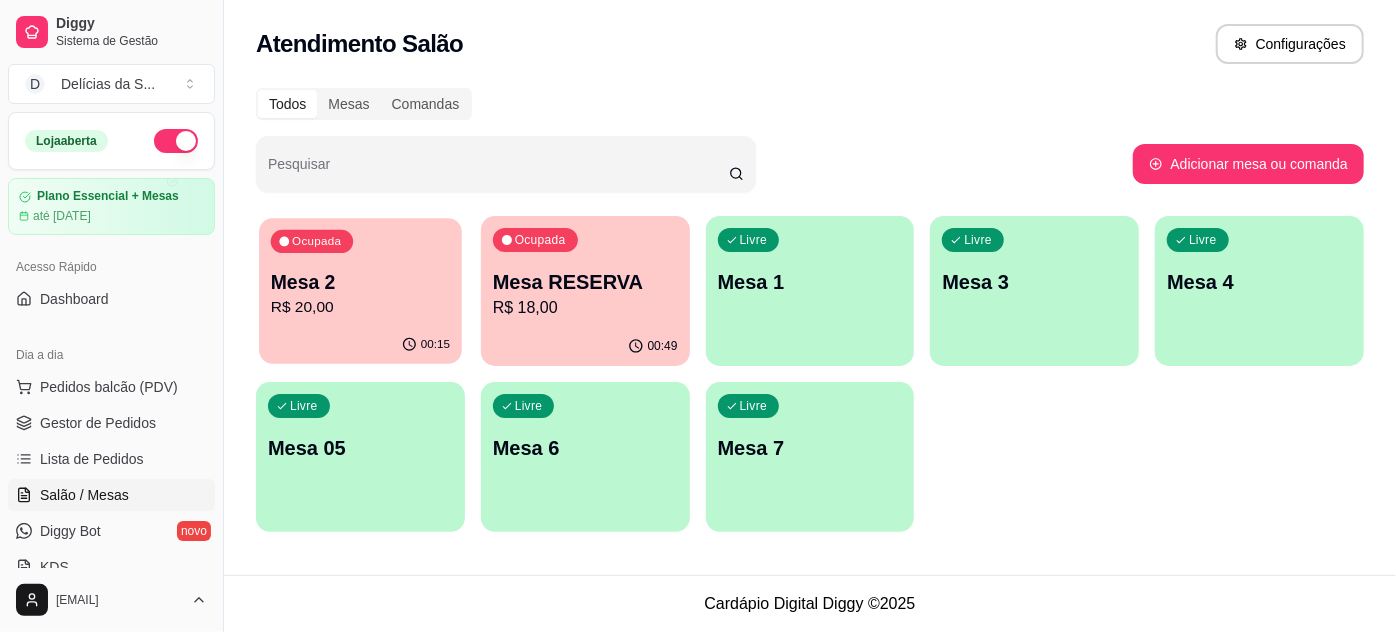 click on "Ocupada Mesa 2 R$ 20,00" at bounding box center (360, 272) 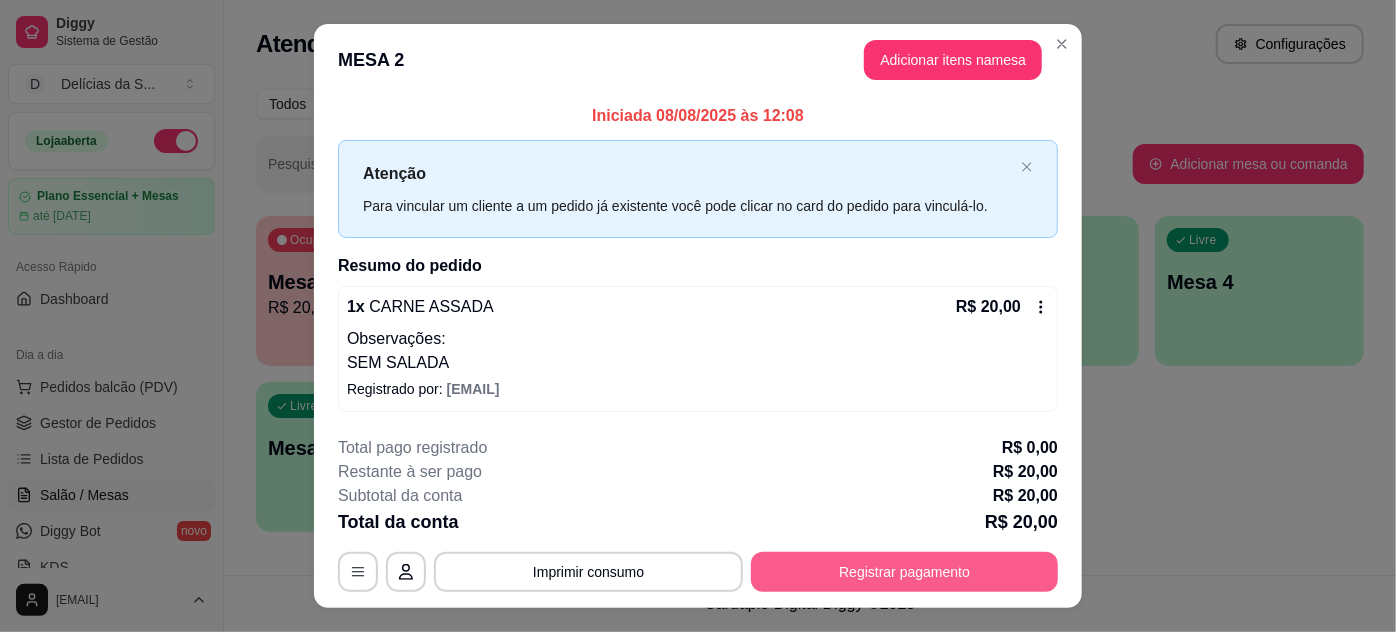 click on "Registrar pagamento" at bounding box center (904, 572) 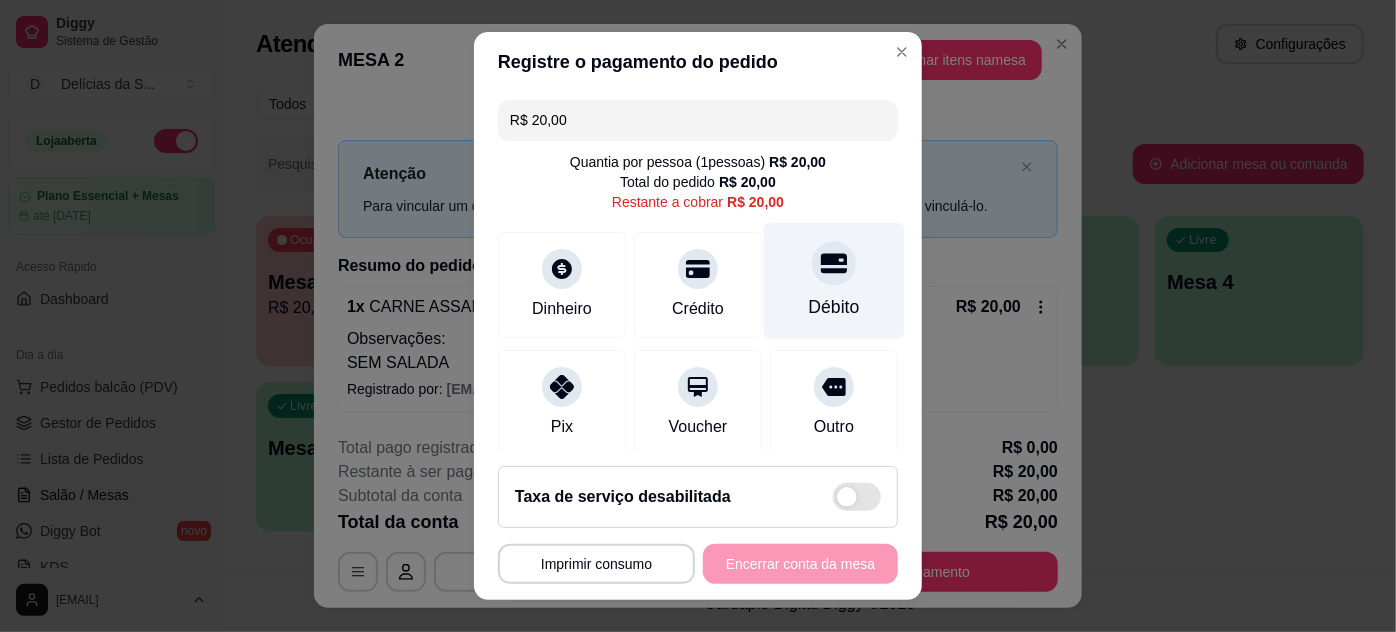 click on "Débito" at bounding box center [834, 280] 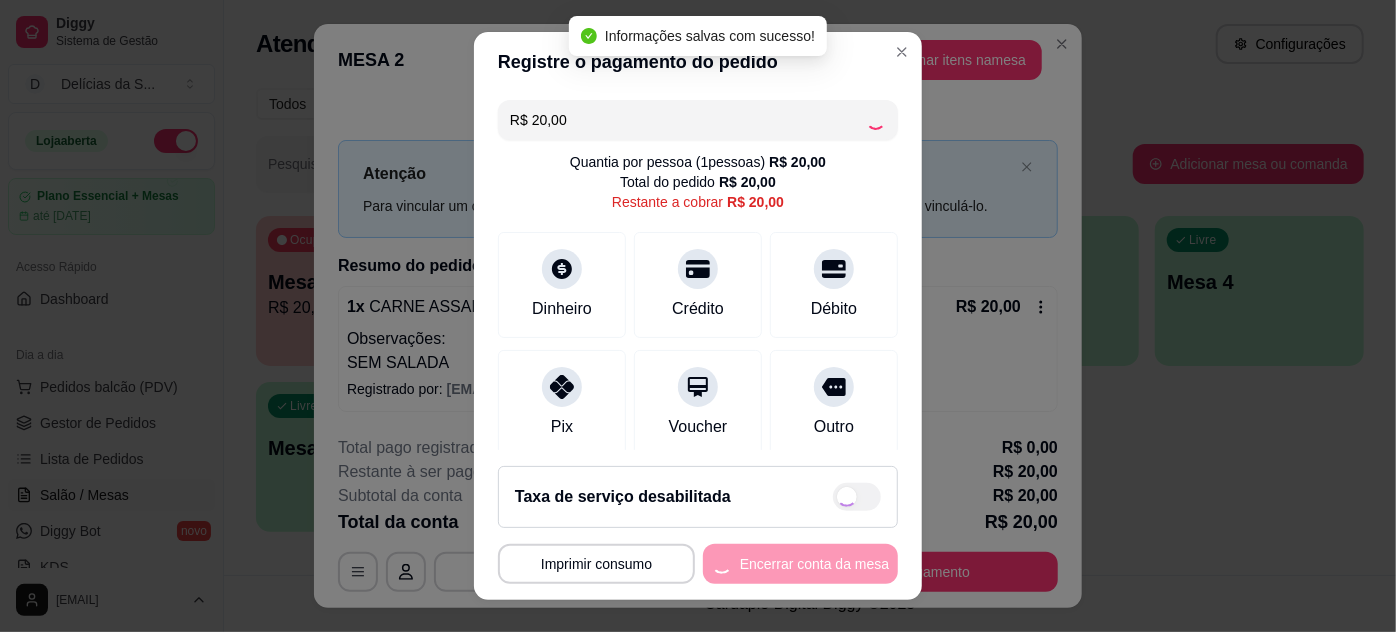 type on "R$ 0,00" 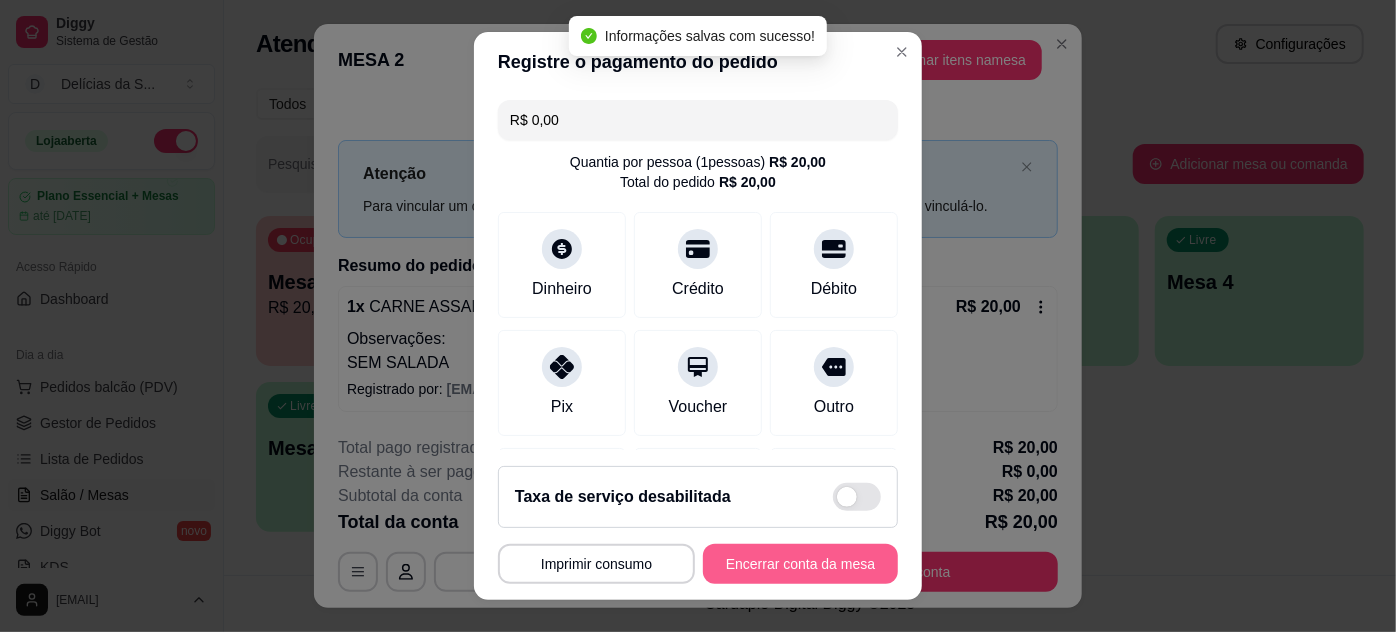 click on "Encerrar conta da mesa" at bounding box center (800, 564) 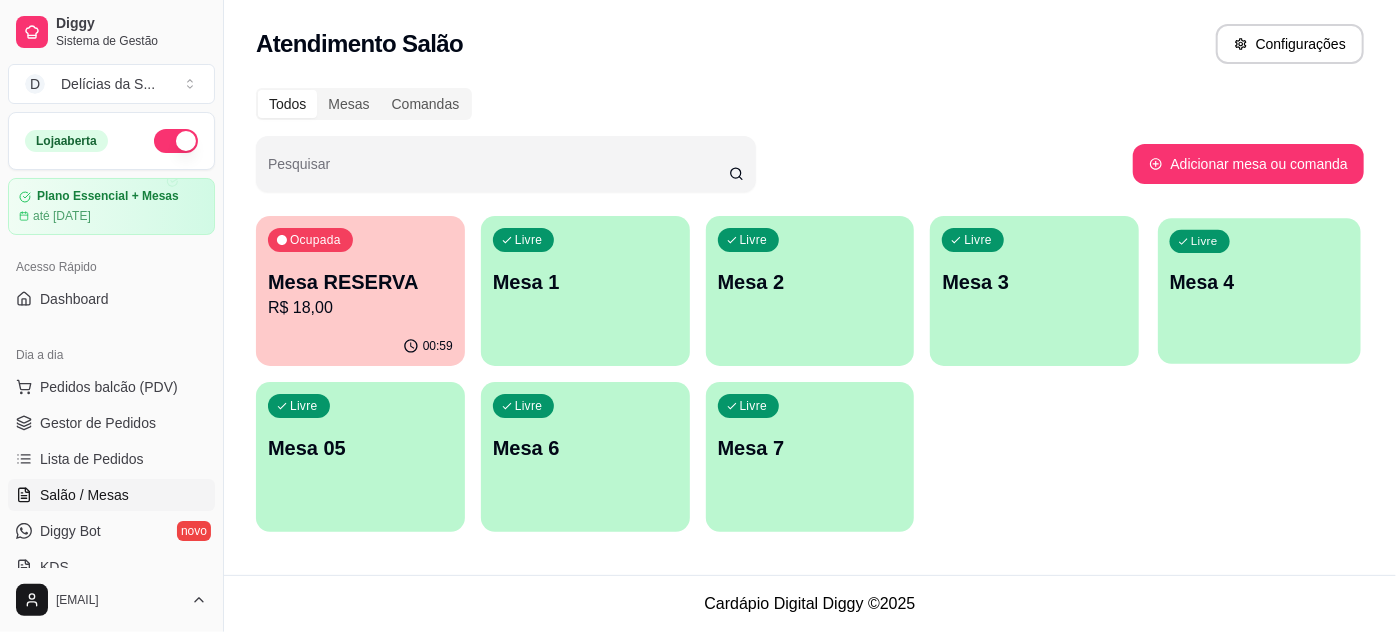 click on "Livre Mesa 4" at bounding box center [1259, 279] 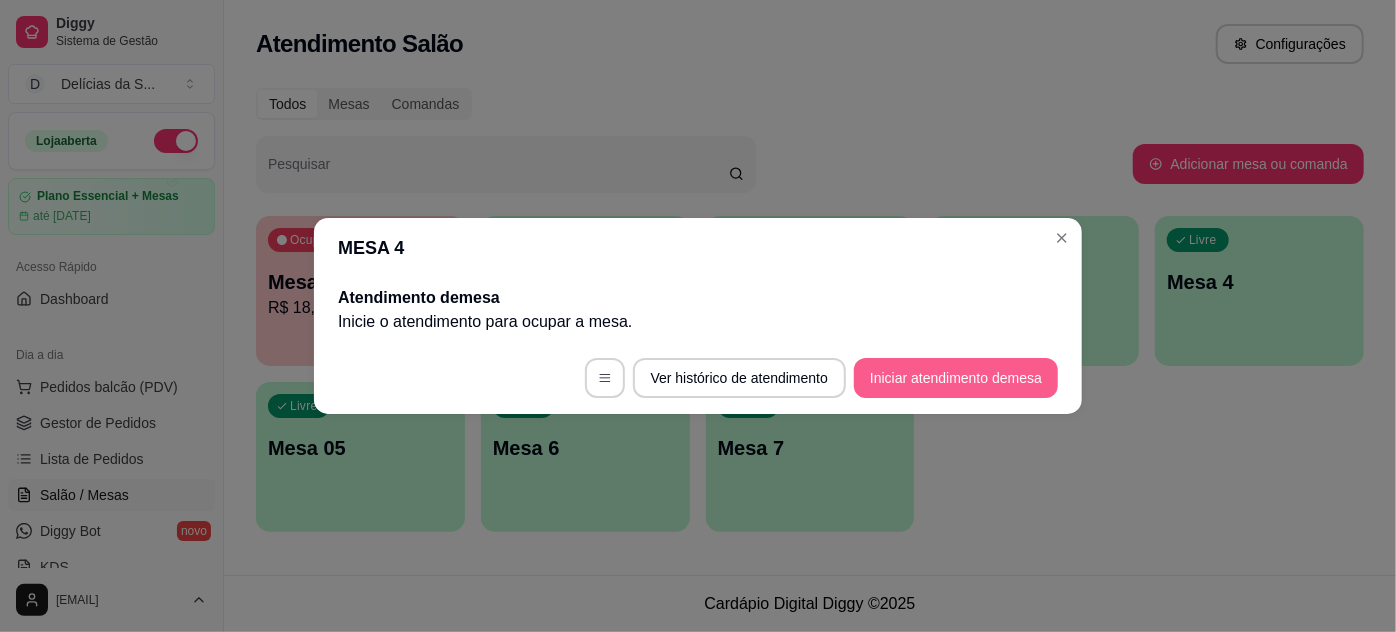 click on "Iniciar atendimento de  mesa" at bounding box center [956, 378] 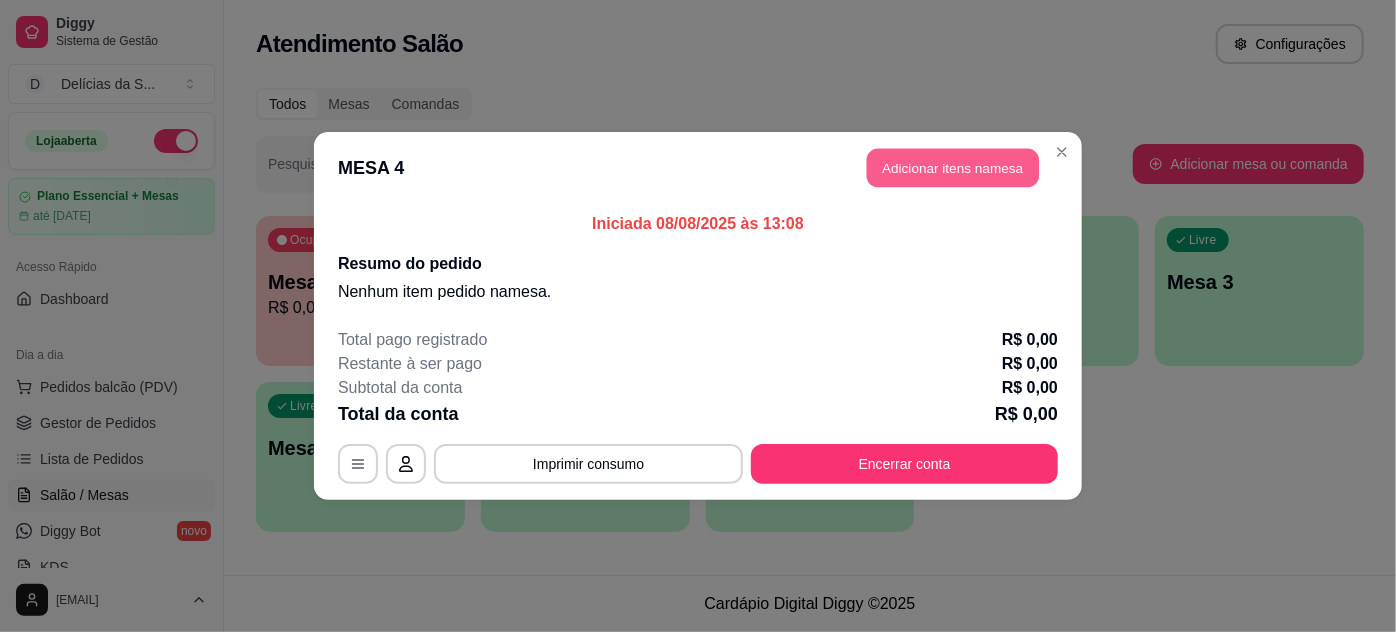 click on "Adicionar itens na  mesa" at bounding box center [953, 168] 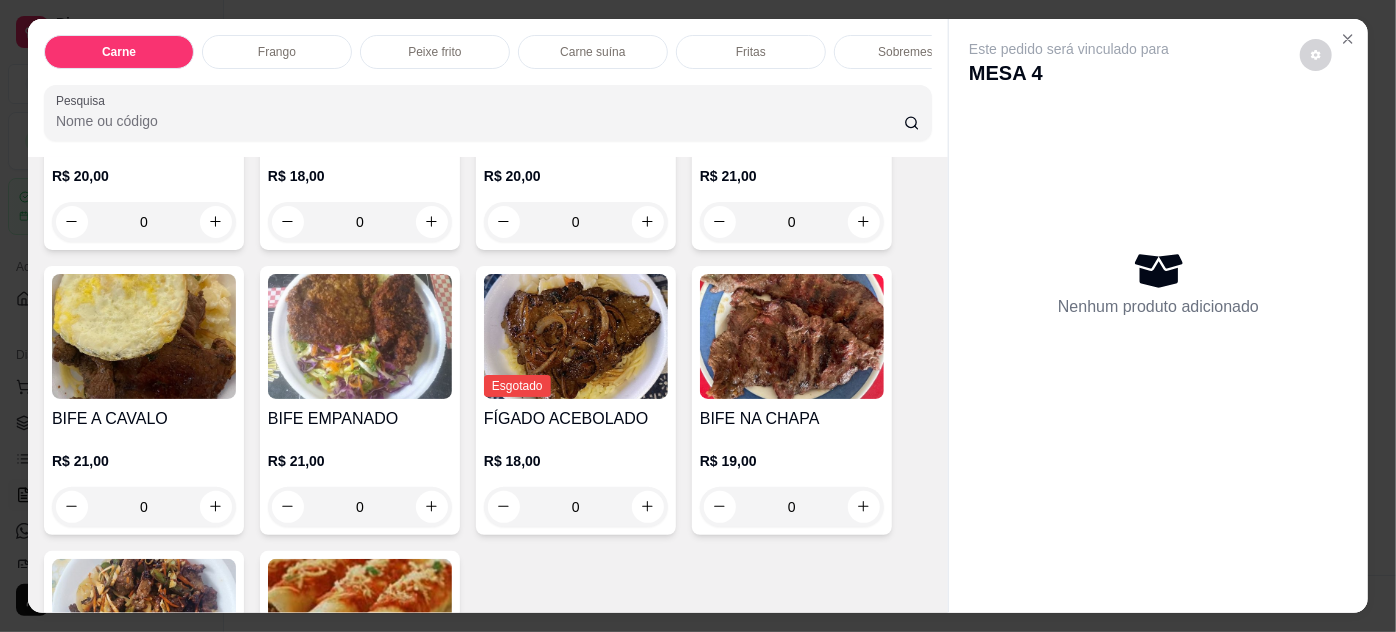 scroll, scrollTop: 363, scrollLeft: 0, axis: vertical 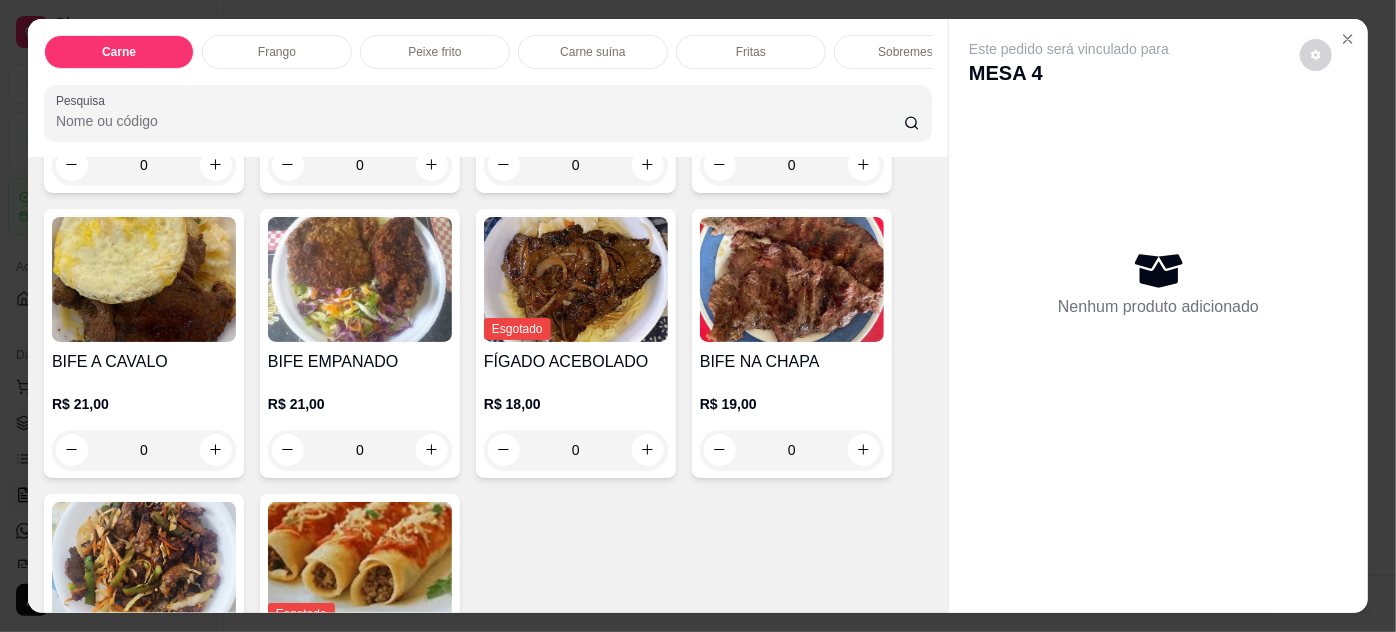 click on "BIFE A CAVALO    R$ 21,00 0" at bounding box center (144, 343) 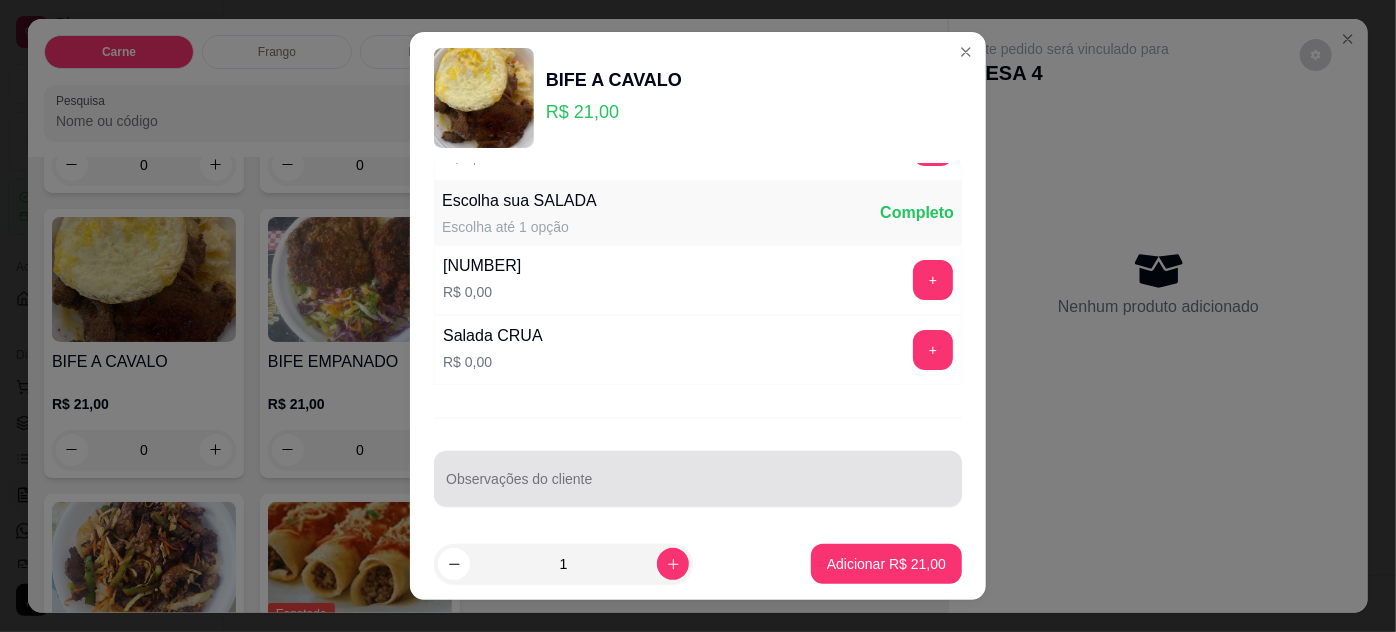 scroll, scrollTop: 199, scrollLeft: 0, axis: vertical 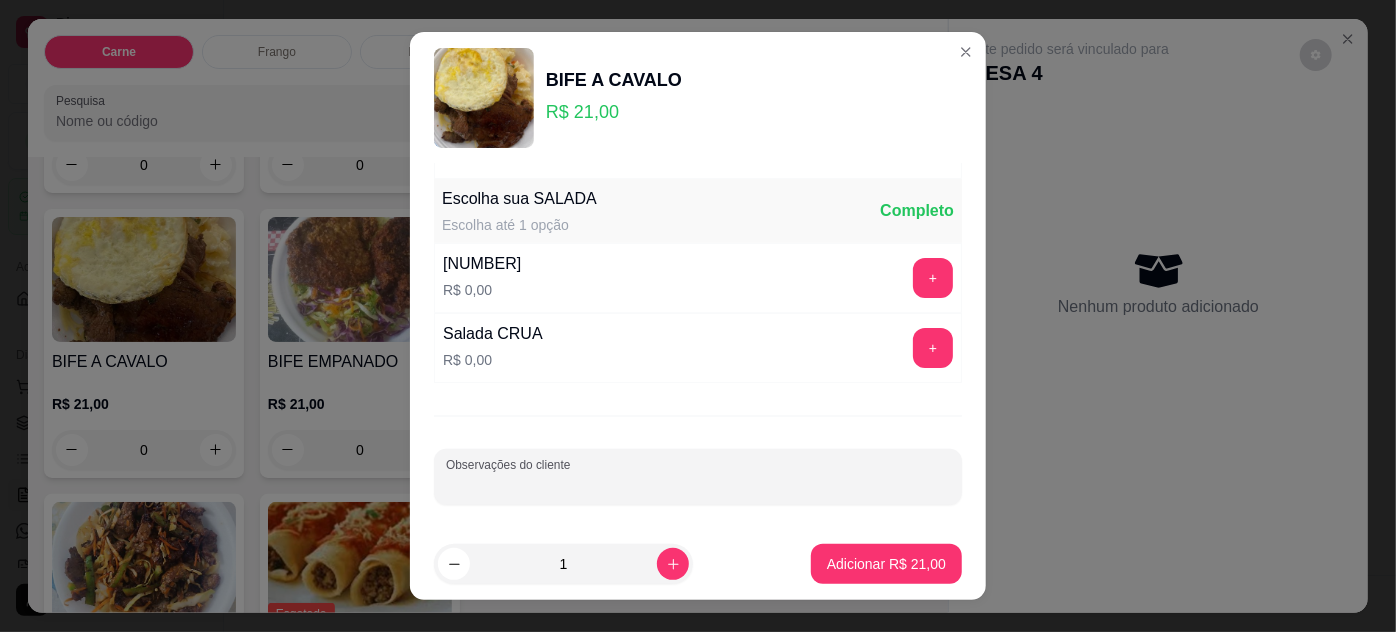 click on "Observações do cliente" at bounding box center [698, 485] 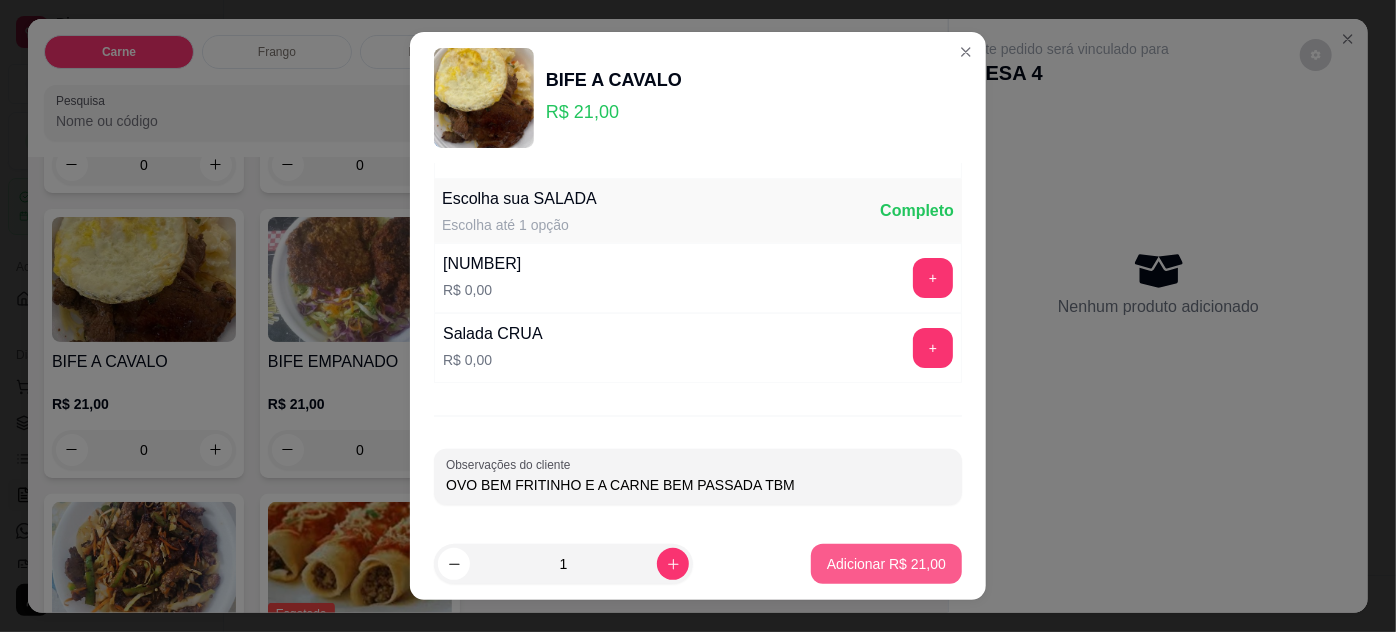 type on "OVO BEM FRITINHO E A CARNE BEM PASSADA TBM" 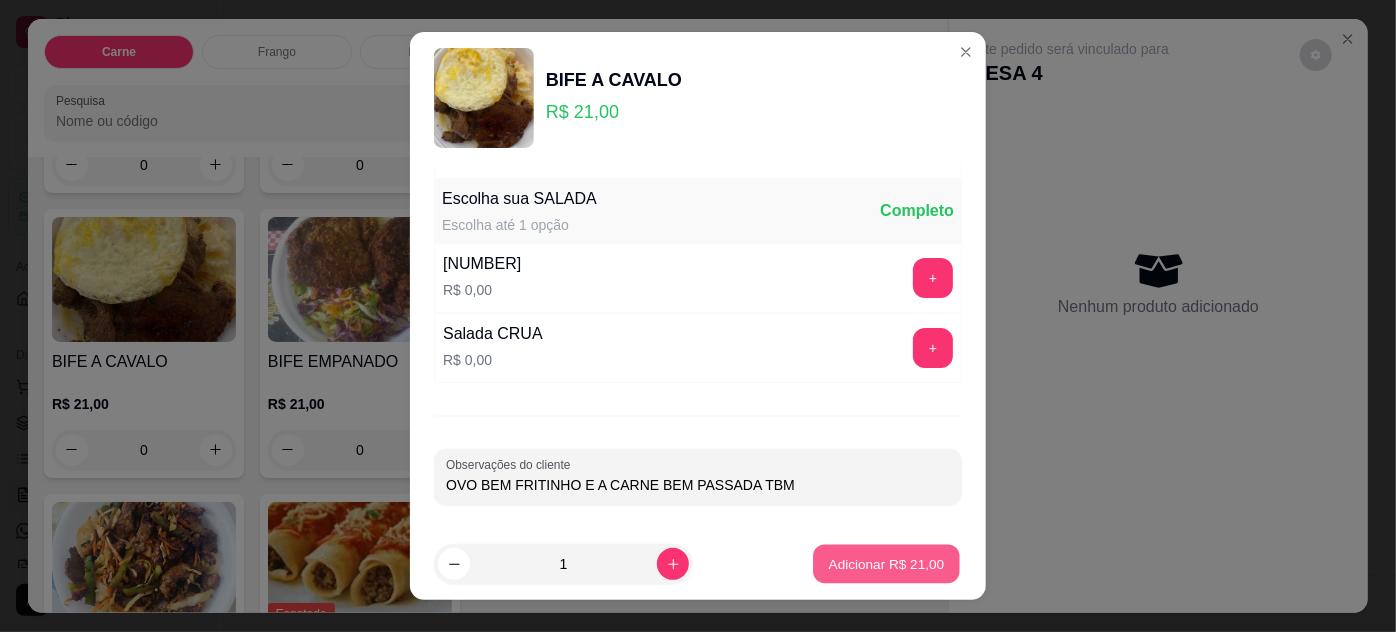 click on "Adicionar   R$ 21,00" at bounding box center [887, 564] 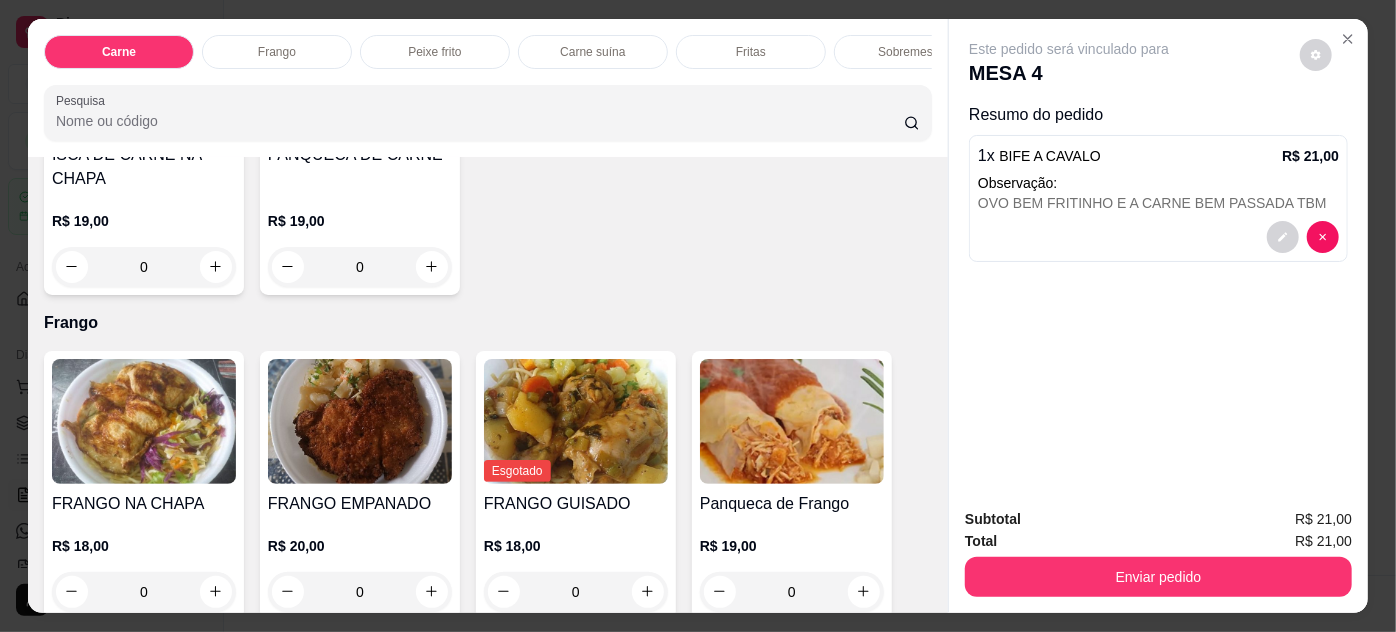 scroll, scrollTop: 909, scrollLeft: 0, axis: vertical 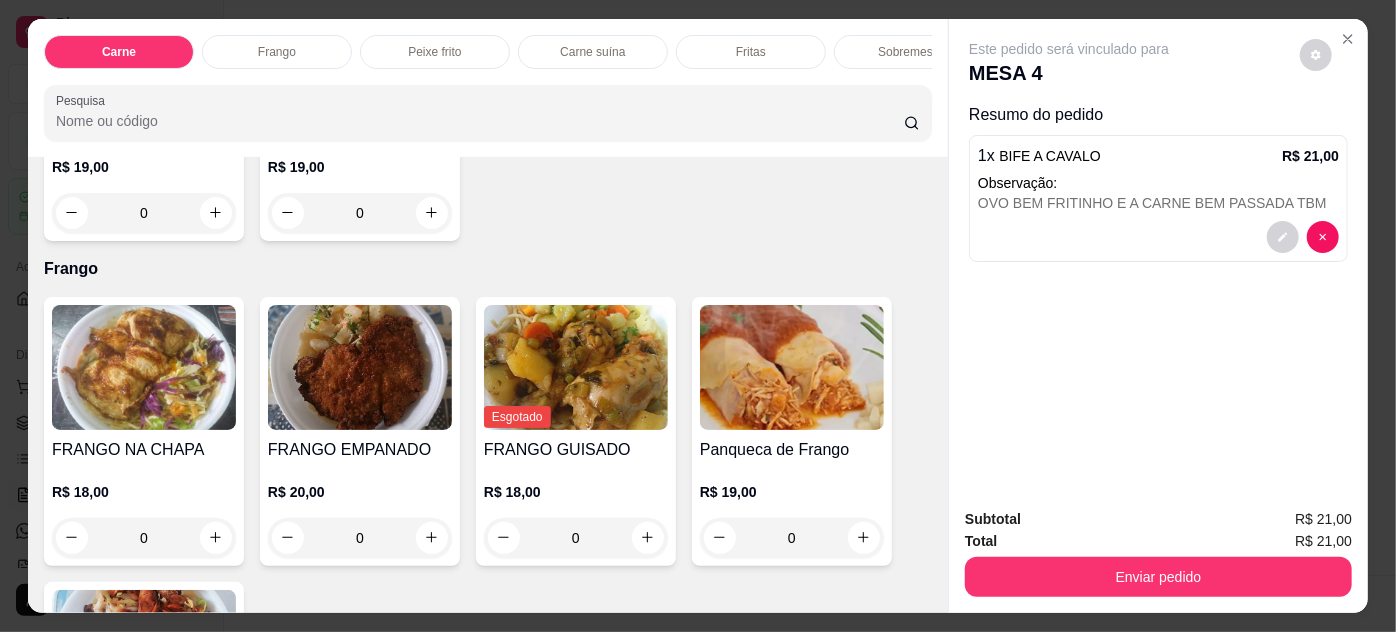 click at bounding box center (144, 367) 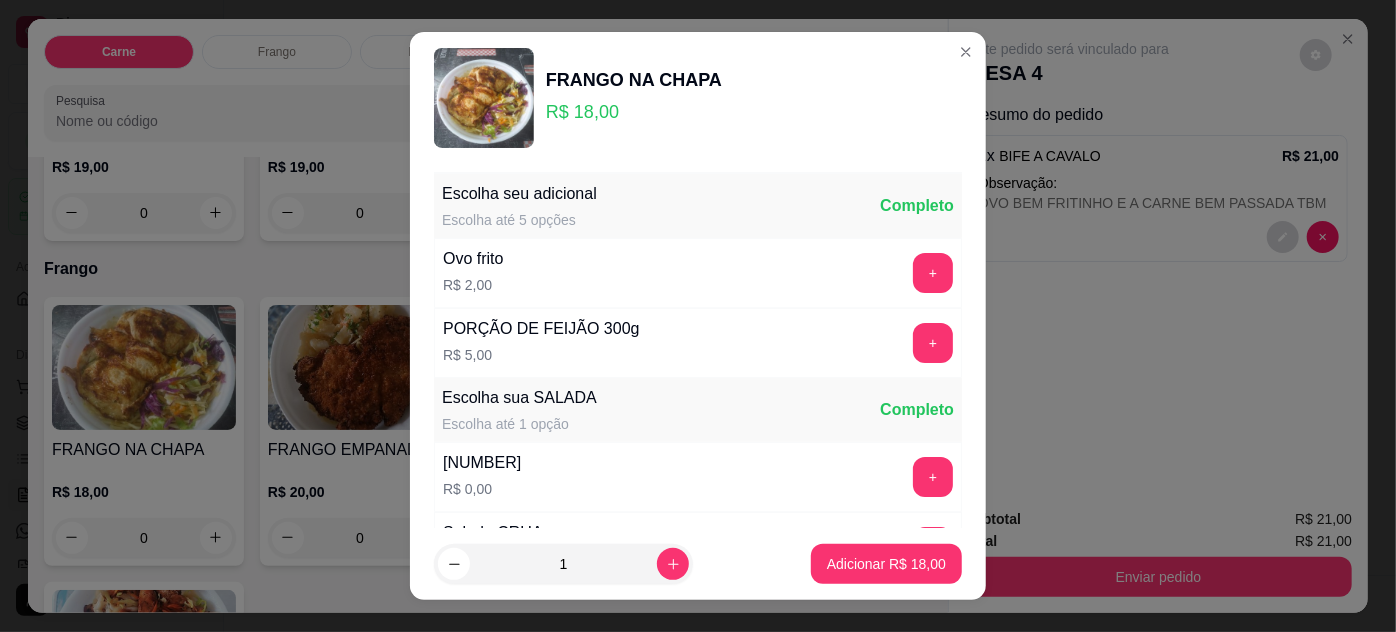 drag, startPoint x: 631, startPoint y: 511, endPoint x: 629, endPoint y: 479, distance: 32.06244 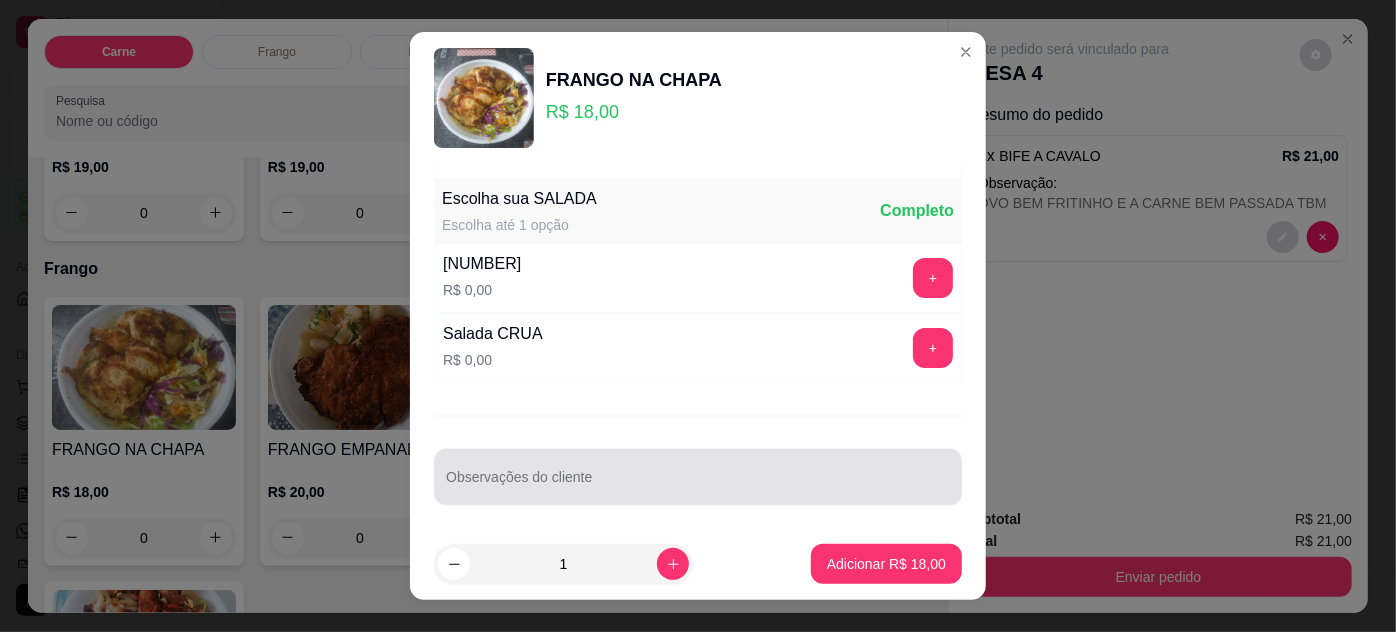 click at bounding box center (698, 477) 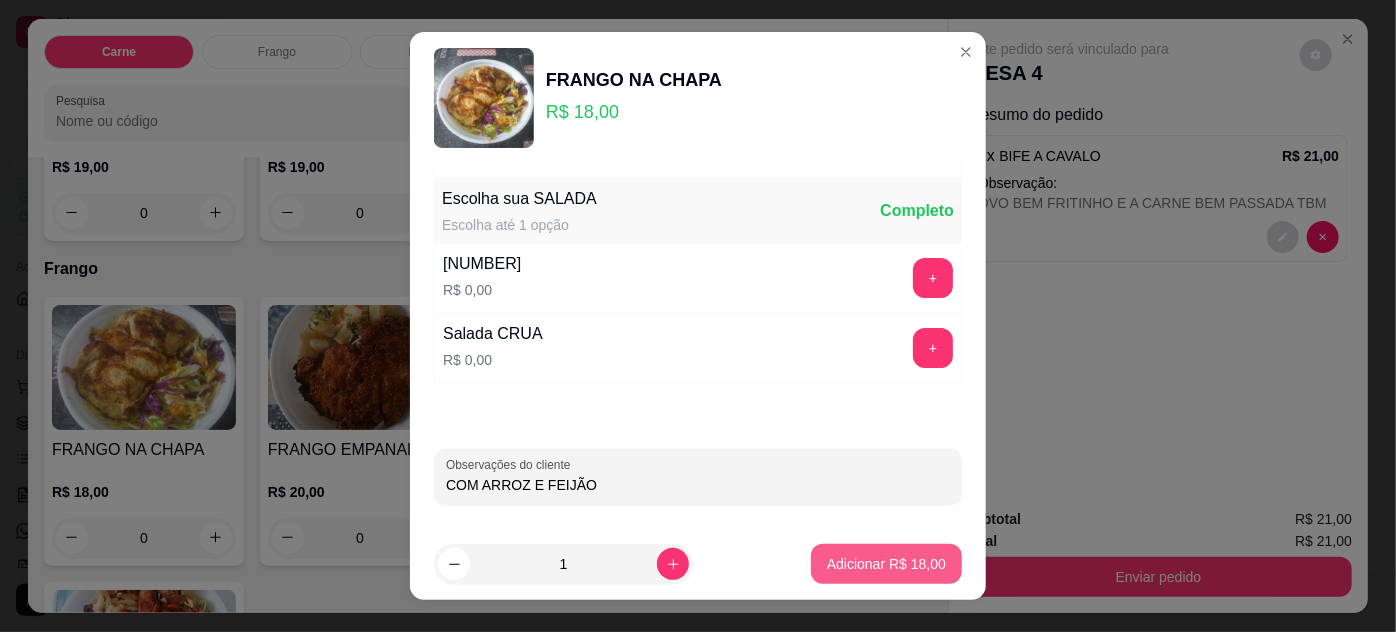type on "COM ARROZ E FEIJÃO" 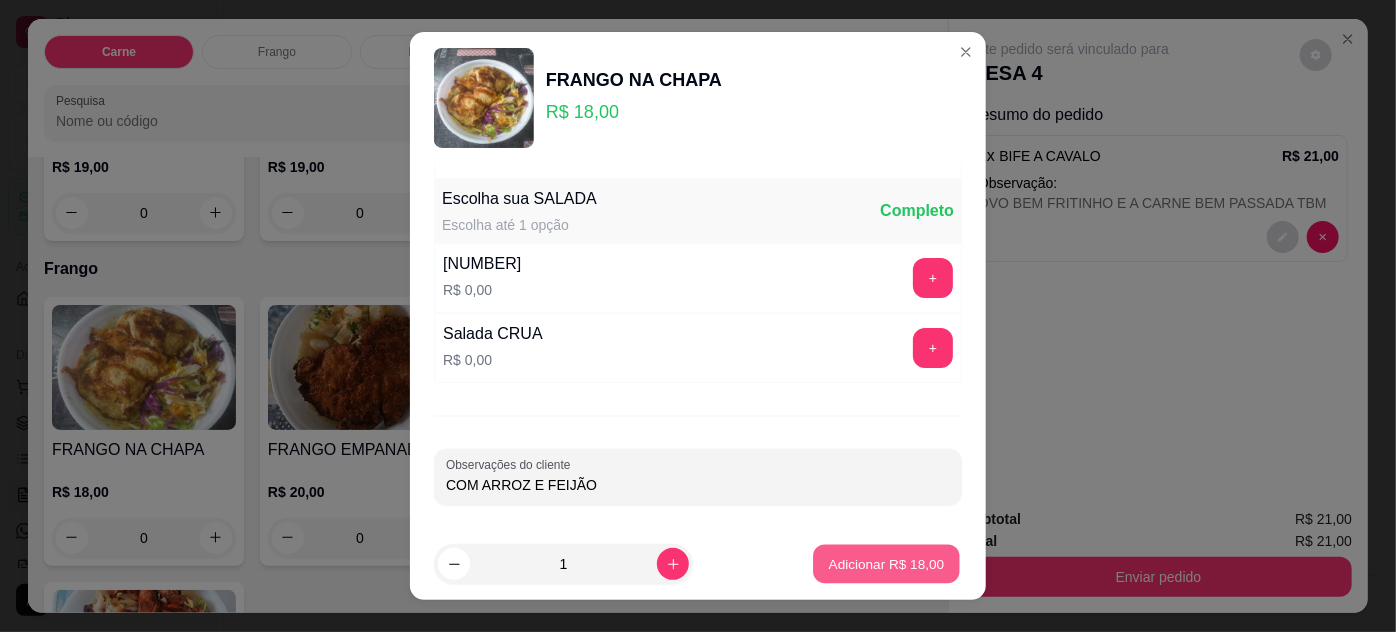 click on "Adicionar   R$ 18,00" at bounding box center (887, 564) 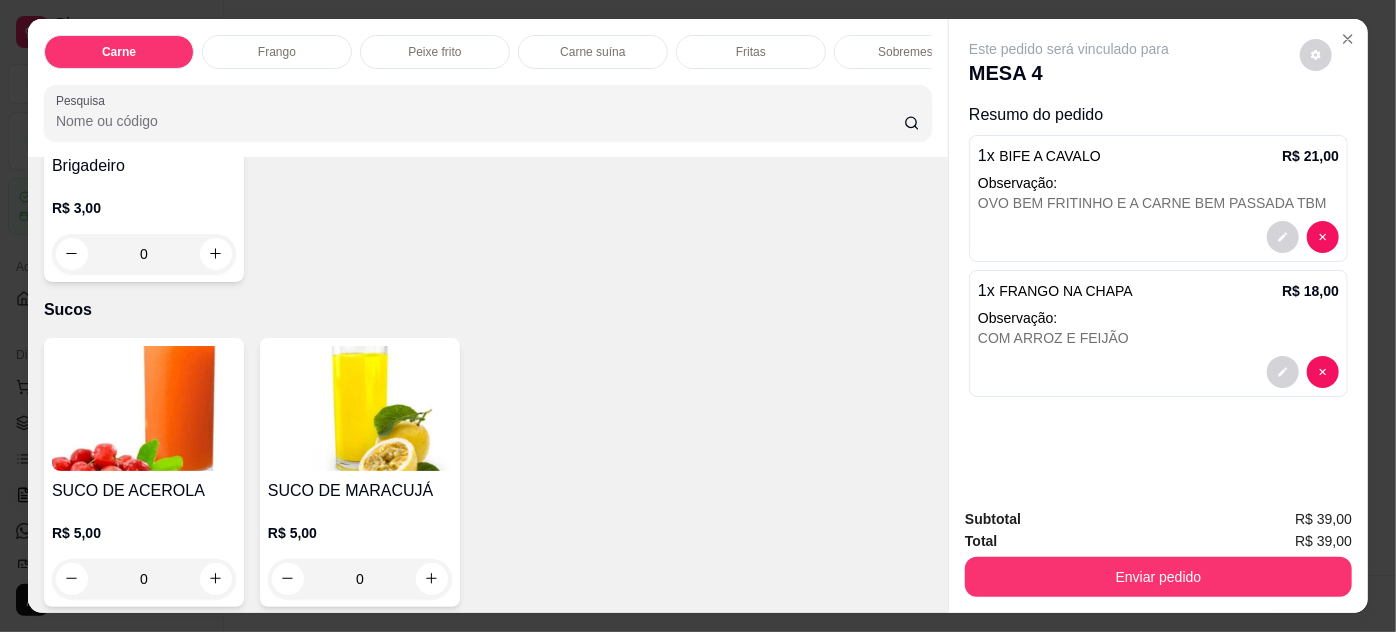 scroll, scrollTop: 2909, scrollLeft: 0, axis: vertical 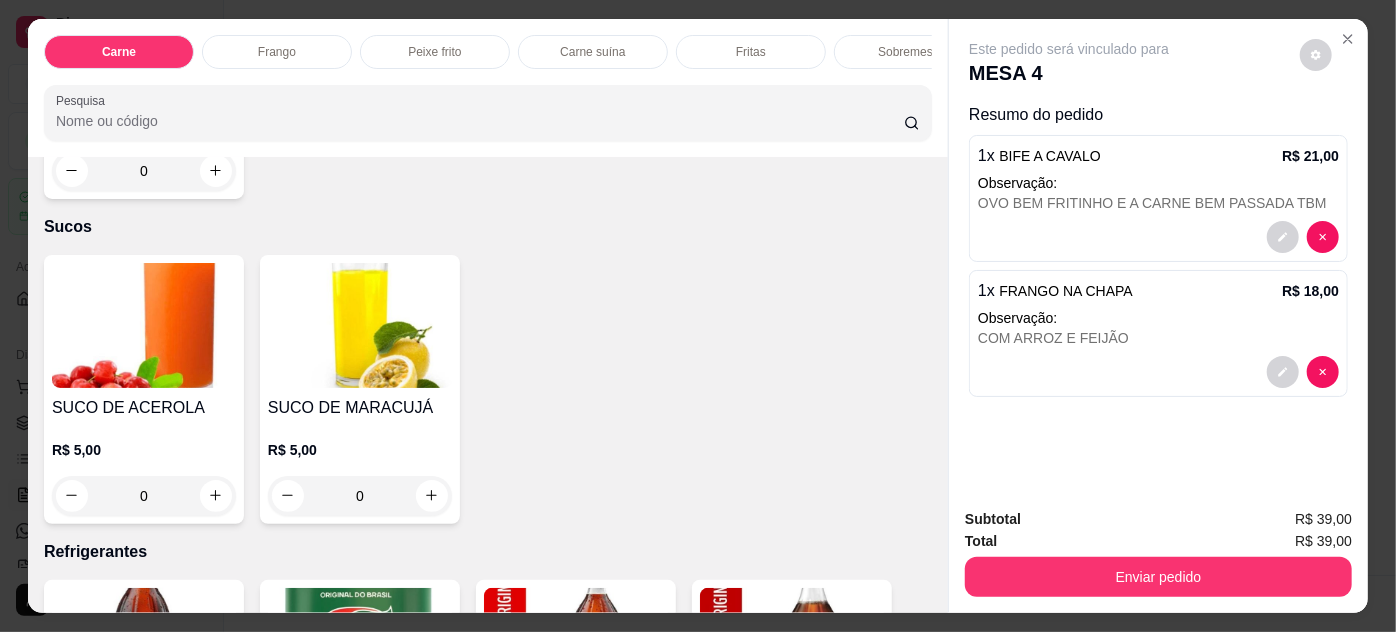 click on "0" at bounding box center (144, 496) 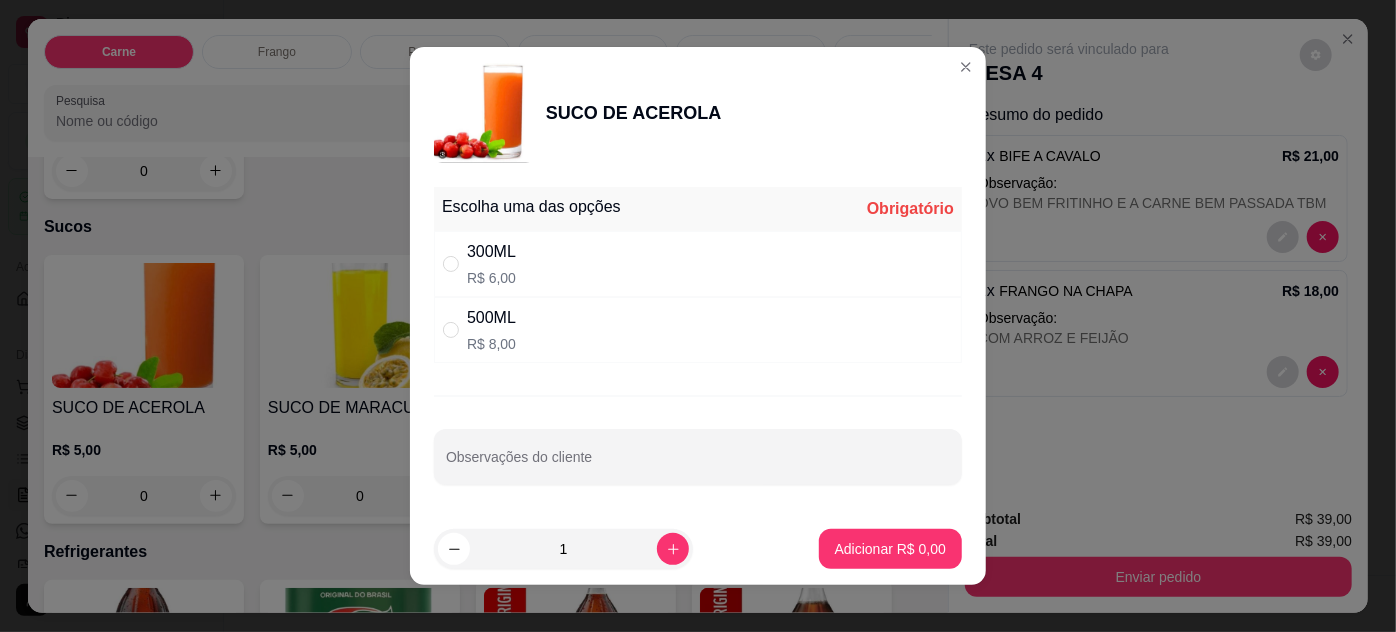 click on "300ML R$ 6,00" at bounding box center (698, 264) 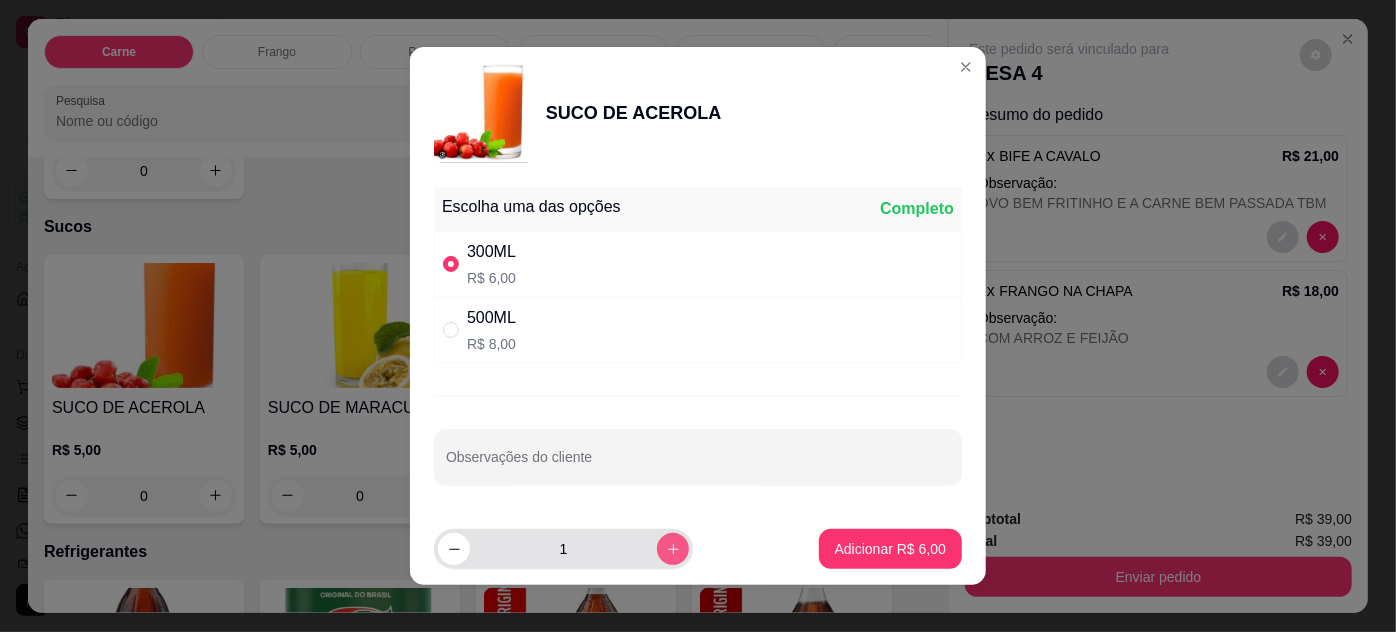 click at bounding box center [673, 549] 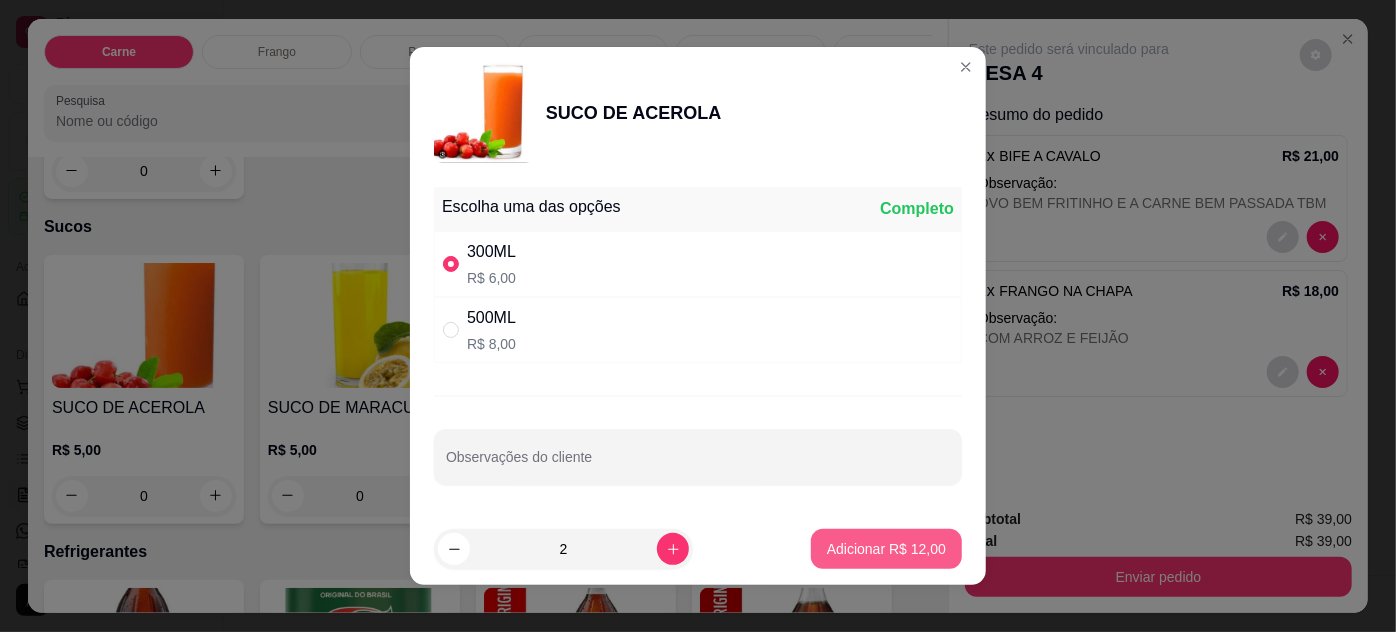 click on "Adicionar   R$ 12,00" at bounding box center [886, 549] 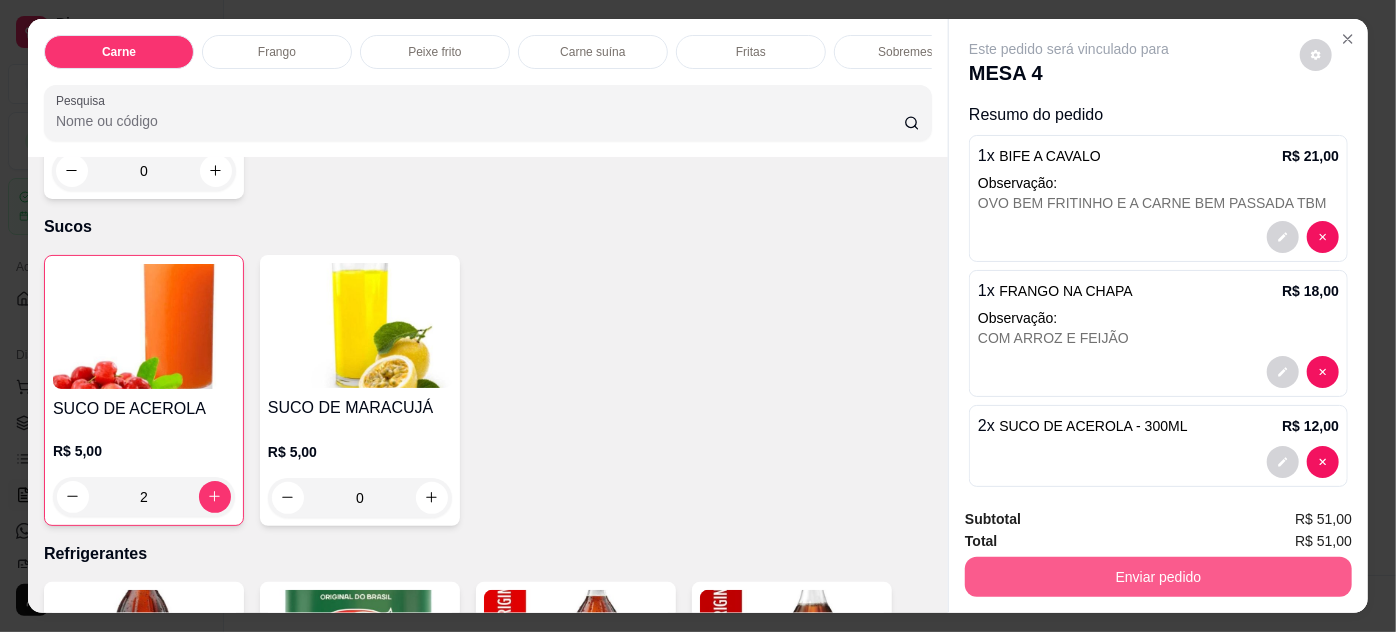 click on "Enviar pedido" at bounding box center [1158, 577] 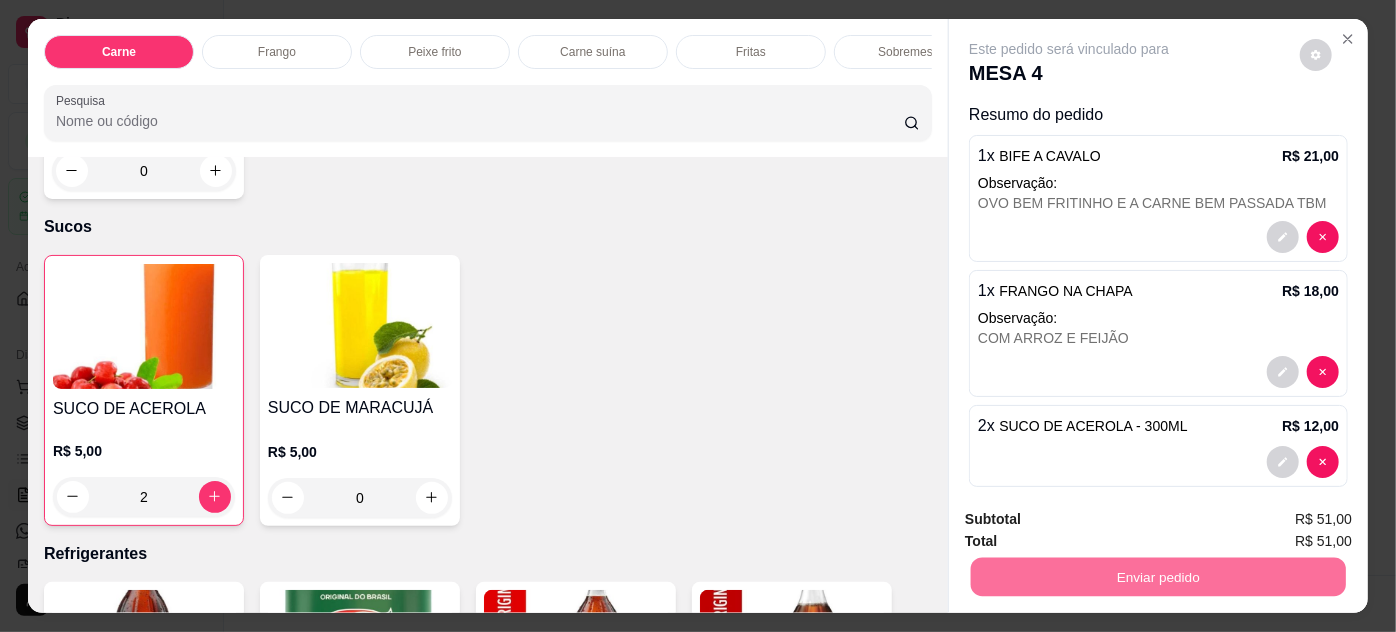 click on "Não registrar e enviar pedido" at bounding box center [1093, 521] 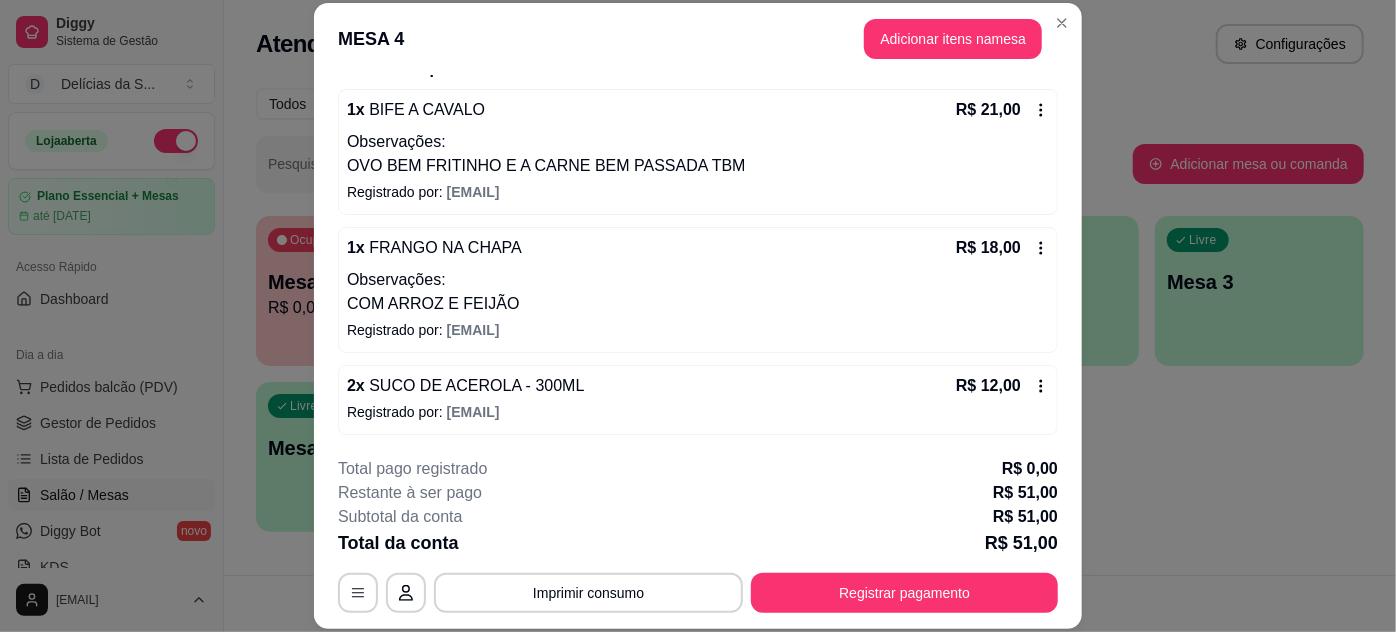 scroll, scrollTop: 0, scrollLeft: 0, axis: both 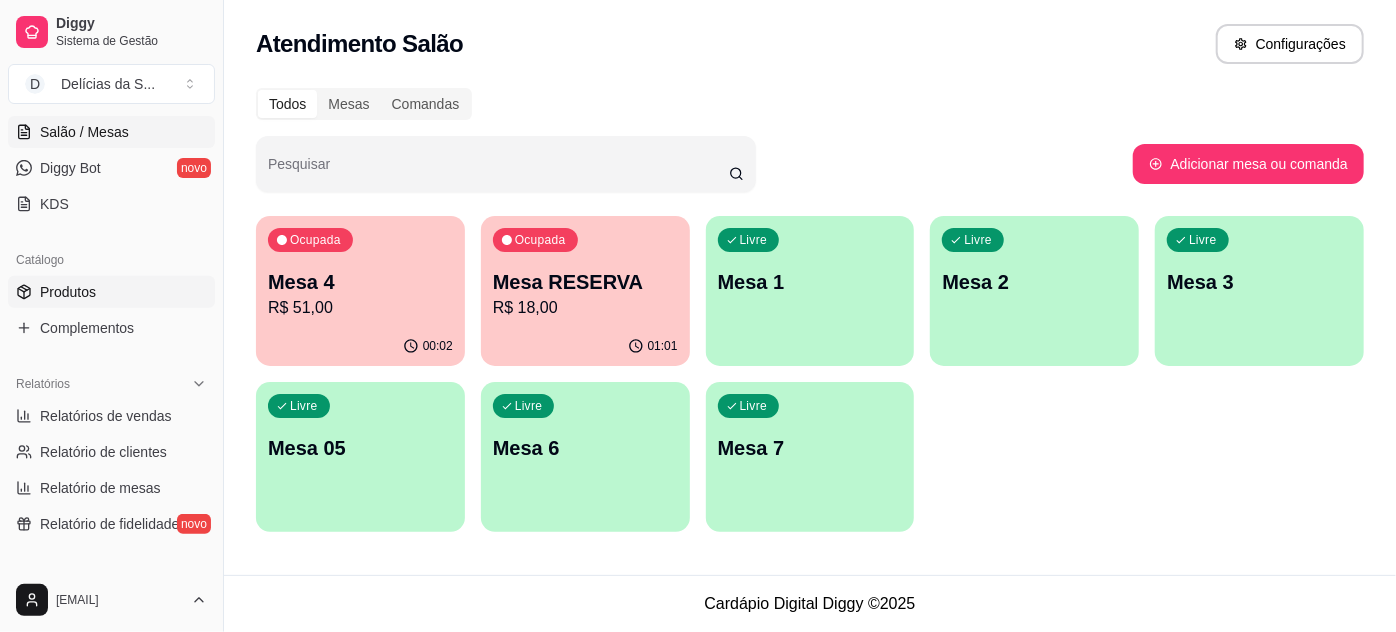click on "Produtos" at bounding box center (68, 292) 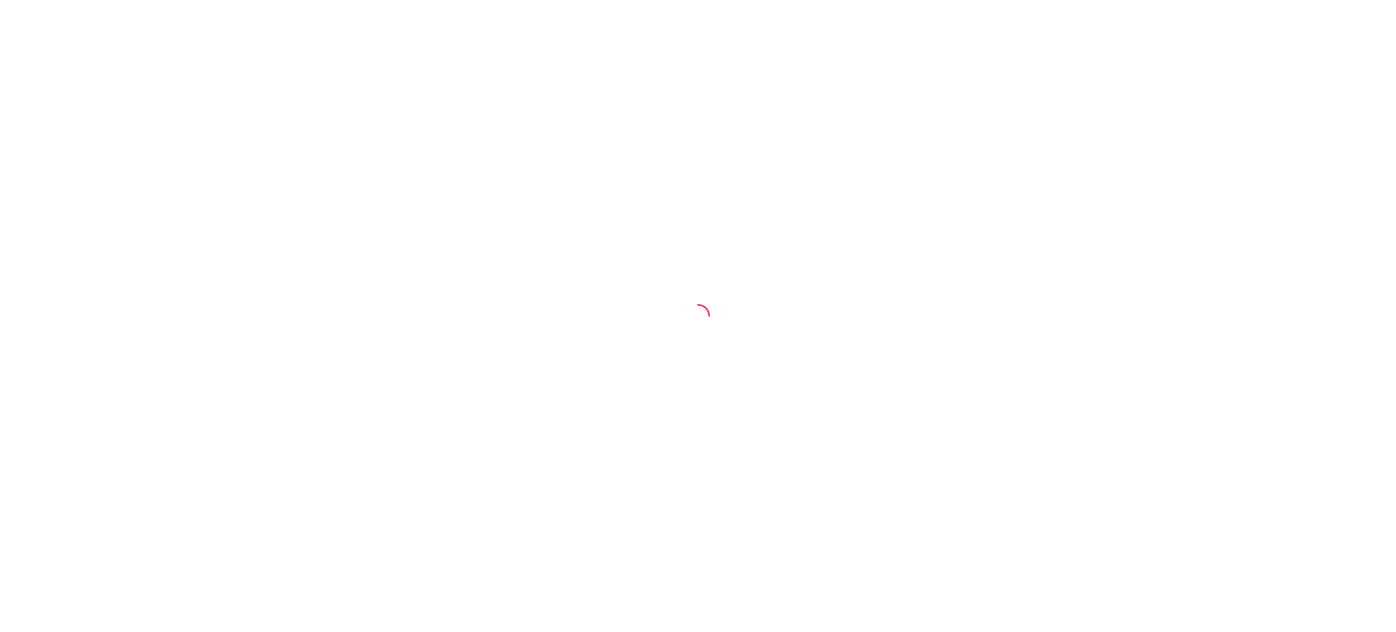scroll, scrollTop: 0, scrollLeft: 0, axis: both 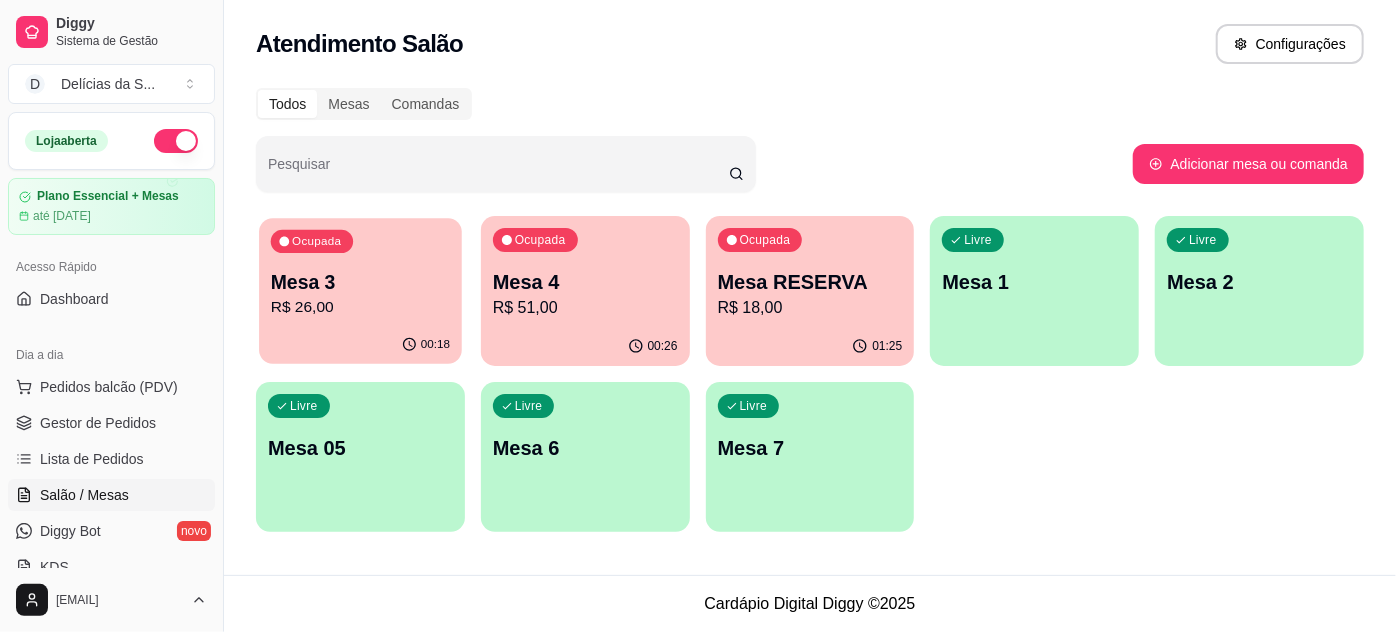 click on "R$ 26,00" at bounding box center (360, 307) 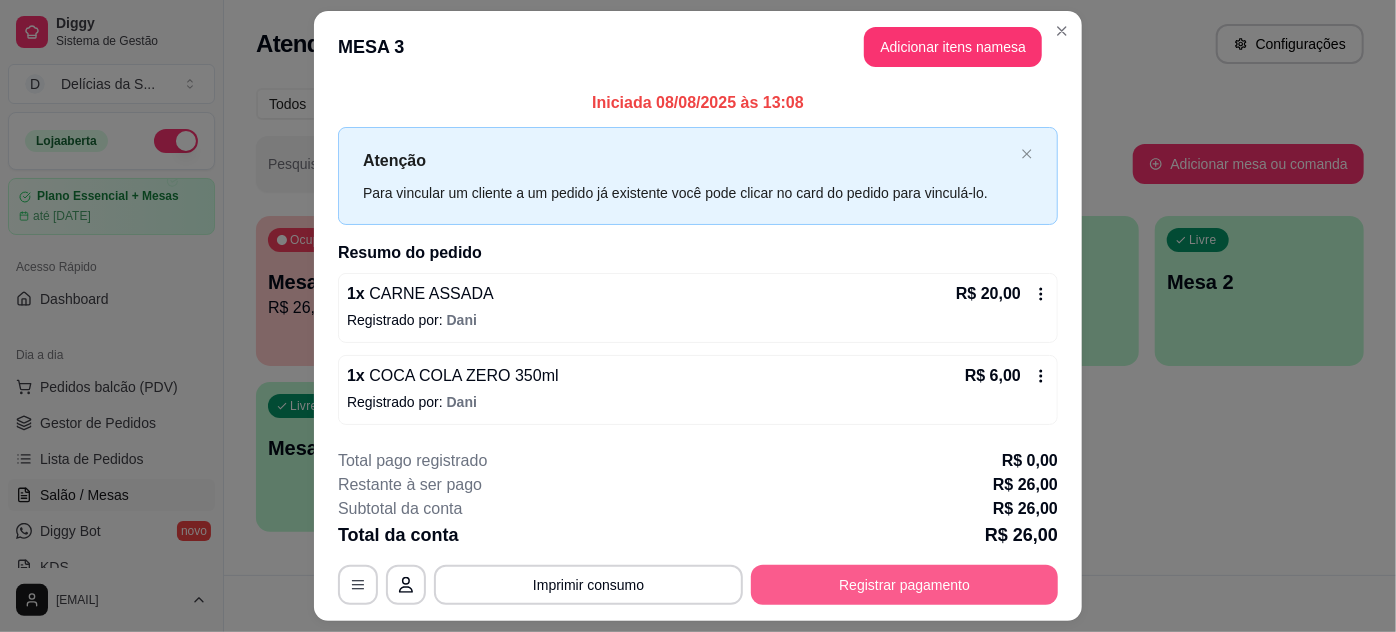 click on "Registrar pagamento" at bounding box center [904, 585] 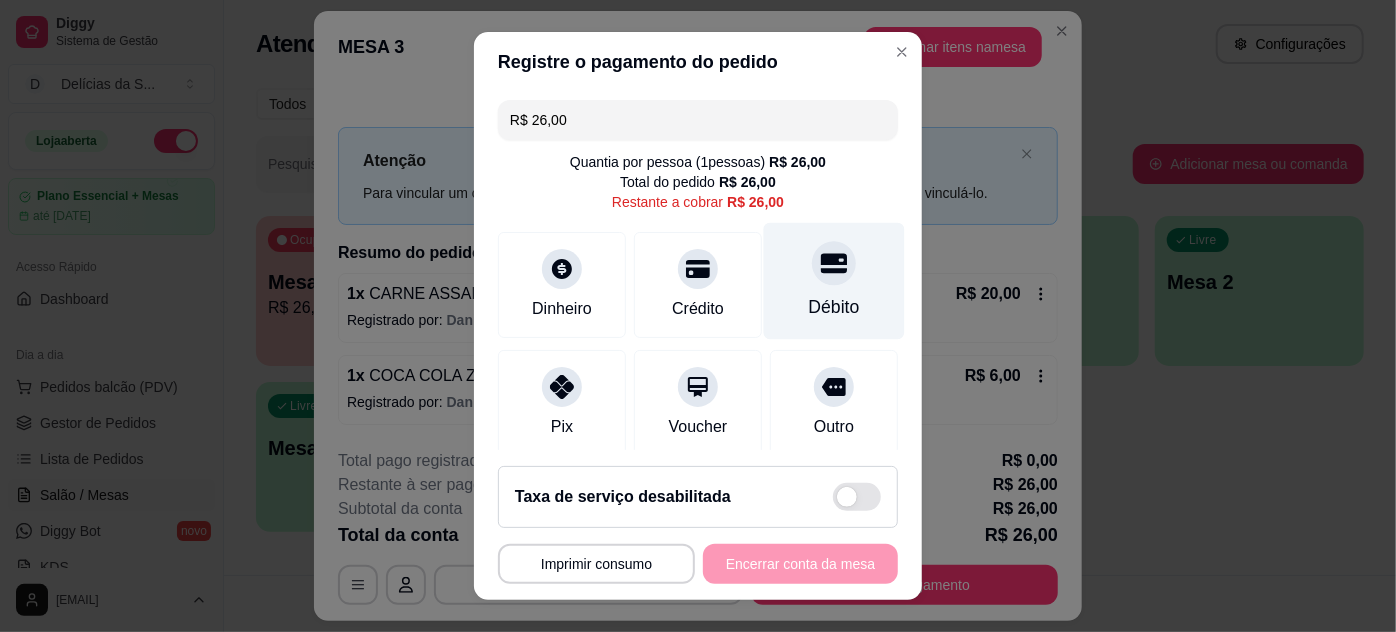 click at bounding box center (834, 263) 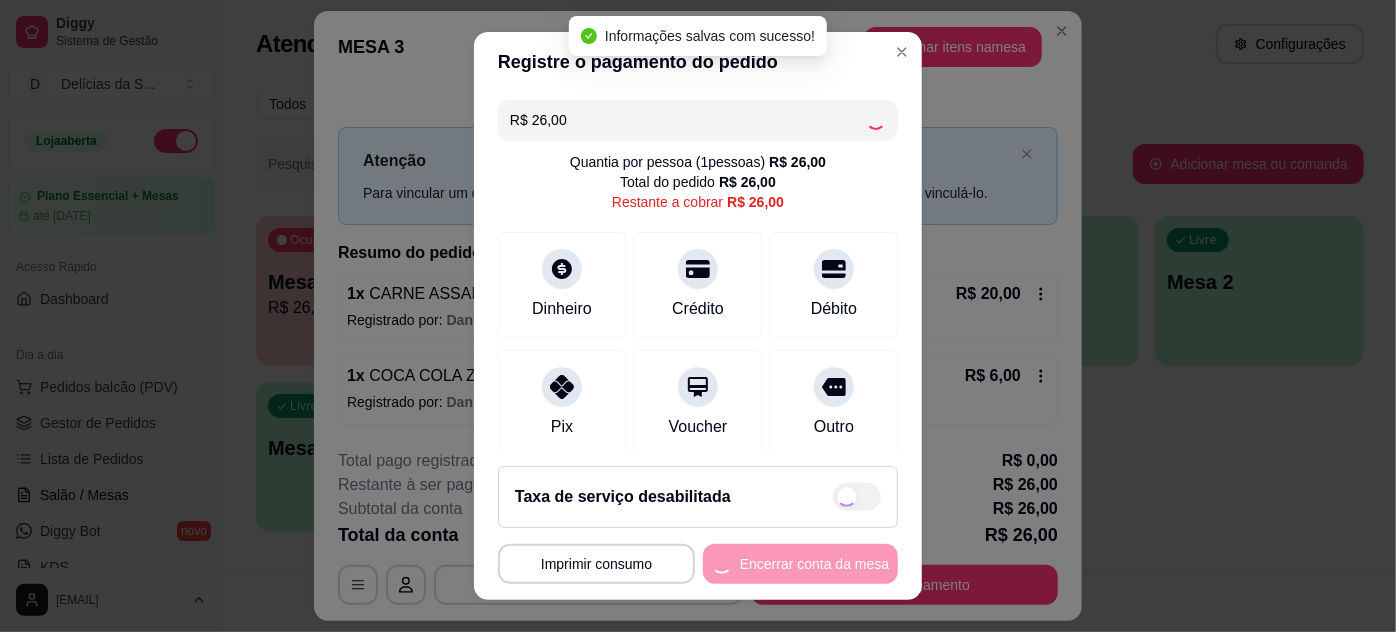 type on "R$ 0,00" 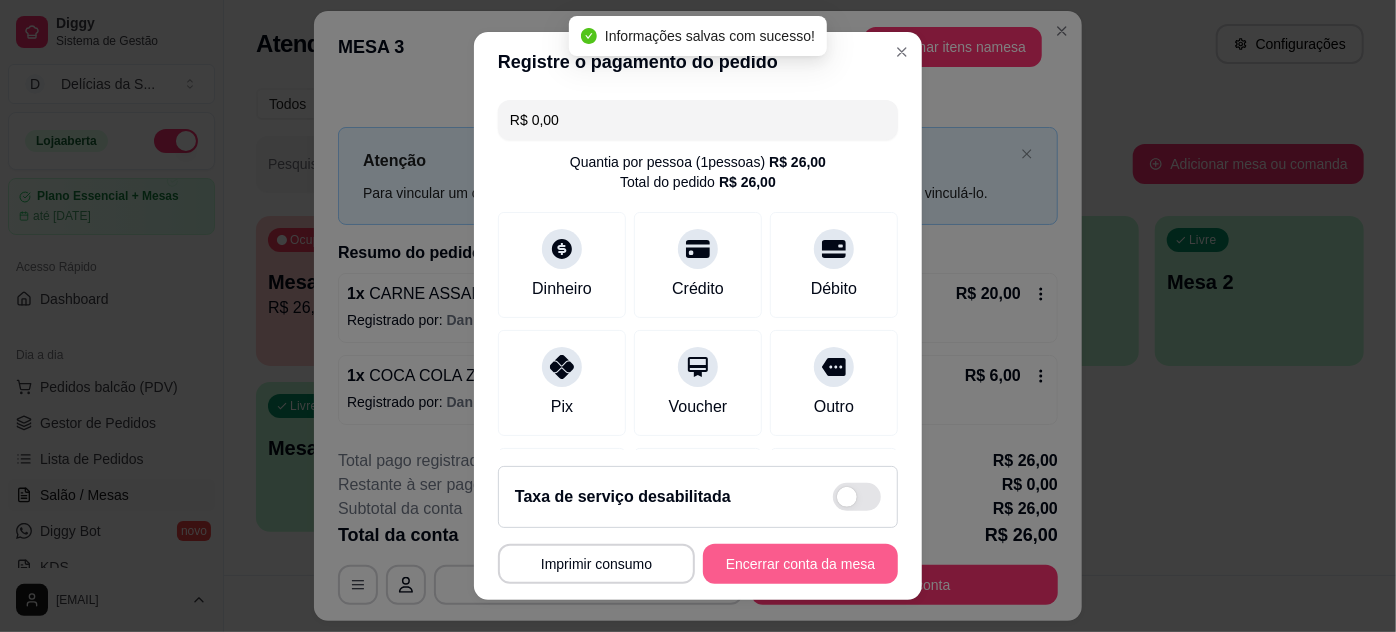 click on "Encerrar conta da mesa" at bounding box center (800, 564) 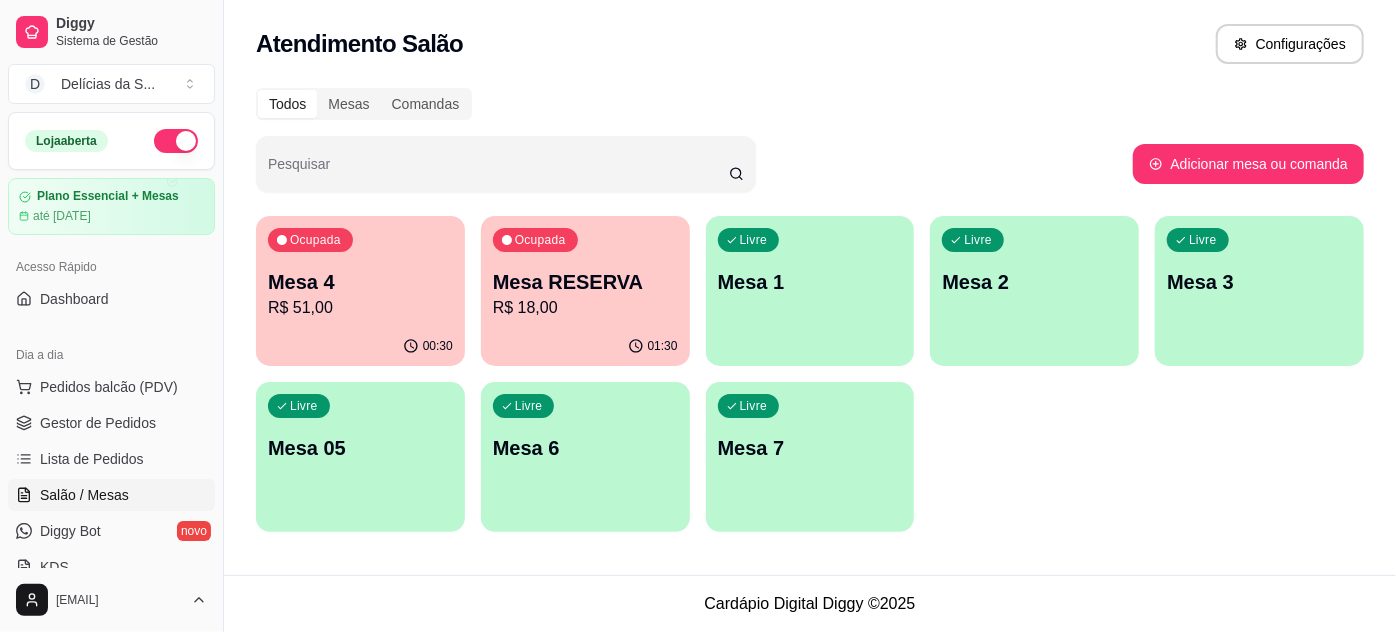 click on "Mesa RESERVA" at bounding box center [585, 282] 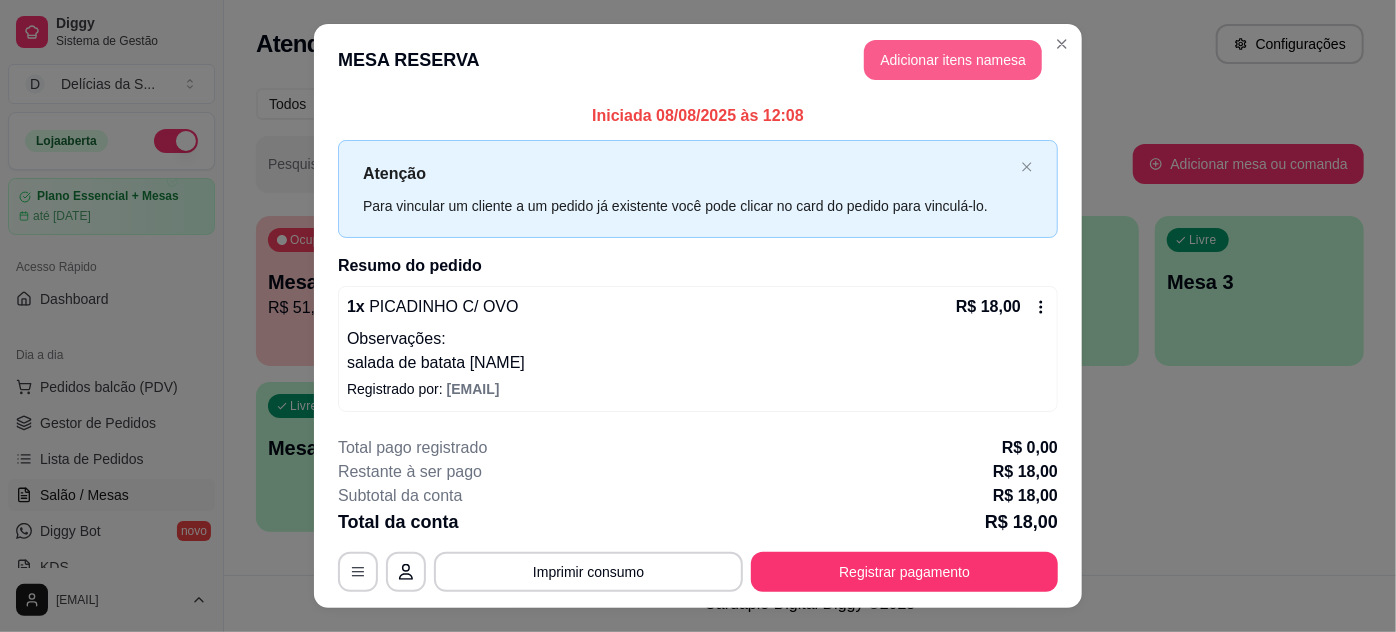 click on "Adicionar itens na  mesa" at bounding box center (953, 60) 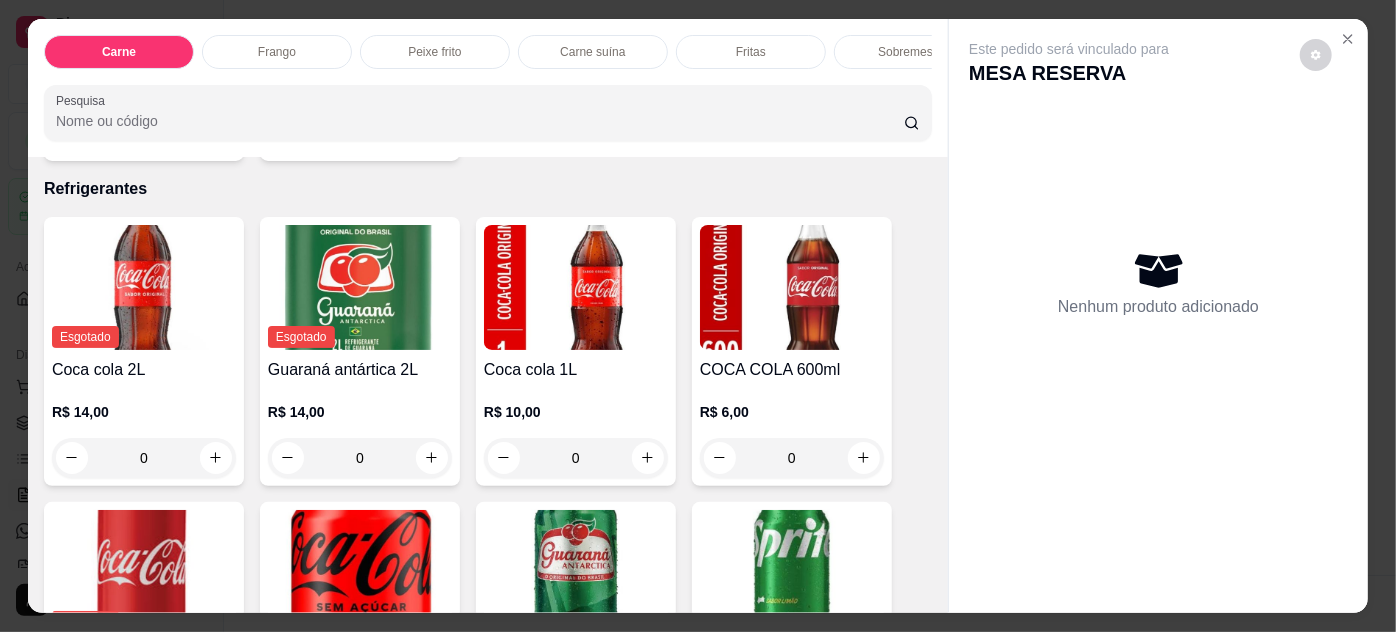 scroll, scrollTop: 2909, scrollLeft: 0, axis: vertical 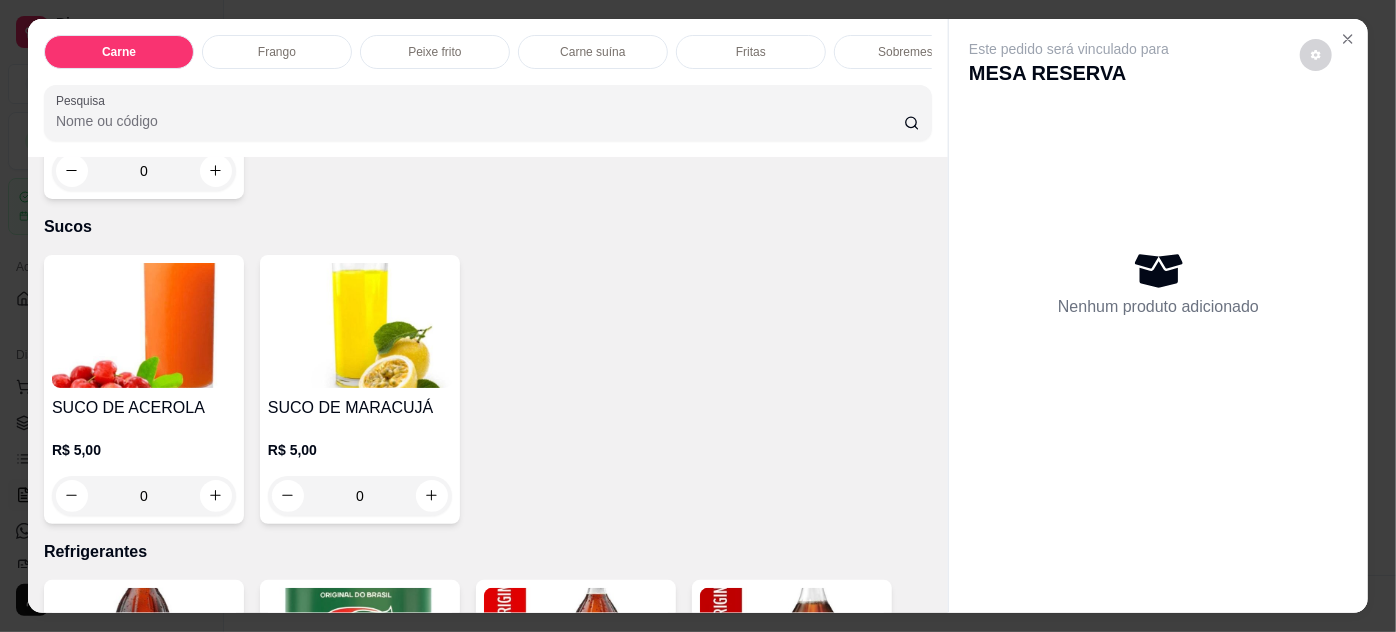 click at bounding box center [360, 325] 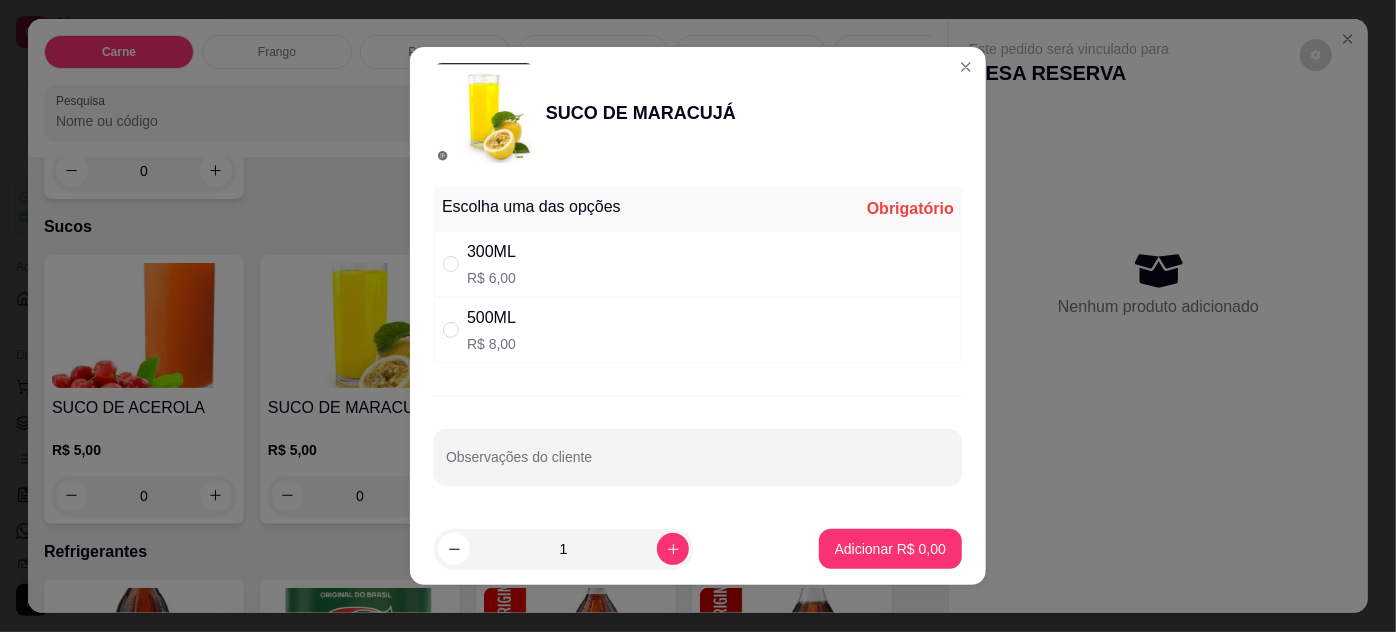 click on "300ML R$ 6,00" at bounding box center (698, 264) 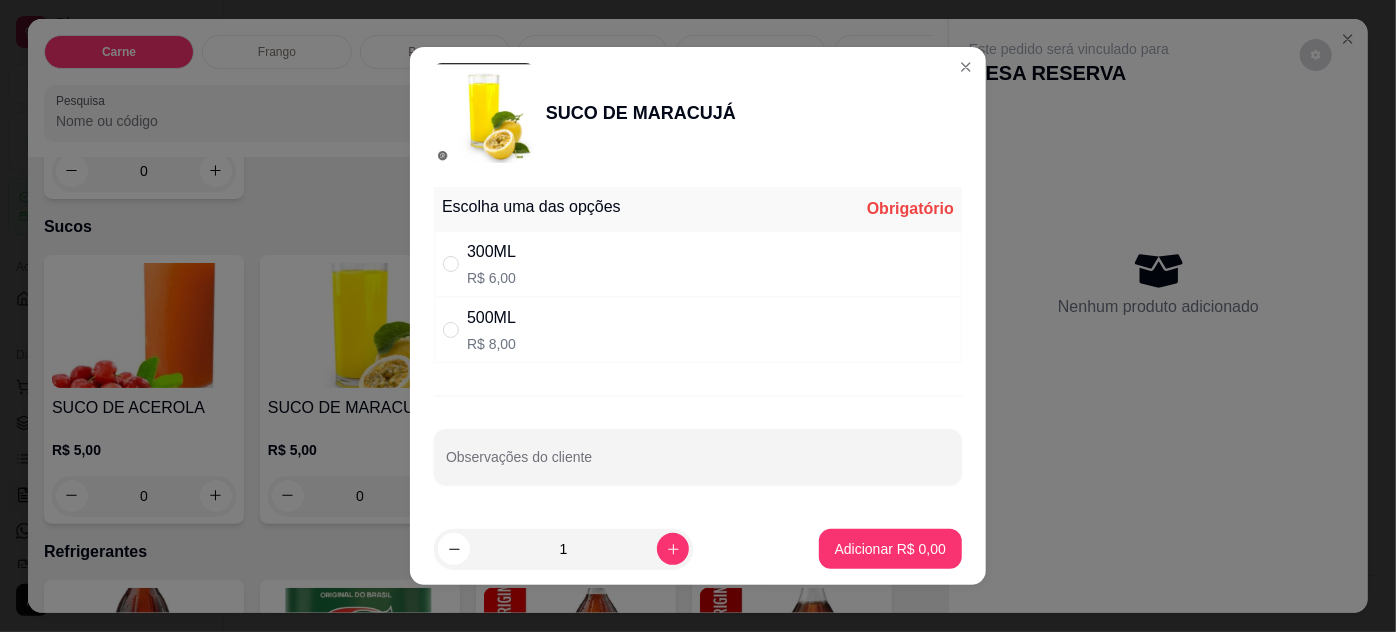 radio on "true" 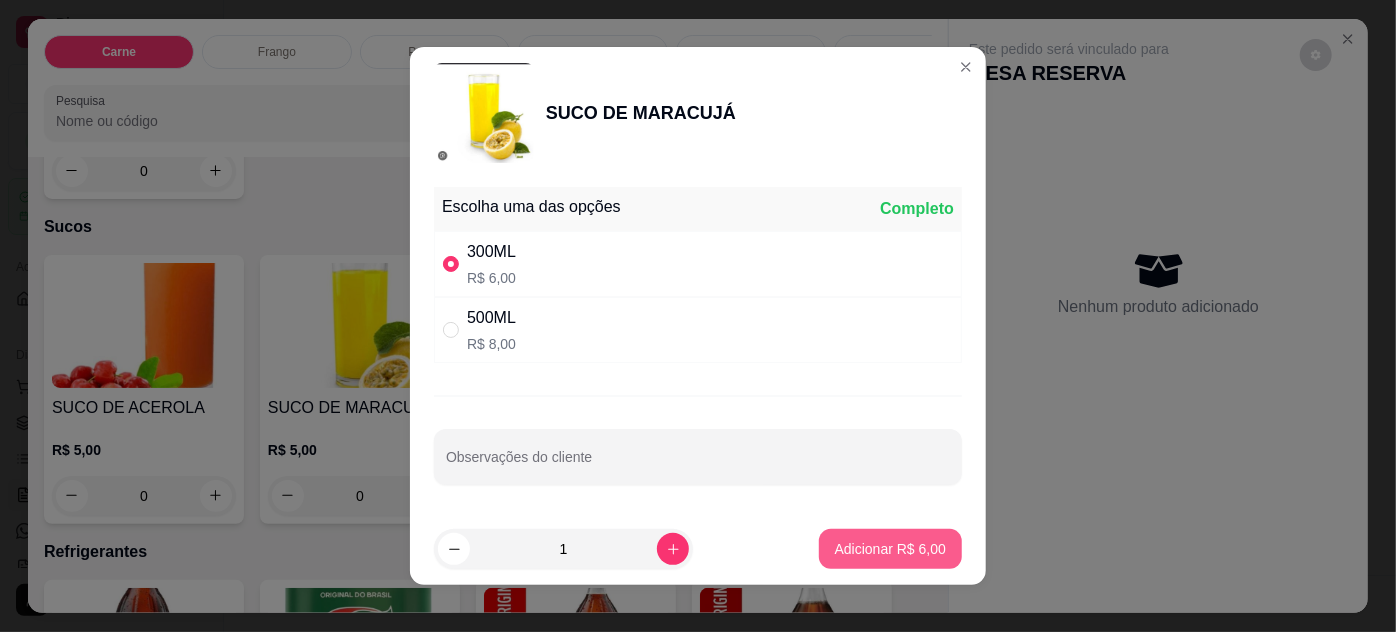 click on "Adicionar   R$ 6,00" at bounding box center (890, 549) 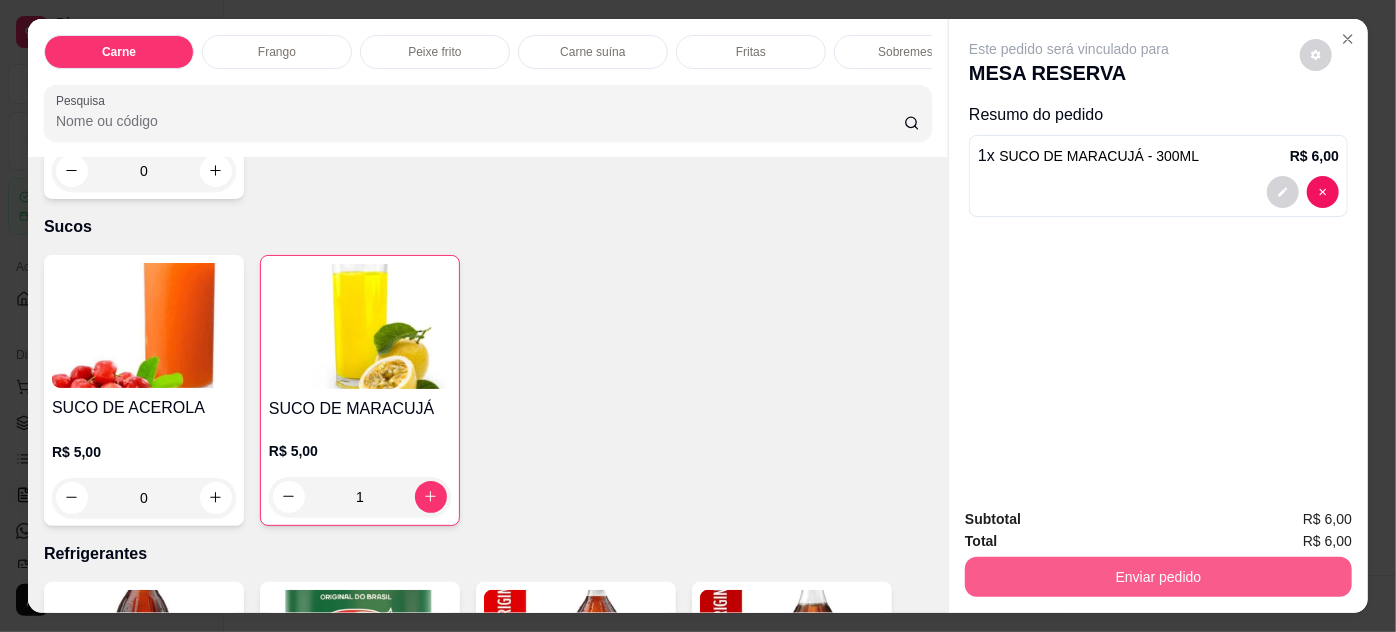 click on "Enviar pedido" at bounding box center (1158, 577) 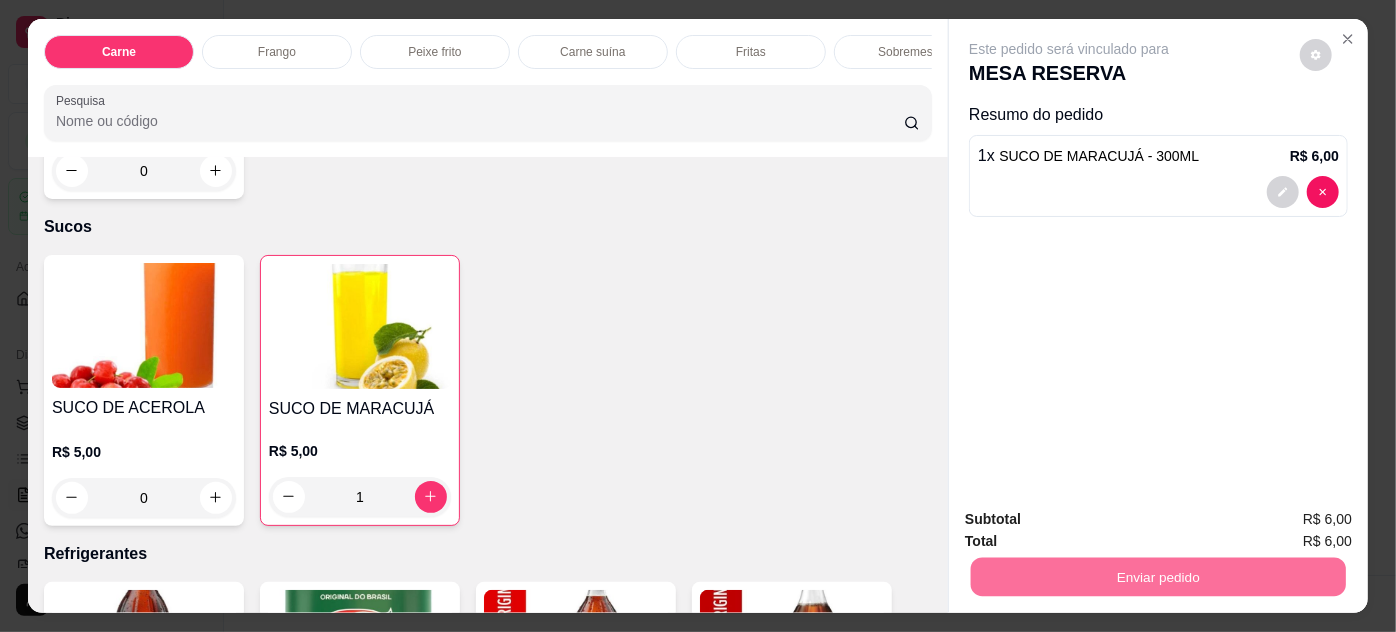 click on "Não registrar e enviar pedido" at bounding box center [1093, 520] 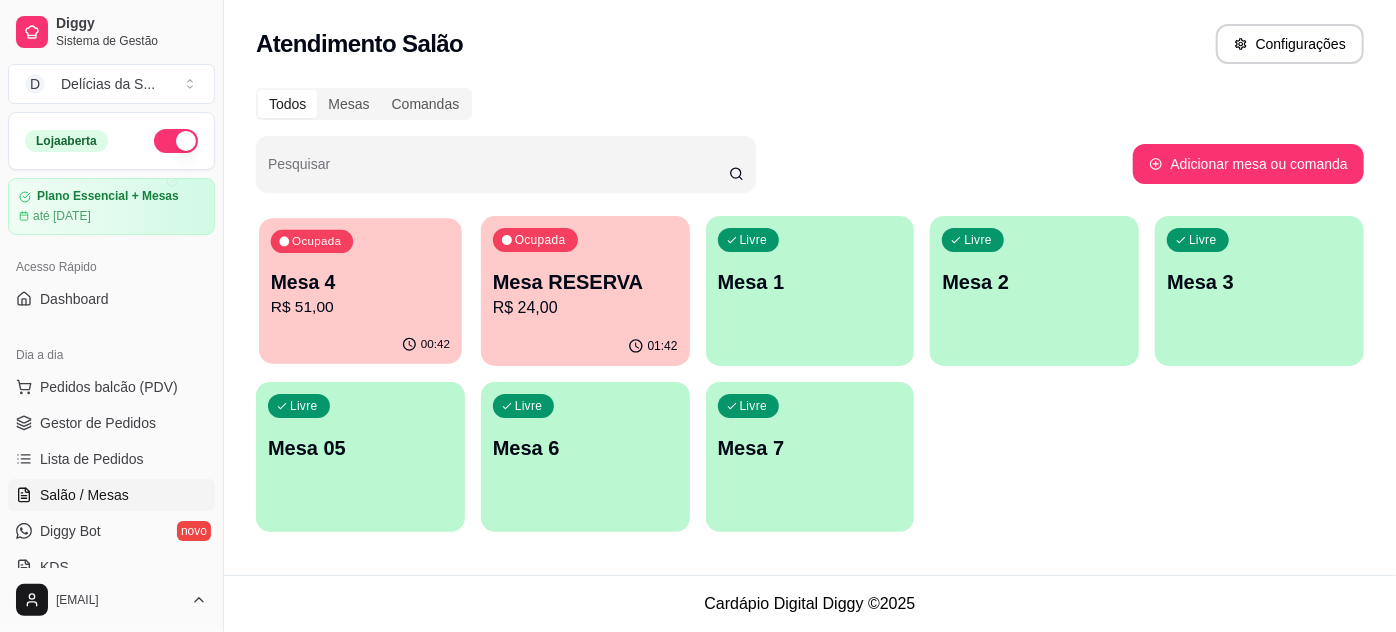 click on "R$ 51,00" at bounding box center [360, 307] 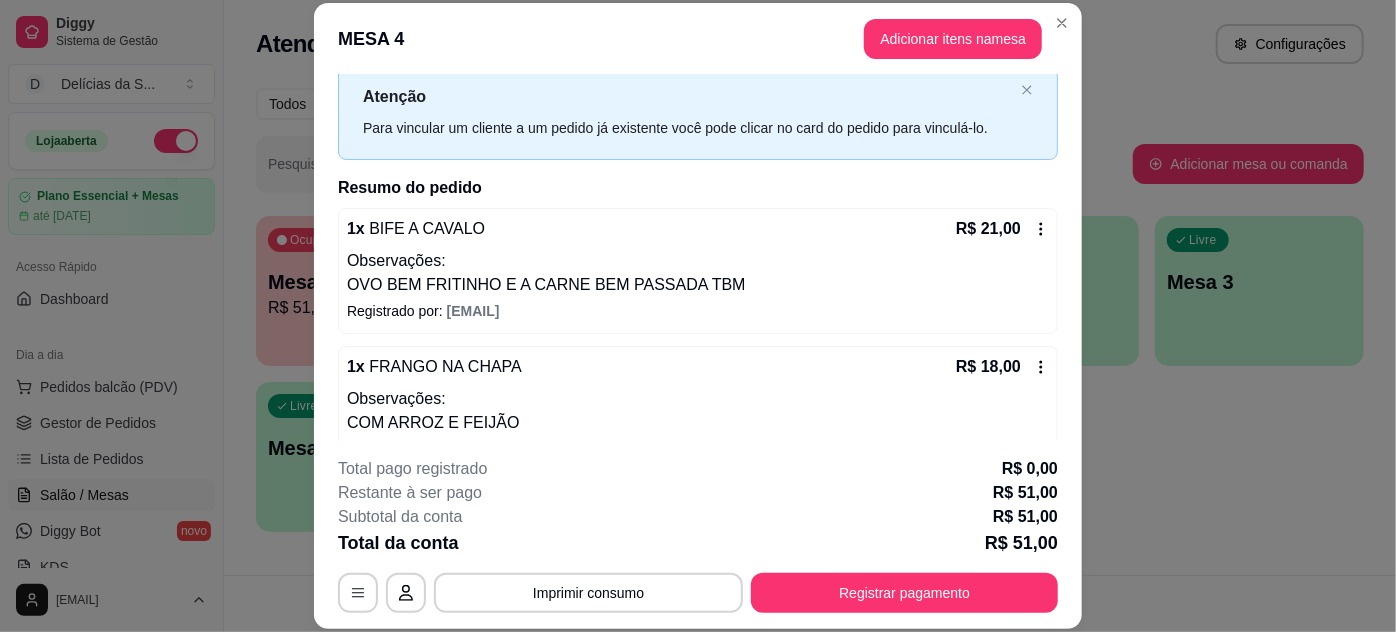 scroll, scrollTop: 0, scrollLeft: 0, axis: both 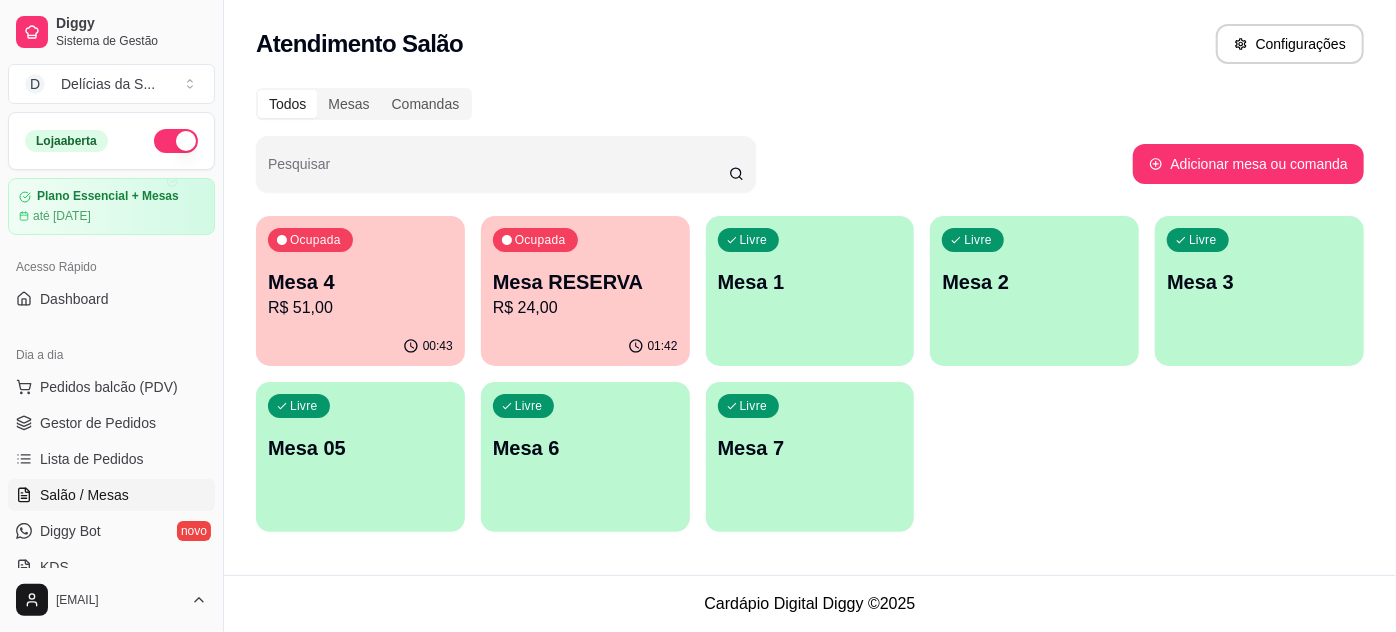 type 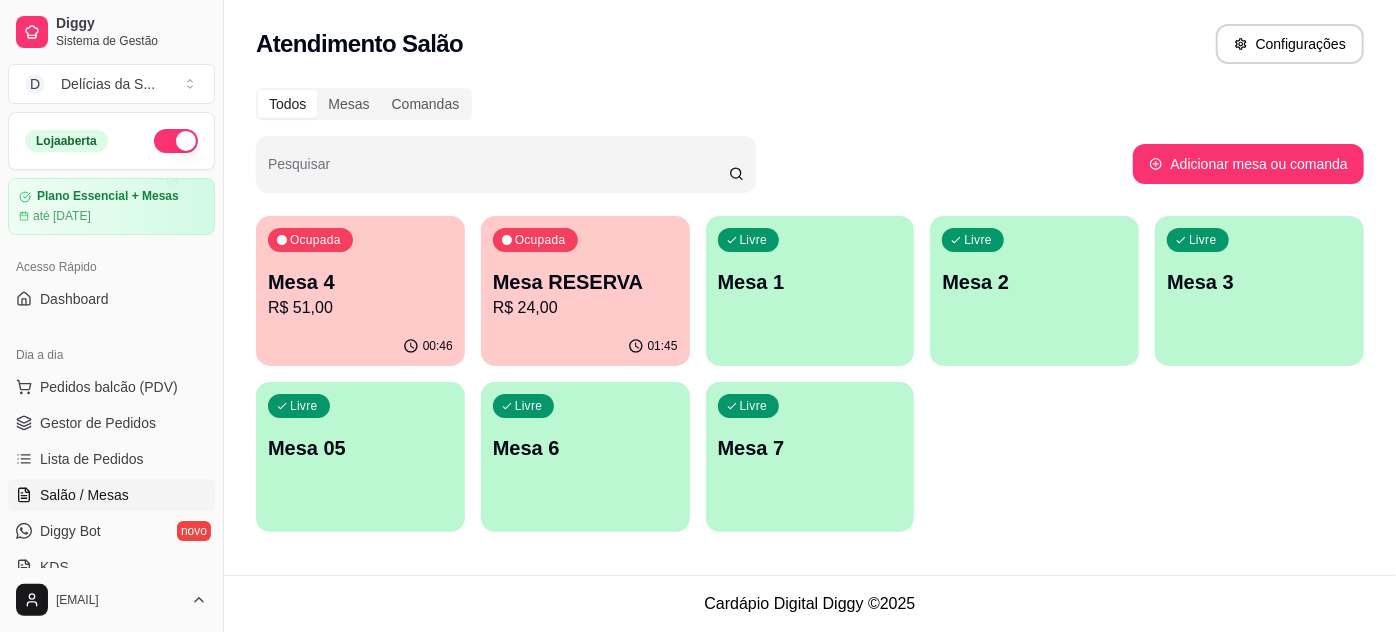 click on "Mesa 4" at bounding box center (360, 282) 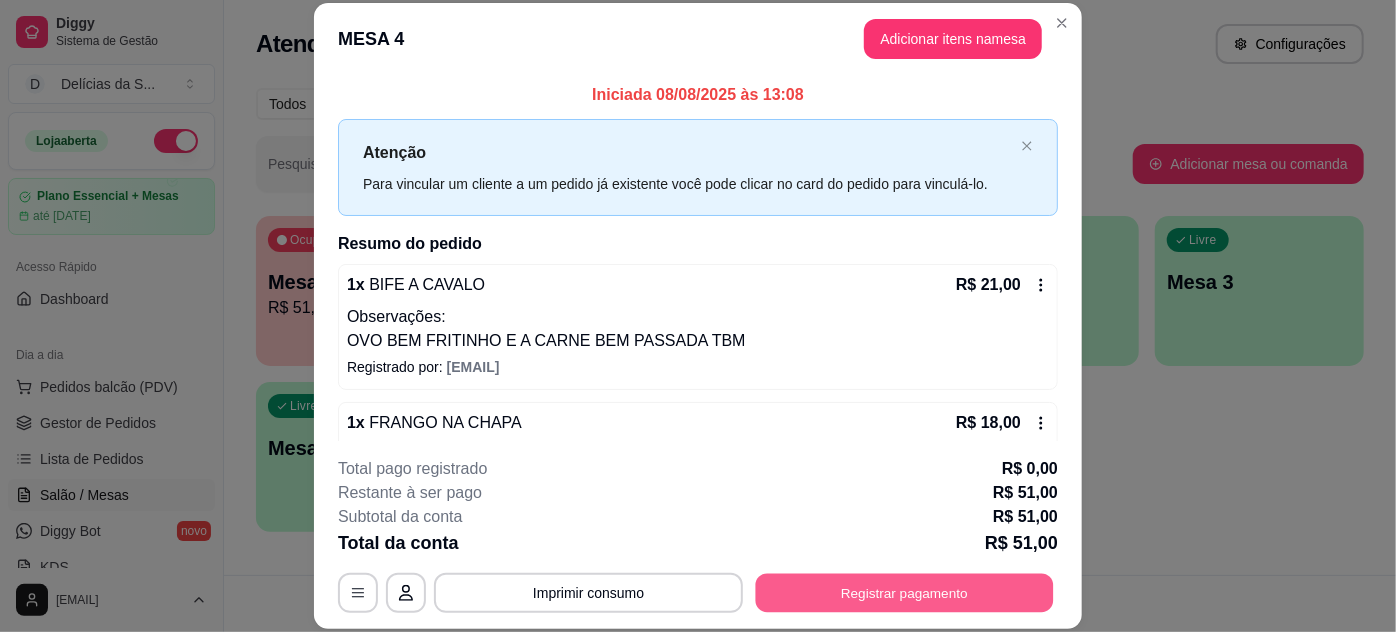 click on "Registrar pagamento" at bounding box center [905, 592] 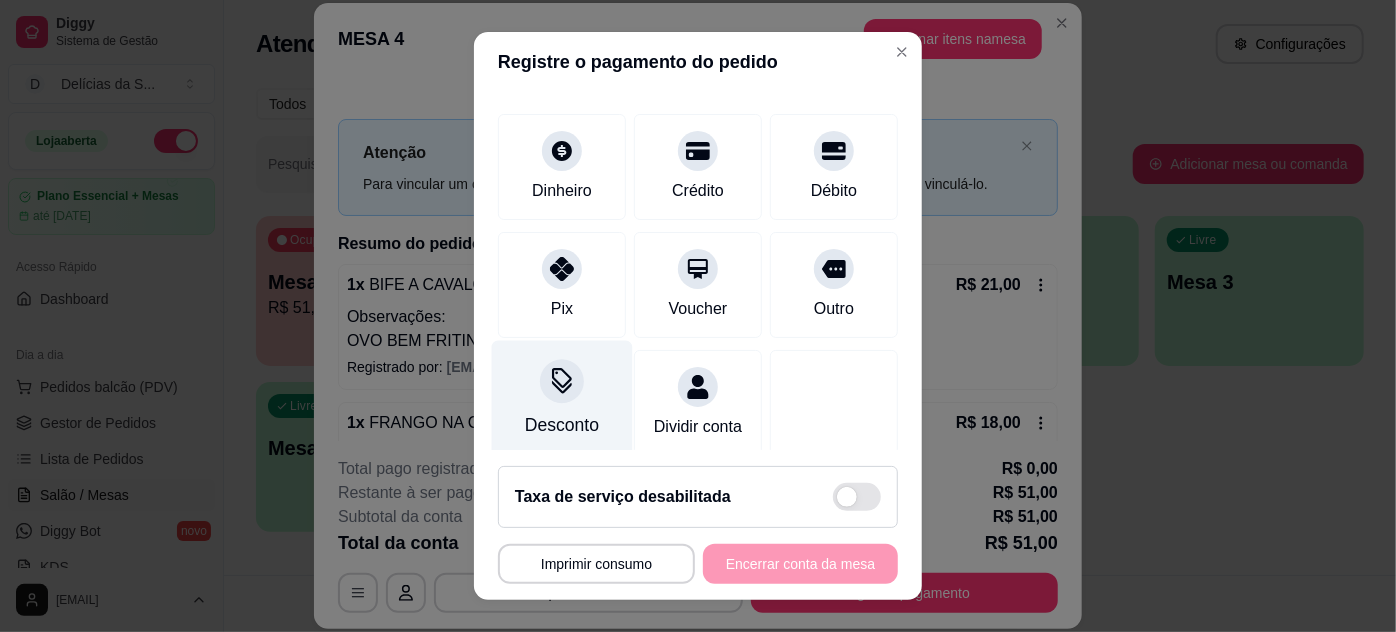 scroll, scrollTop: 152, scrollLeft: 0, axis: vertical 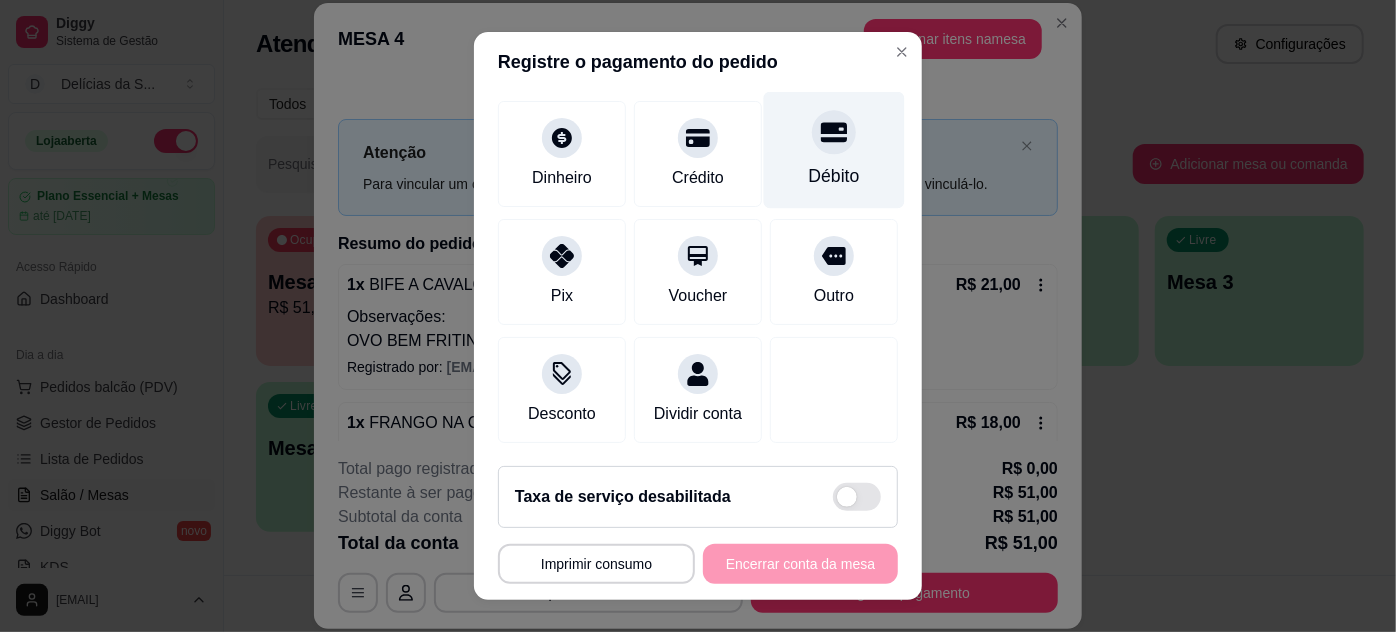 click on "Débito" at bounding box center [834, 149] 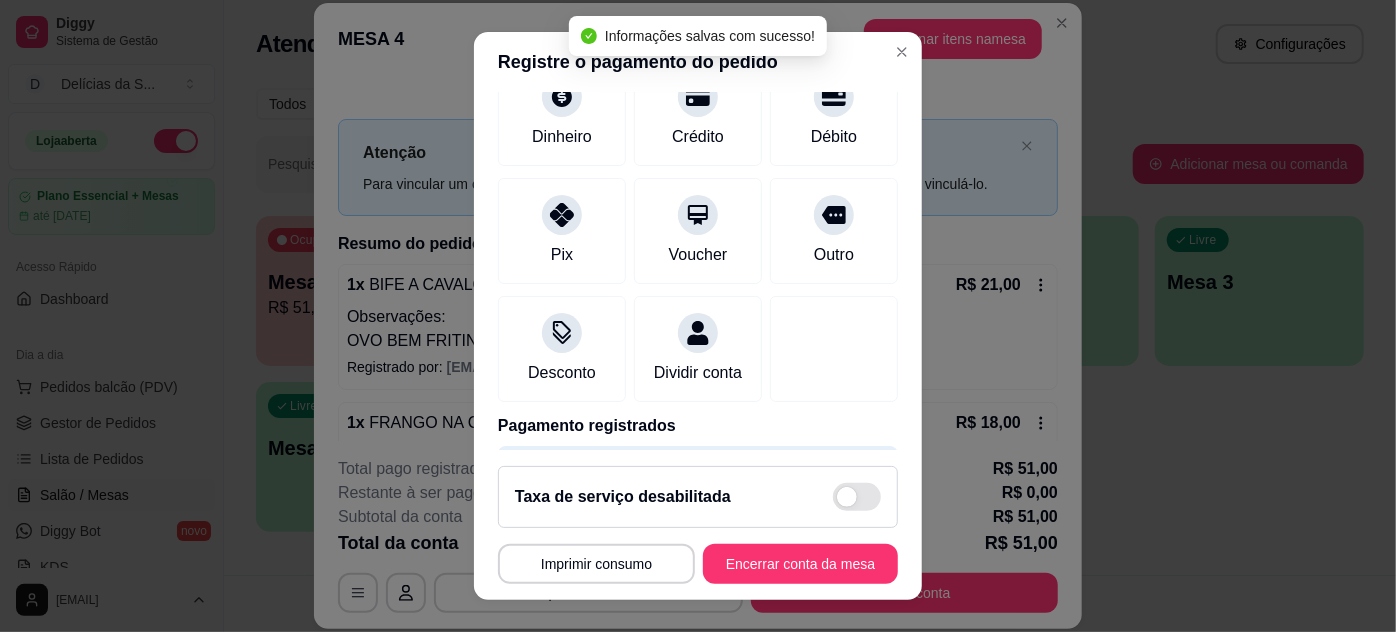 type on "R$ 0,00" 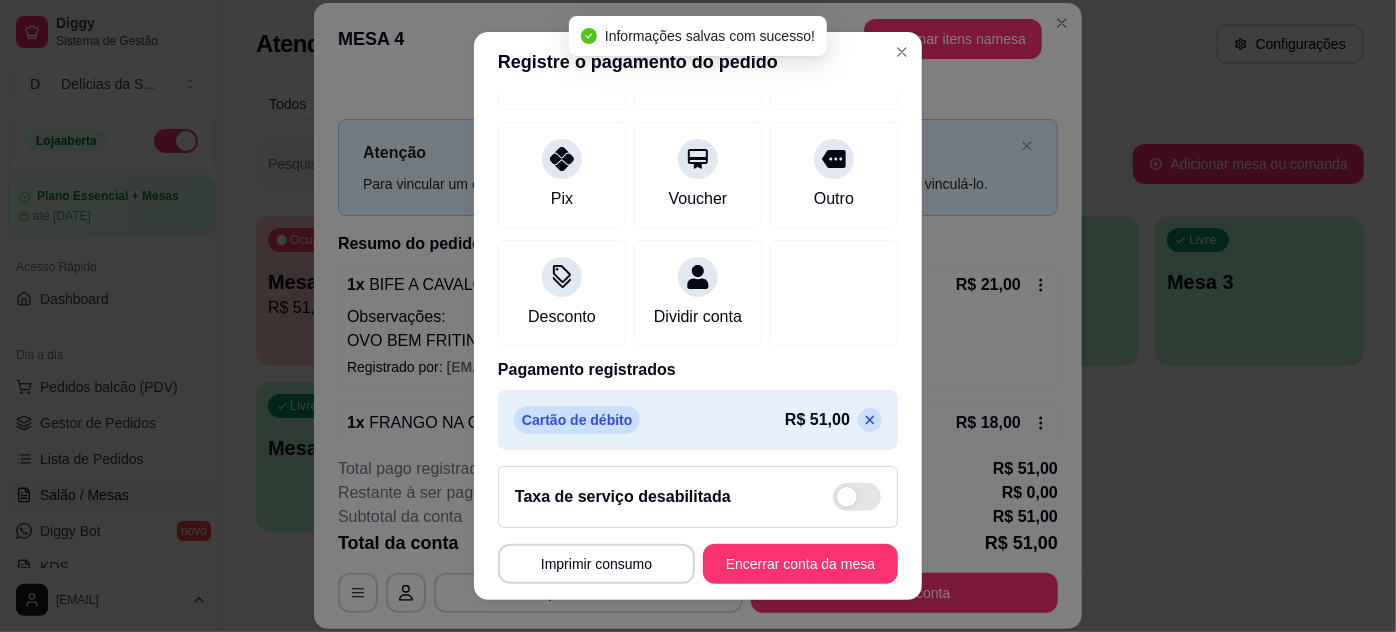 scroll, scrollTop: 237, scrollLeft: 0, axis: vertical 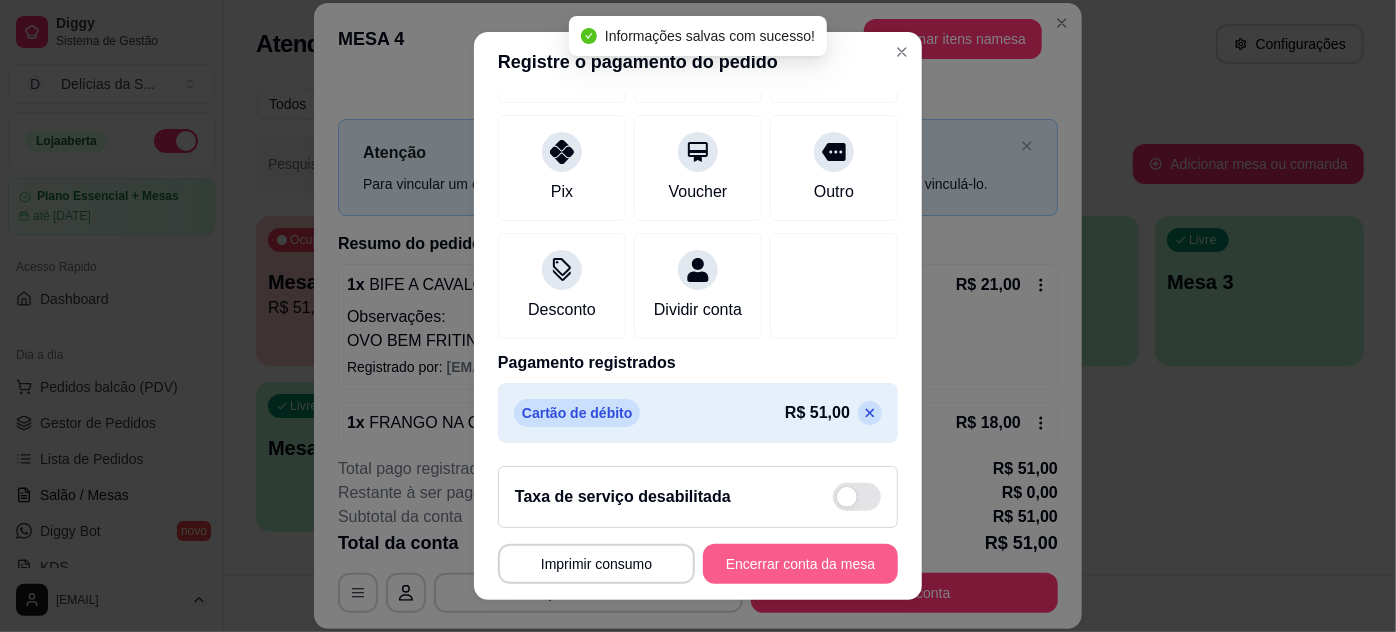 click on "Encerrar conta da mesa" at bounding box center (800, 564) 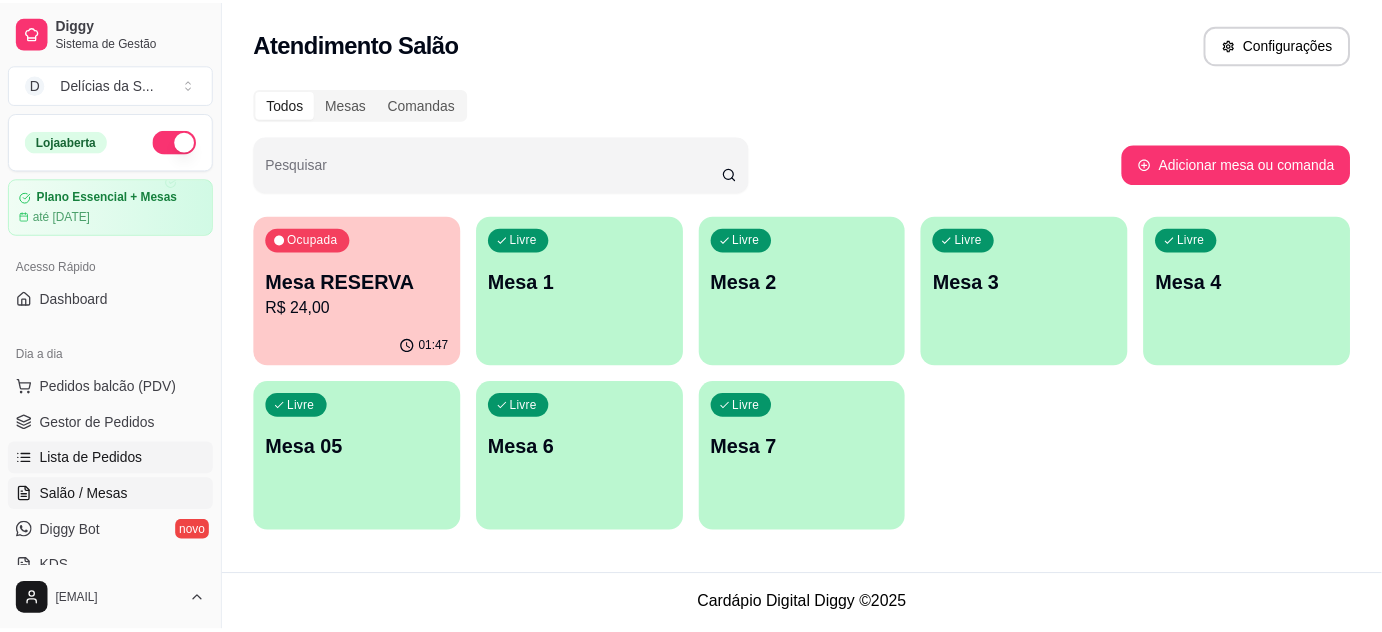 scroll, scrollTop: 181, scrollLeft: 0, axis: vertical 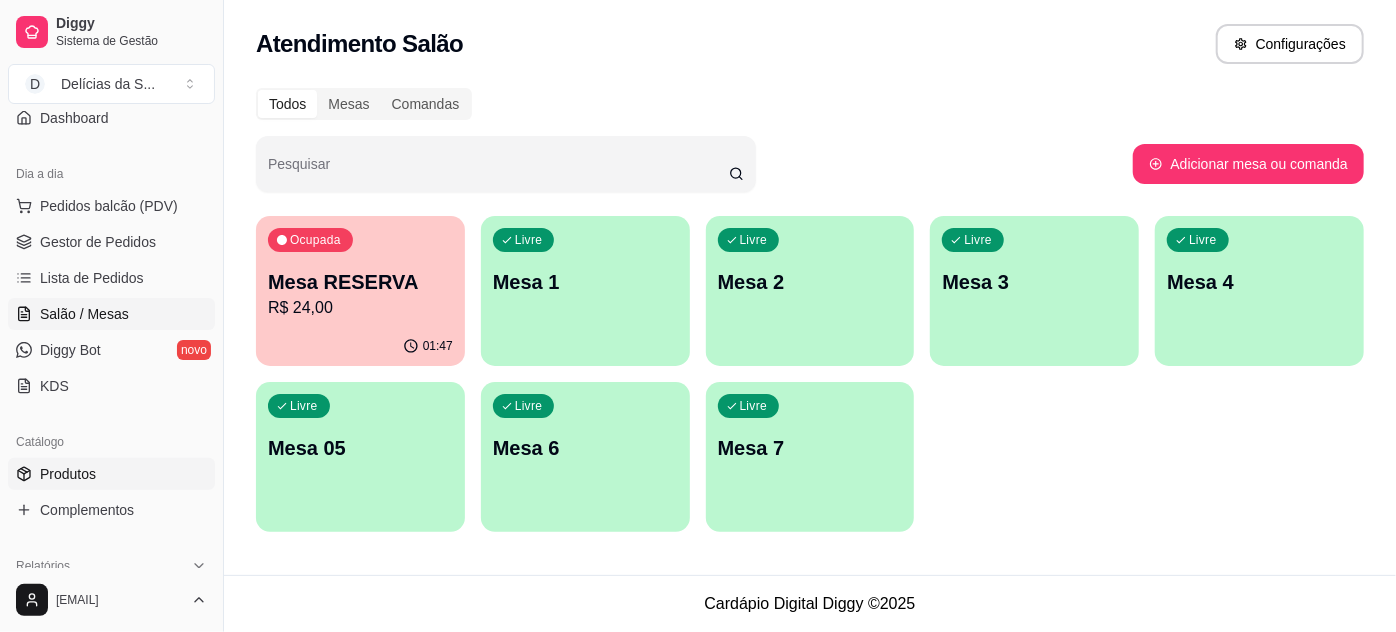 click on "Produtos" at bounding box center (111, 474) 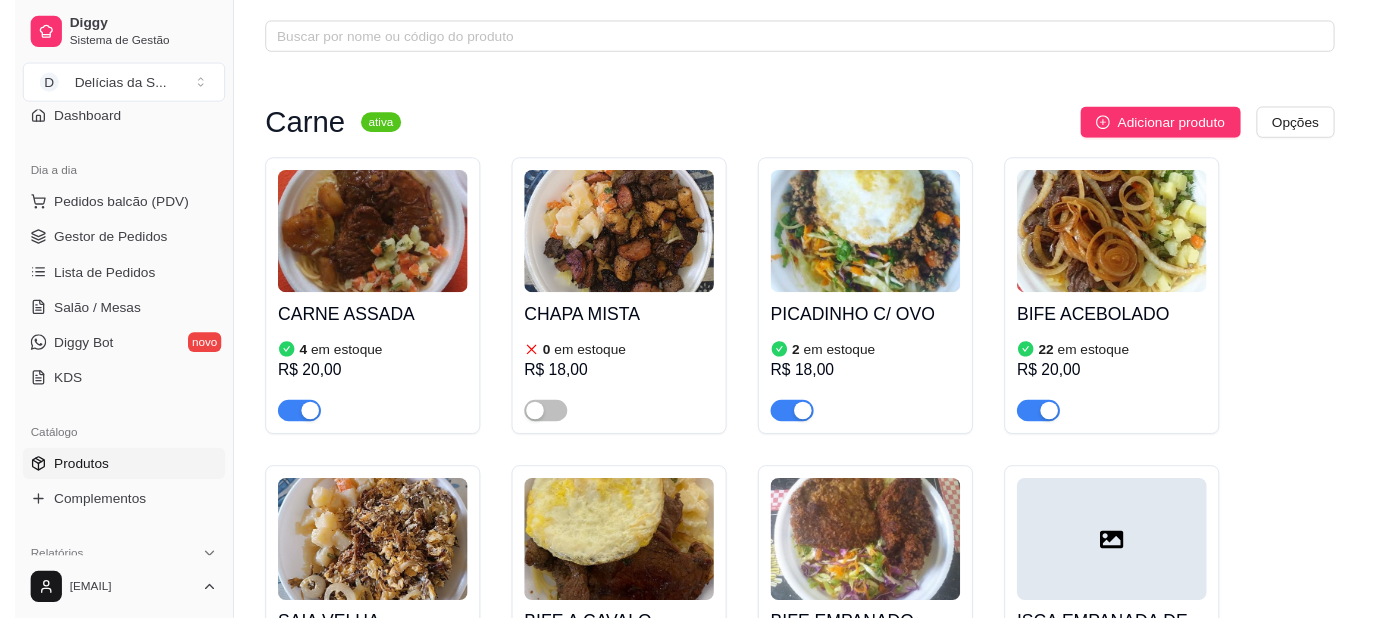 scroll, scrollTop: 0, scrollLeft: 0, axis: both 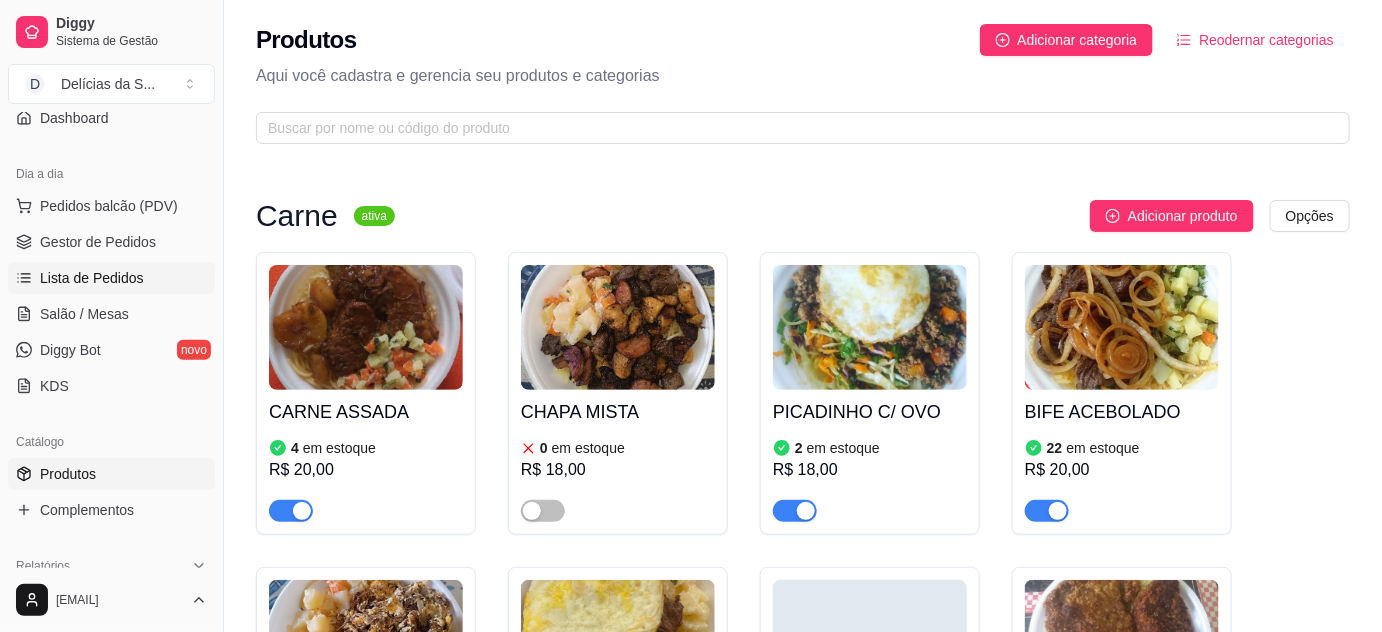 click on "Lista de Pedidos" at bounding box center (92, 278) 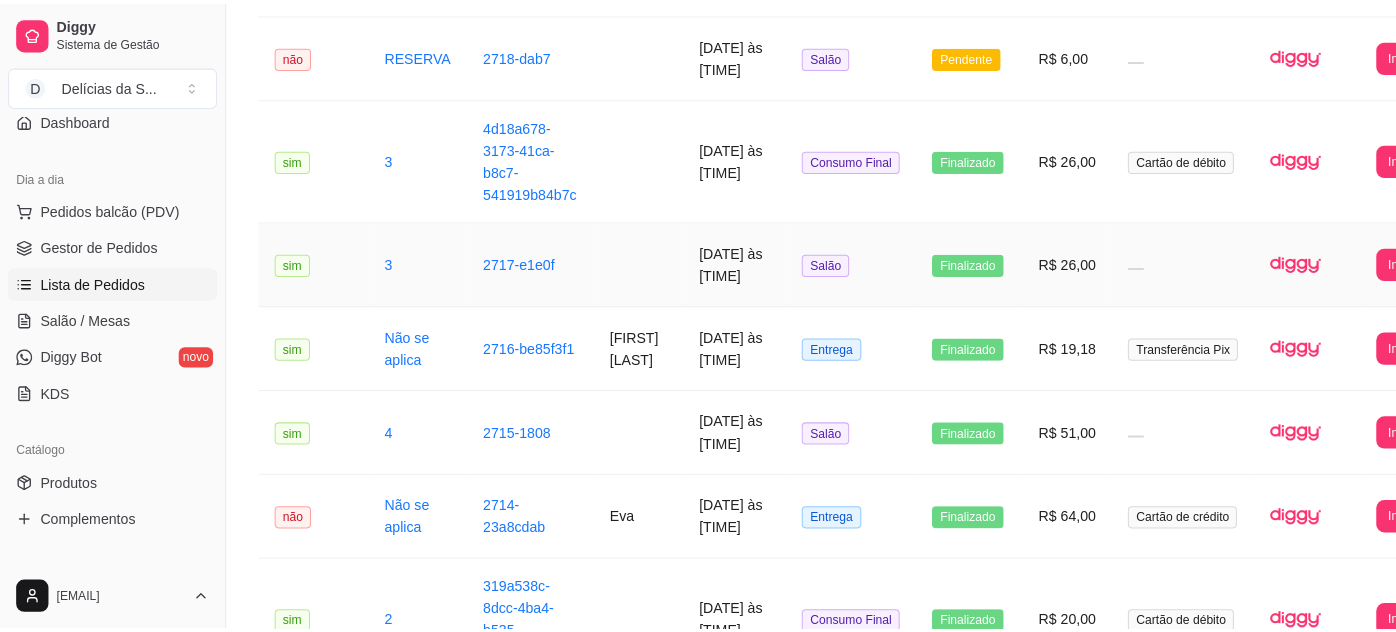 scroll, scrollTop: 161, scrollLeft: 0, axis: vertical 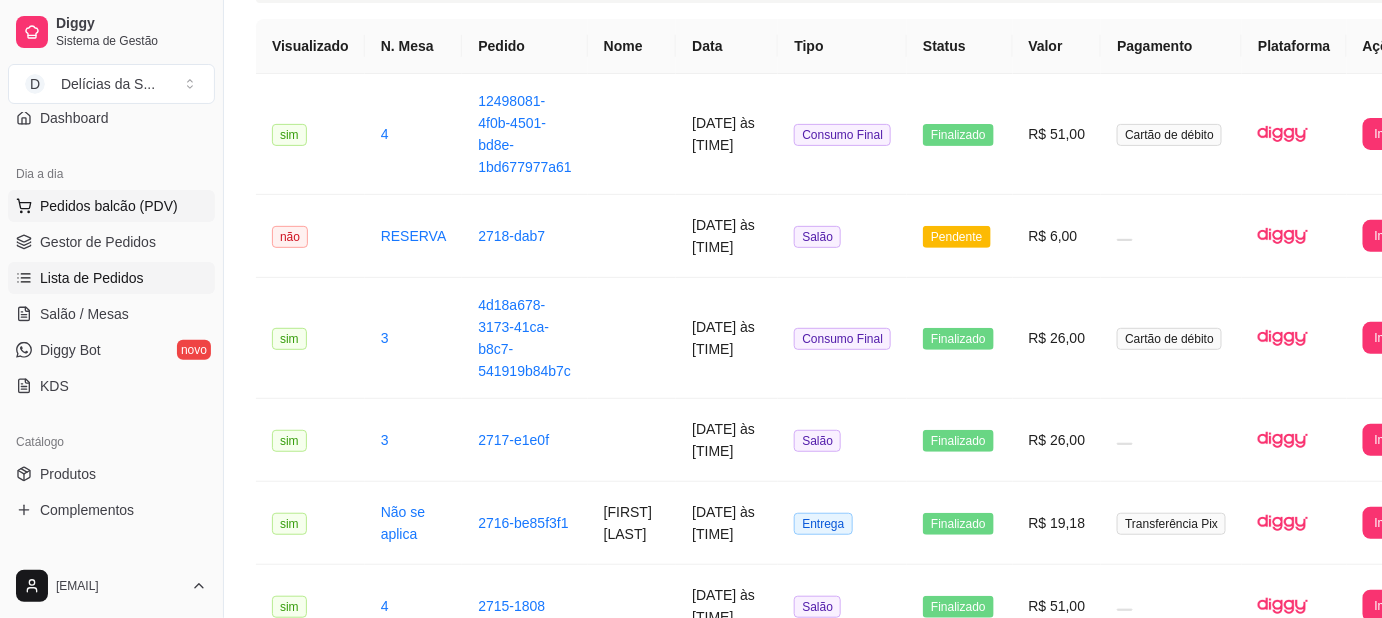click on "Pedidos balcão (PDV)" at bounding box center [109, 206] 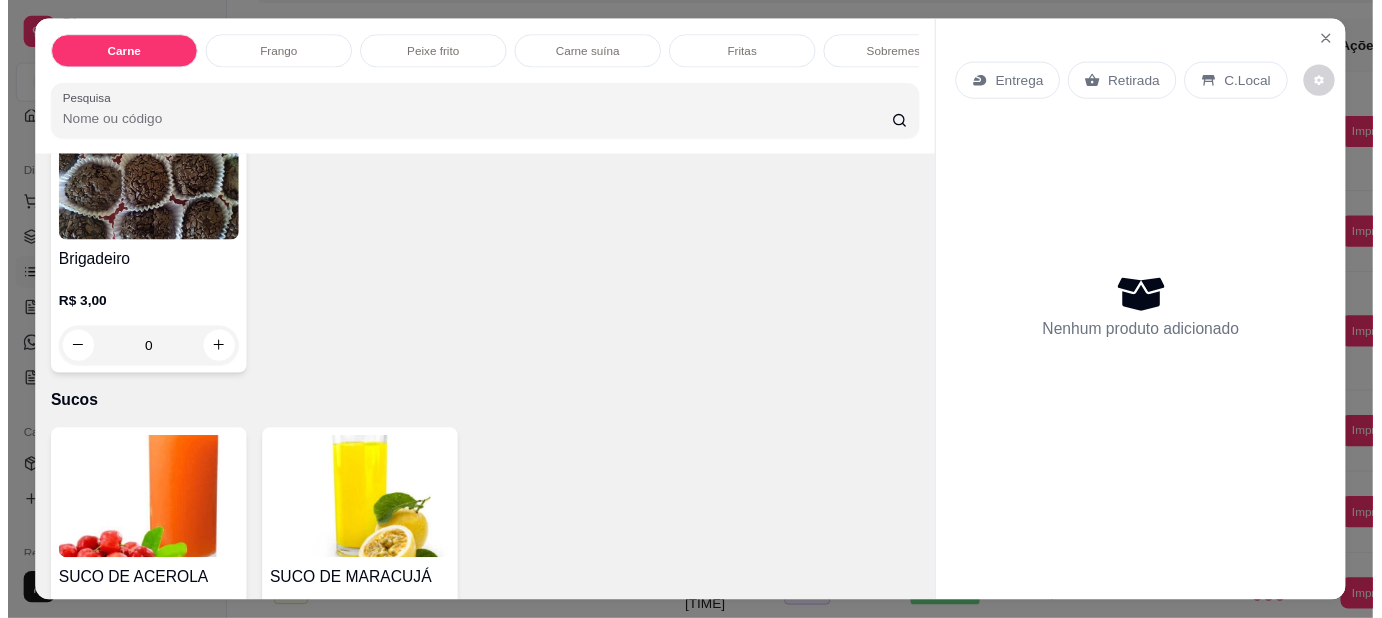 scroll, scrollTop: 2363, scrollLeft: 0, axis: vertical 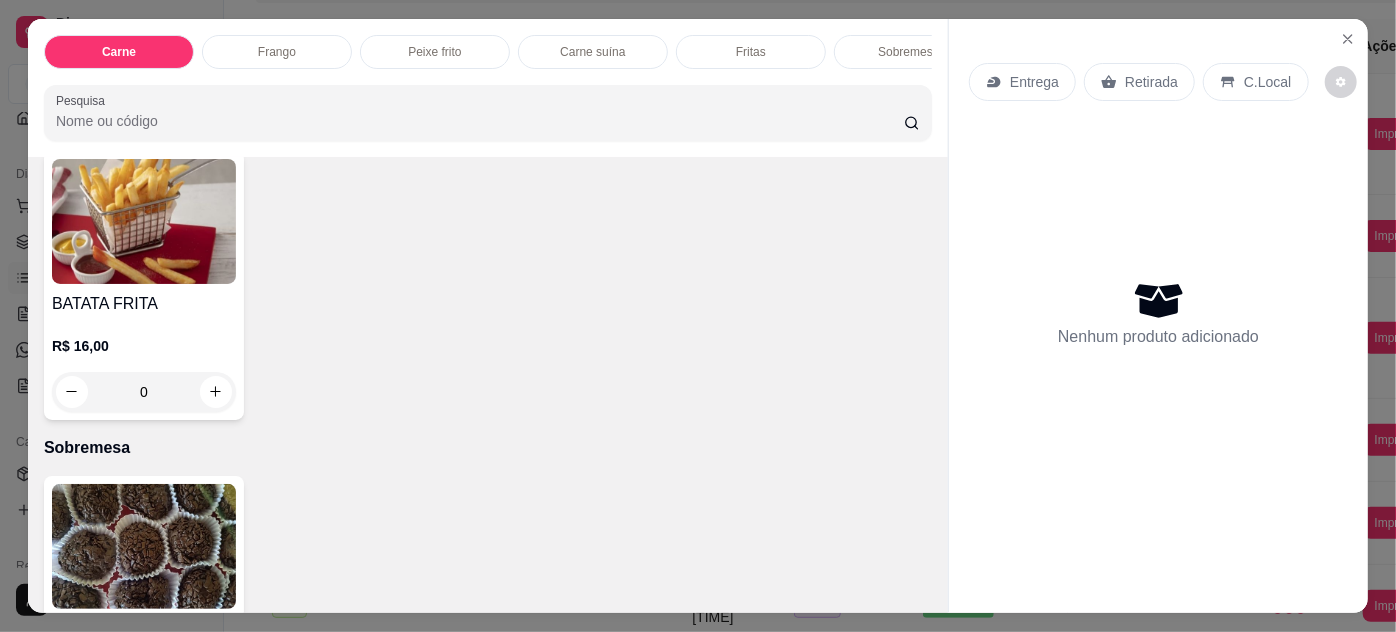 click on "R$ 16,00" at bounding box center (144, 346) 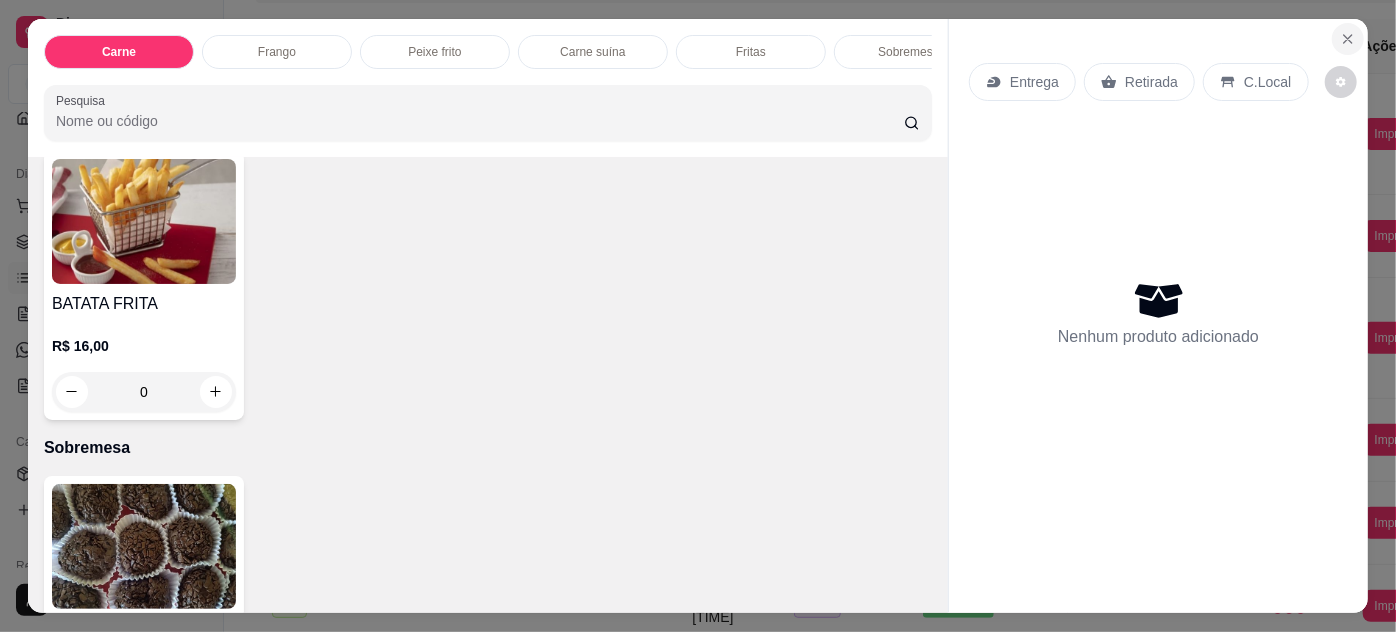 click 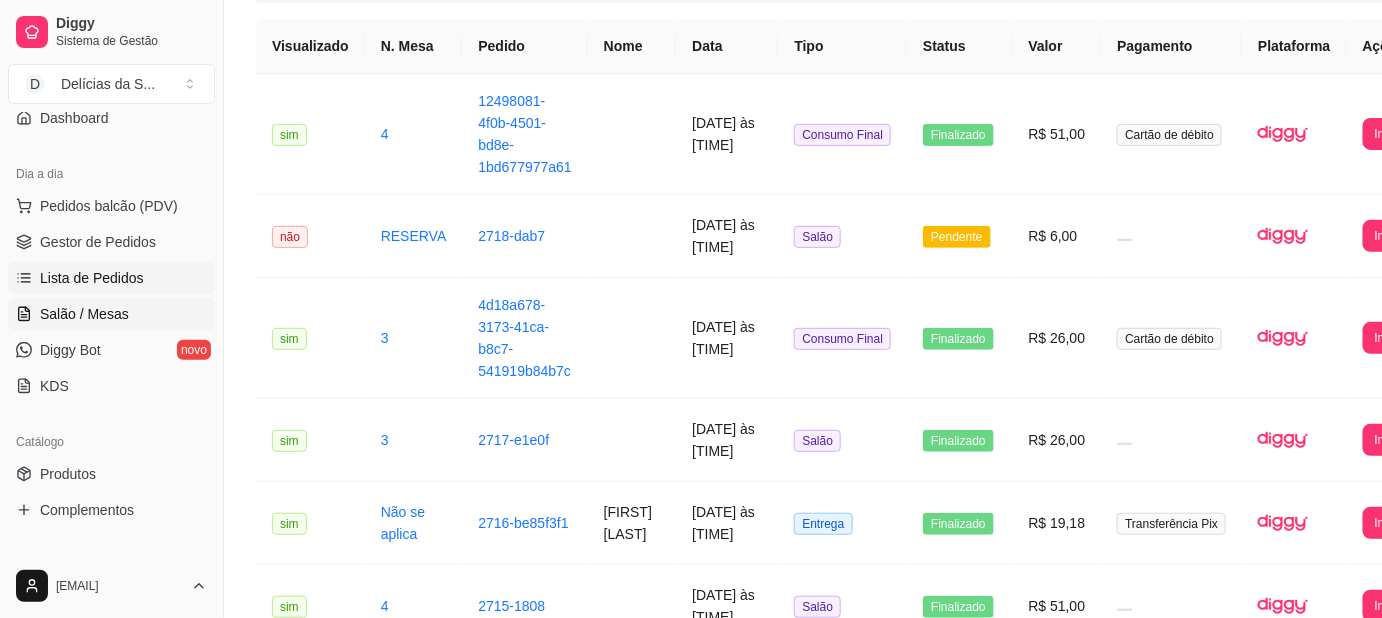 click on "Salão / Mesas" at bounding box center [84, 314] 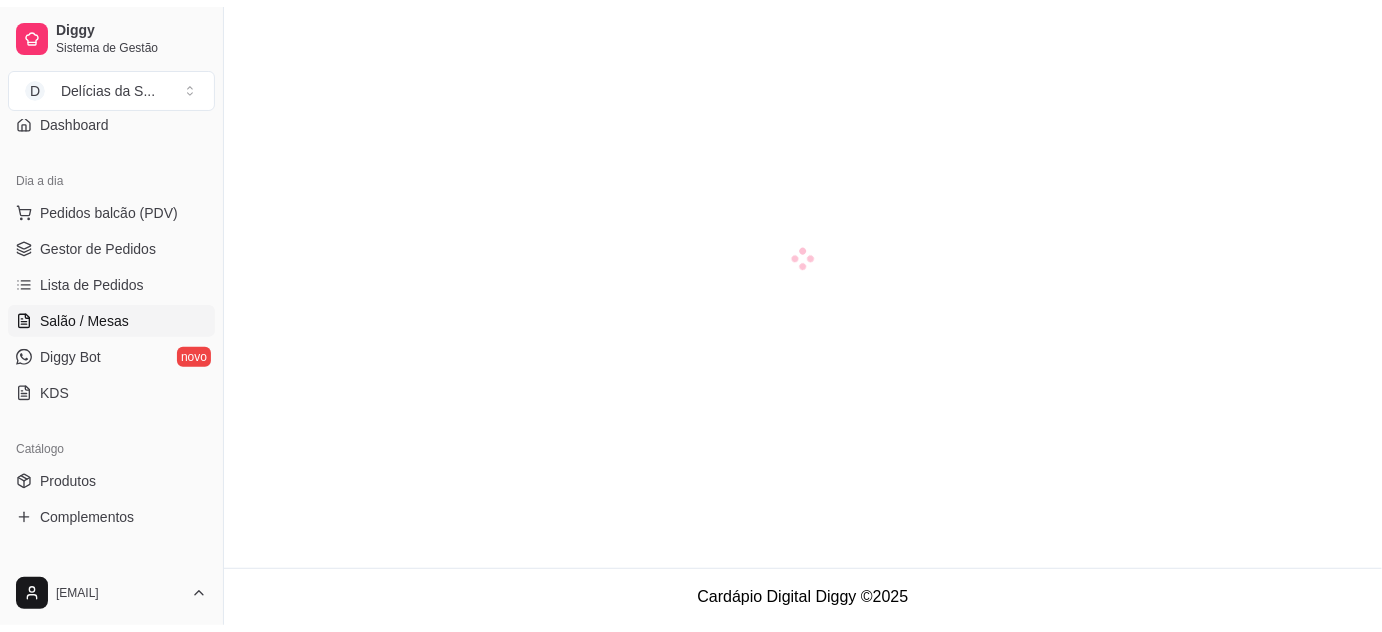 scroll, scrollTop: 0, scrollLeft: 0, axis: both 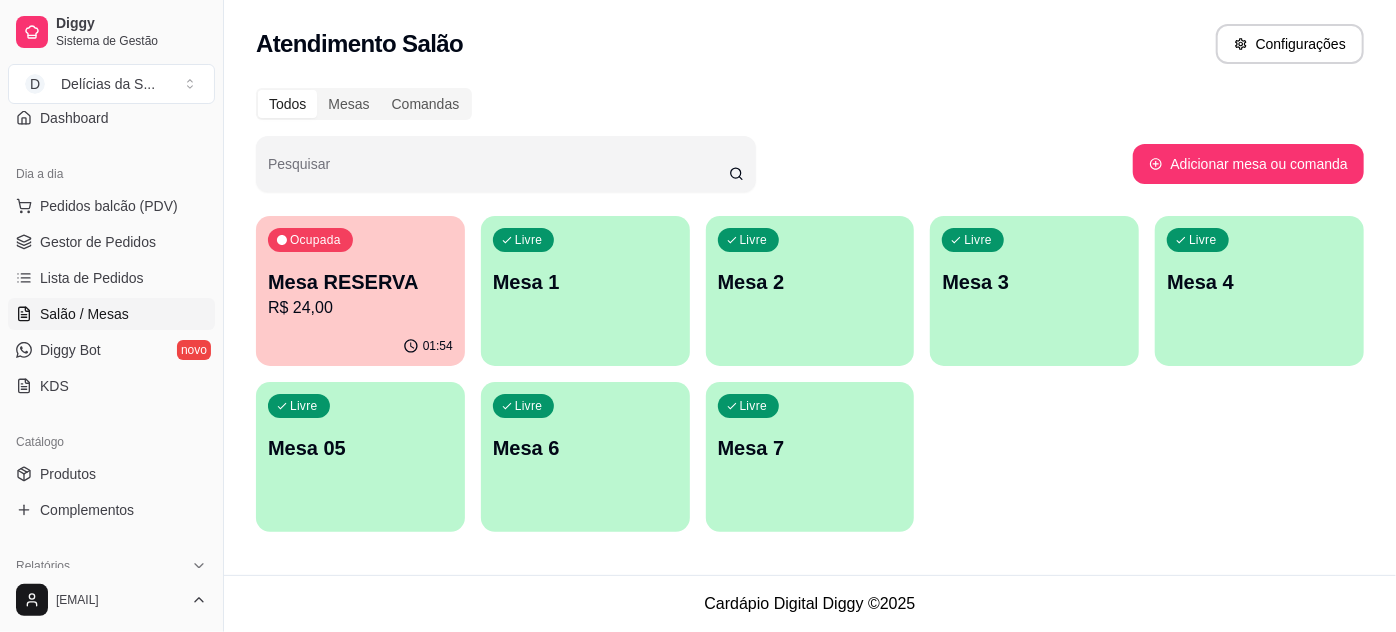 click on "Mesa RESERVA" at bounding box center (360, 282) 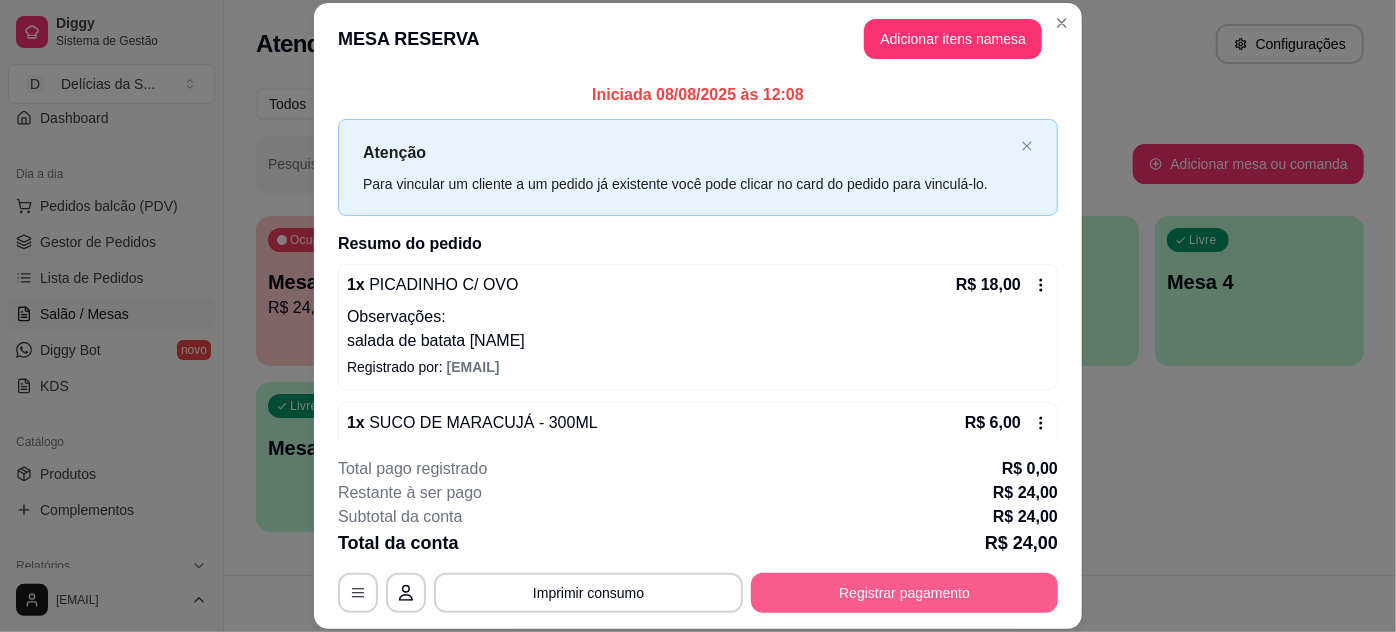 click on "Registrar pagamento" at bounding box center (904, 593) 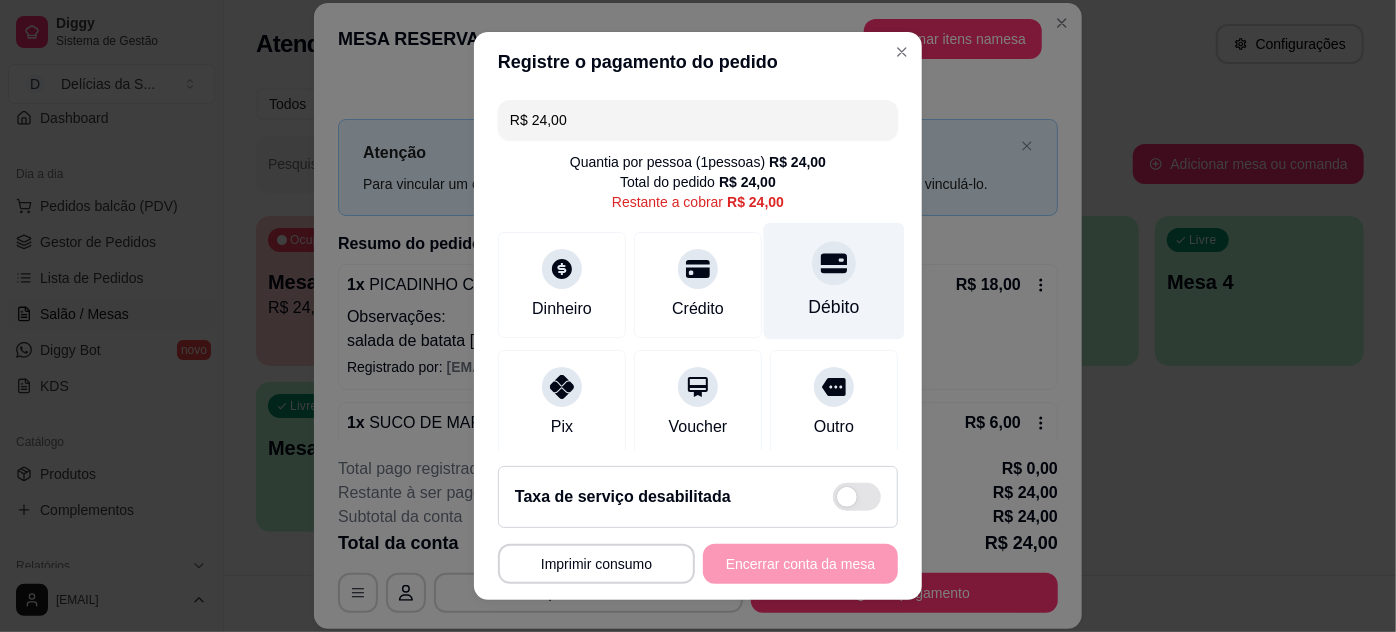 click on "Débito" at bounding box center [834, 280] 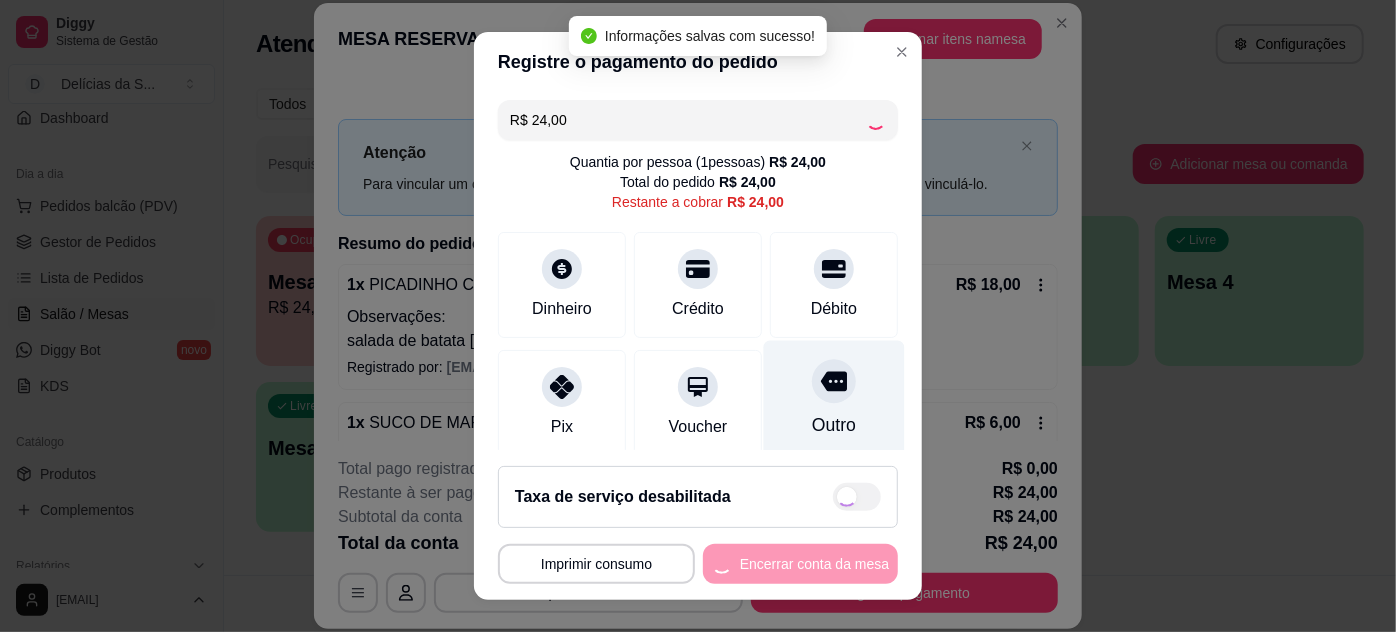 type on "R$ 0,00" 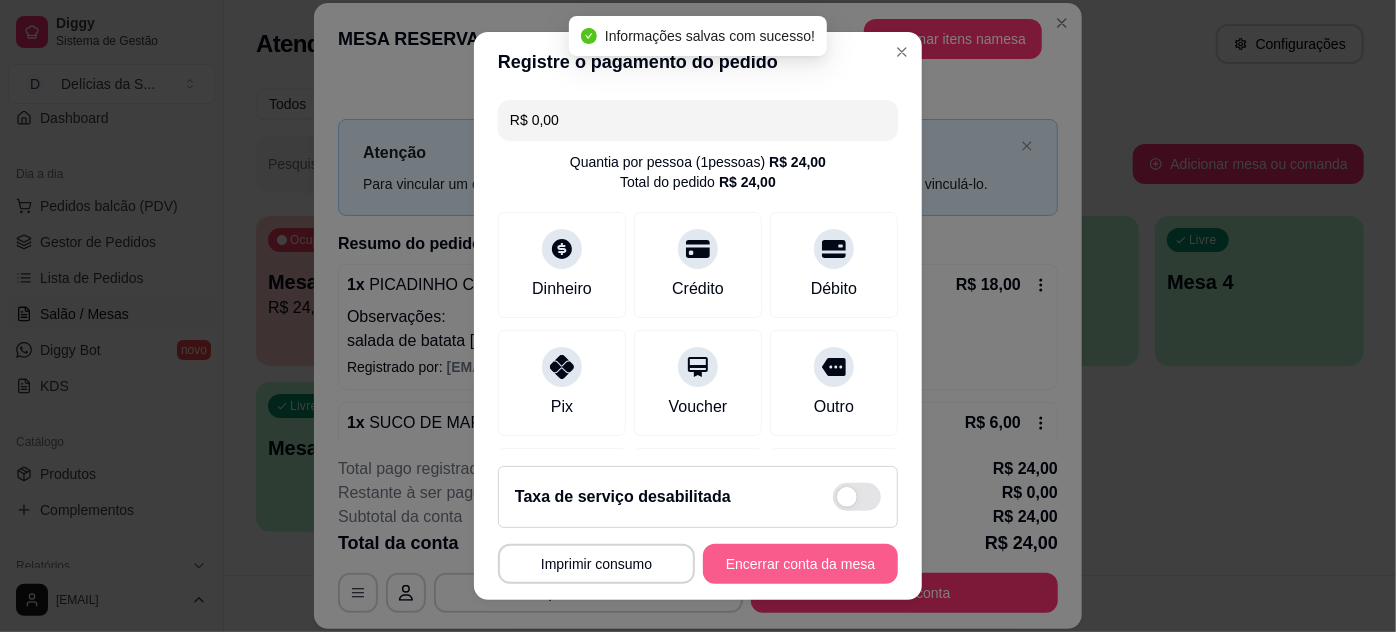 click on "Encerrar conta da mesa" at bounding box center [800, 564] 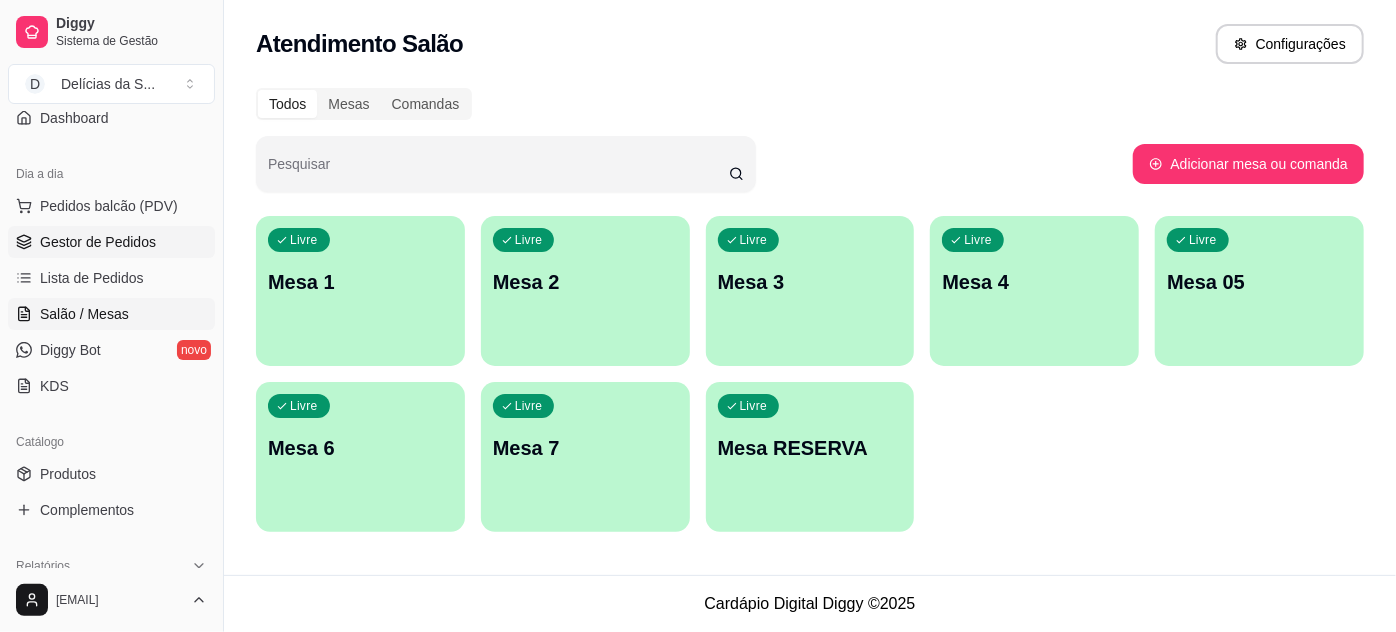 click on "Gestor de Pedidos" at bounding box center [98, 242] 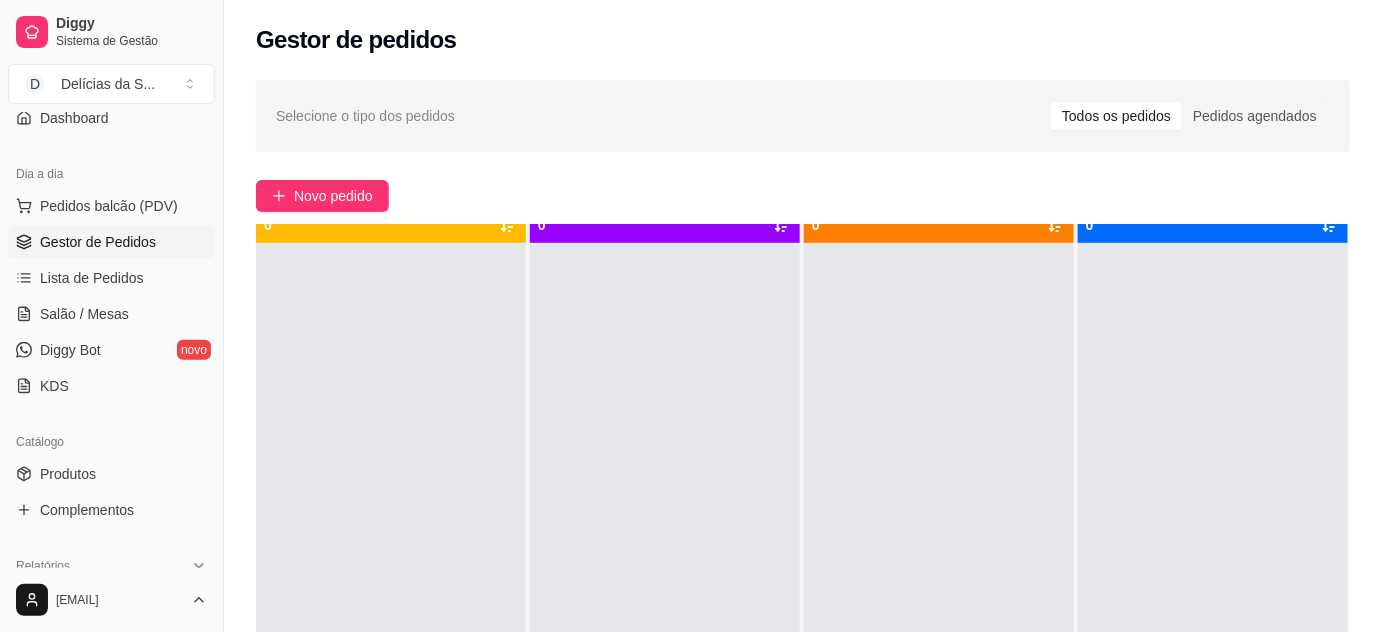 scroll, scrollTop: 56, scrollLeft: 0, axis: vertical 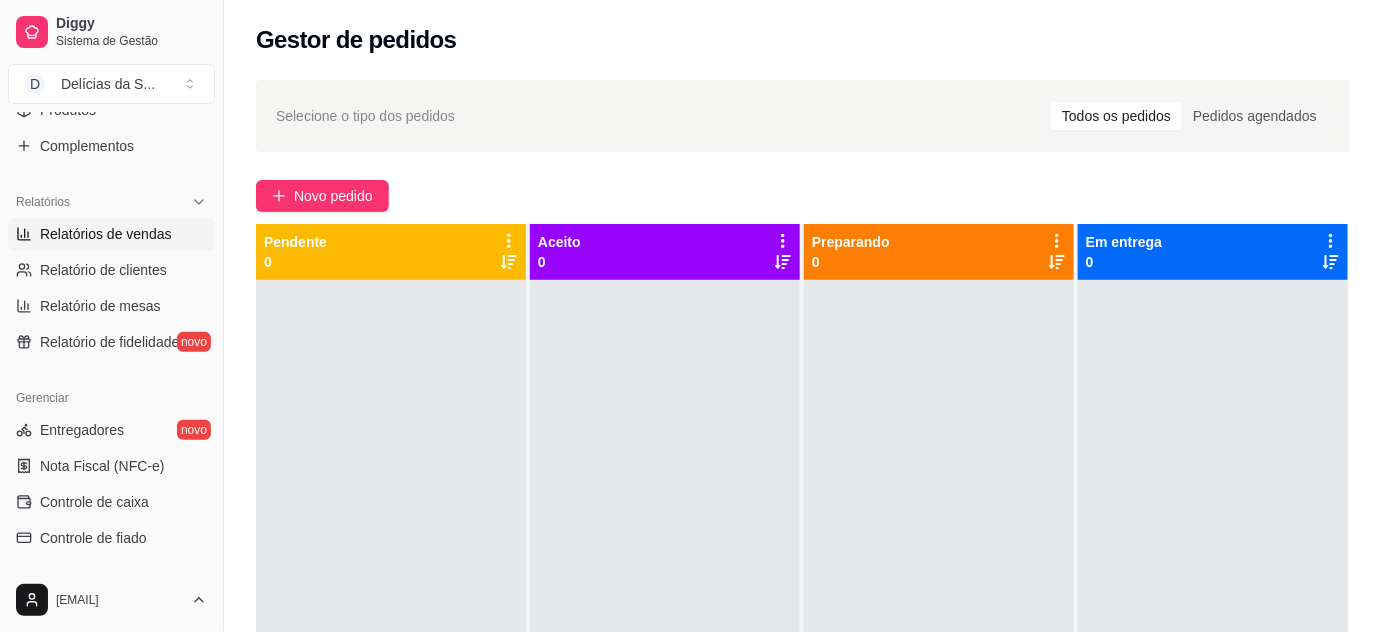 click on "Relatórios de vendas" at bounding box center [111, 234] 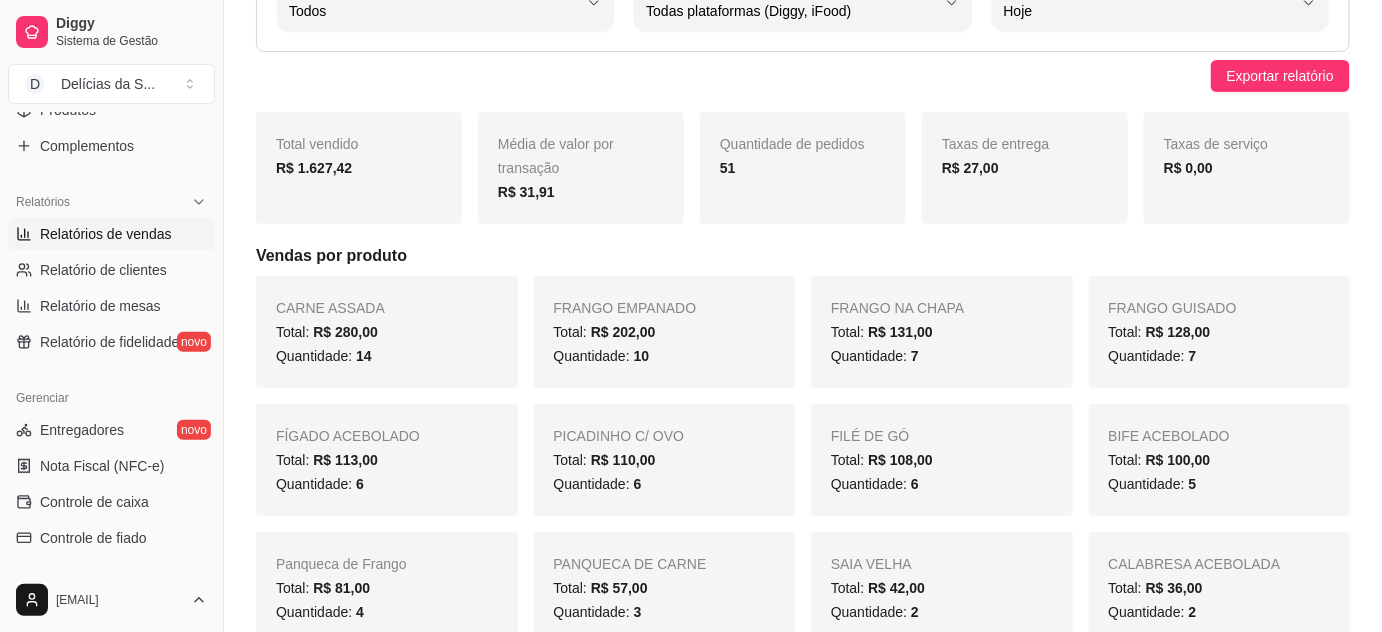 scroll, scrollTop: 181, scrollLeft: 0, axis: vertical 